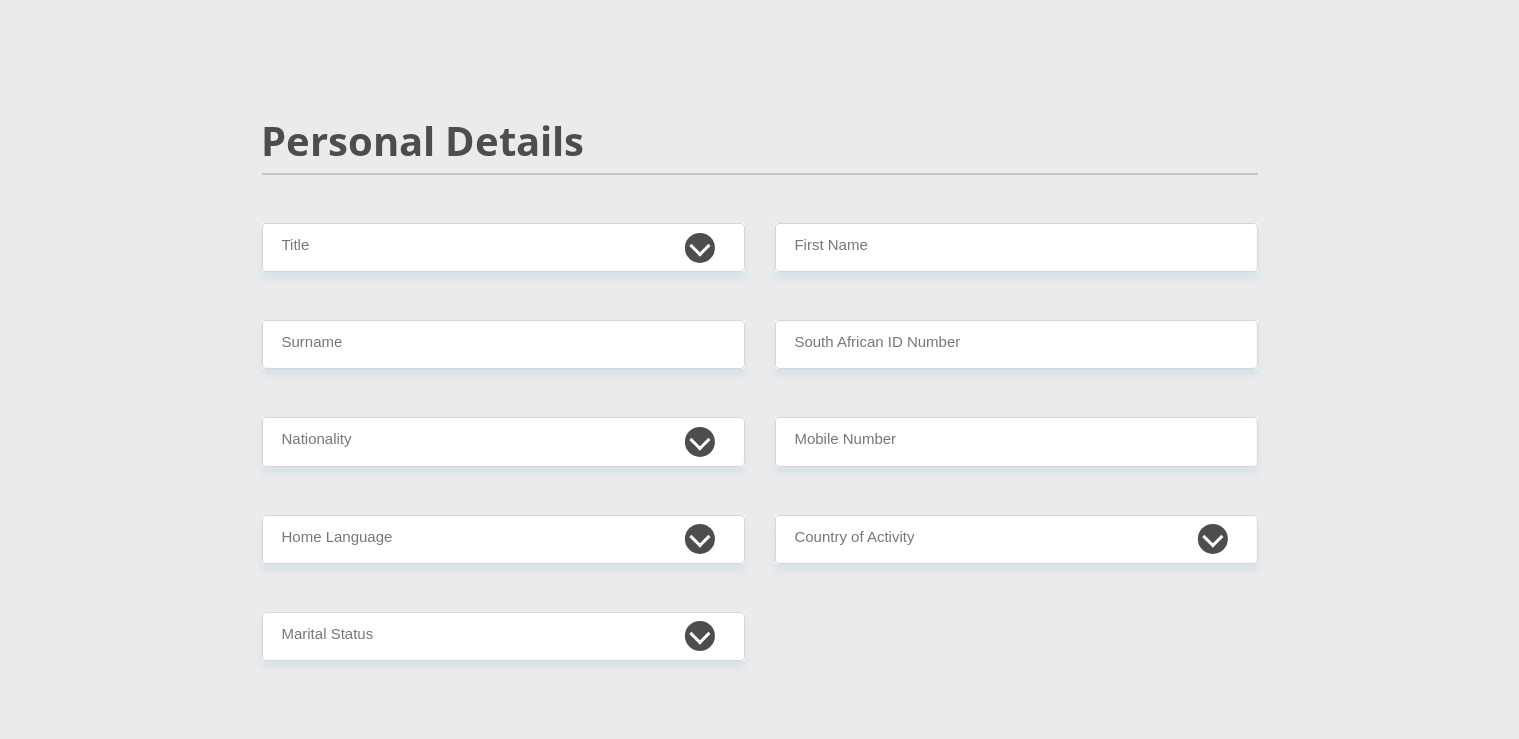 scroll, scrollTop: 105, scrollLeft: 0, axis: vertical 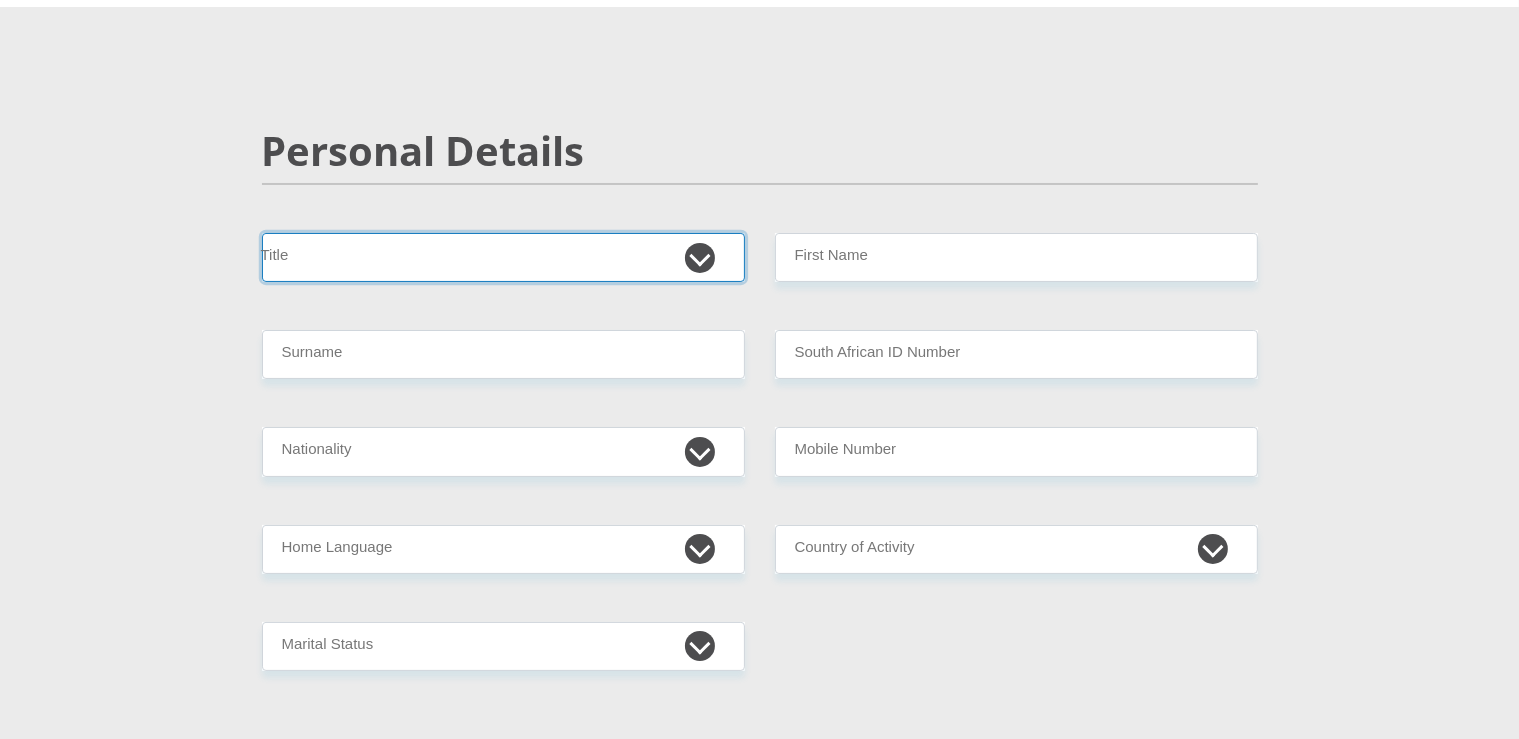 click on "Mr
Ms
Mrs
Dr
Other" at bounding box center [503, 257] 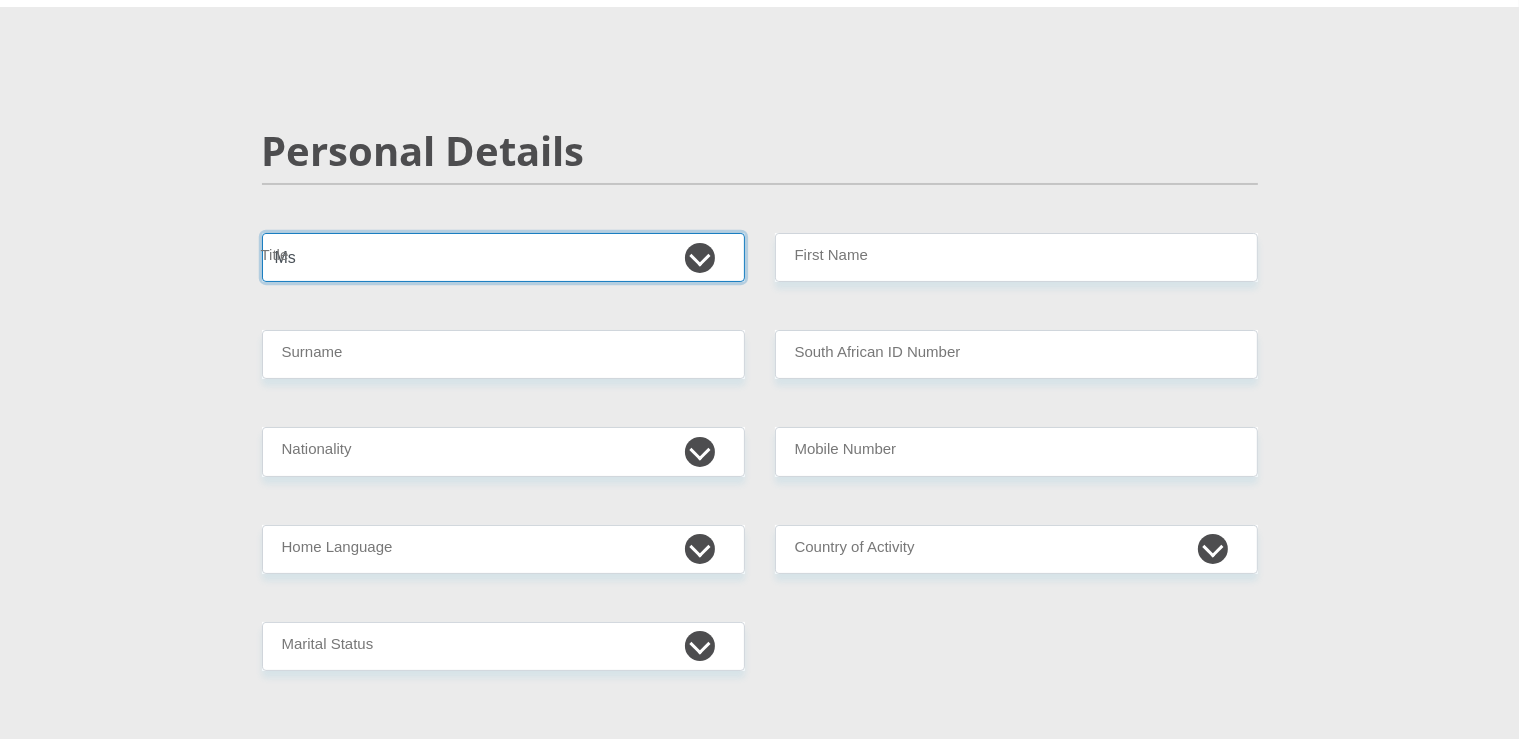 click on "Ms" at bounding box center [0, 0] 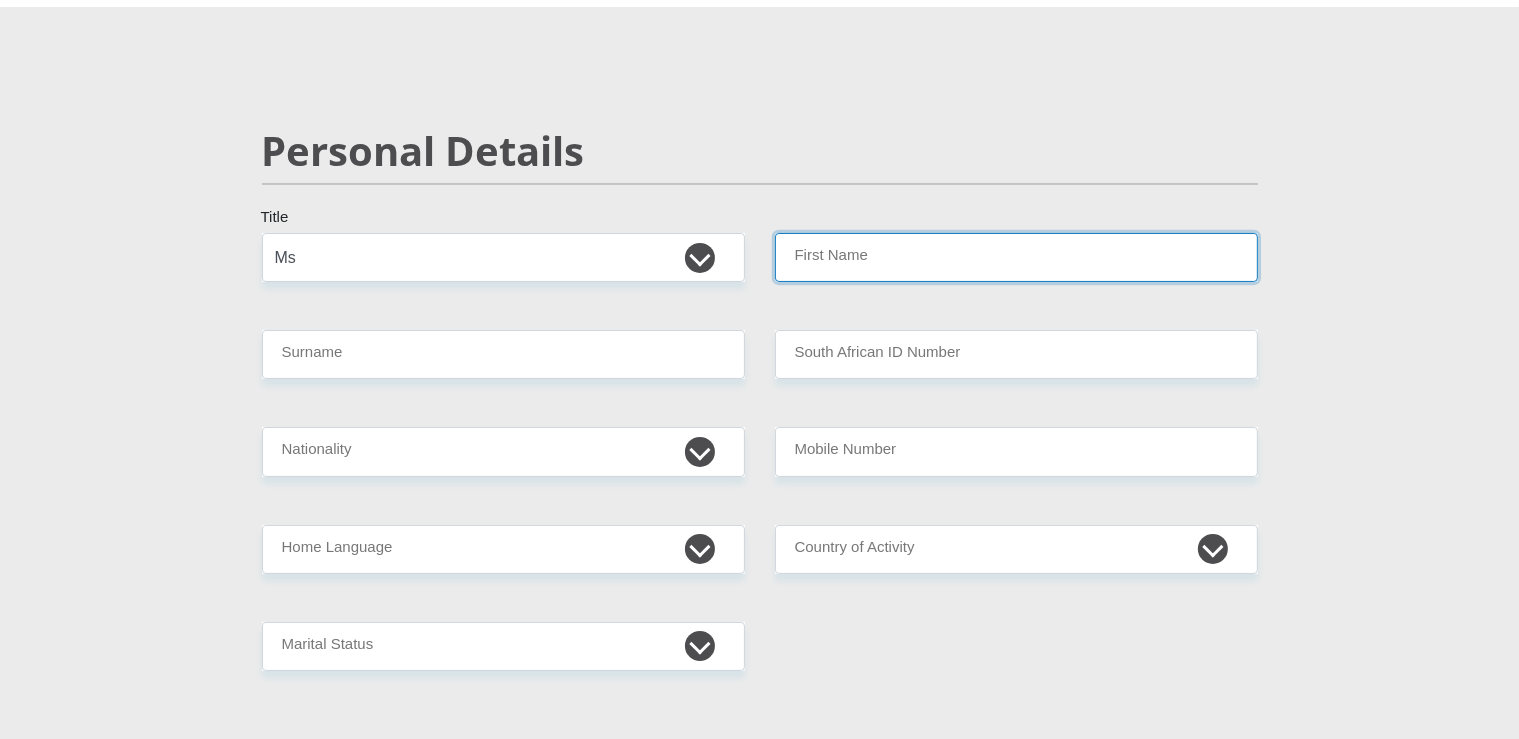 click on "First Name" at bounding box center [1016, 257] 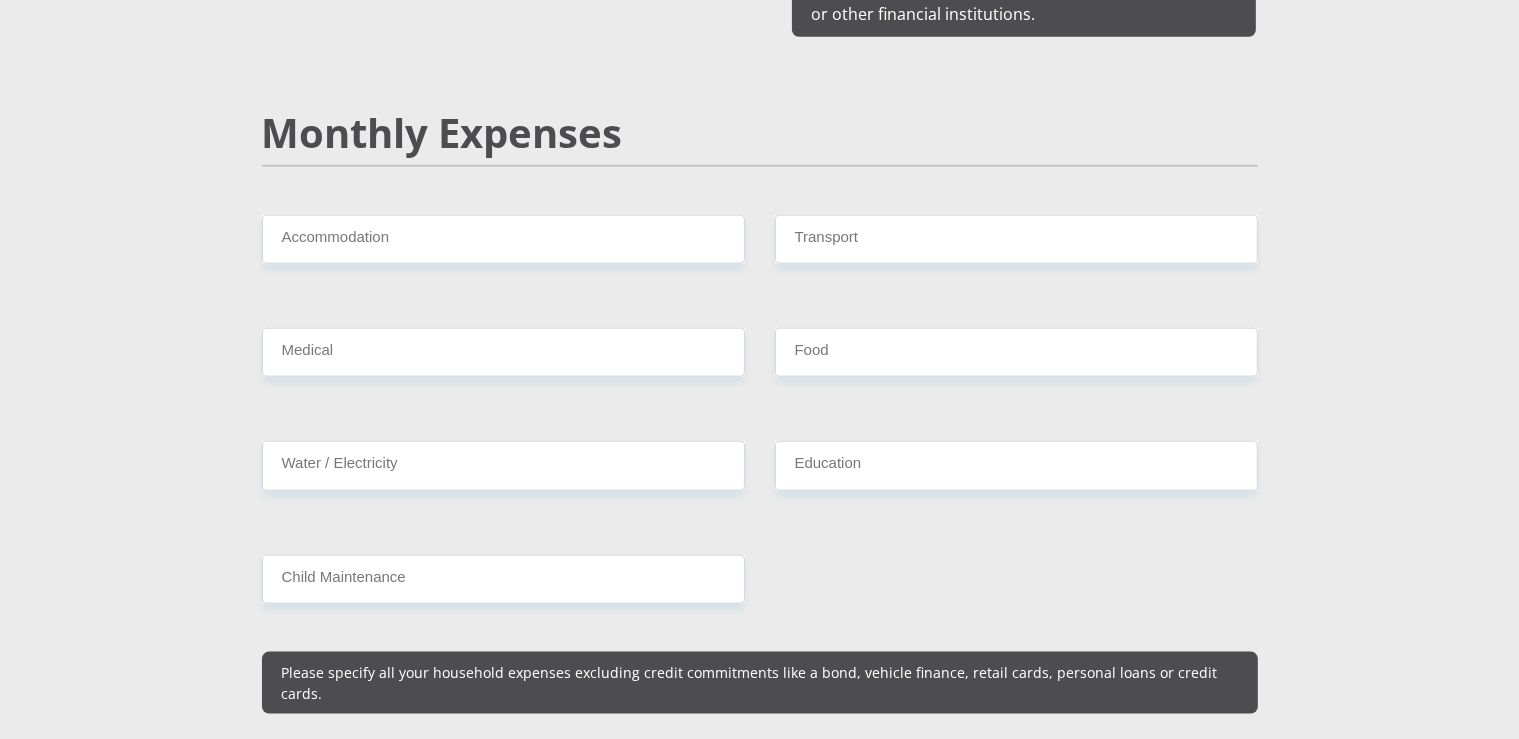 scroll, scrollTop: 2006, scrollLeft: 0, axis: vertical 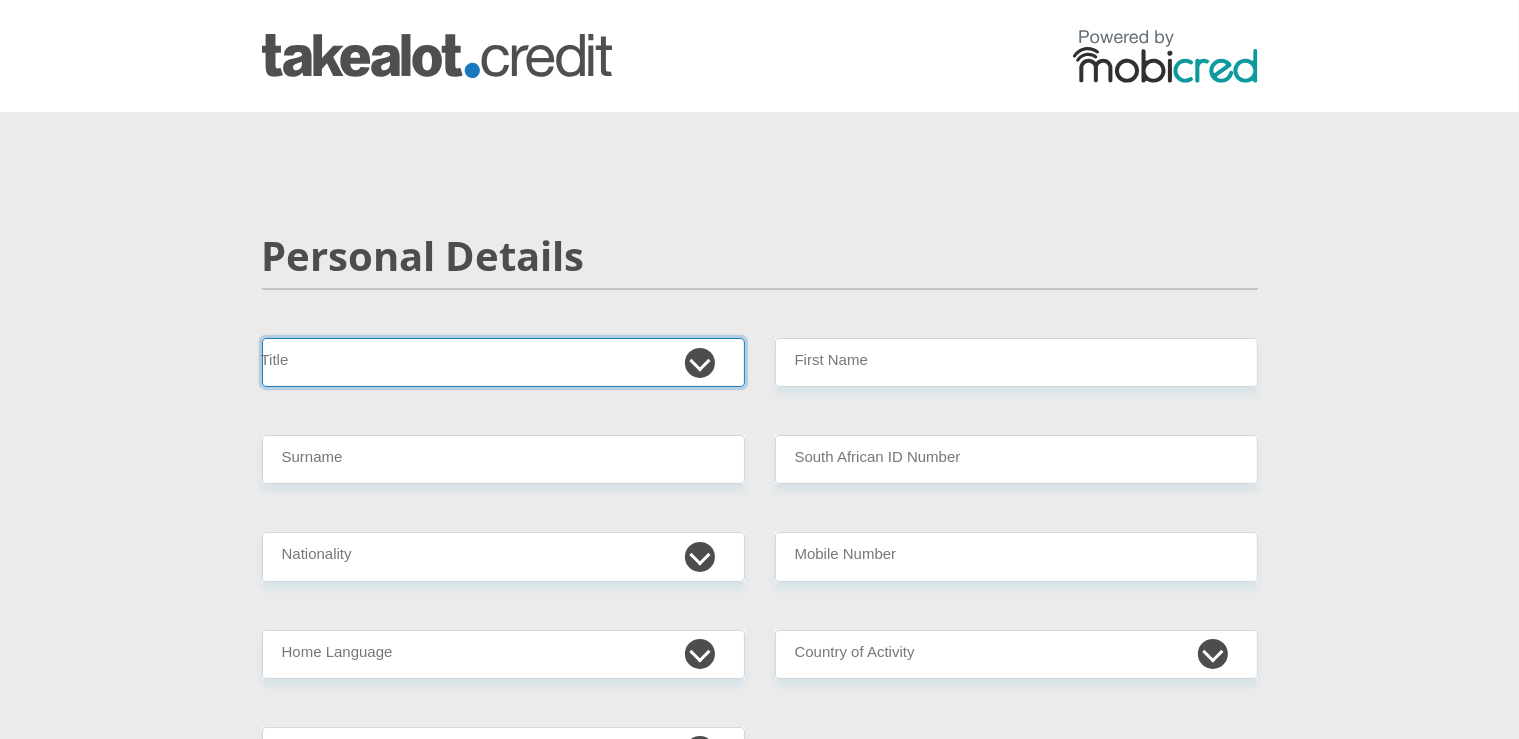 click on "Mr
Ms
Mrs
Dr
Other" at bounding box center (503, 362) 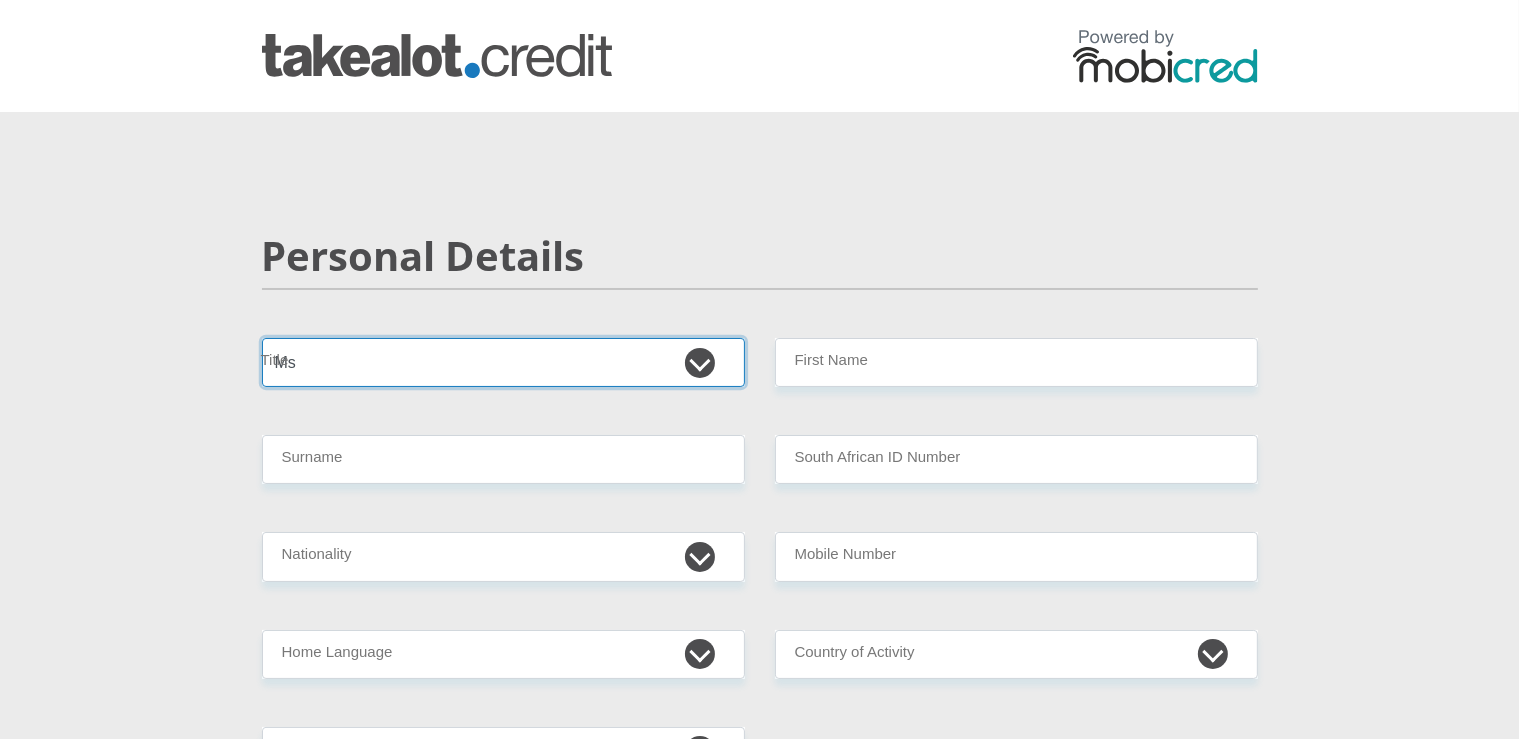 click on "Ms" at bounding box center [0, 0] 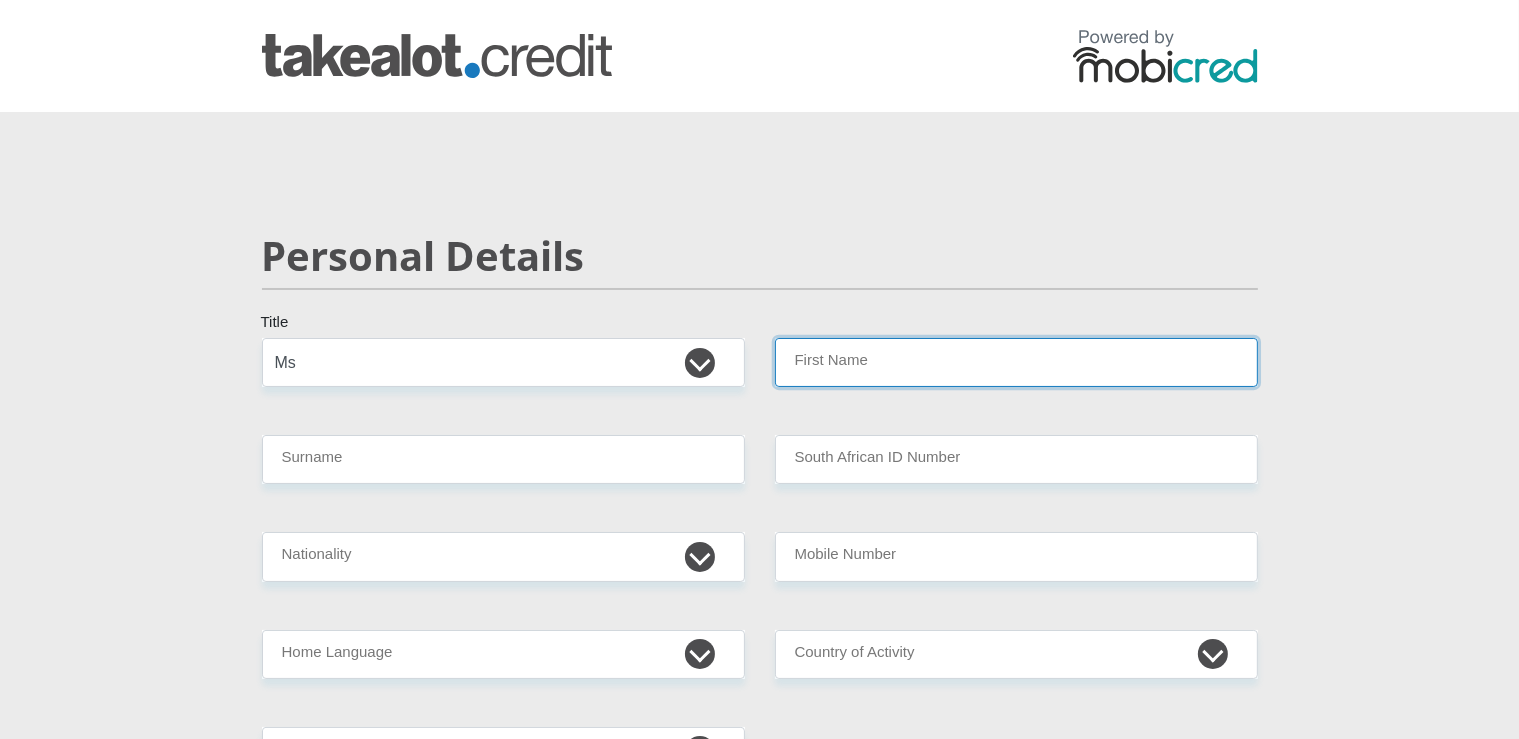 click on "First Name" at bounding box center [1016, 362] 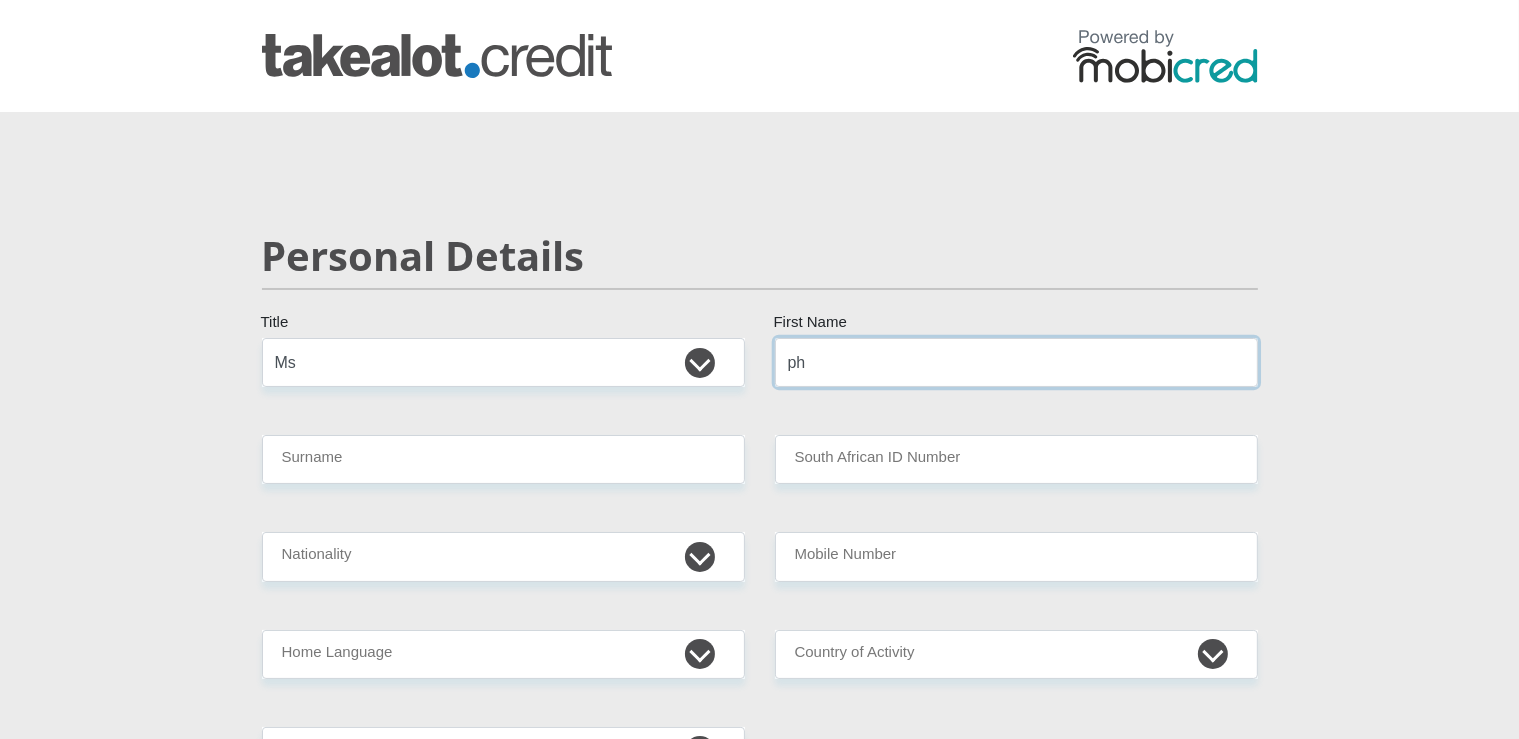 type on "p" 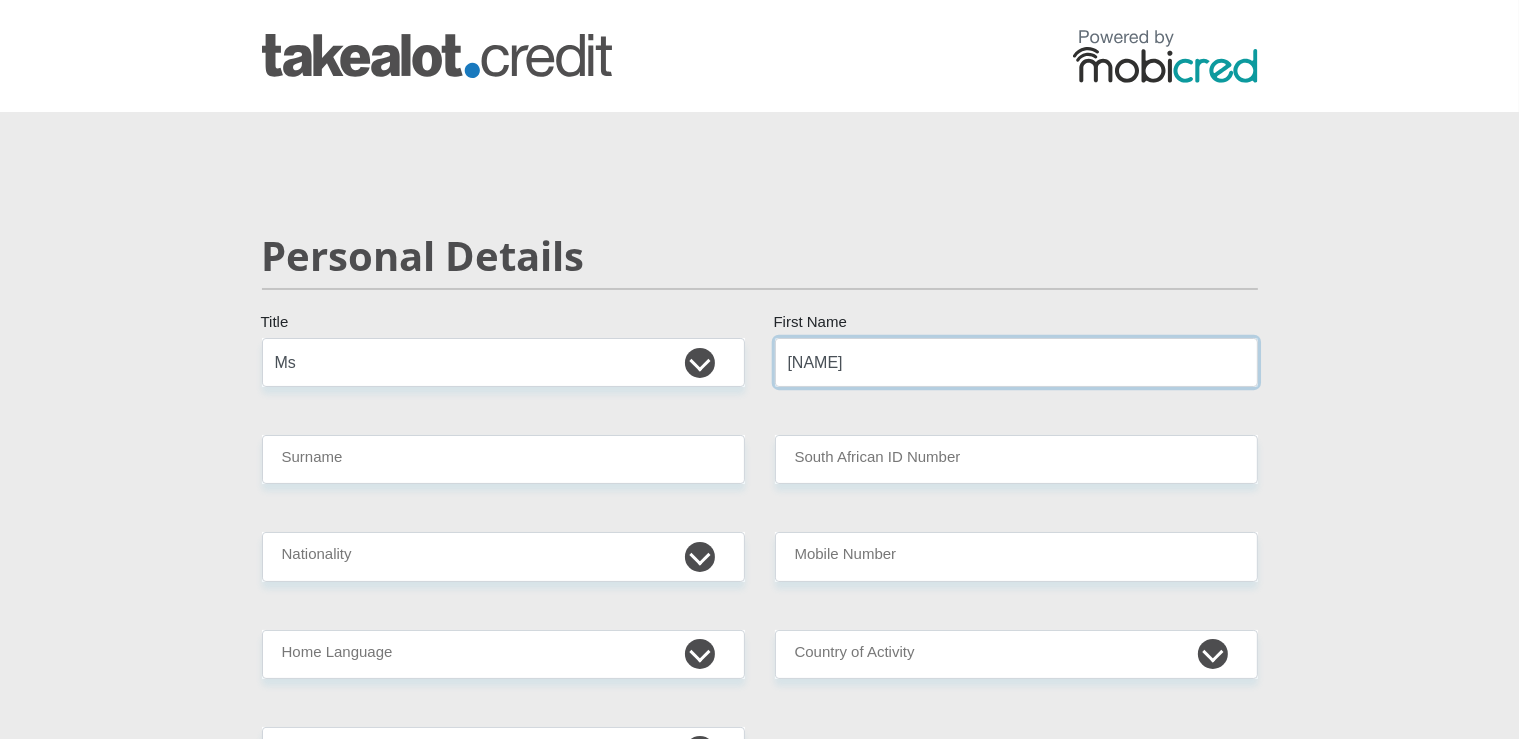 type on "Phumzile" 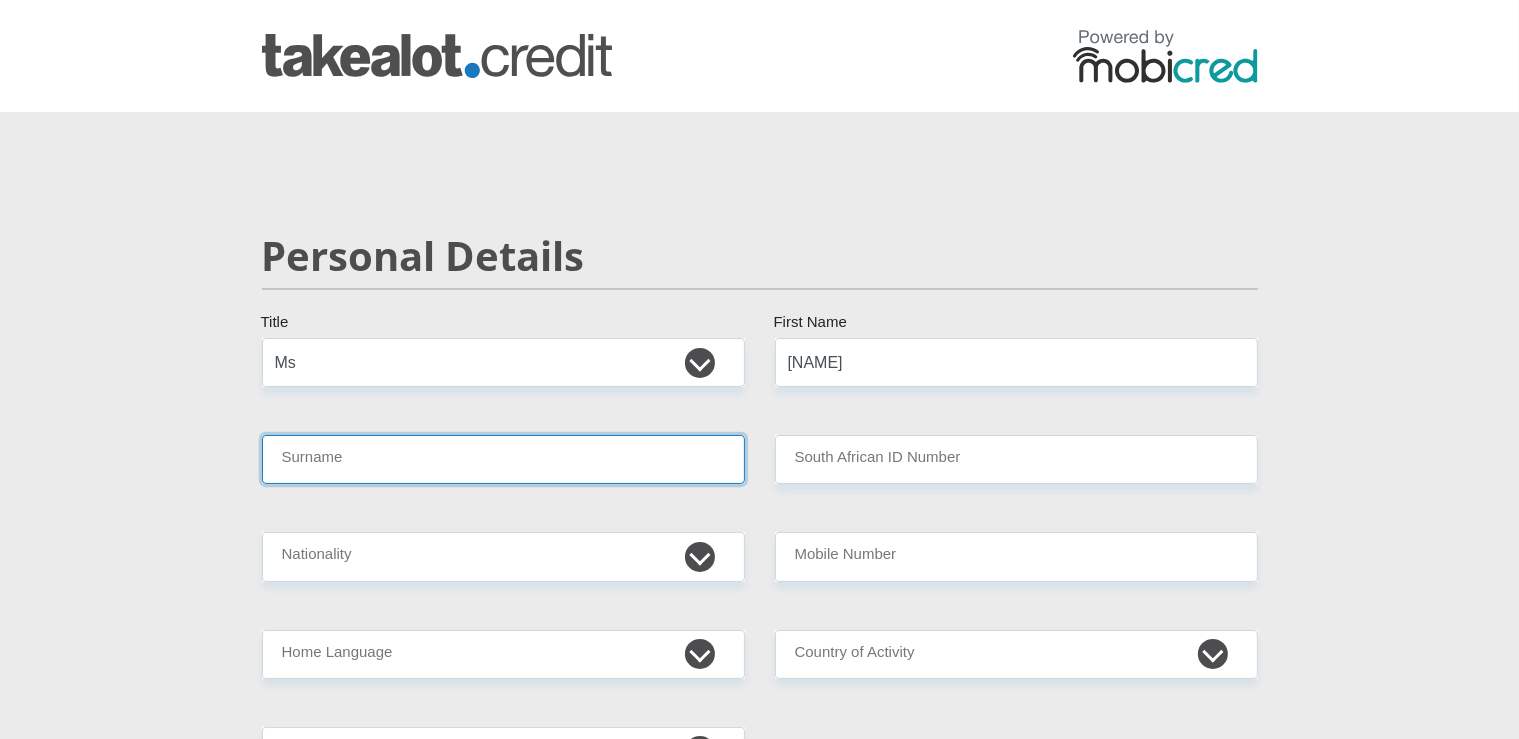 click on "Surname" at bounding box center [503, 459] 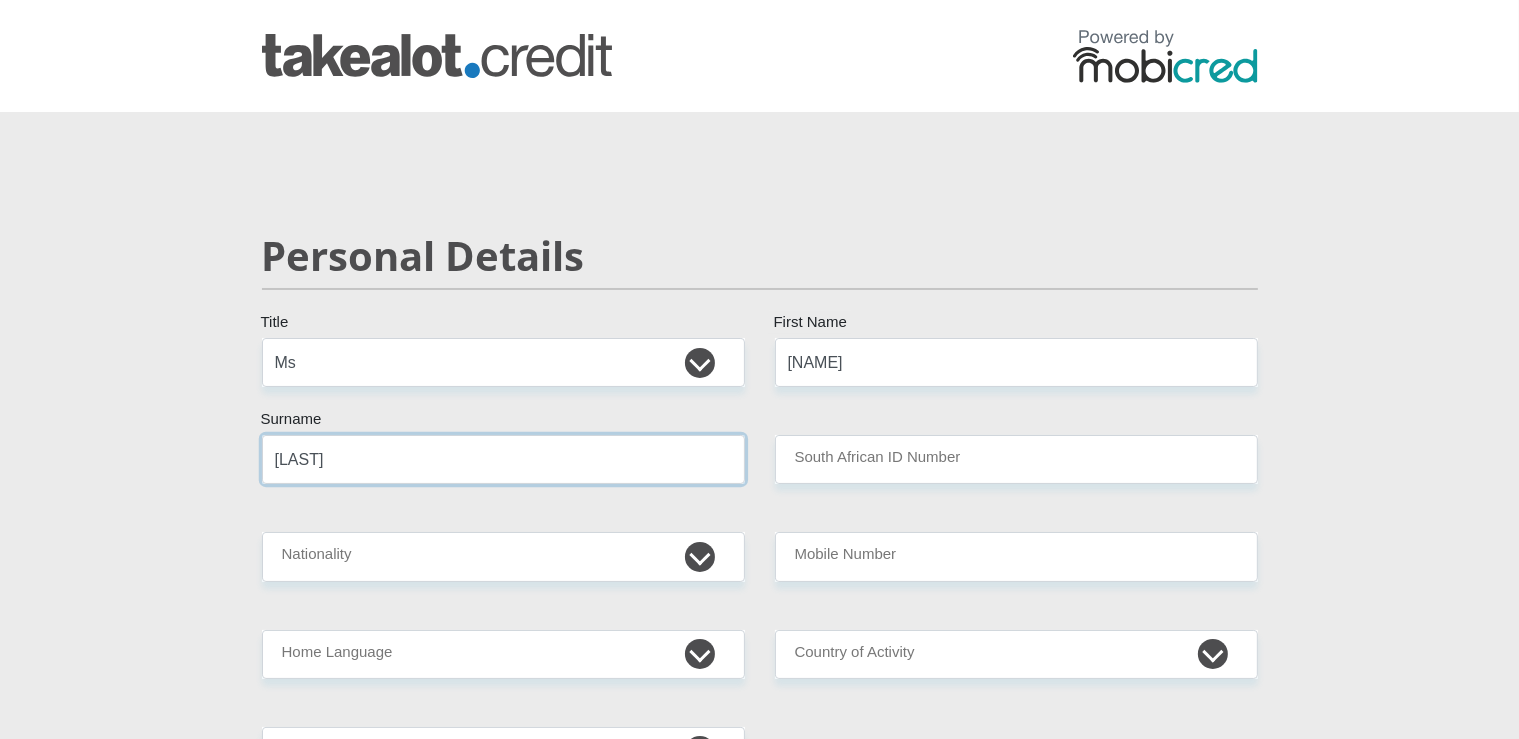 type on "Twala" 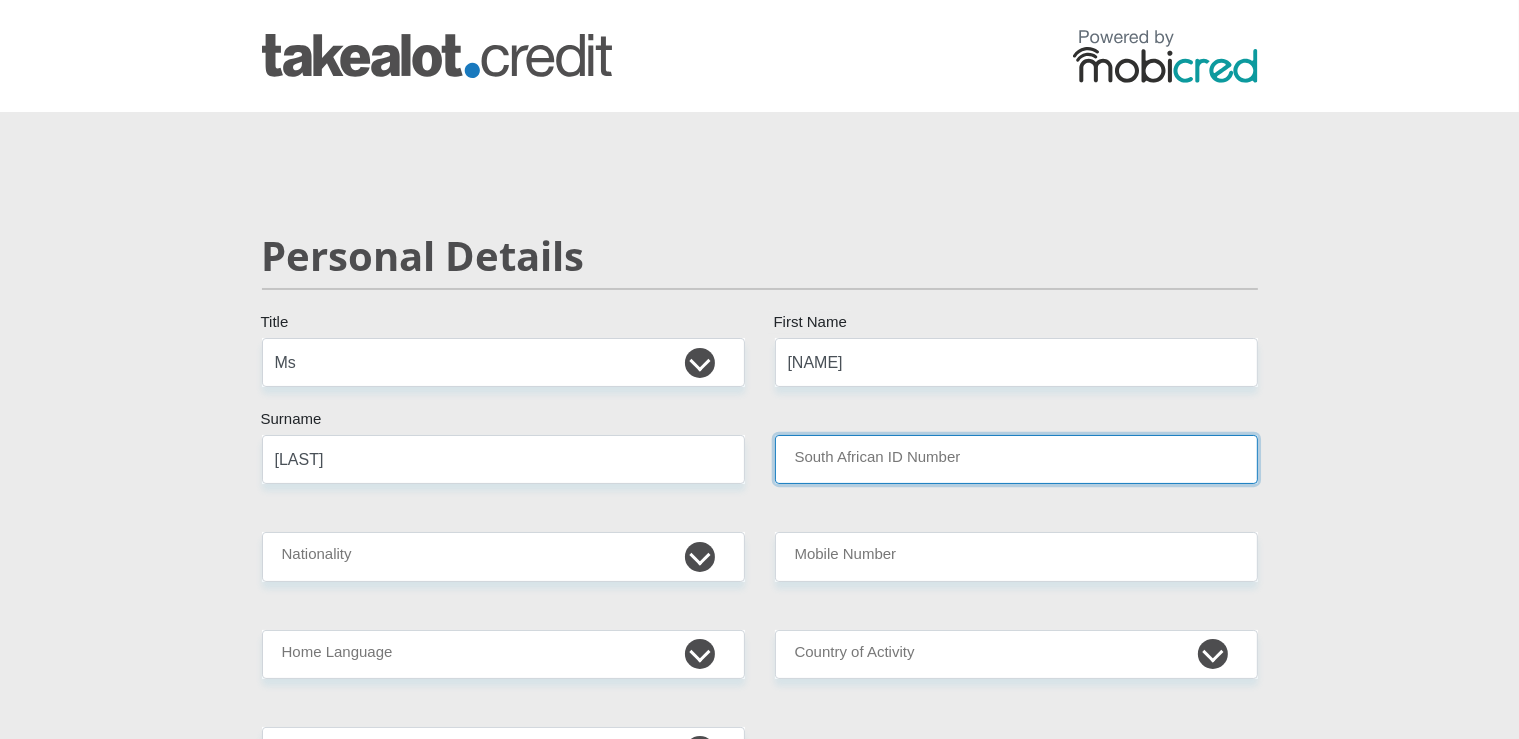click on "South African ID Number" at bounding box center [1016, 459] 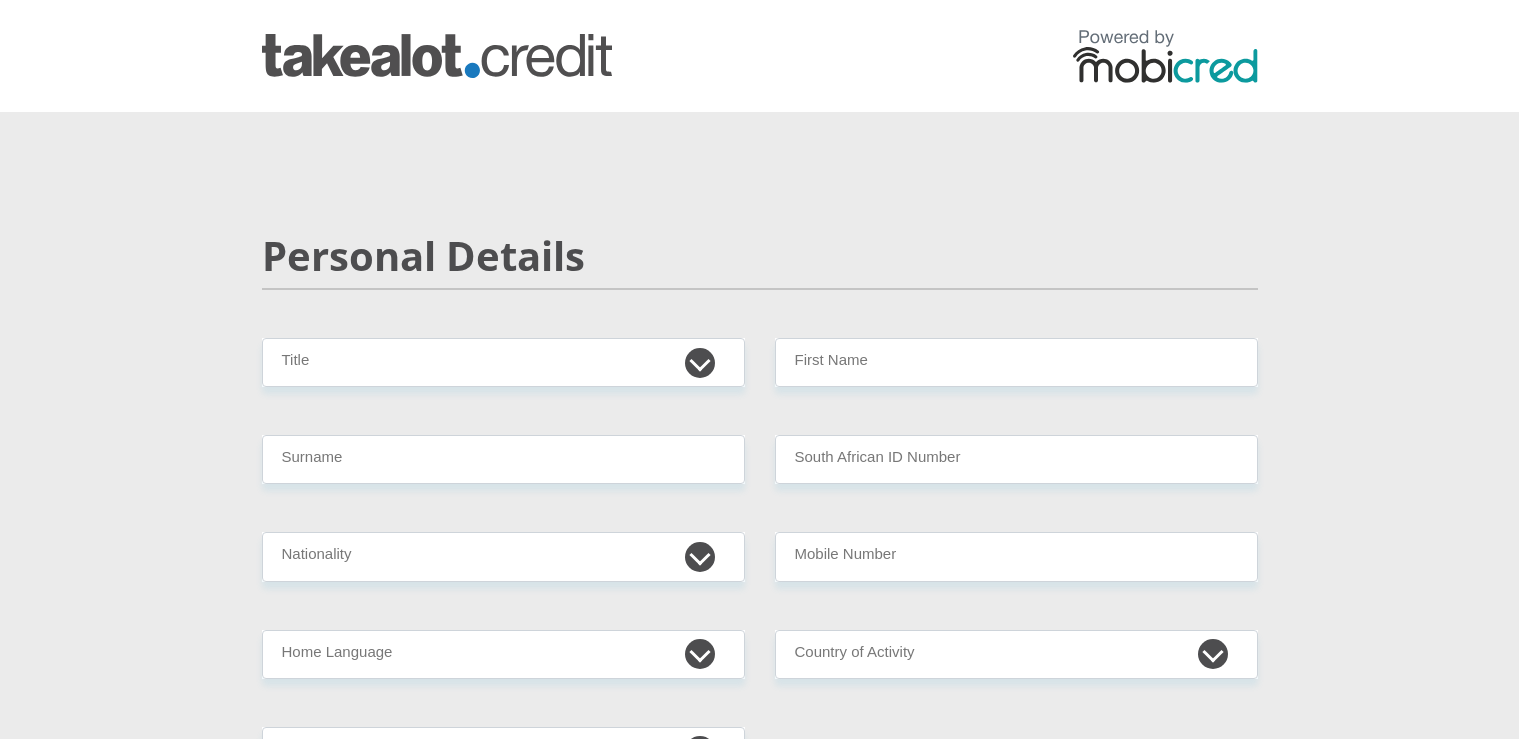 scroll, scrollTop: 0, scrollLeft: 0, axis: both 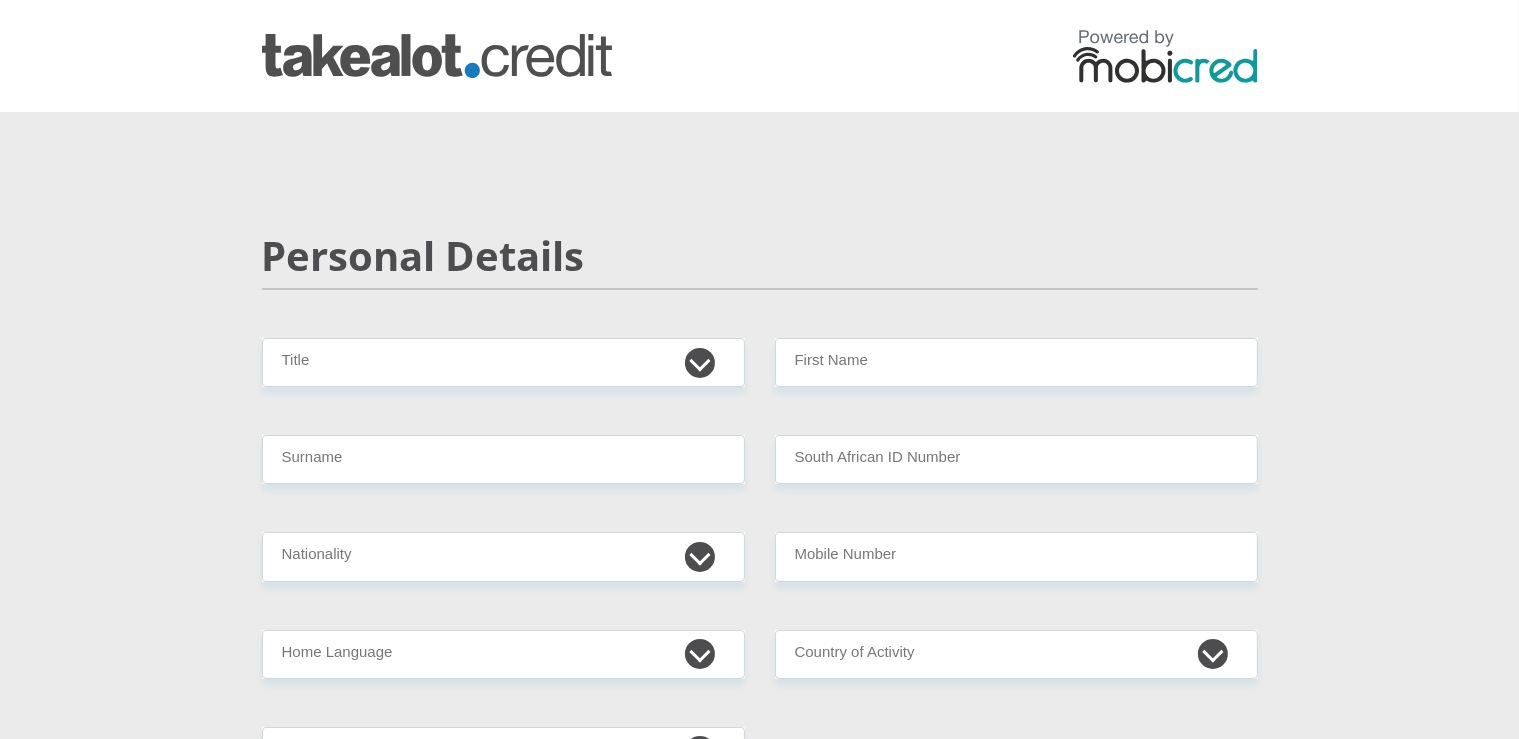select on "Ms" 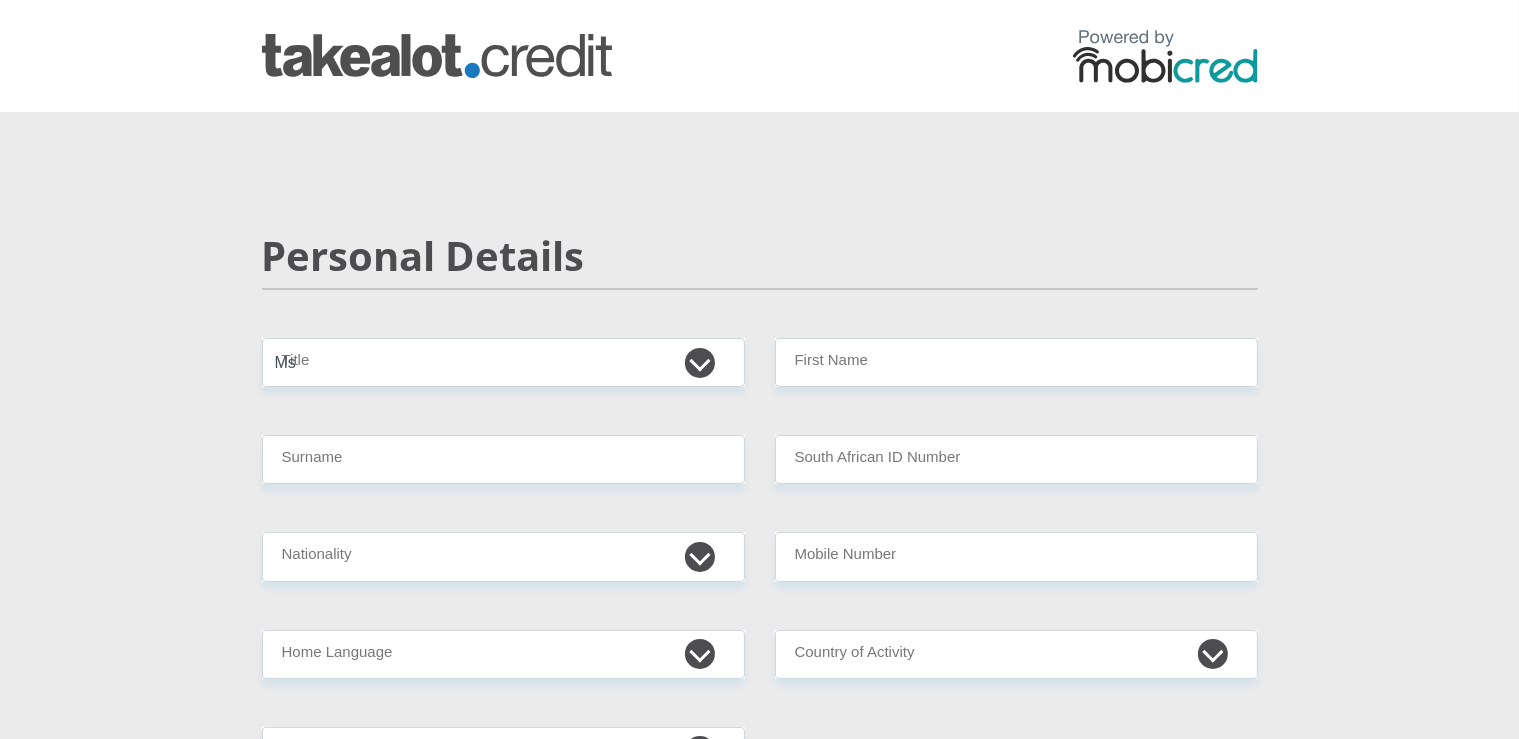 click on "Ms" at bounding box center (0, 0) 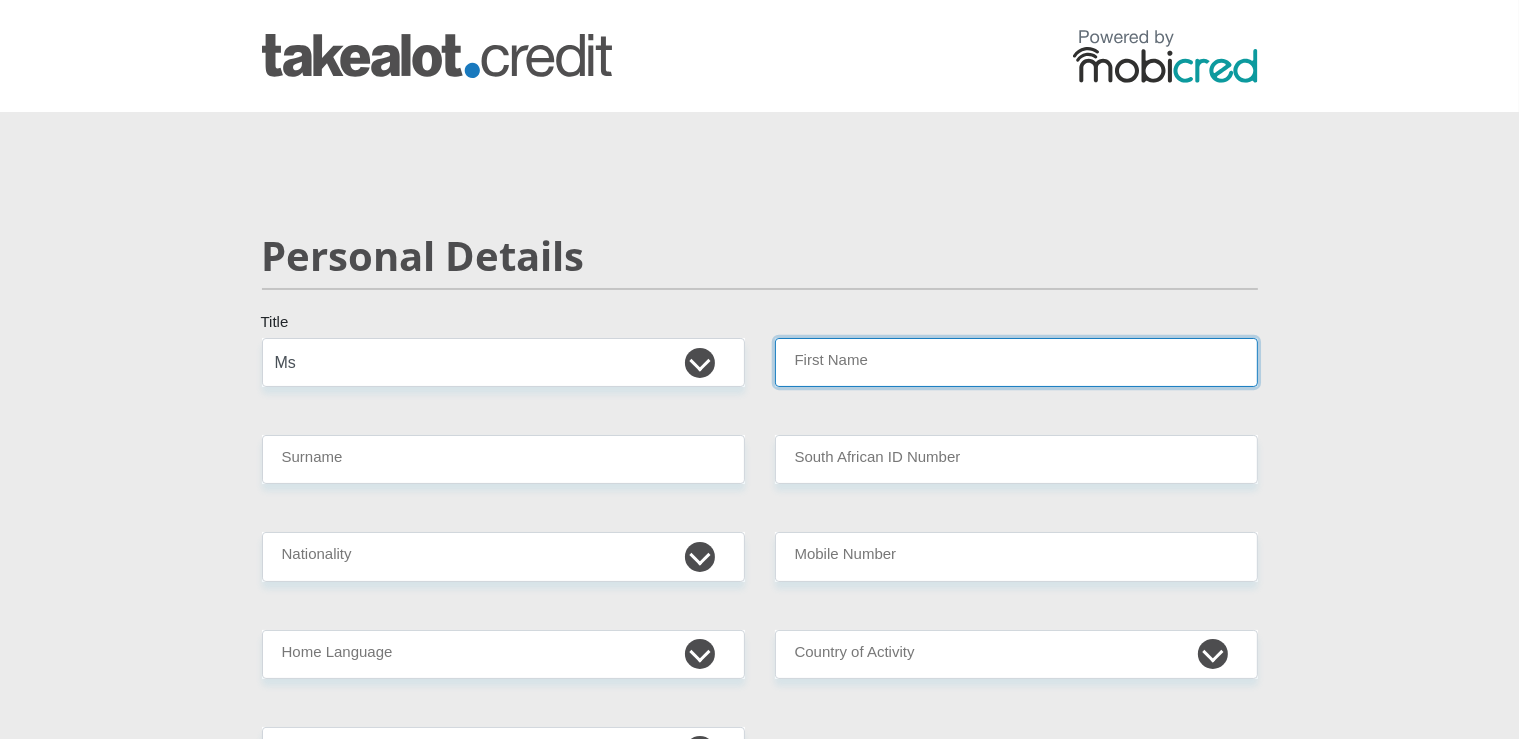 click on "First Name" at bounding box center [1016, 362] 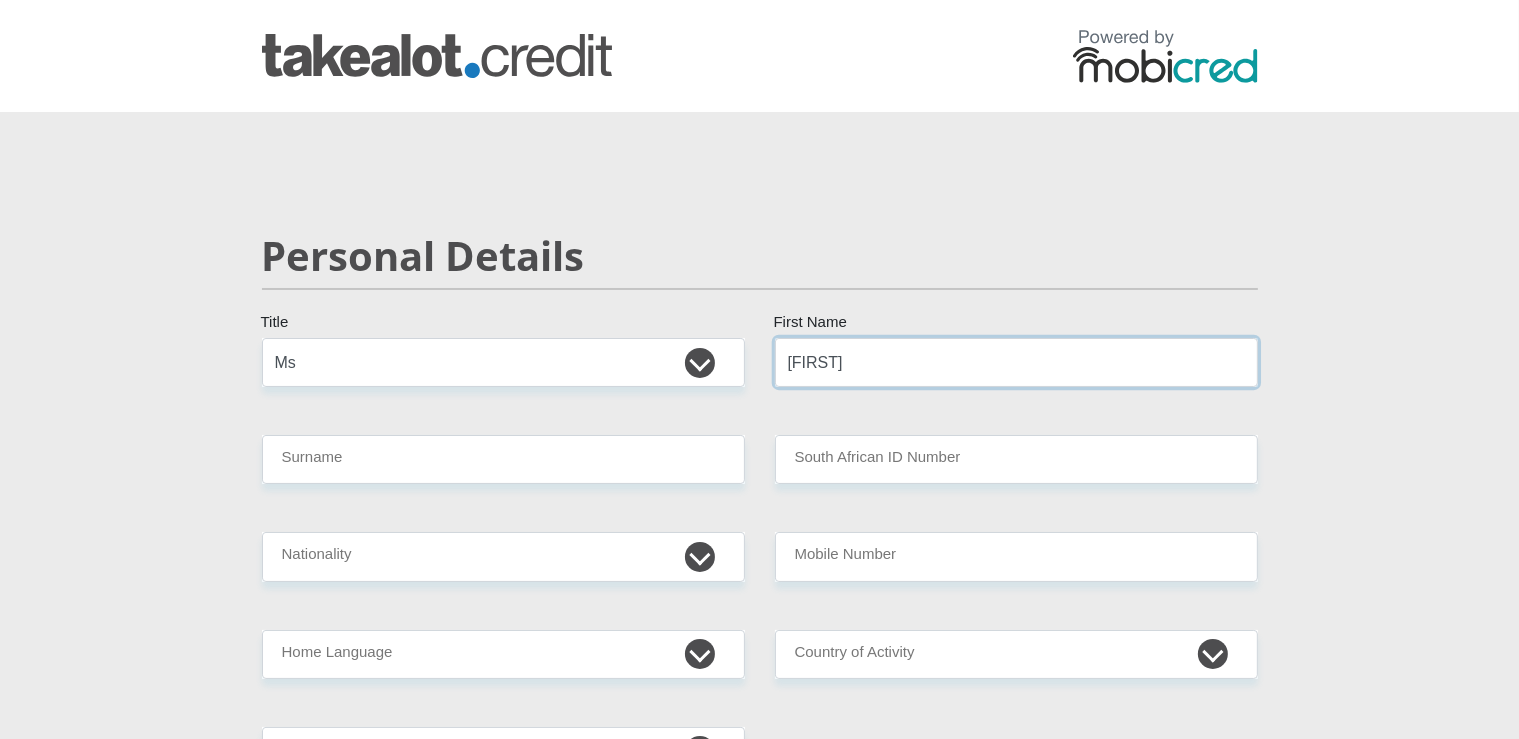 type on "[FIRST]" 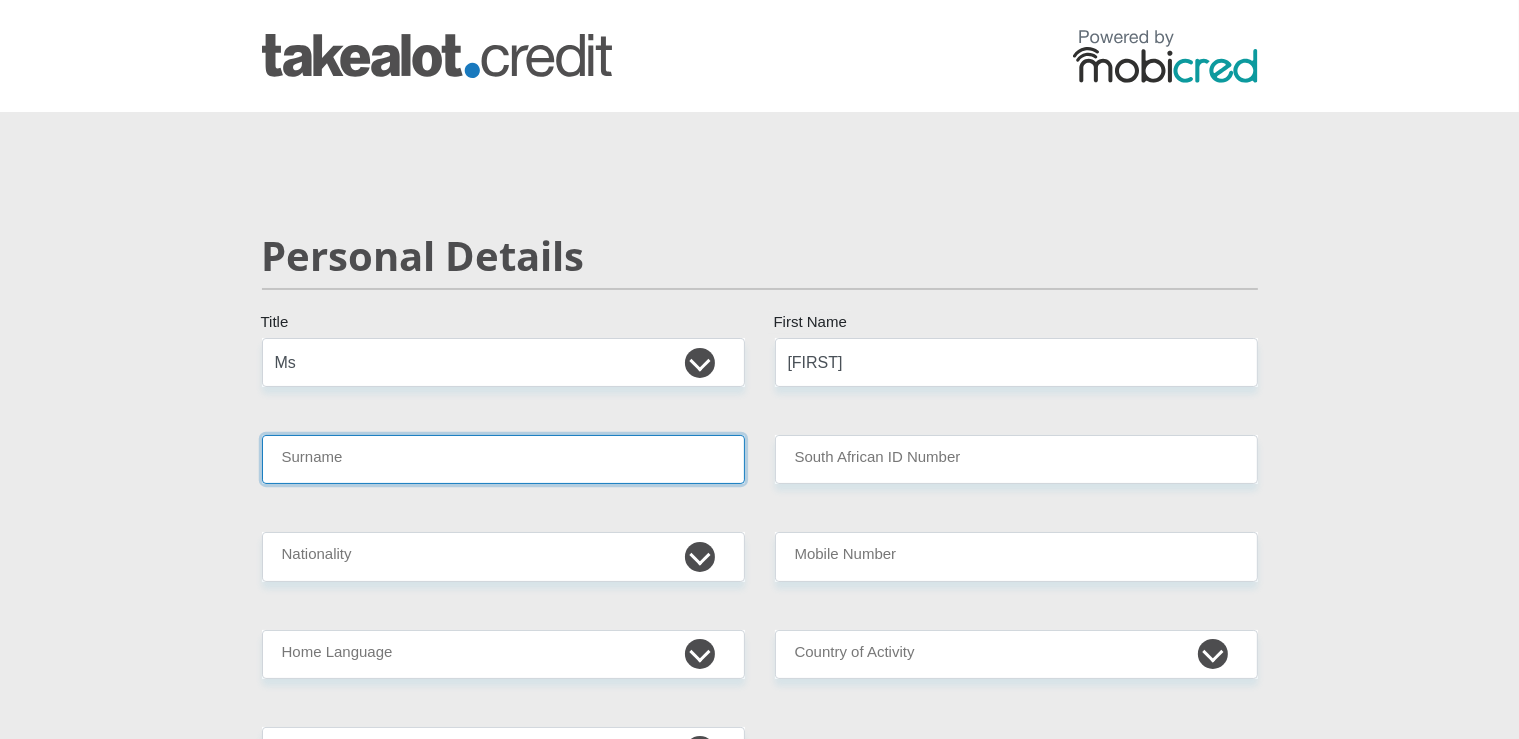 click on "Surname" at bounding box center [503, 459] 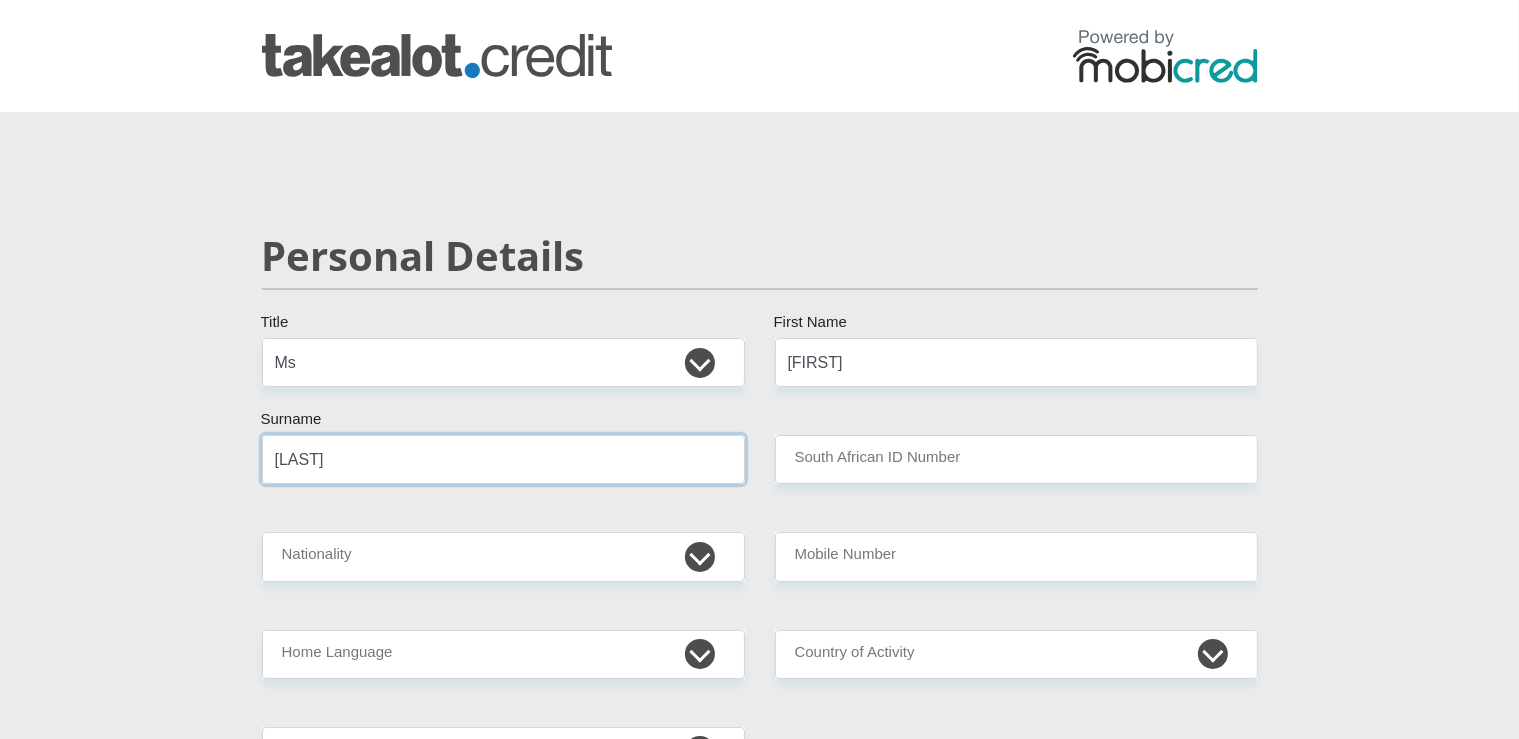 type on "[LAST]" 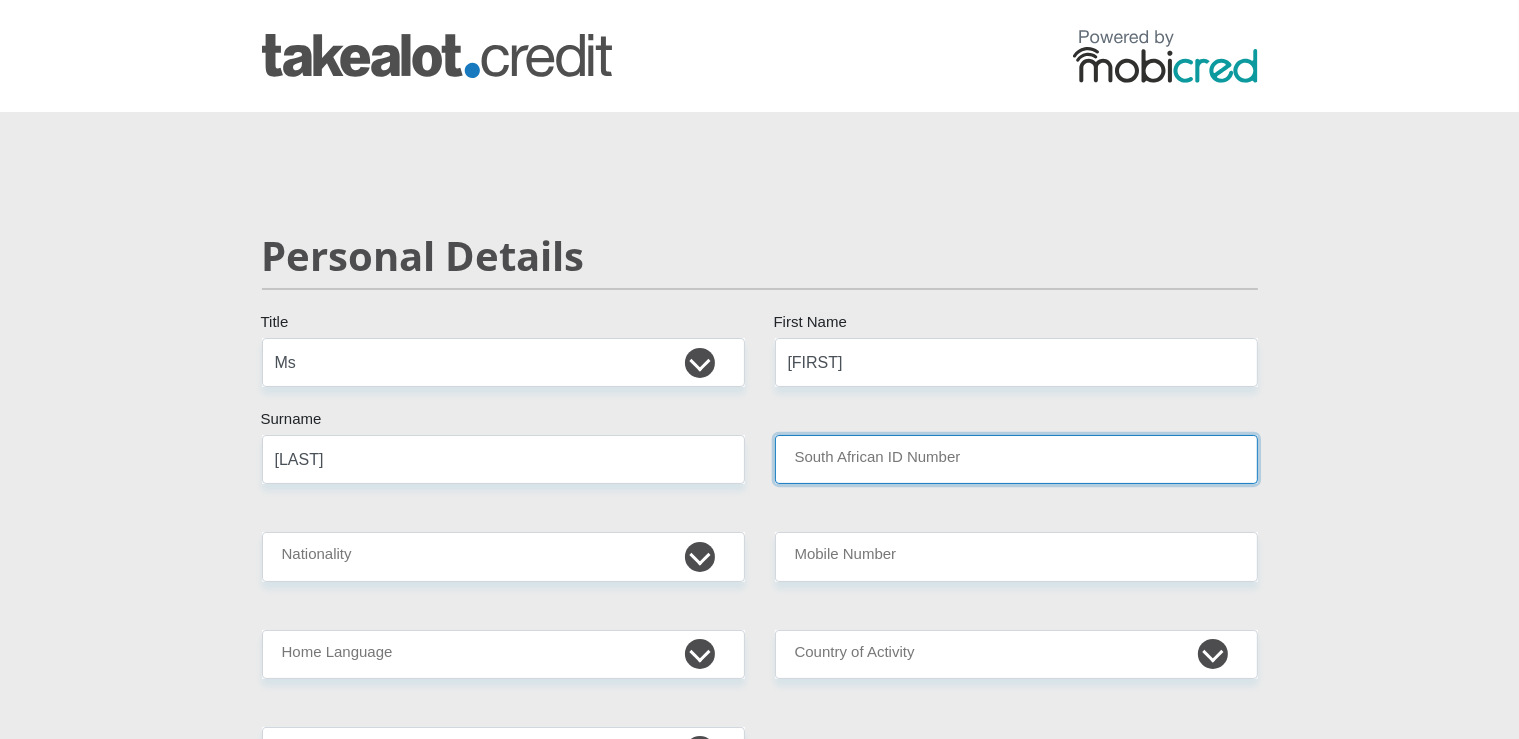 click on "South African ID Number" at bounding box center [1016, 459] 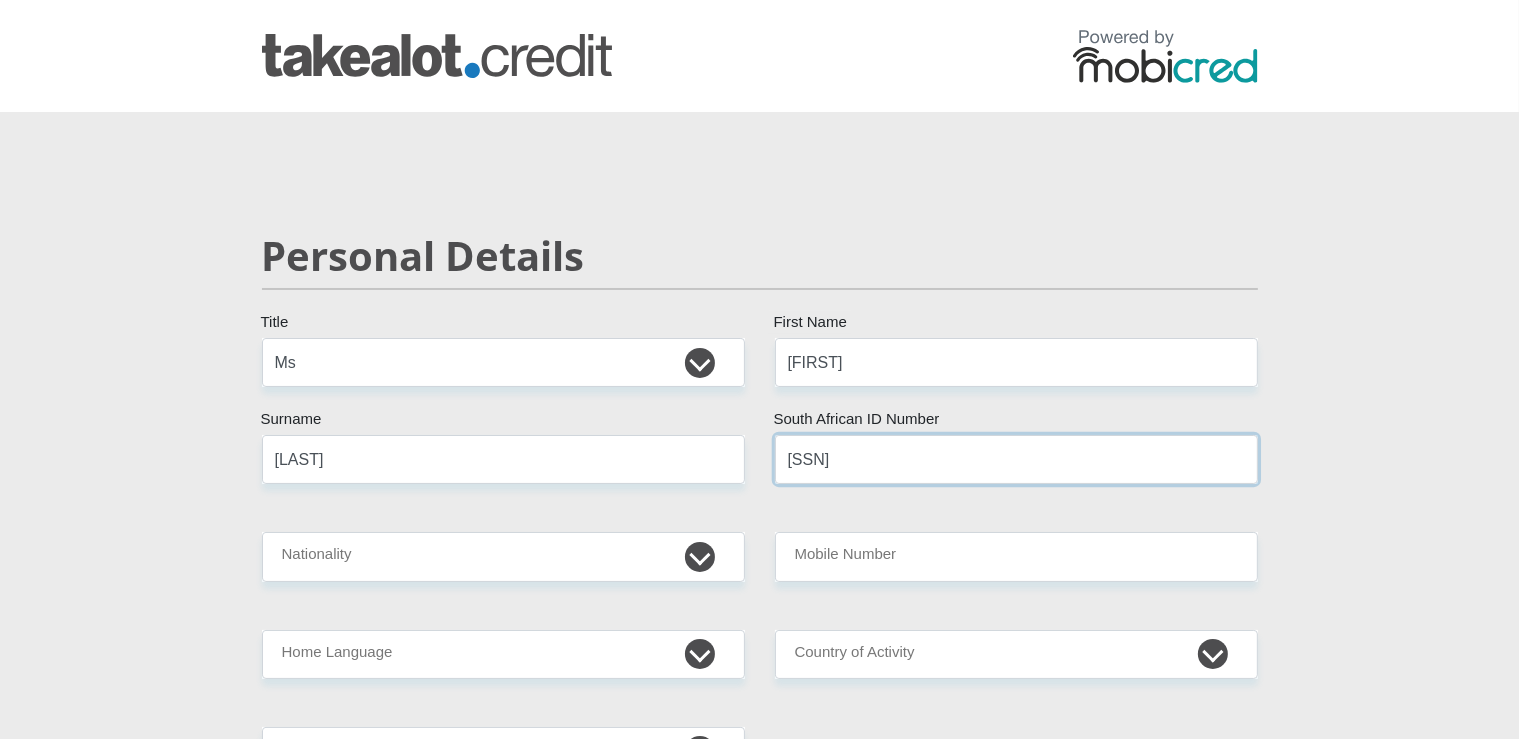 type on "[SSN]" 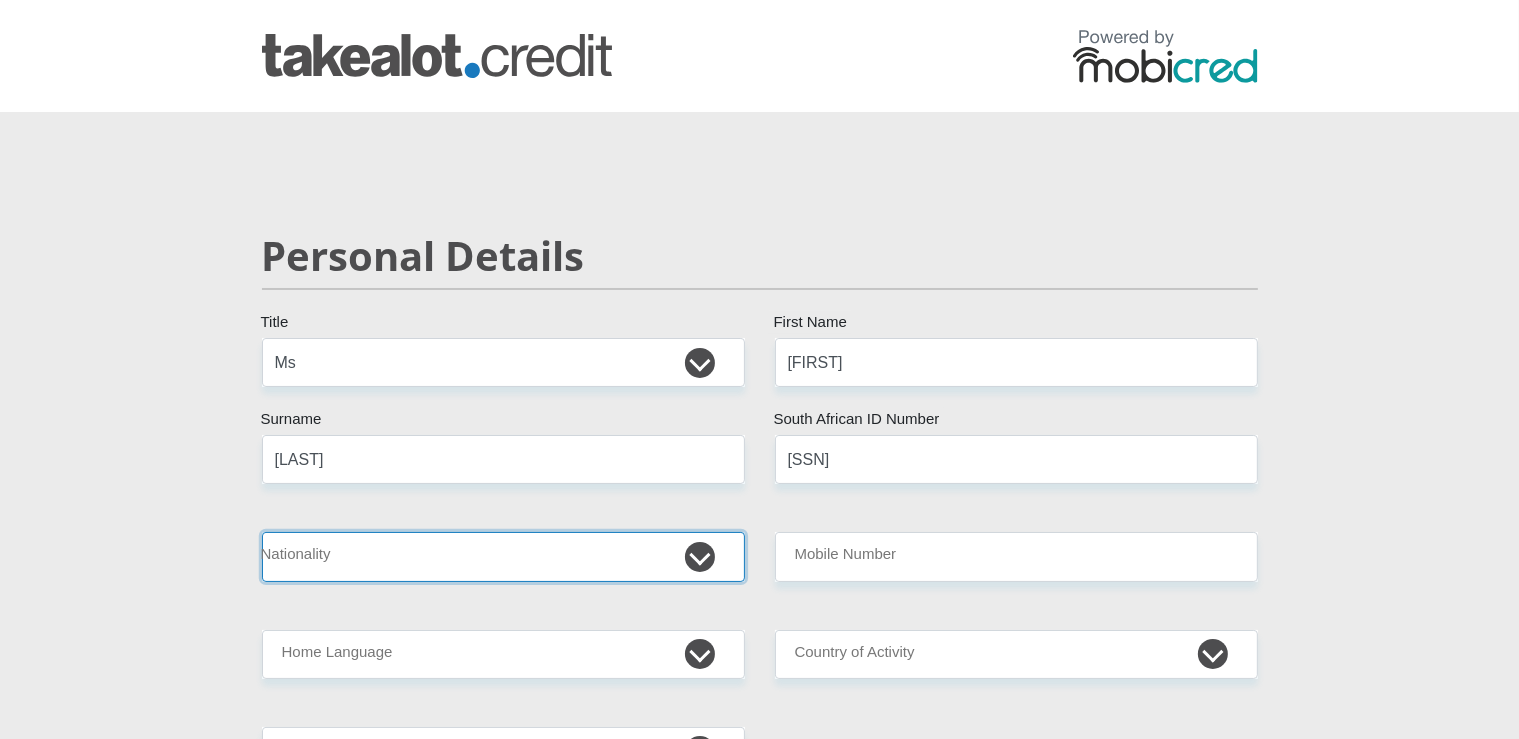 click on "South Africa
Afghanistan
Aland Islands
Albania
Algeria
America Samoa
American Virgin Islands
Andorra
Angola
Anguilla
Antarctica
Antigua and Barbuda
Argentina
Armenia
Aruba
Ascension Island
Australia
Austria
Azerbaijan
Bahamas
Bahrain
Bangladesh
Barbados
Chad" at bounding box center (503, 556) 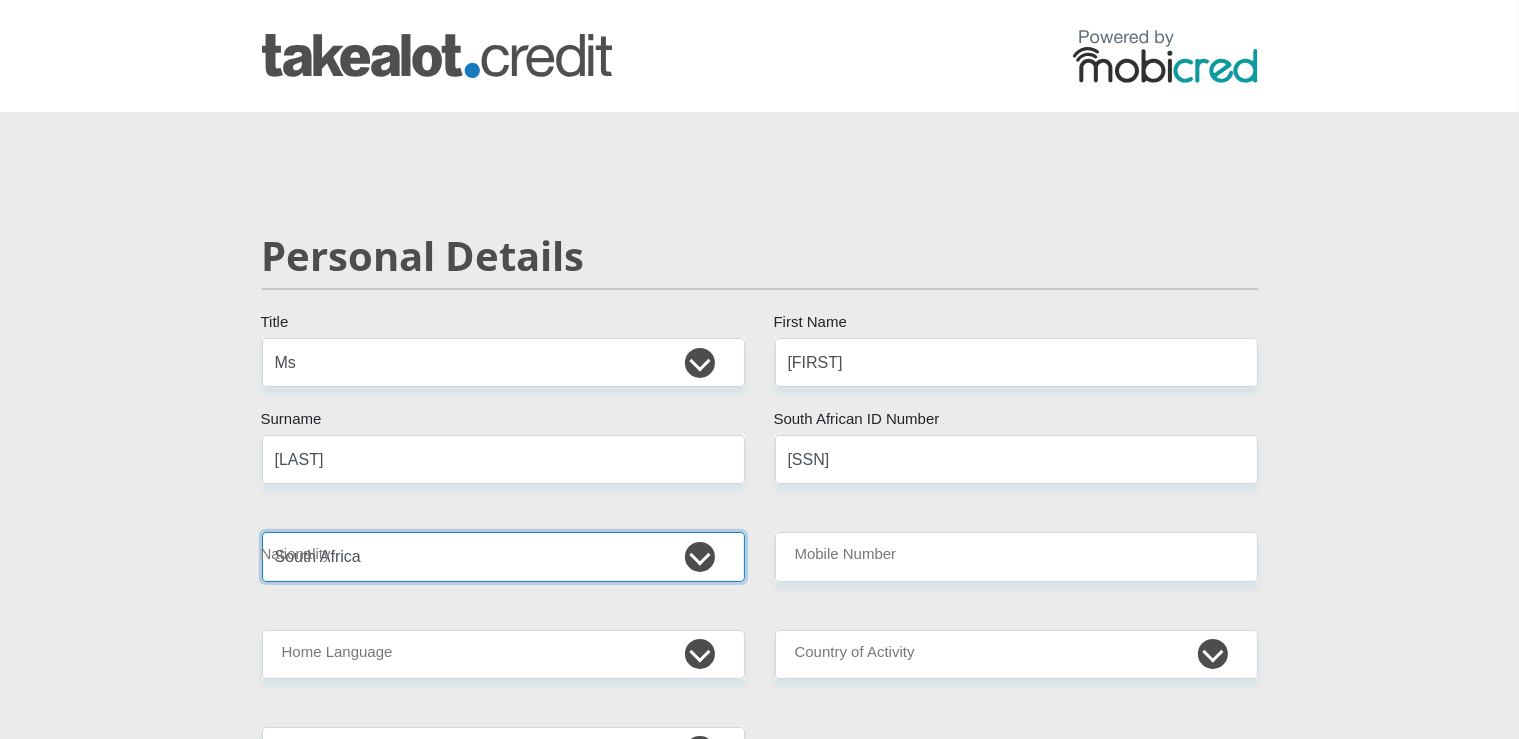 click on "South Africa" at bounding box center [0, 0] 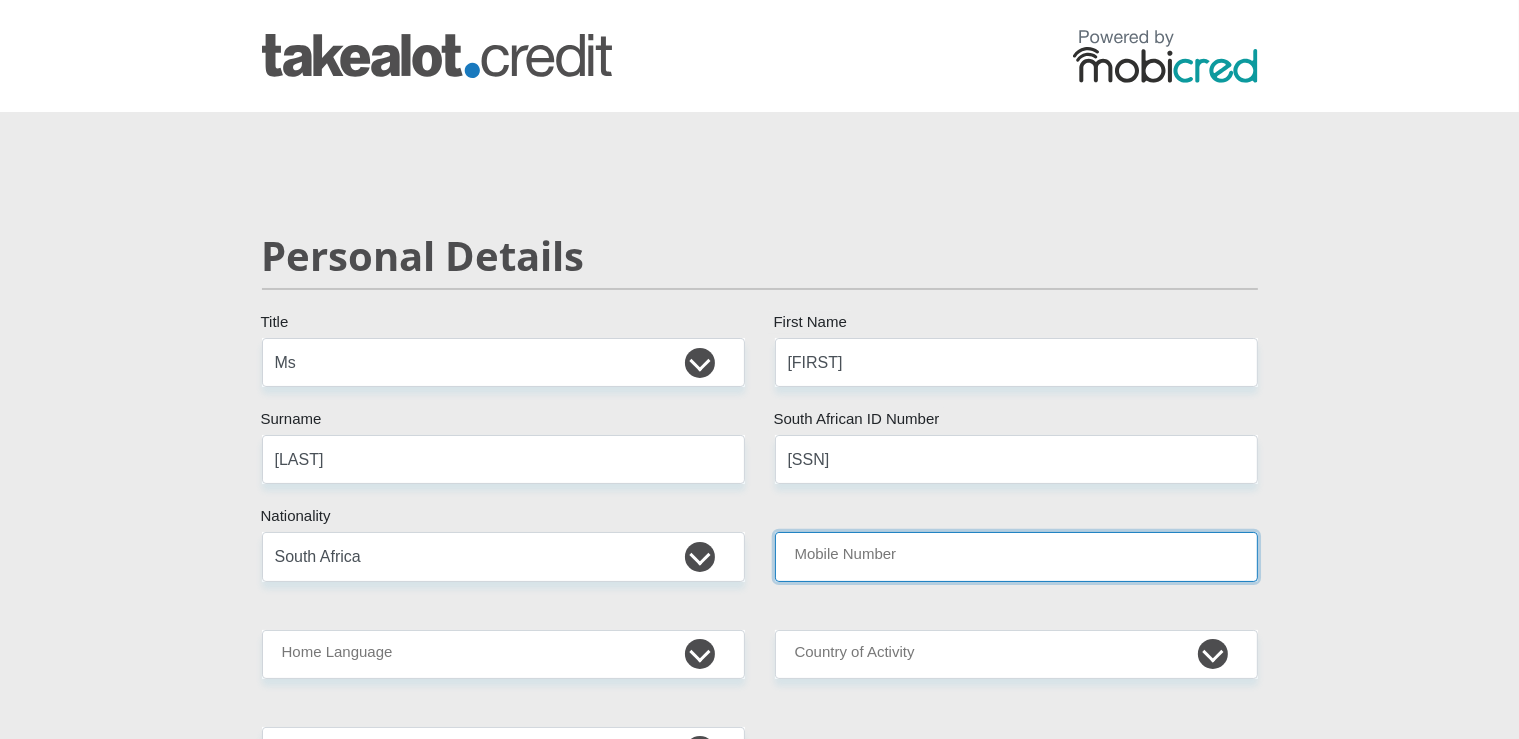 click on "Mobile Number" at bounding box center [1016, 556] 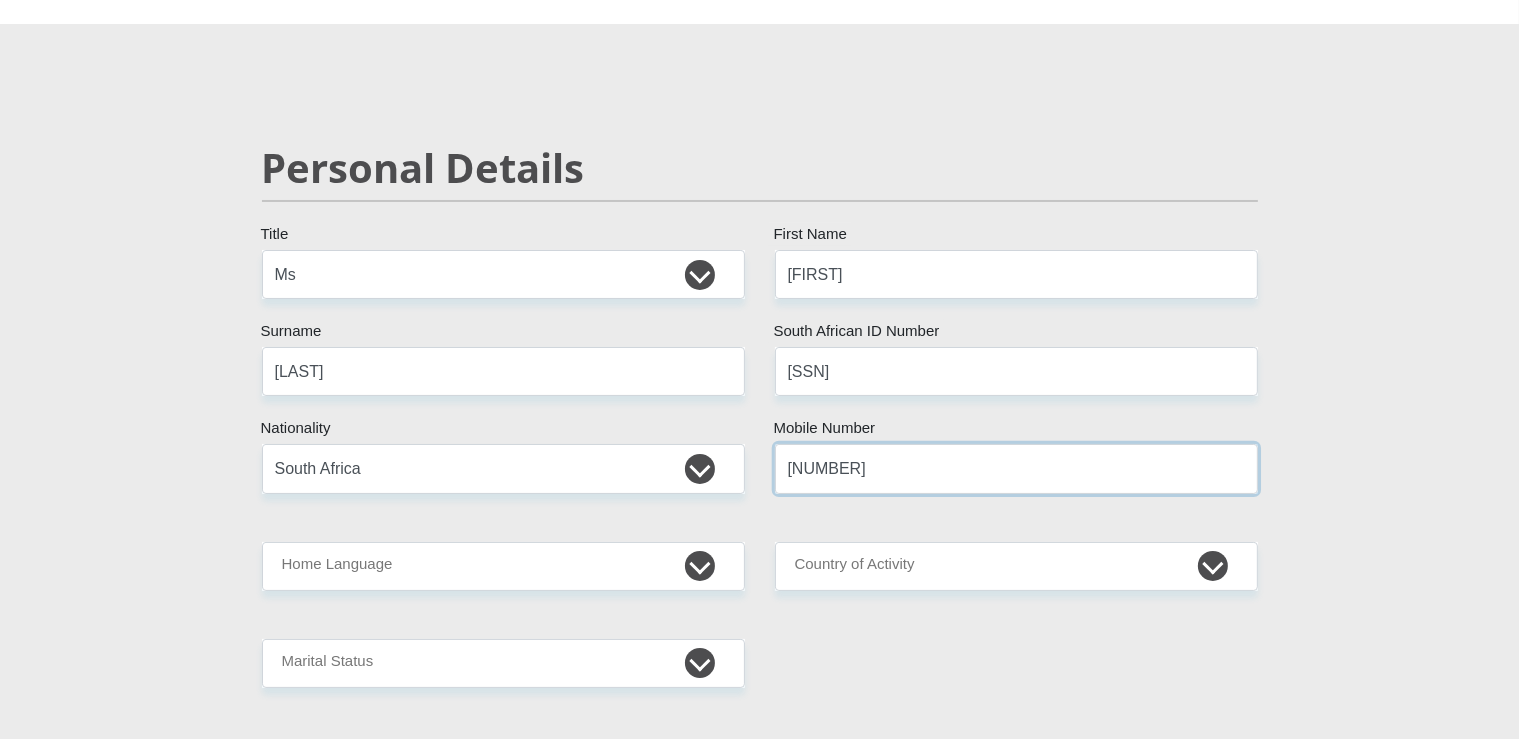 scroll, scrollTop: 211, scrollLeft: 0, axis: vertical 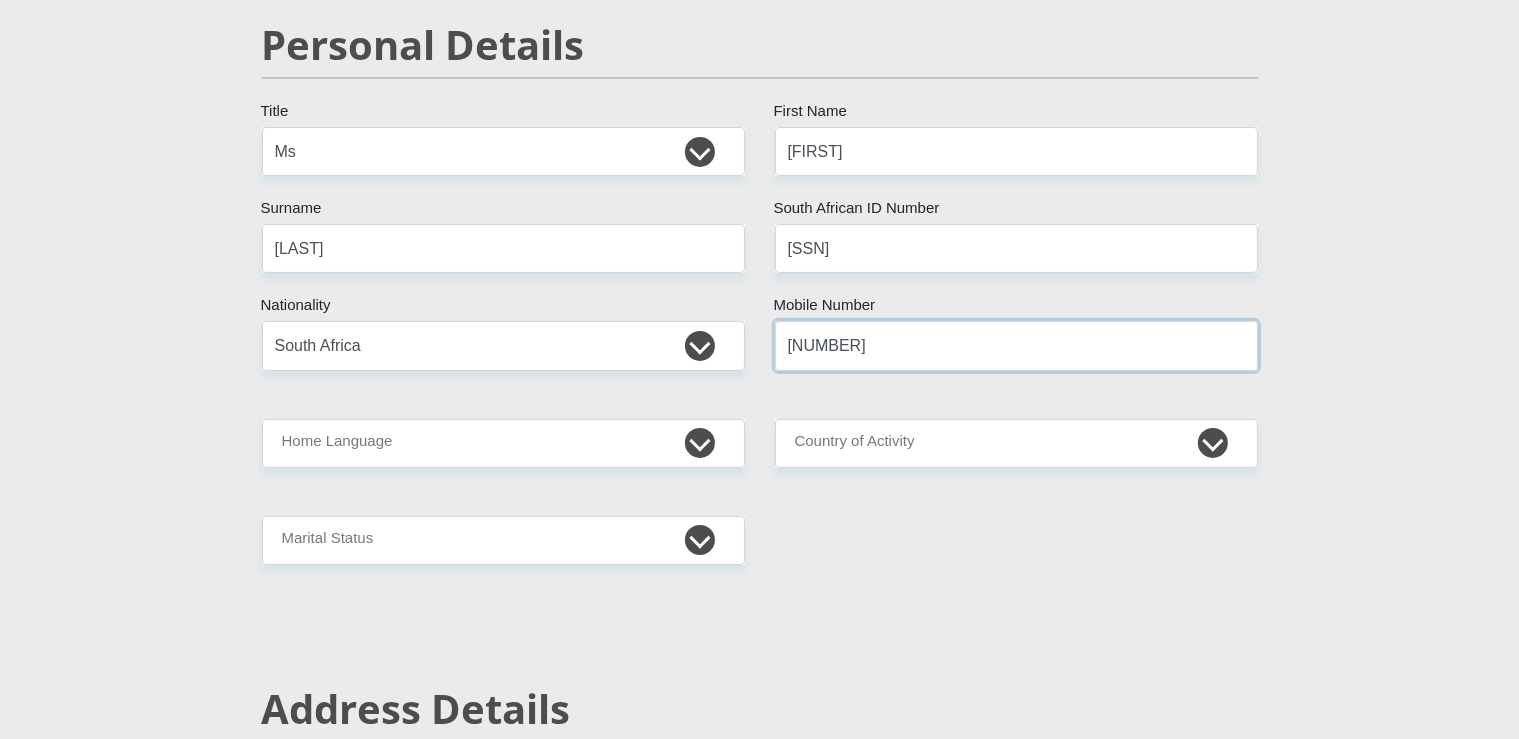 type on "[NUMBER]" 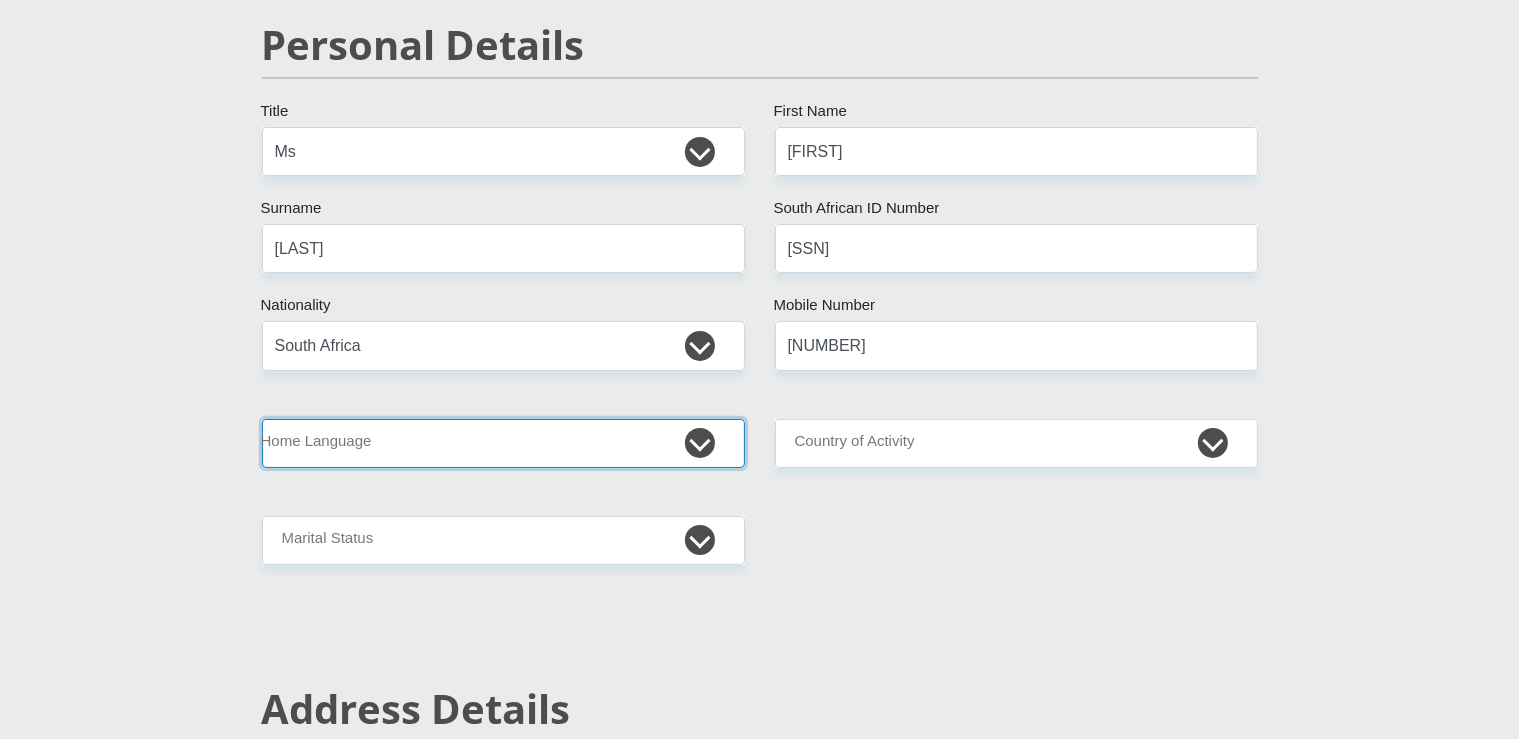 click on "Afrikaans
English
Sepedi
South Ndebele
Southern Sotho
Swati
Tsonga
Tswana
Venda
Xhosa
Zulu
Other" at bounding box center [503, 443] 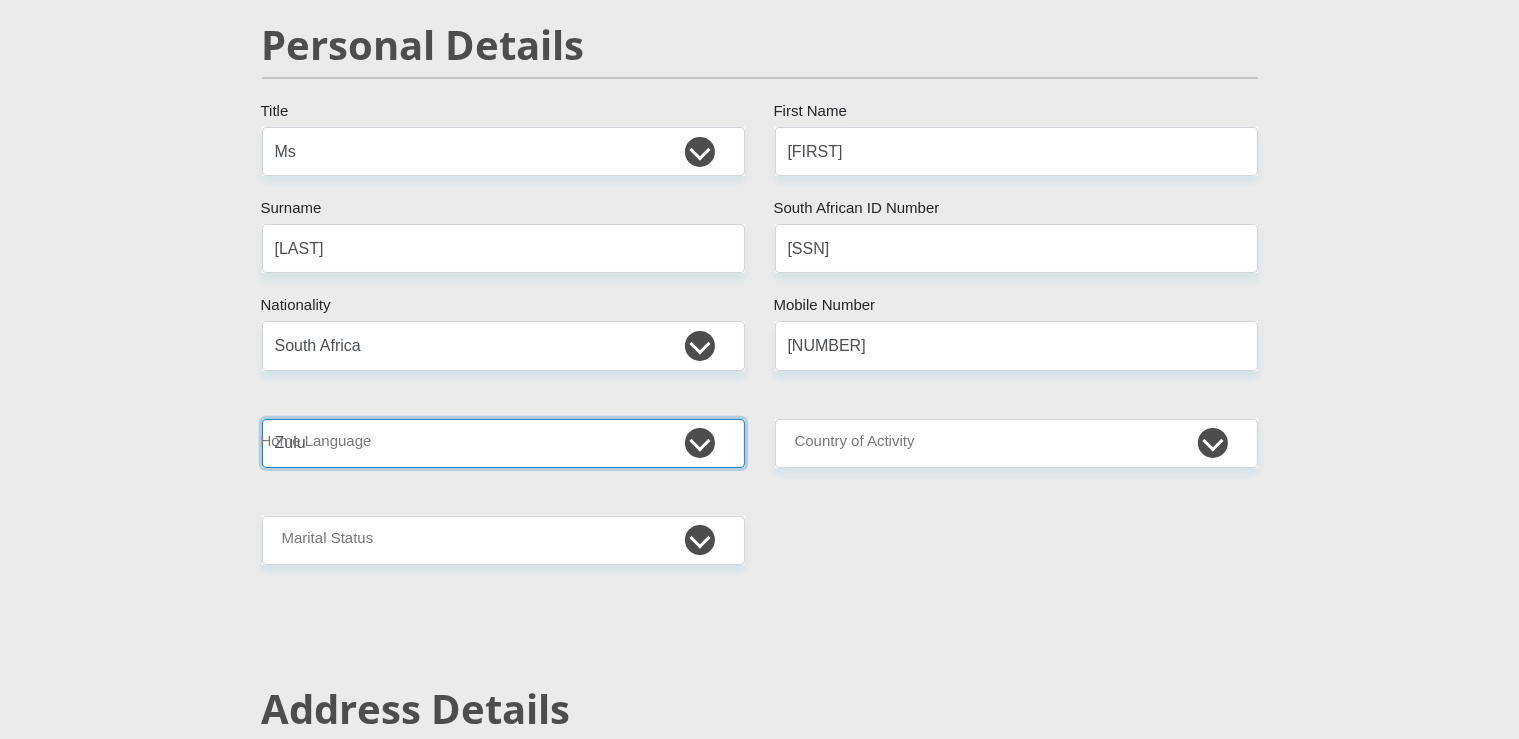 click on "Zulu" at bounding box center [0, 0] 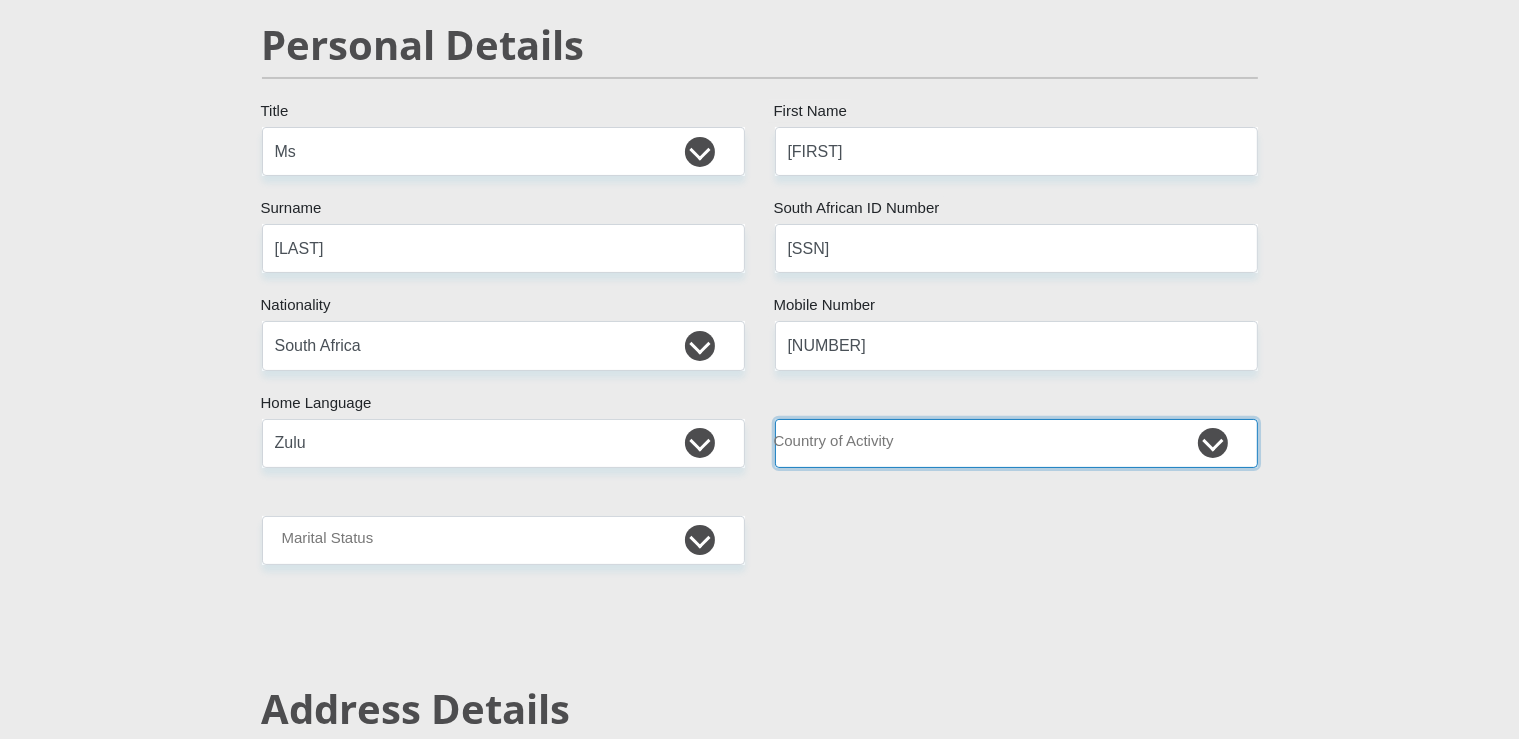 select on "ZAF" 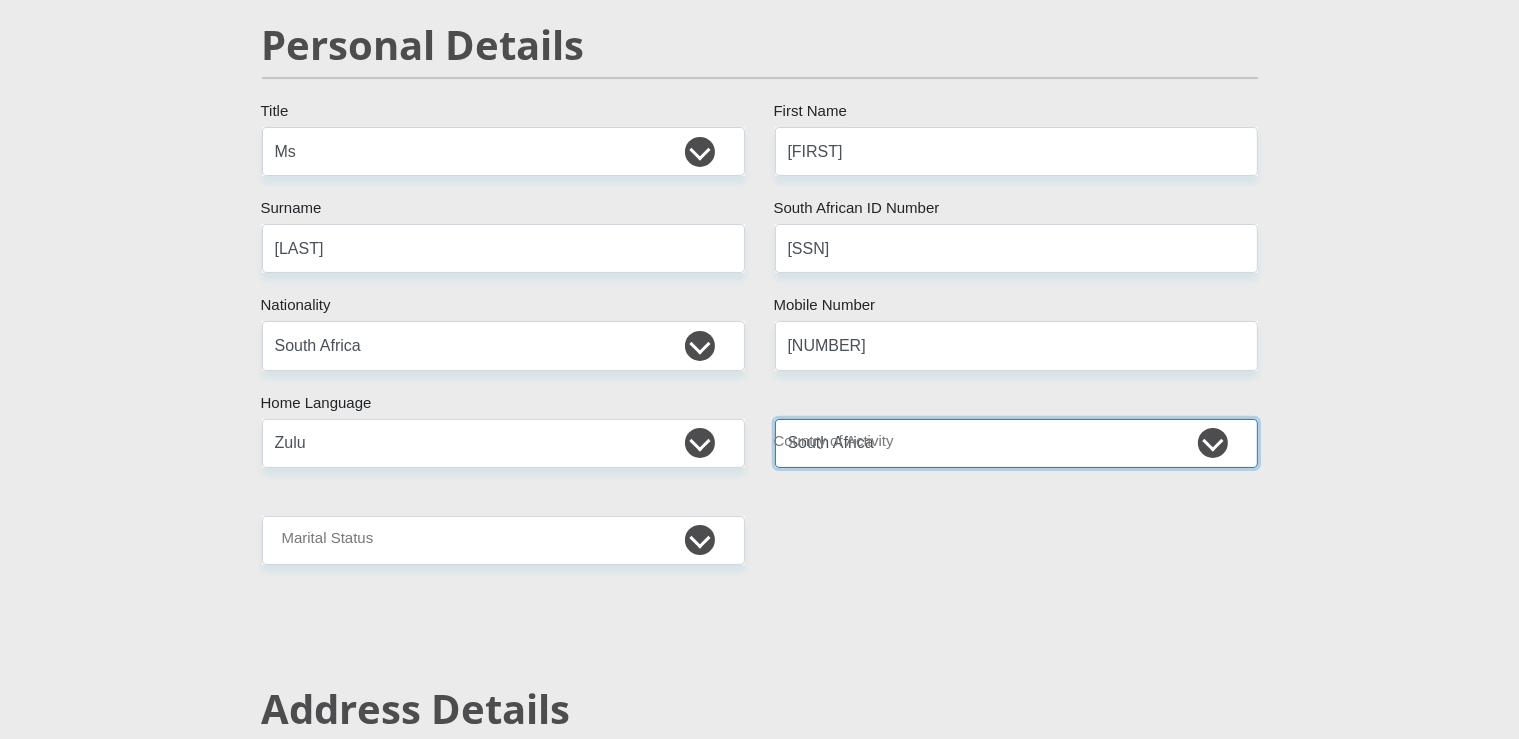 click on "South Africa" at bounding box center [0, 0] 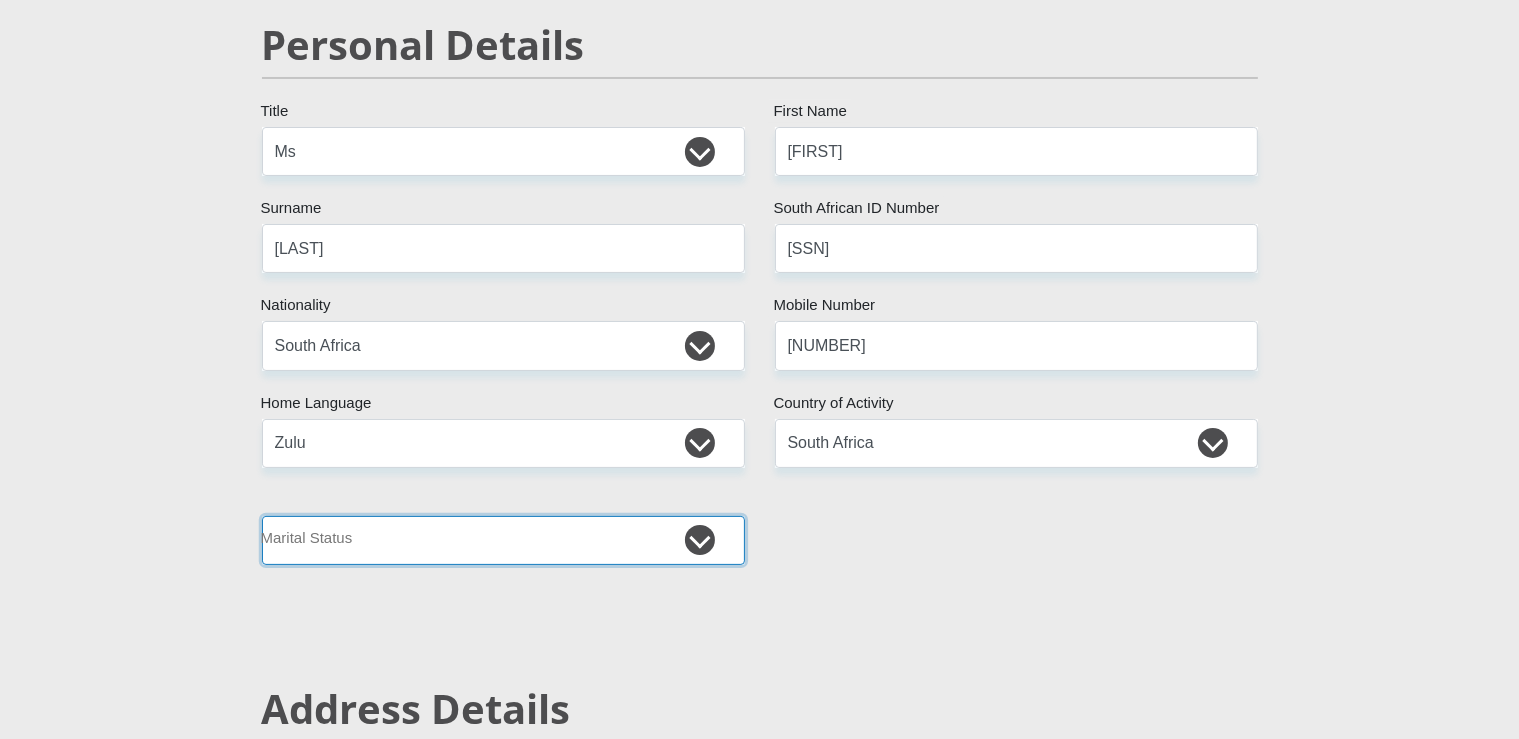 click on "Married ANC
Single
Divorced
Widowed
Married COP or Customary Law" at bounding box center [503, 540] 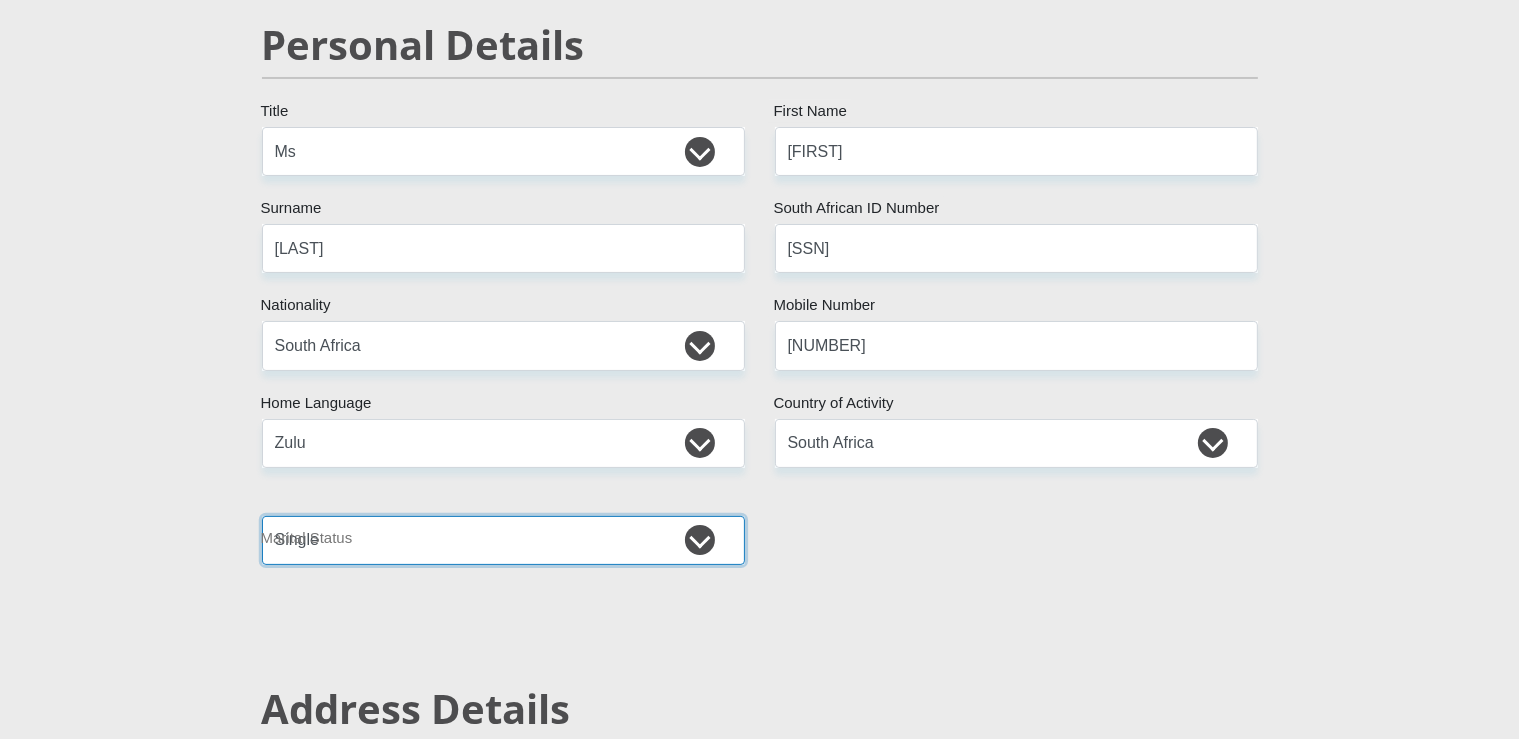 click on "Single" at bounding box center [0, 0] 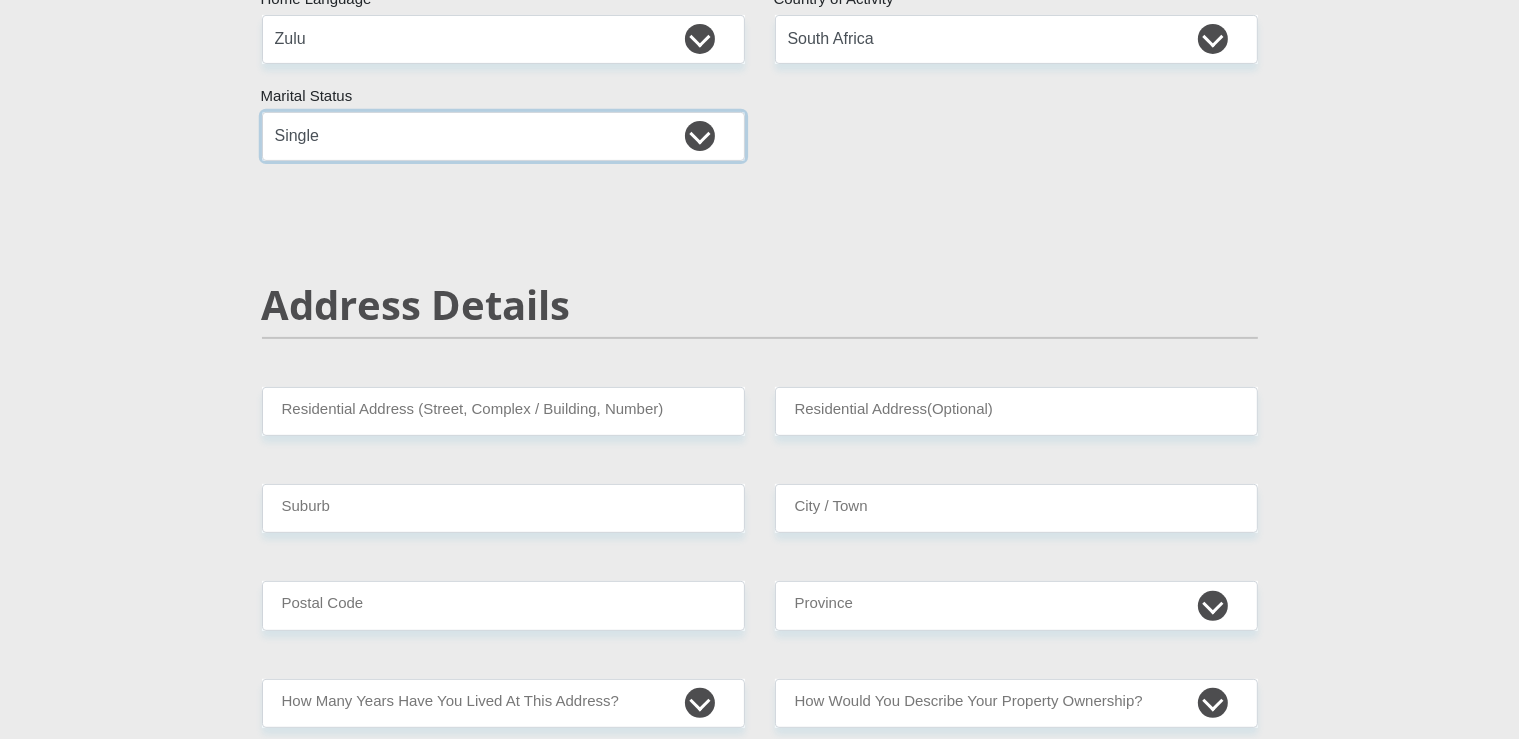 scroll, scrollTop: 633, scrollLeft: 0, axis: vertical 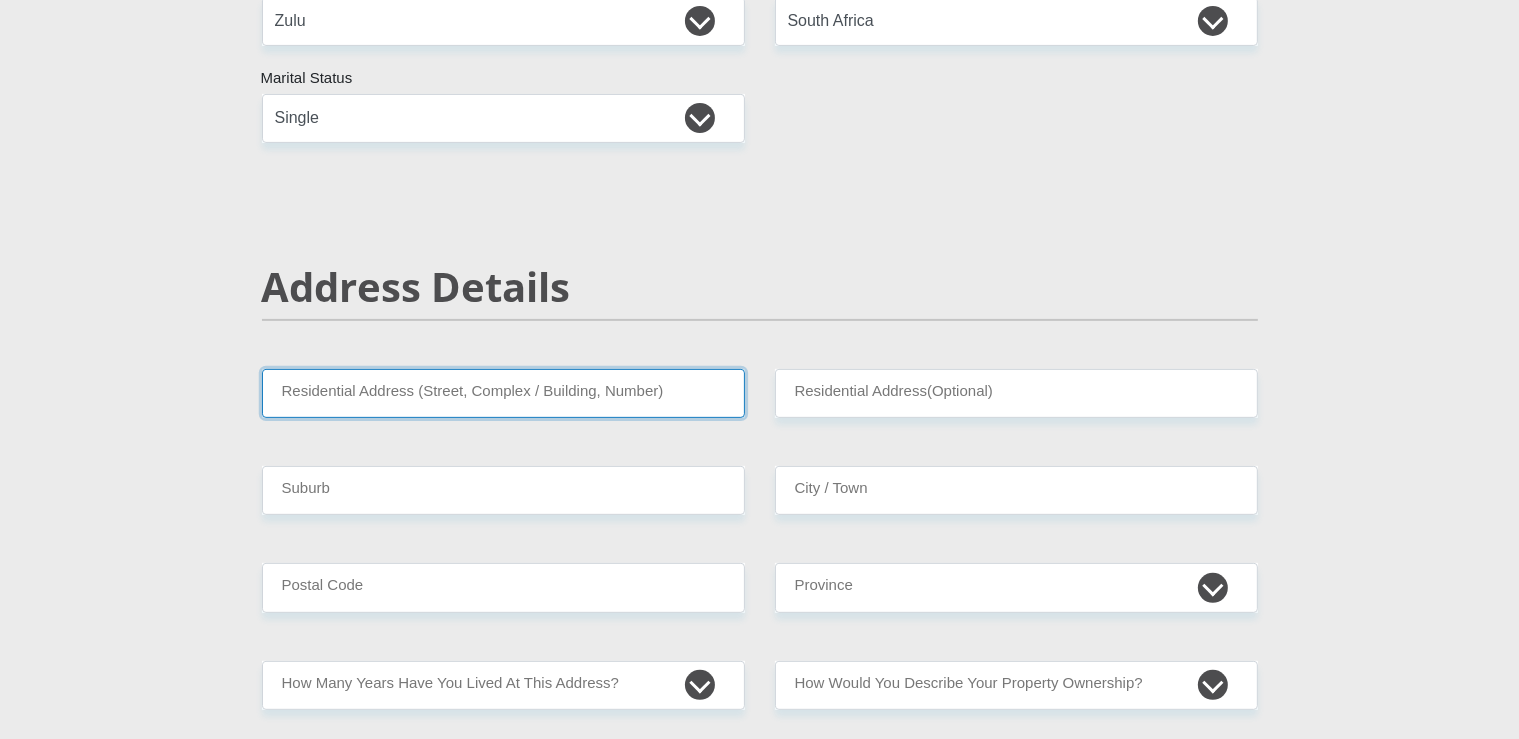 click on "Residential Address (Street, Complex / Building, Number)" at bounding box center [503, 393] 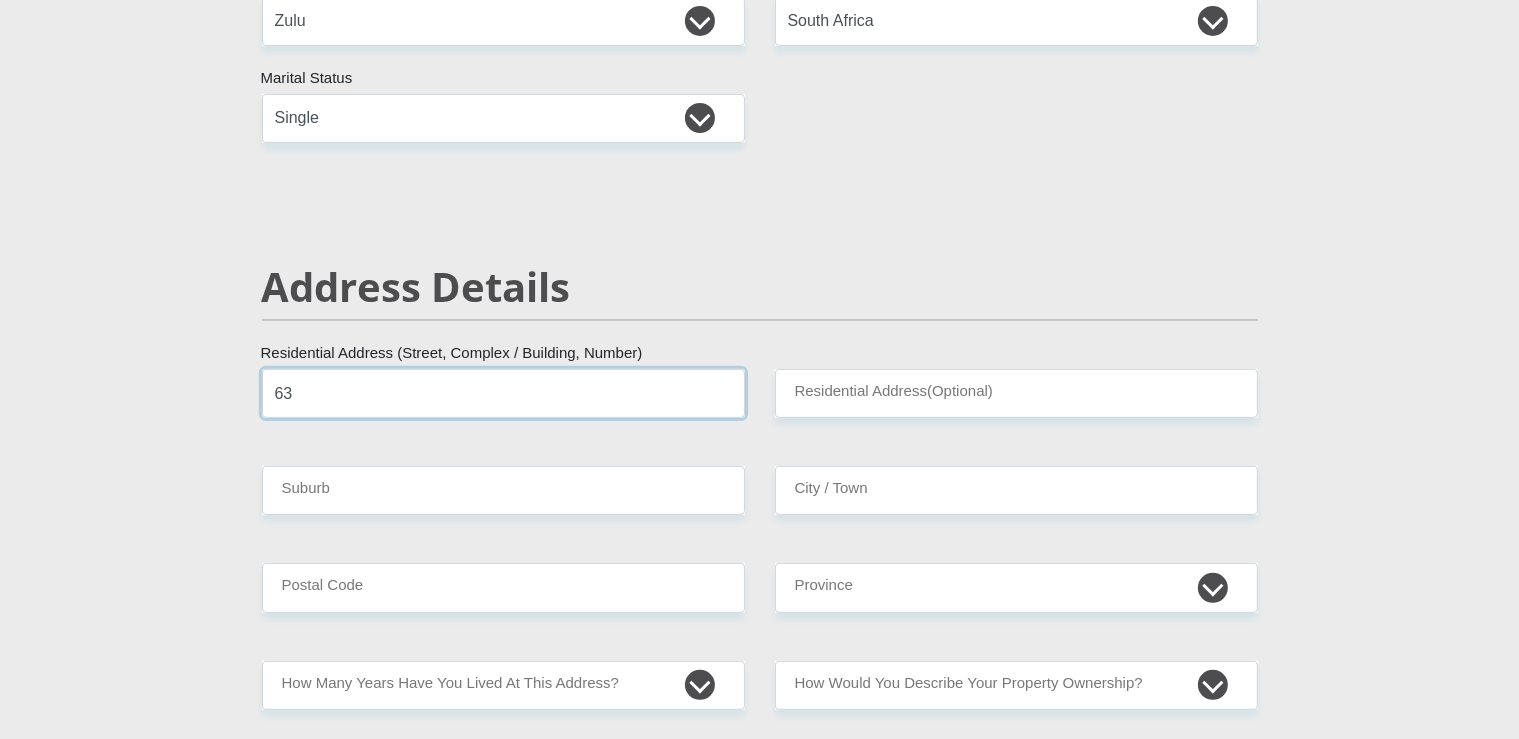 type on "63" 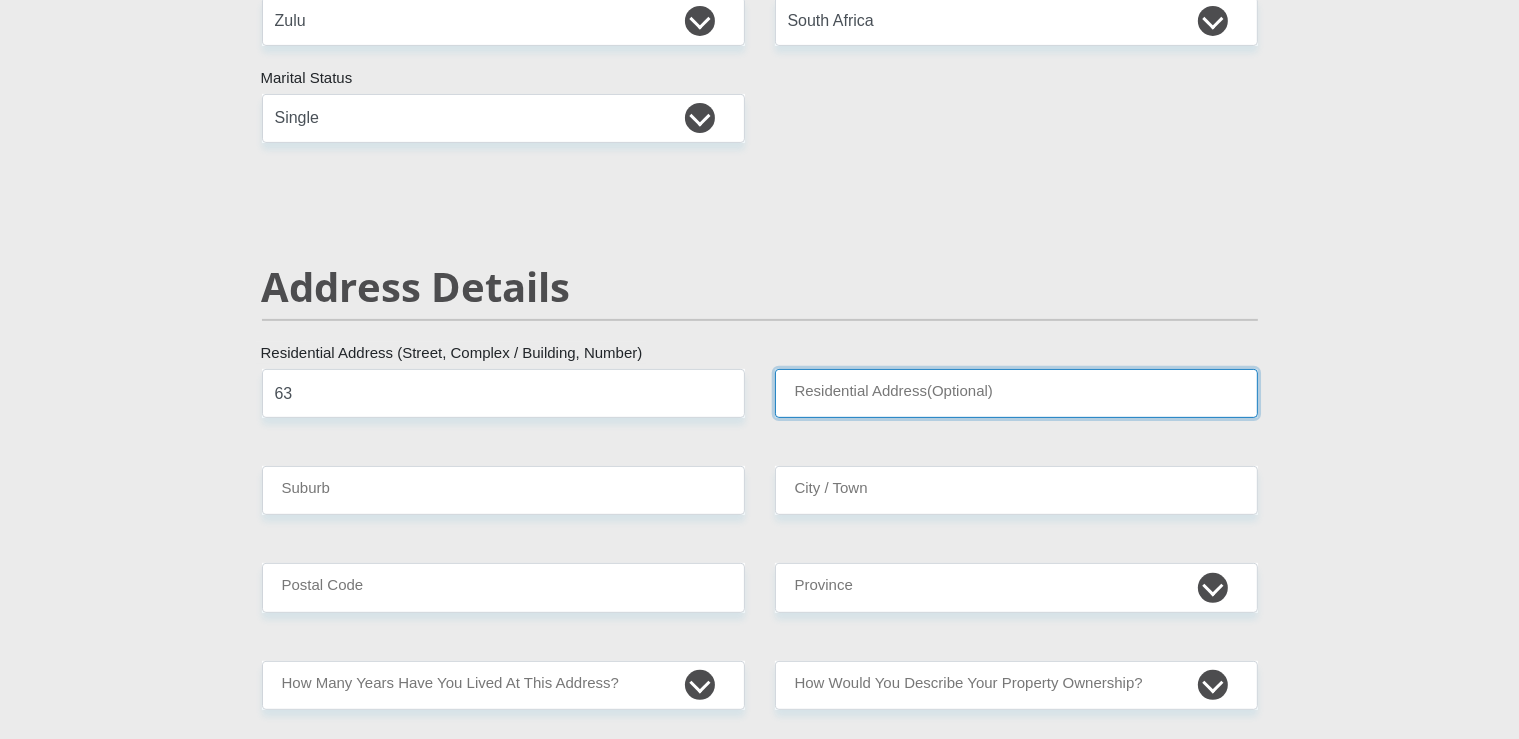click on "Residential Address(Optional)" at bounding box center [1016, 393] 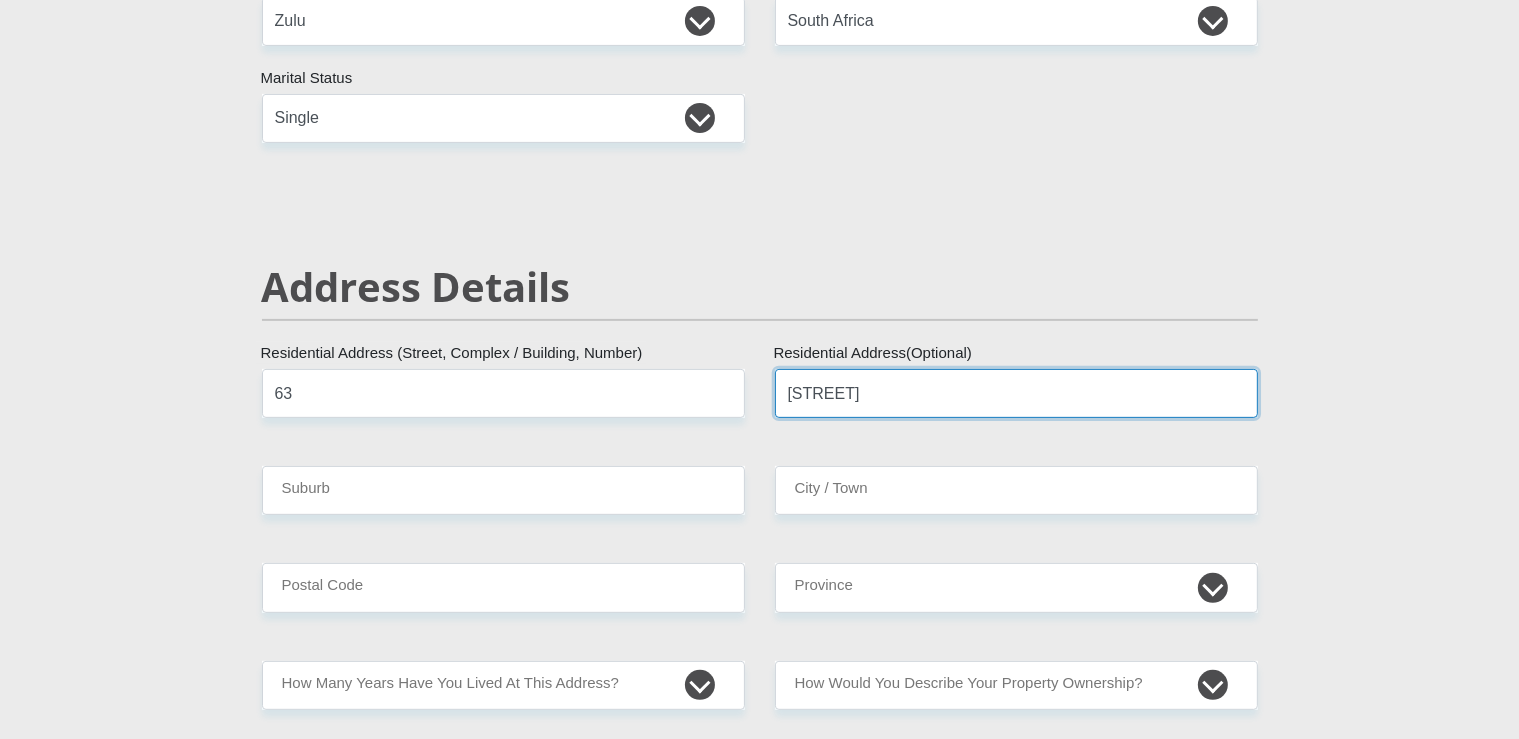 type on "[STREET]" 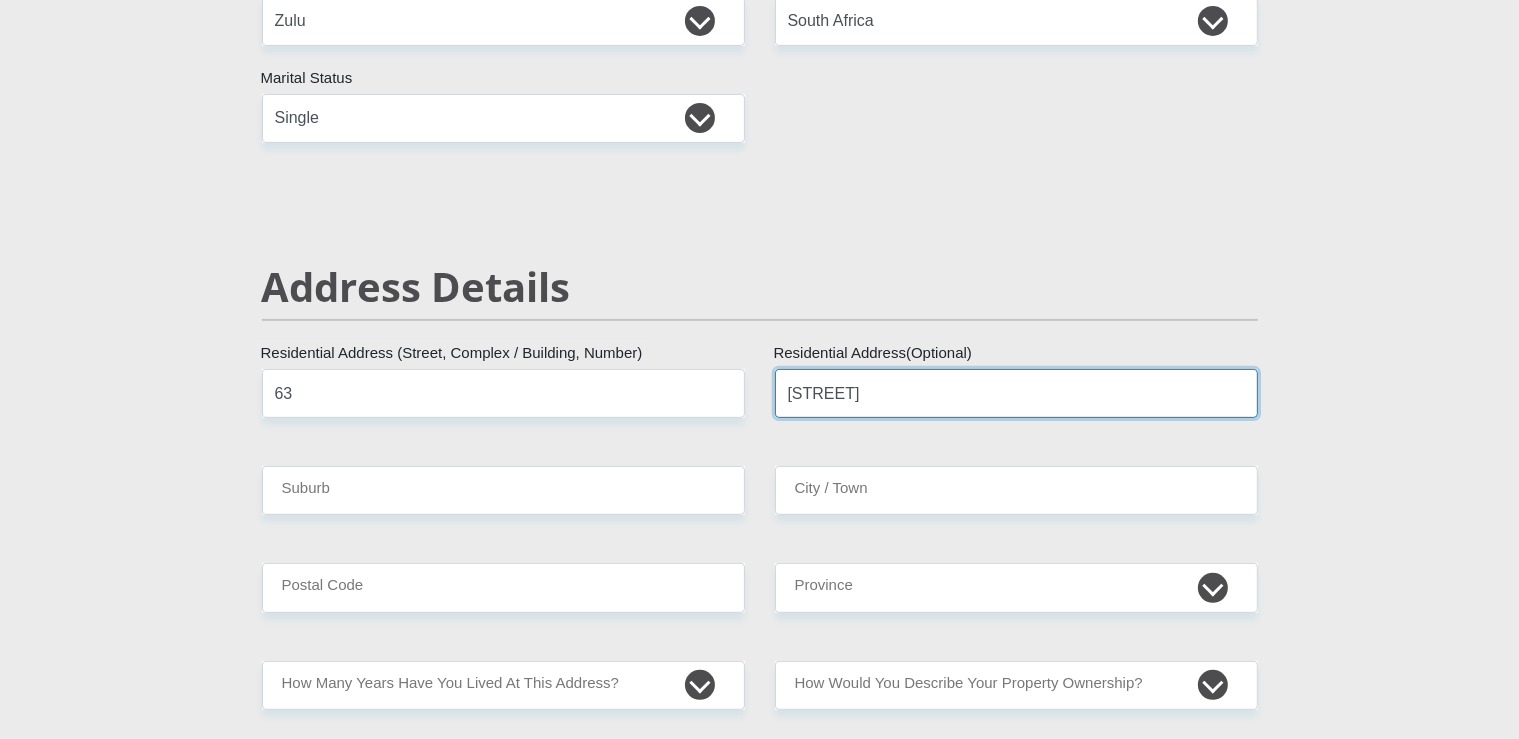 drag, startPoint x: 867, startPoint y: 398, endPoint x: 590, endPoint y: 390, distance: 277.1155 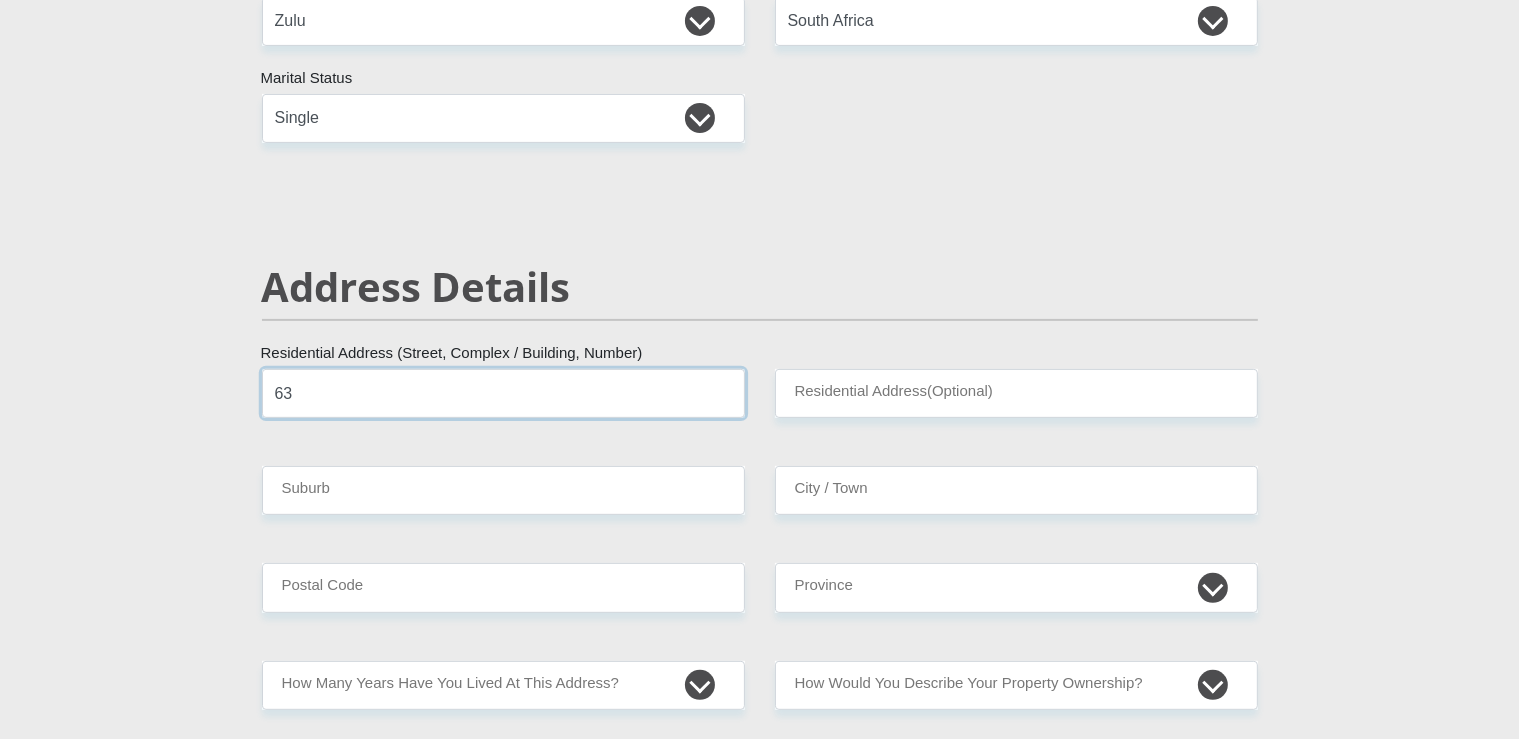 click on "63" at bounding box center [503, 393] 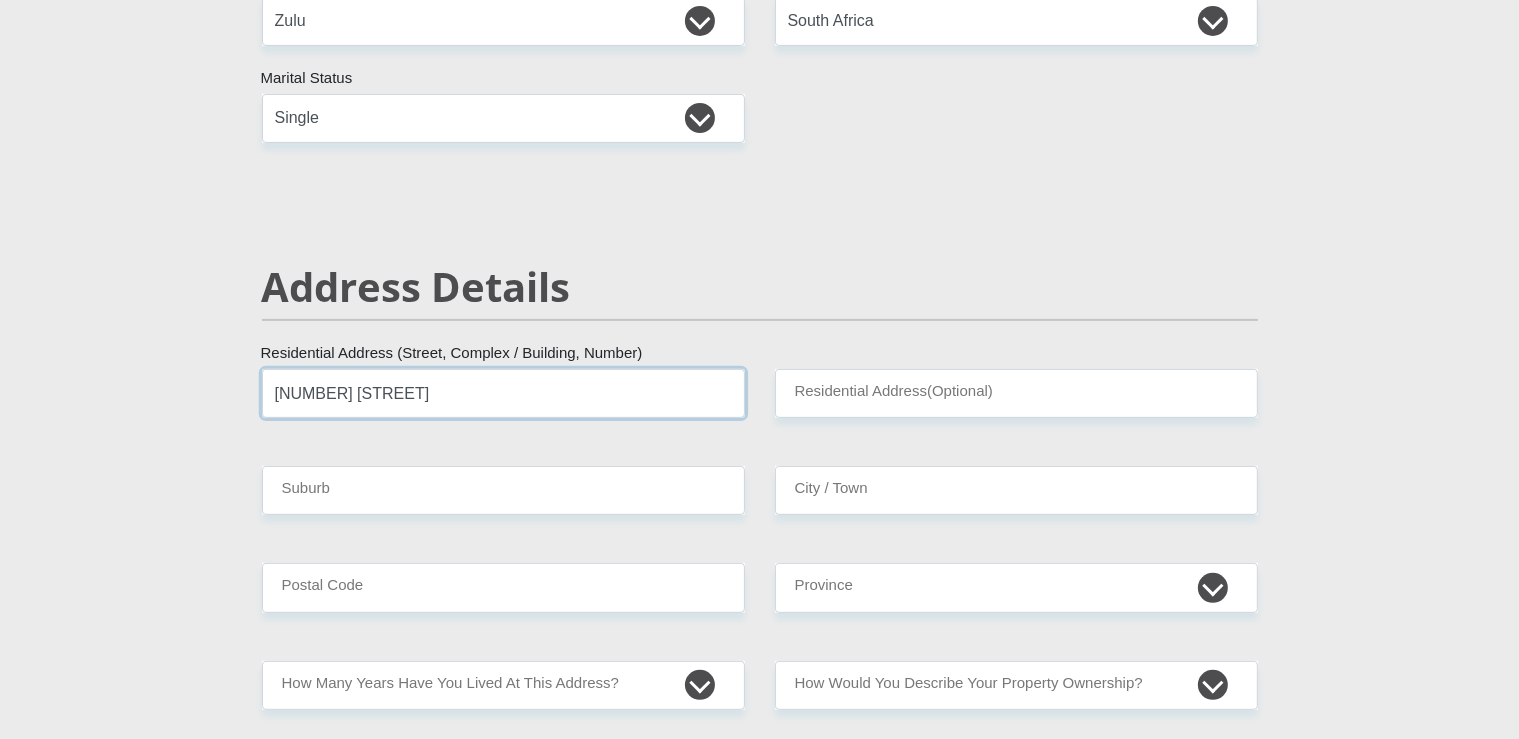 type on "[NUMBER] [STREET]" 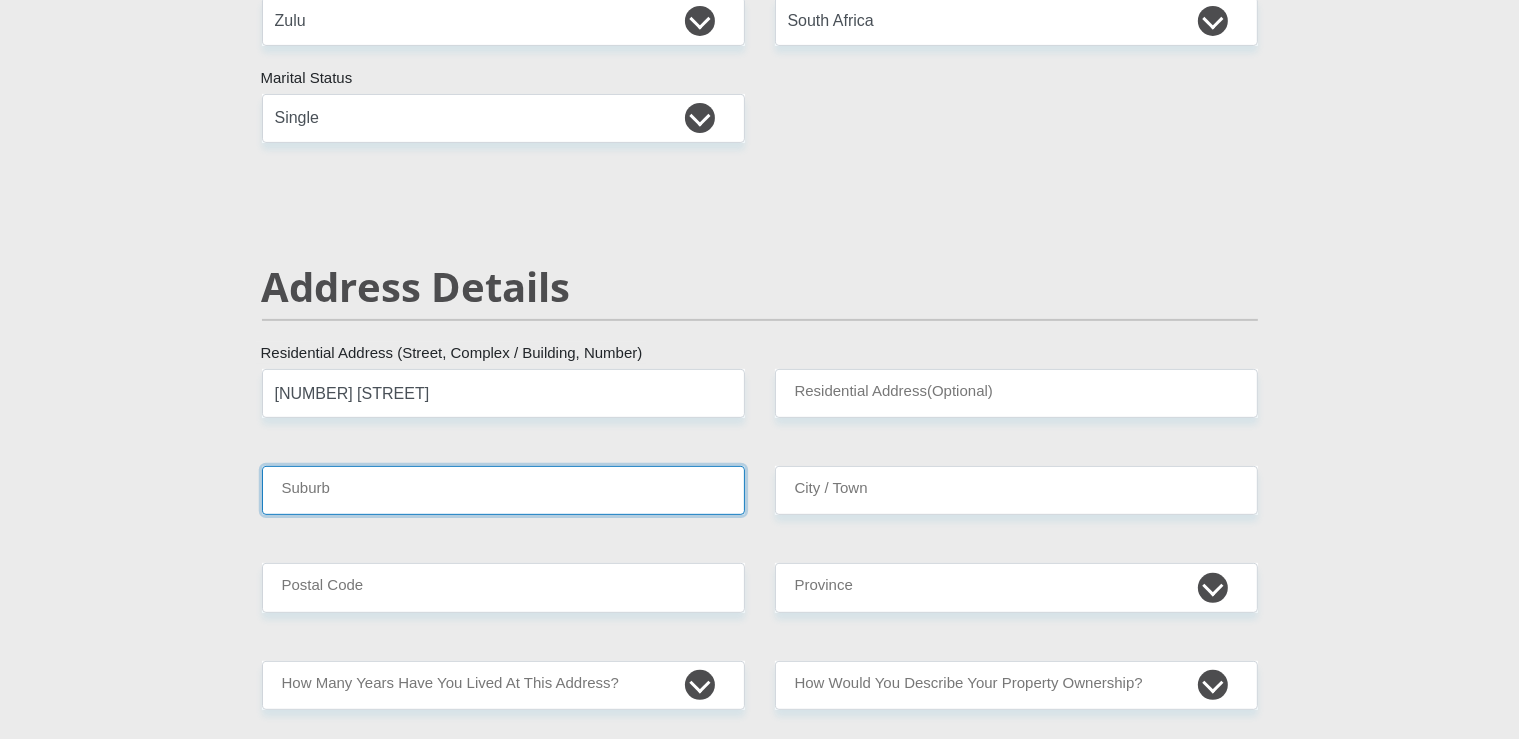 click on "Suburb" at bounding box center (503, 490) 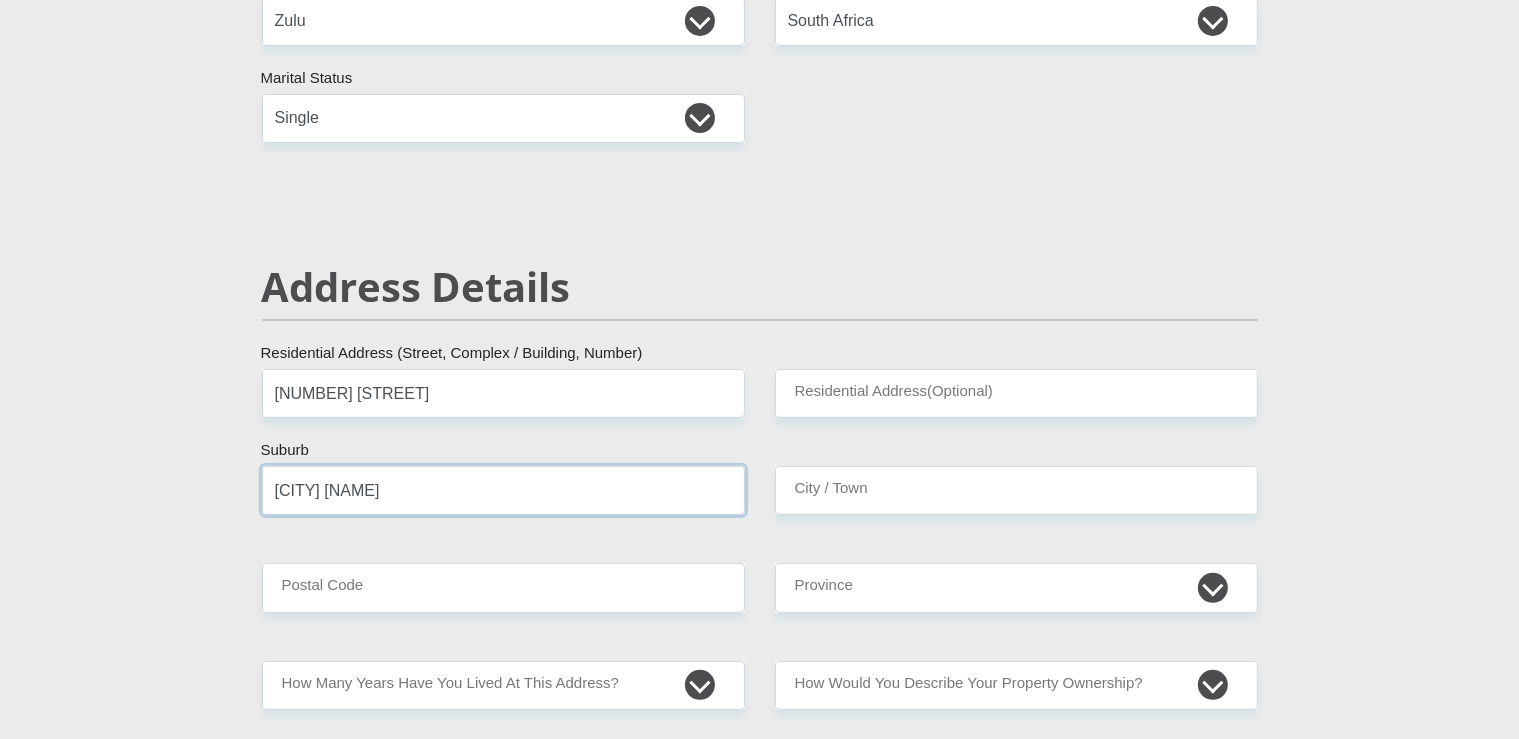 type on "[CITY] [NAME]" 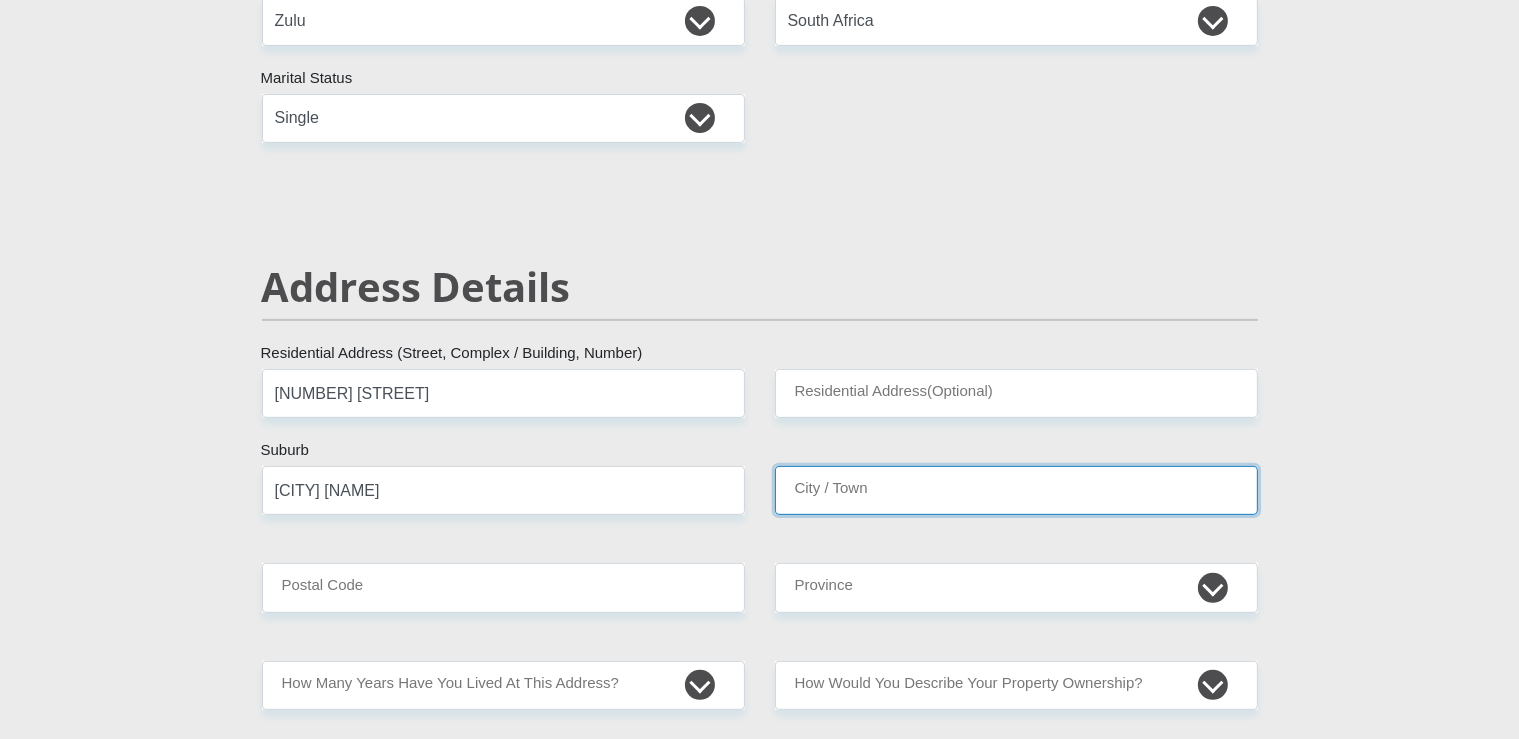 click on "City / Town" at bounding box center (1016, 490) 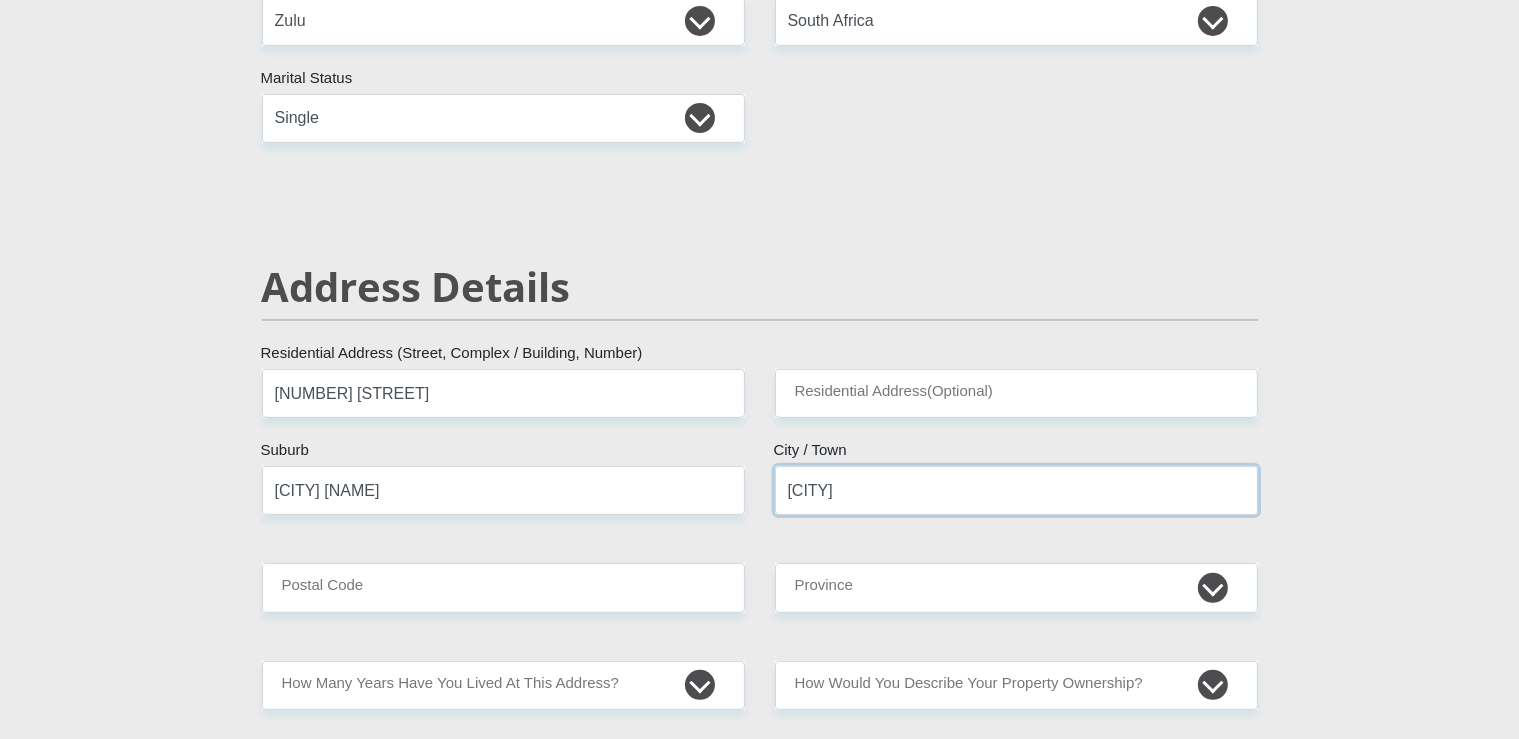 type on "[CITY]" 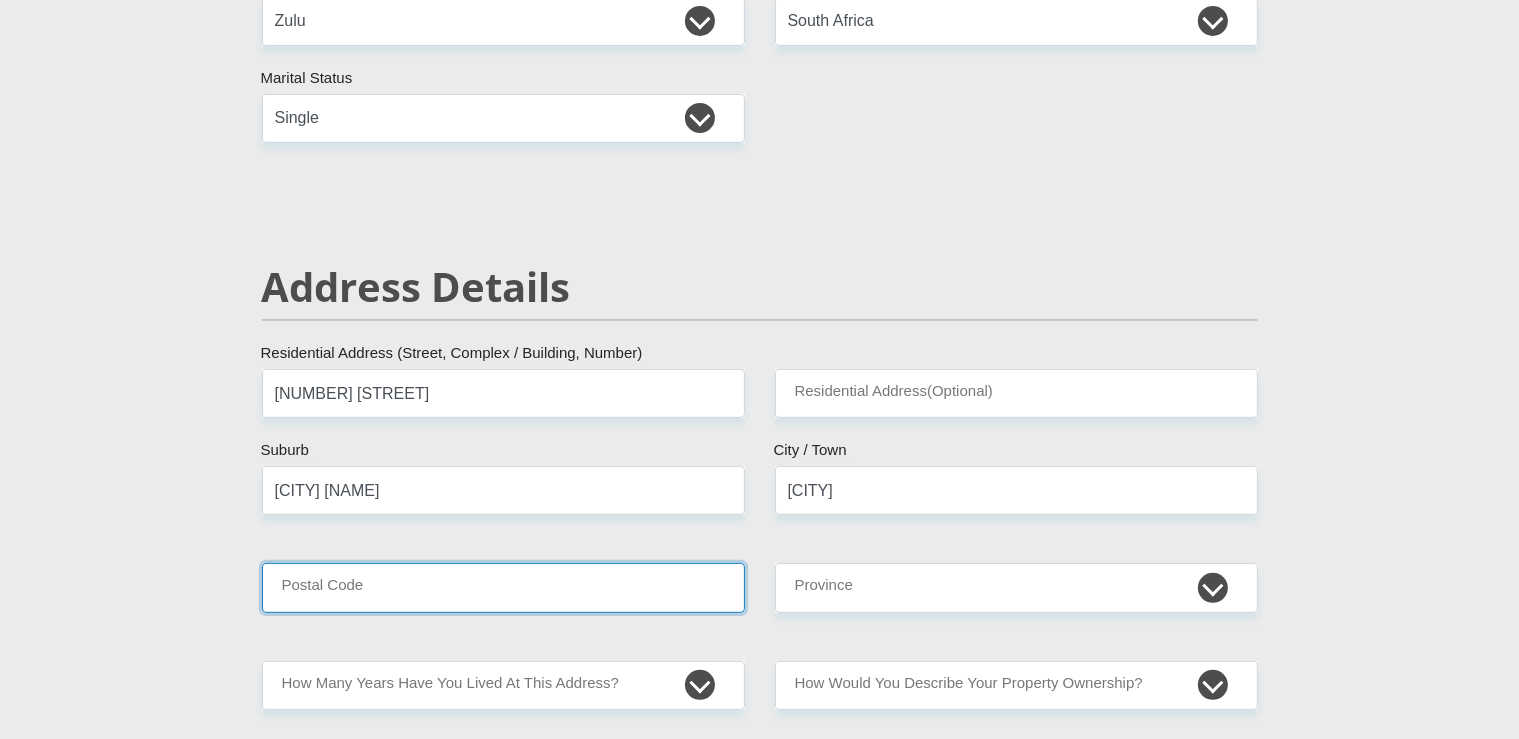 click on "Postal Code" at bounding box center (503, 587) 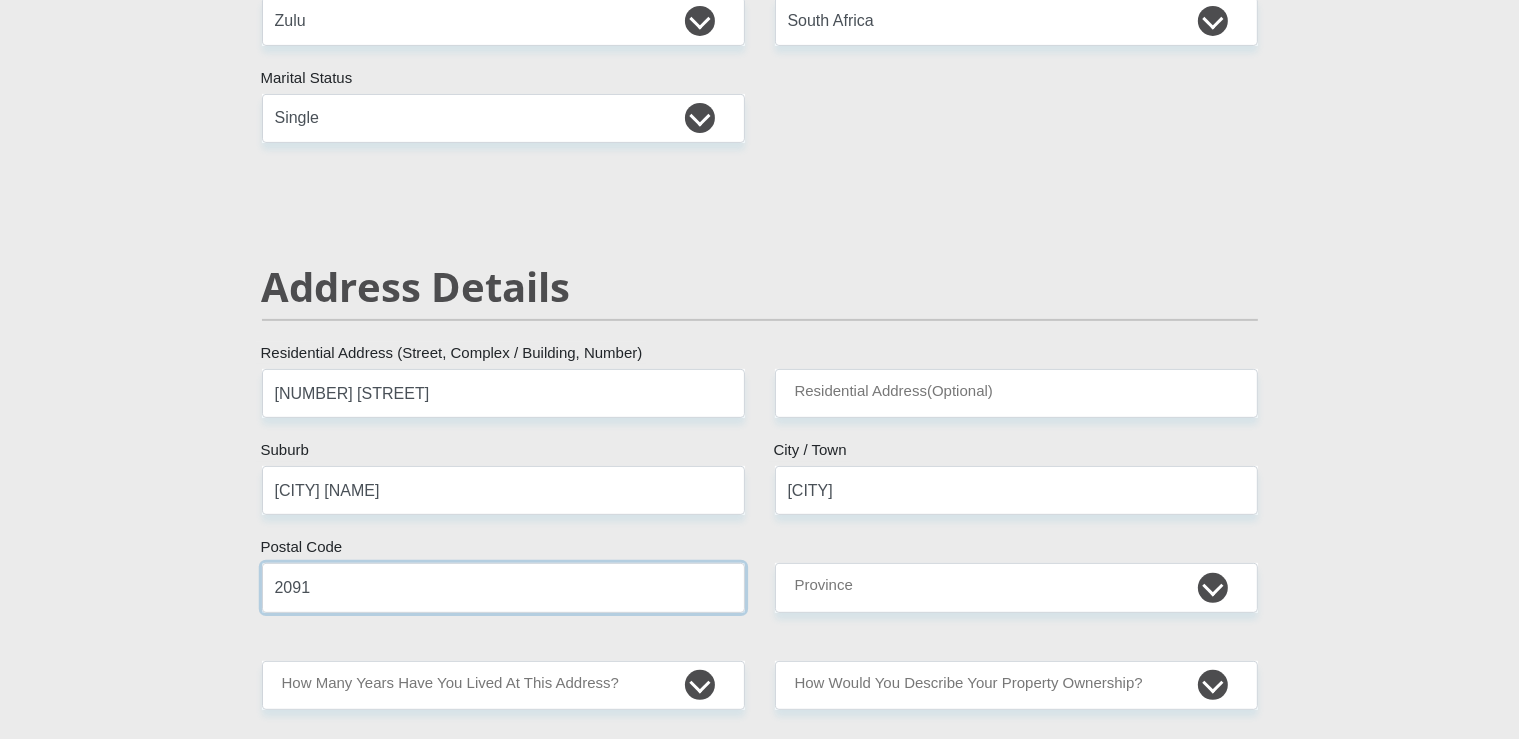 type on "2091" 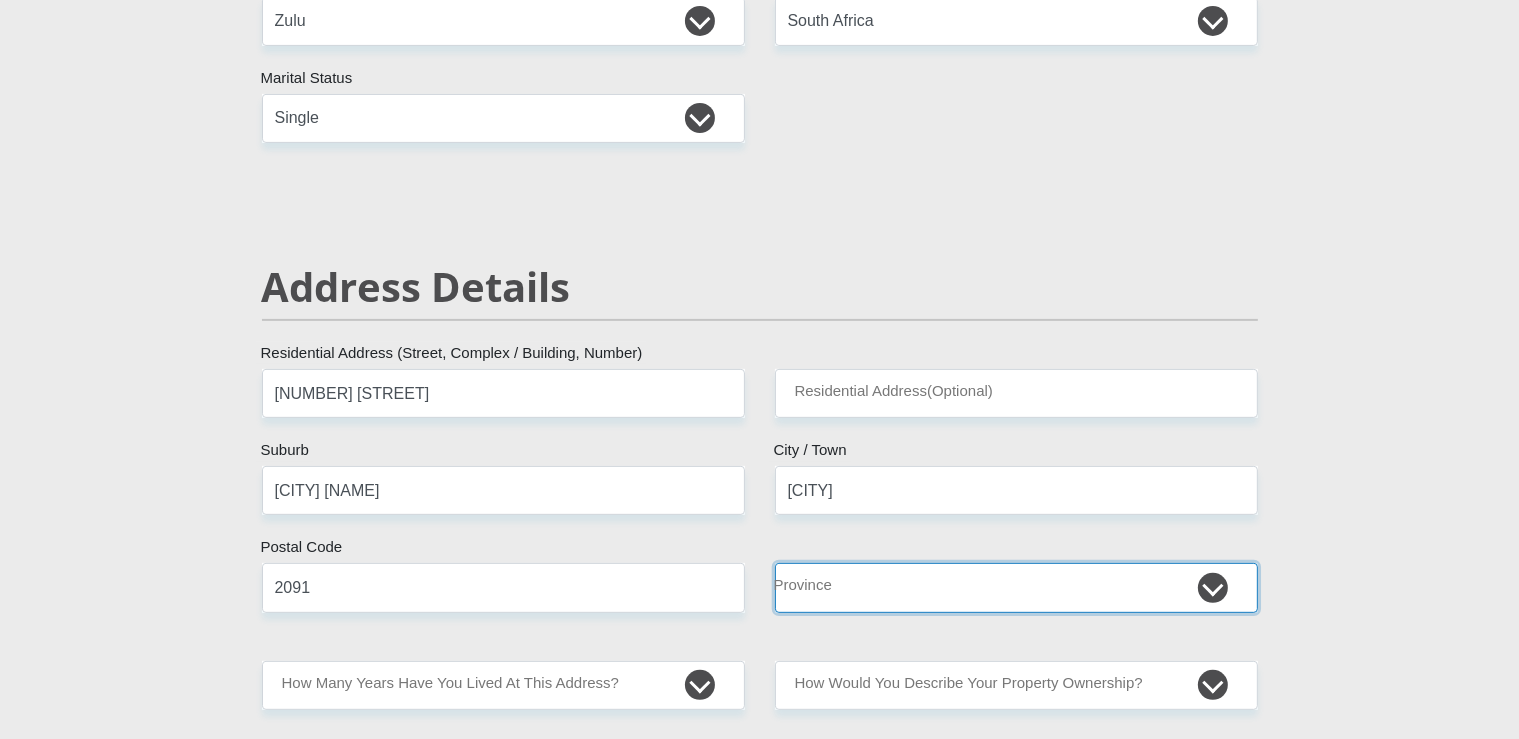 click on "Eastern Cape
Free State
Gauteng
KwaZulu-Natal
Limpopo
Mpumalanga
Northern Cape
North West
Western Cape" at bounding box center (1016, 587) 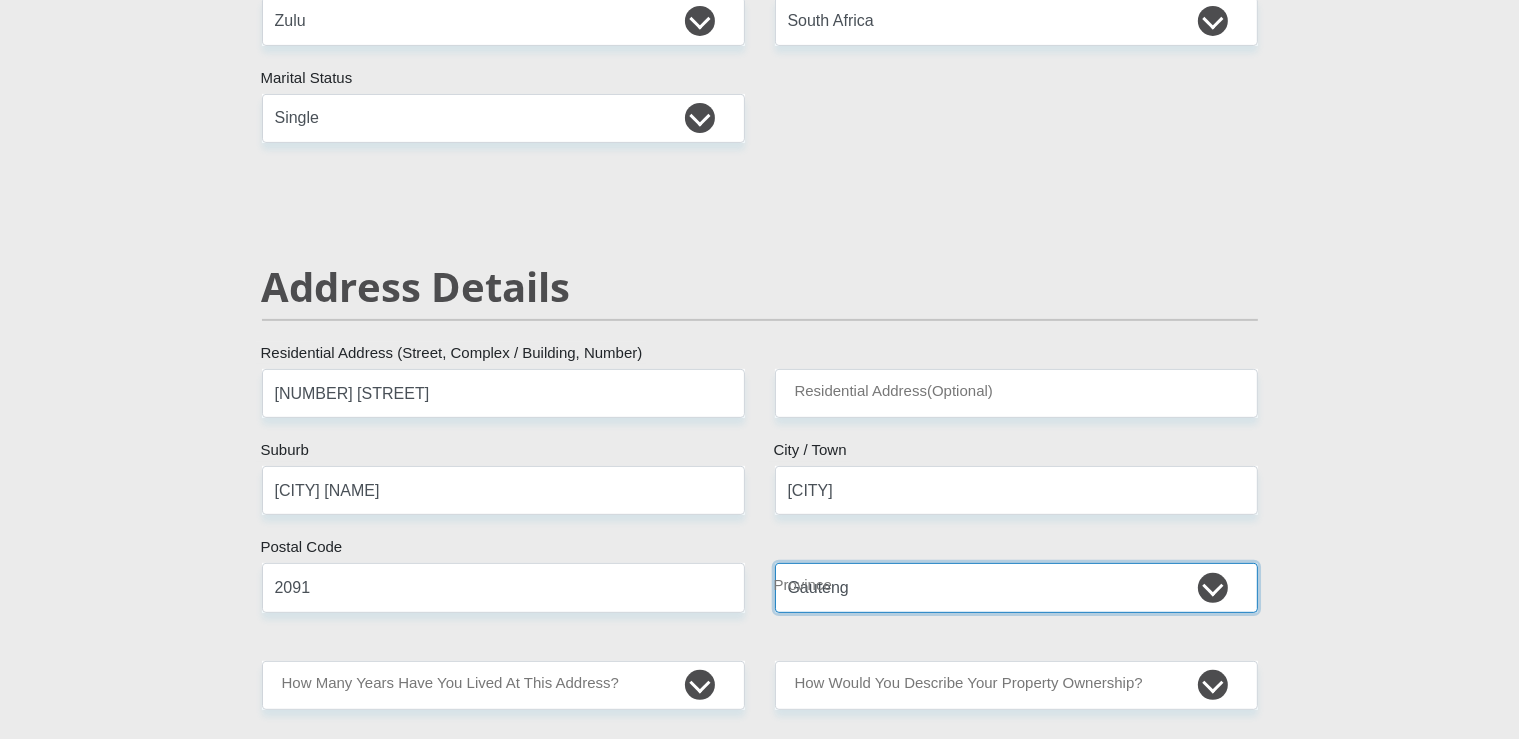 click on "Gauteng" at bounding box center [0, 0] 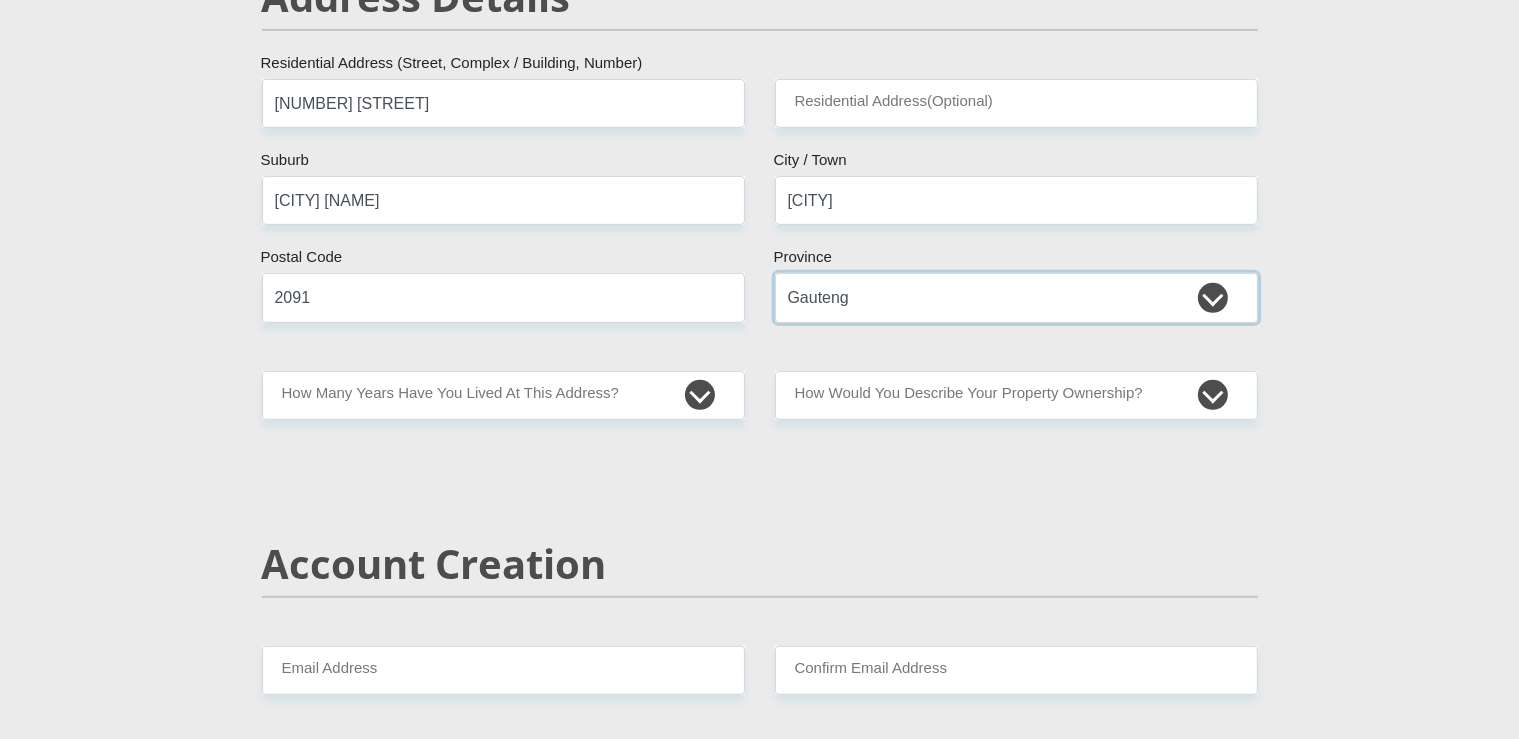 scroll, scrollTop: 950, scrollLeft: 0, axis: vertical 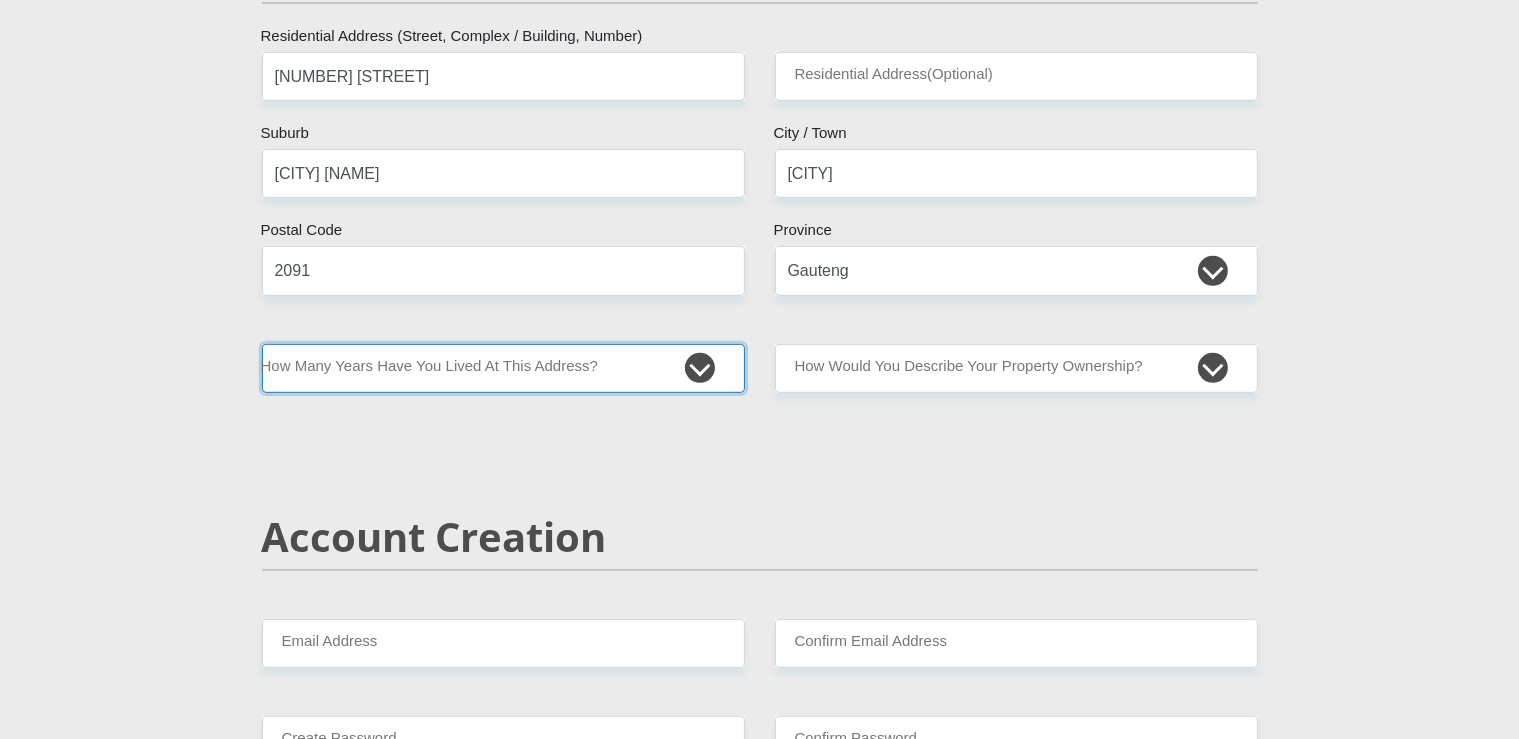 click on "less than 1 year
1-3 years
3-5 years
5+ years" at bounding box center [503, 368] 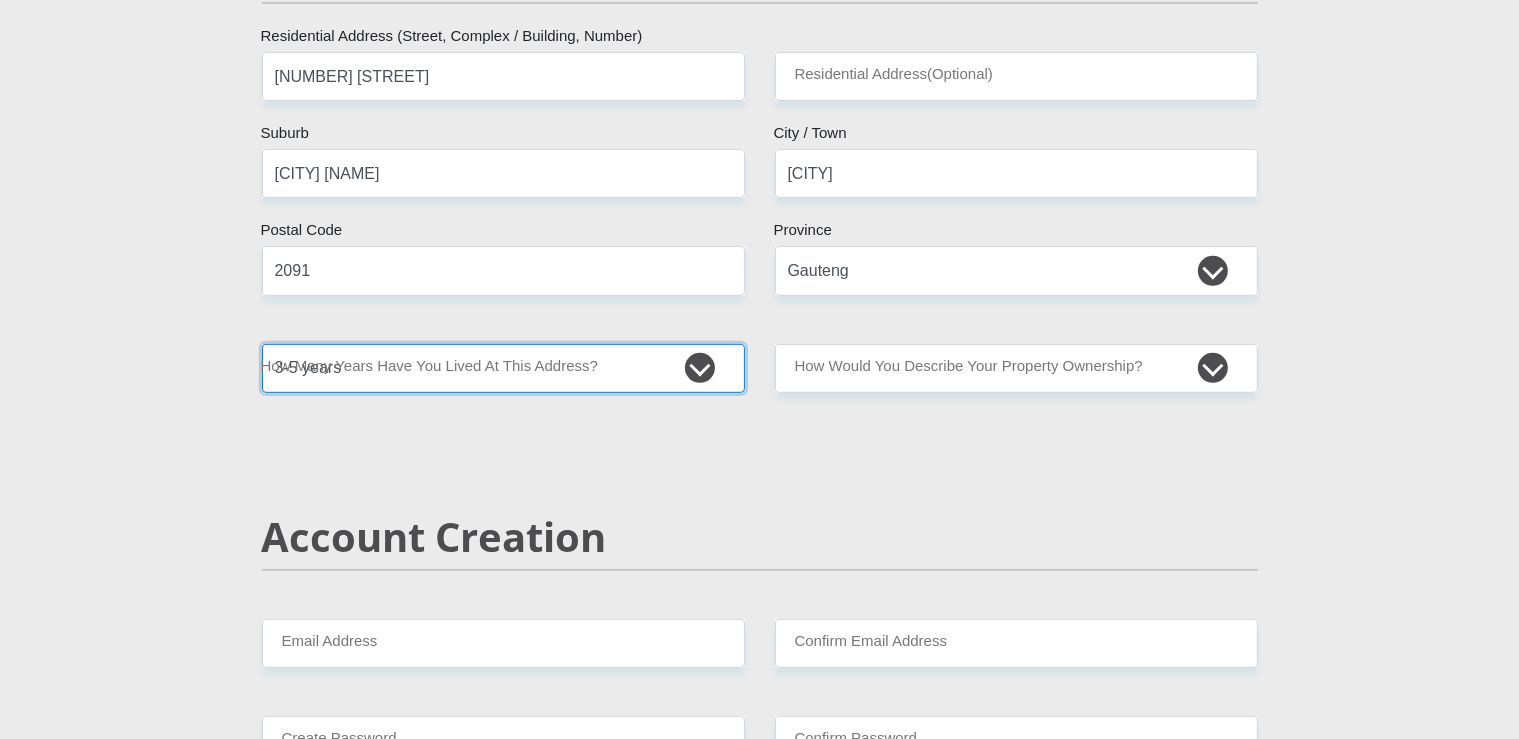 click on "3-5 years" at bounding box center (0, 0) 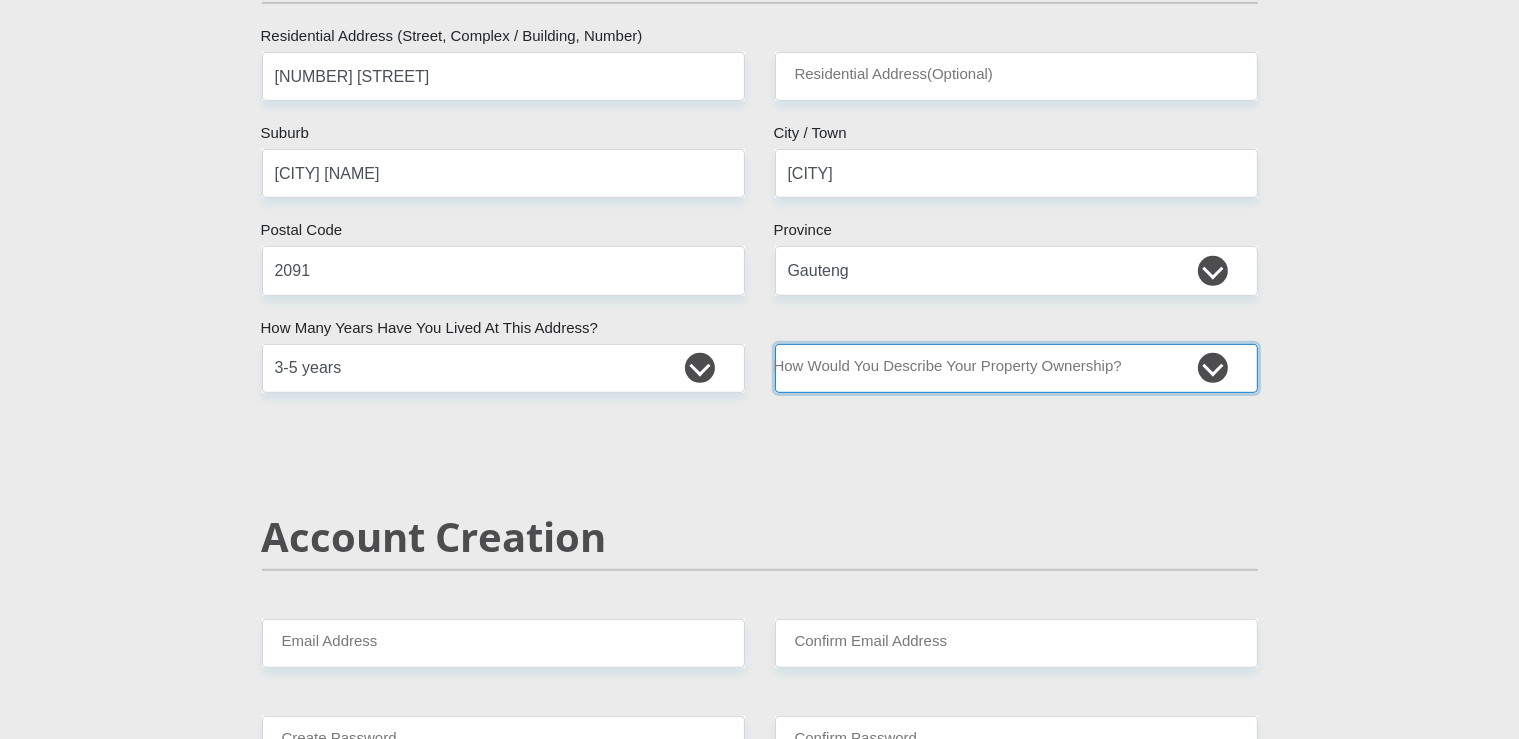 click on "Owned
Rented
Family Owned
Company Dwelling" at bounding box center [1016, 368] 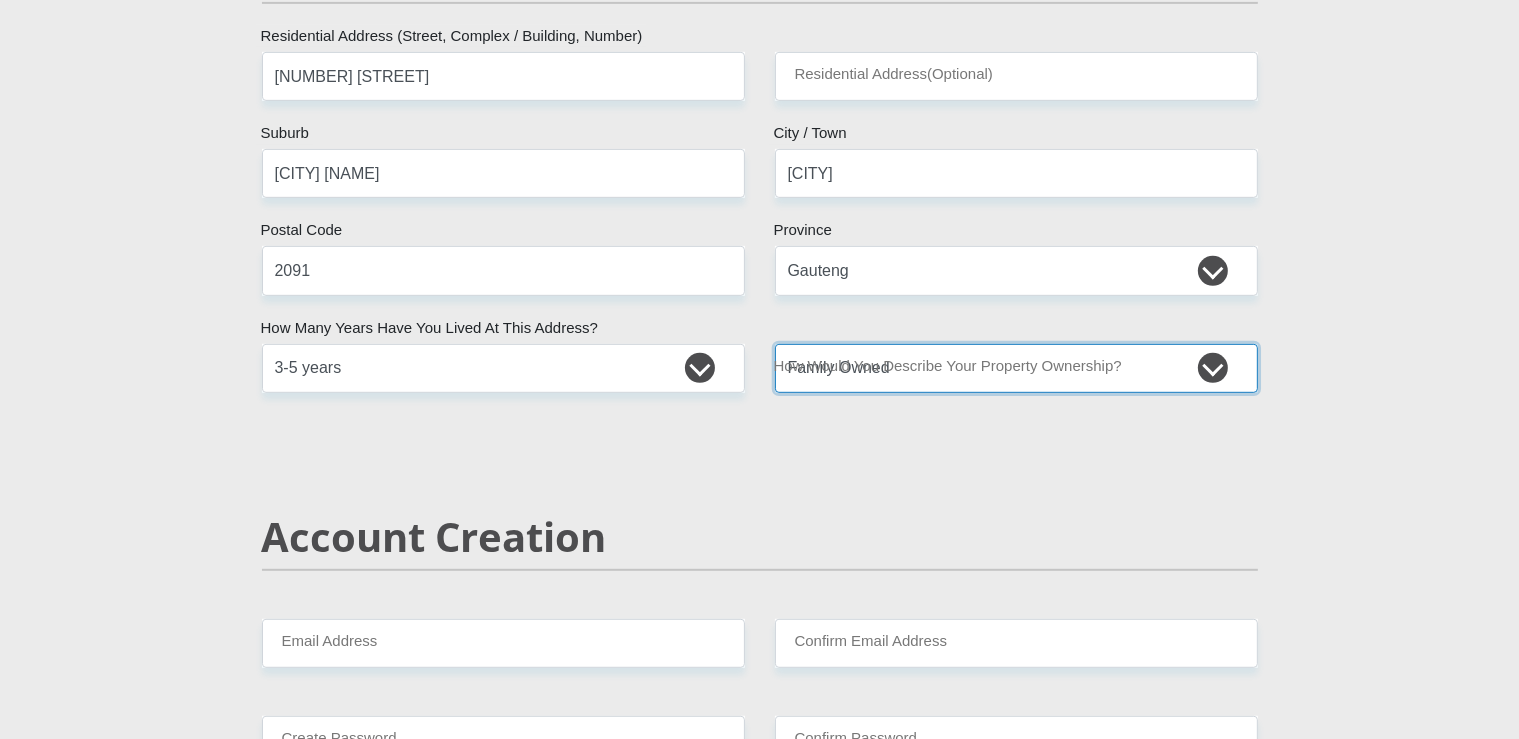 click on "Family Owned" at bounding box center [0, 0] 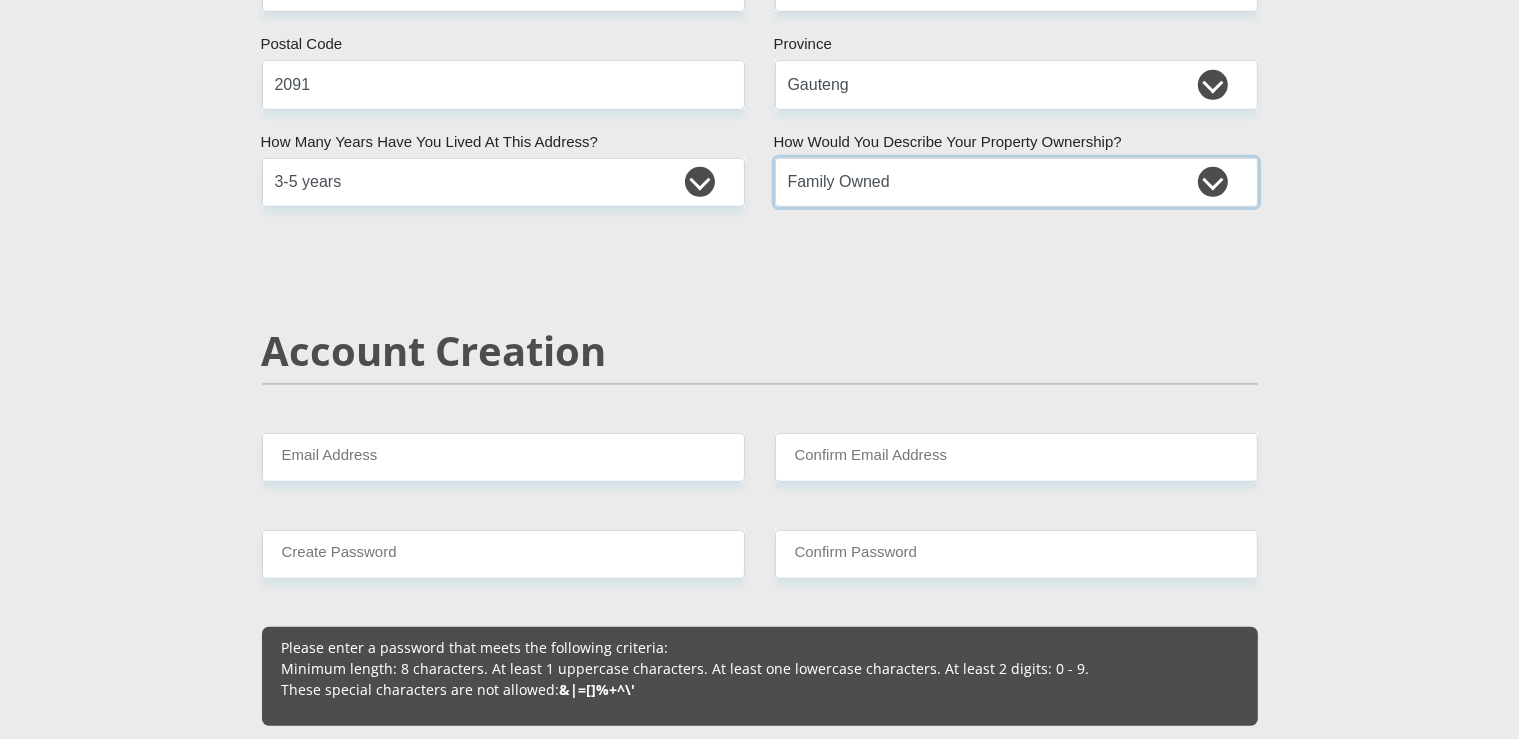 scroll, scrollTop: 1161, scrollLeft: 0, axis: vertical 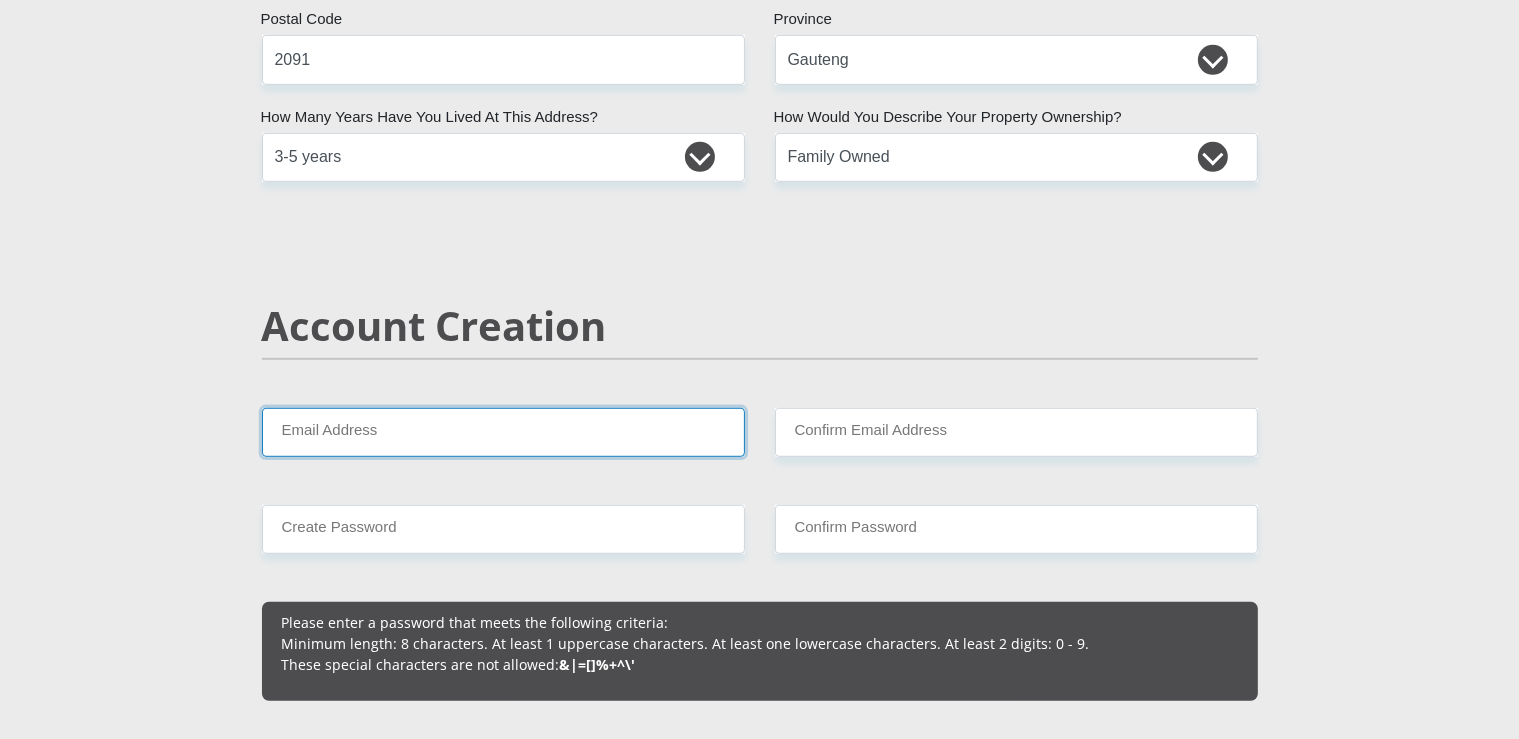 click on "Email Address" at bounding box center [503, 432] 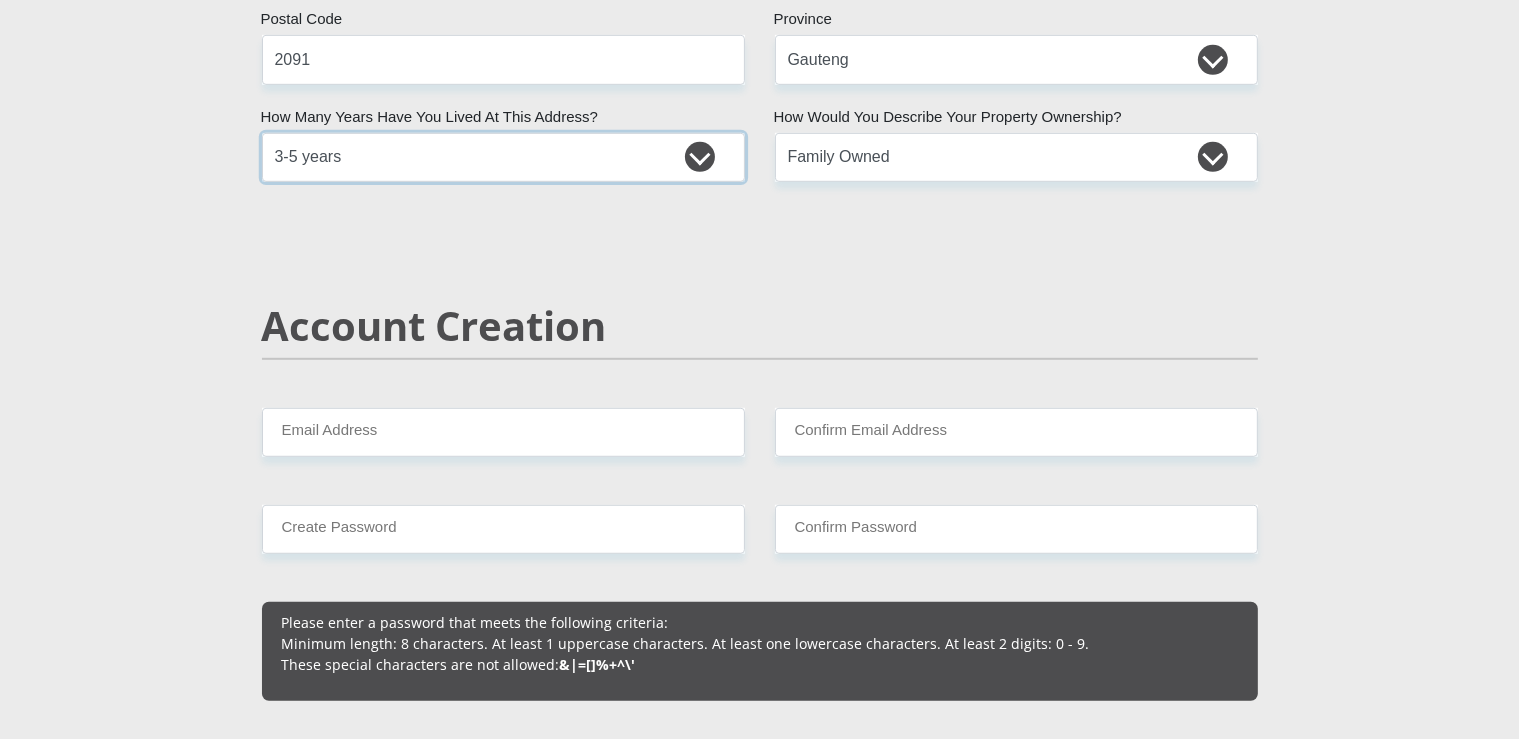 click on "less than 1 year
1-3 years
3-5 years
5+ years" at bounding box center (503, 157) 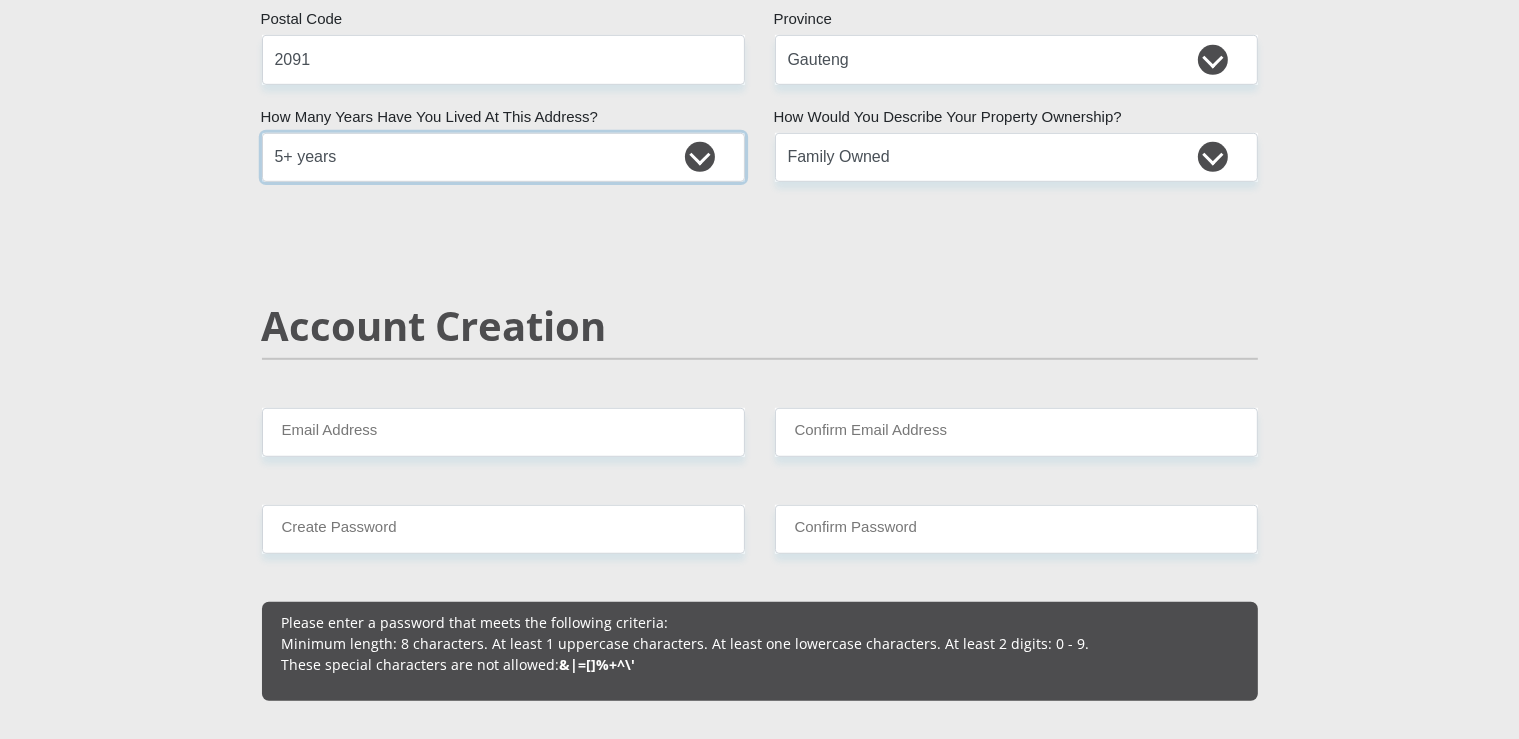 click on "5+ years" at bounding box center (0, 0) 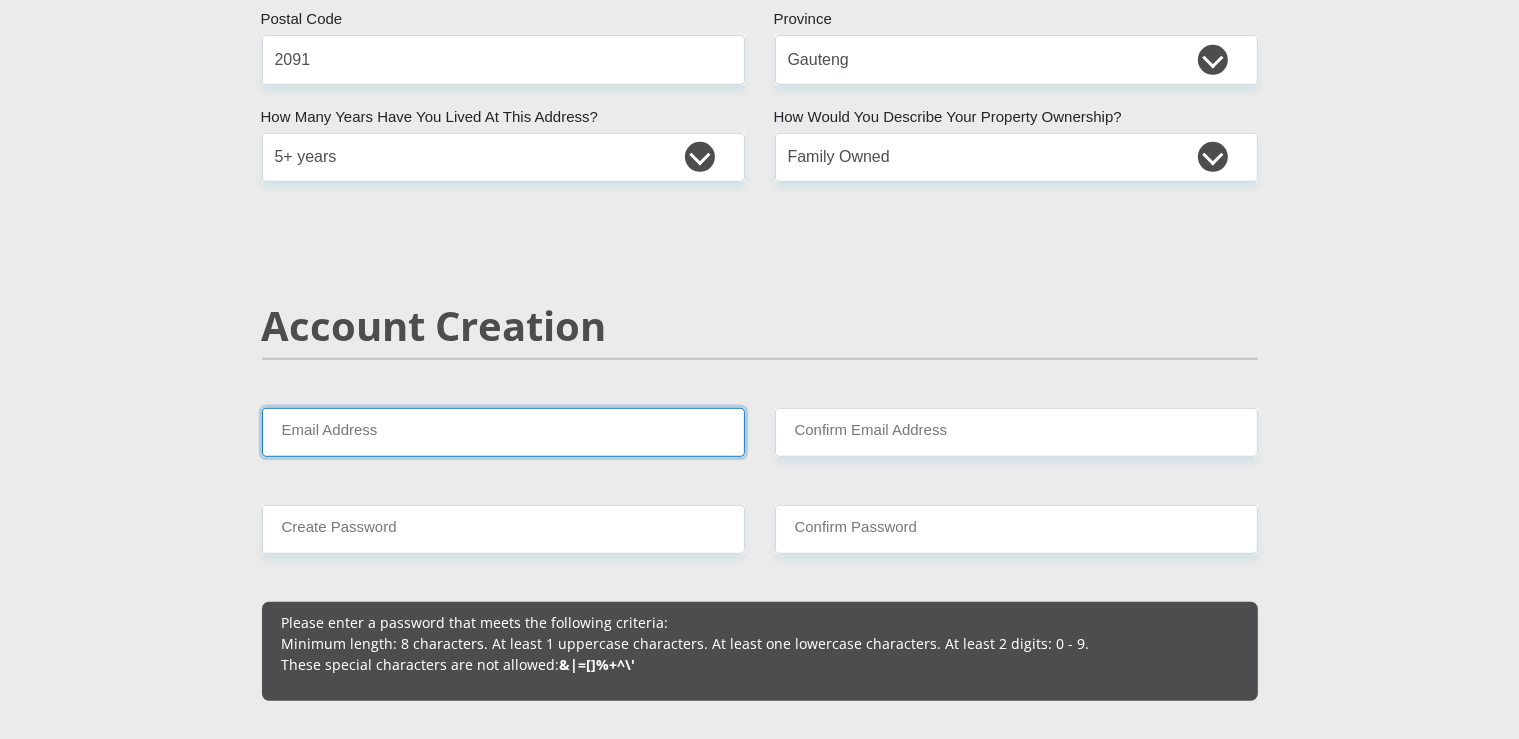 drag, startPoint x: 370, startPoint y: 418, endPoint x: 393, endPoint y: 422, distance: 23.345236 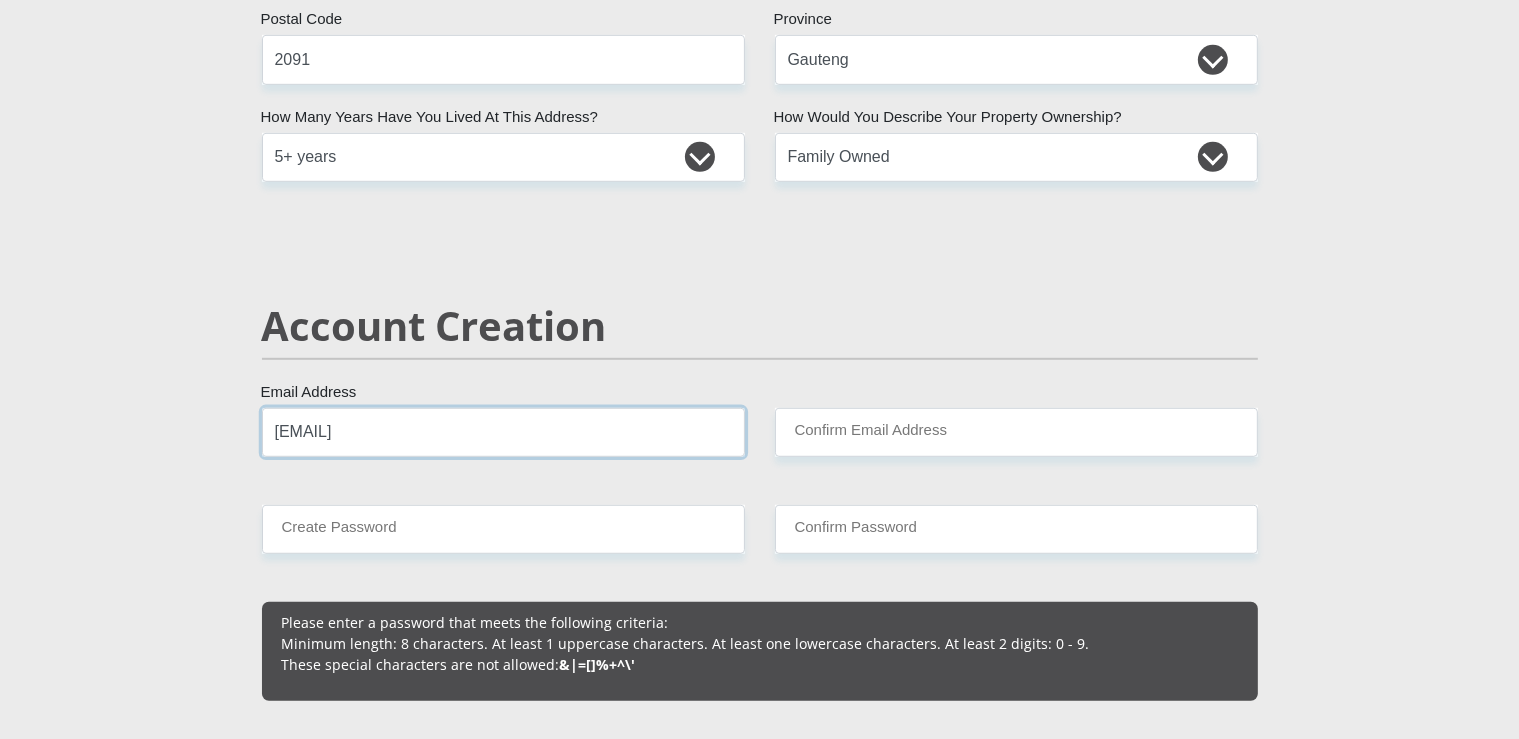 type on "[EMAIL]" 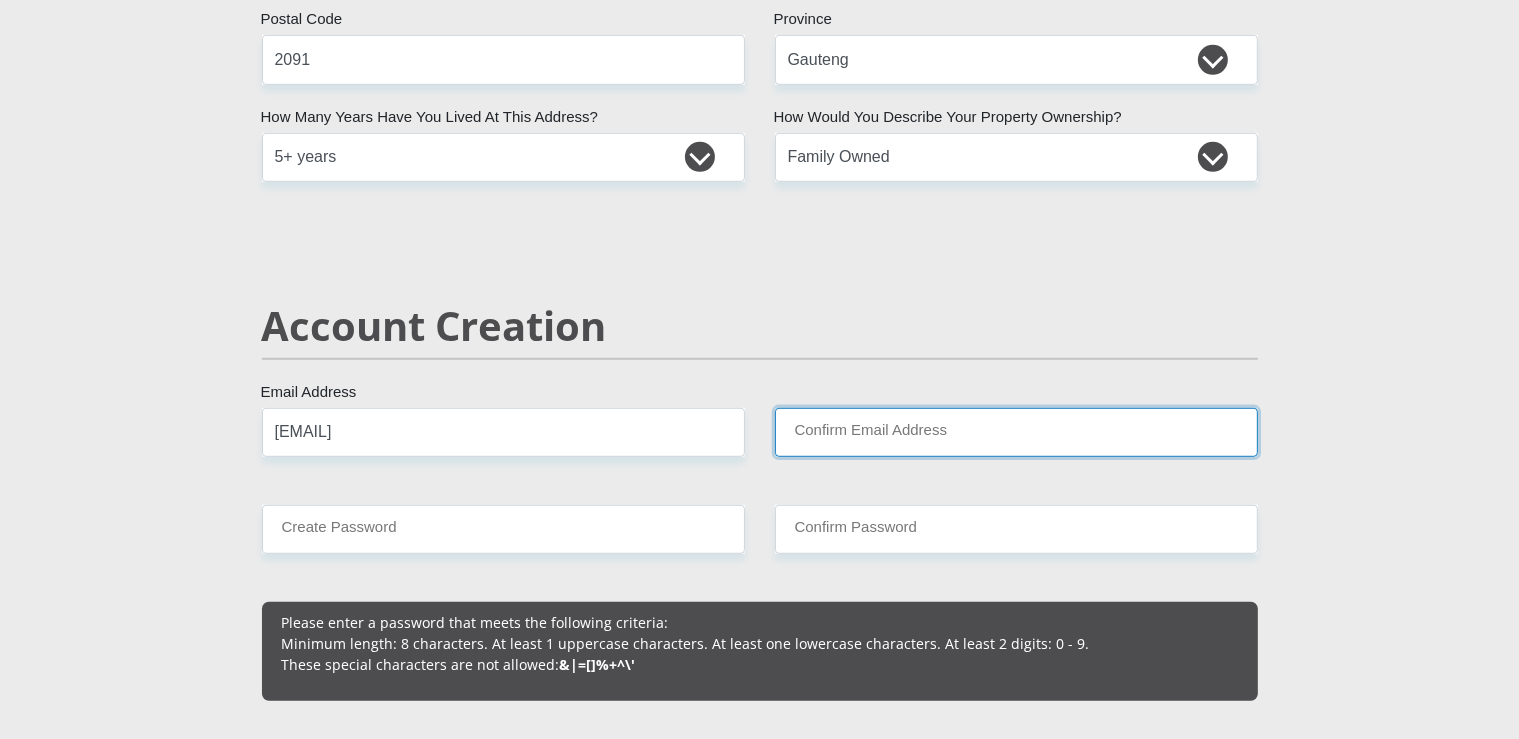 click on "Confirm Email Address" at bounding box center [1016, 432] 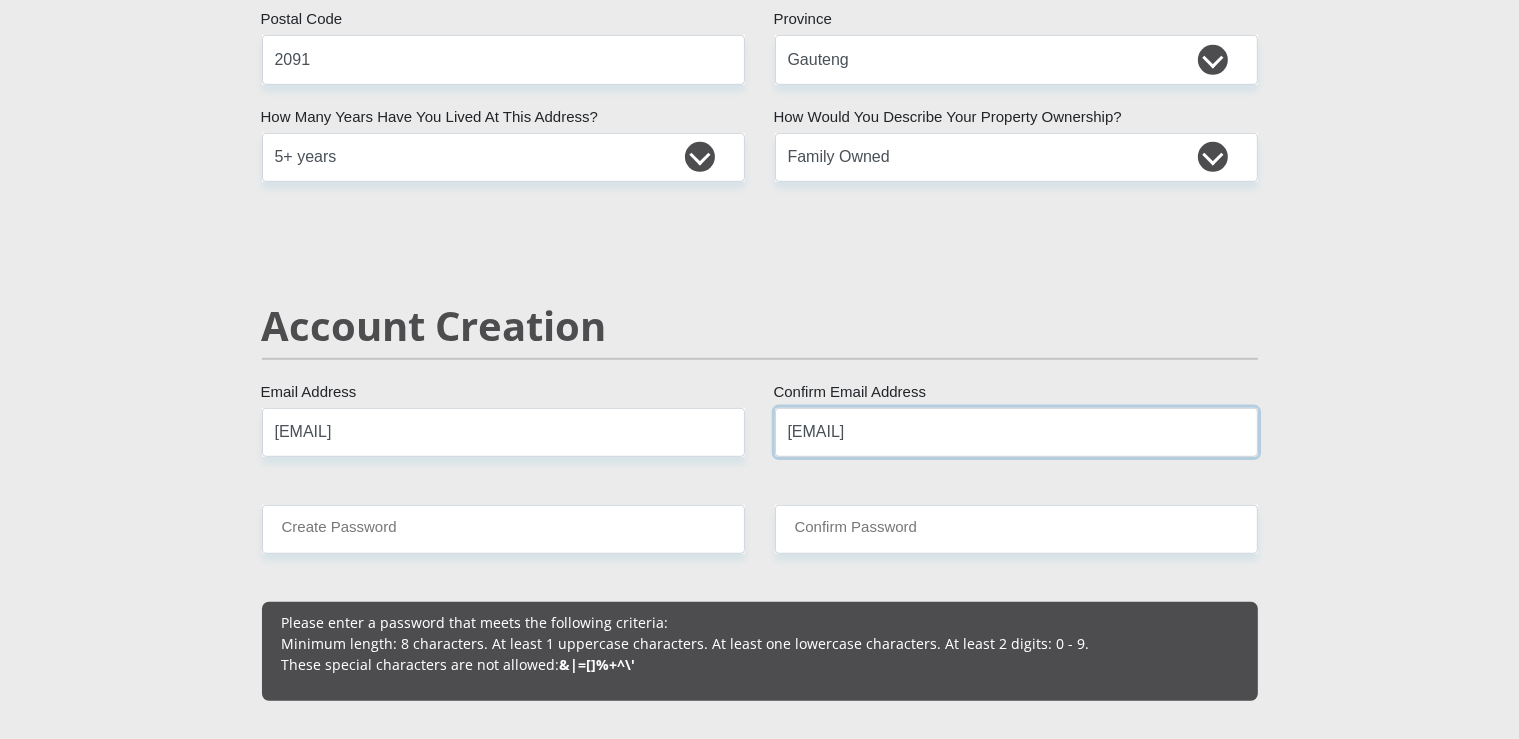 type on "[EMAIL]" 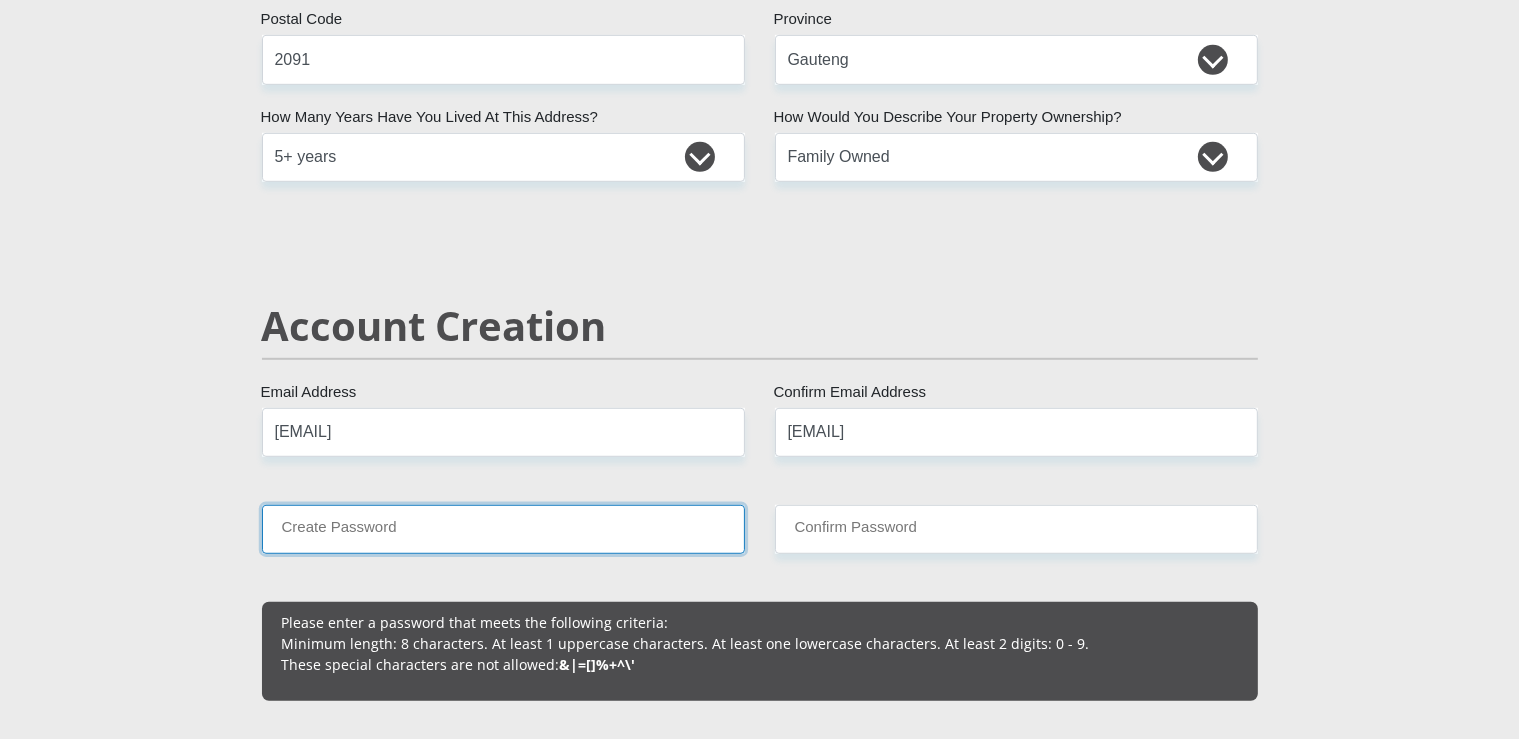 click on "Create Password" at bounding box center [503, 529] 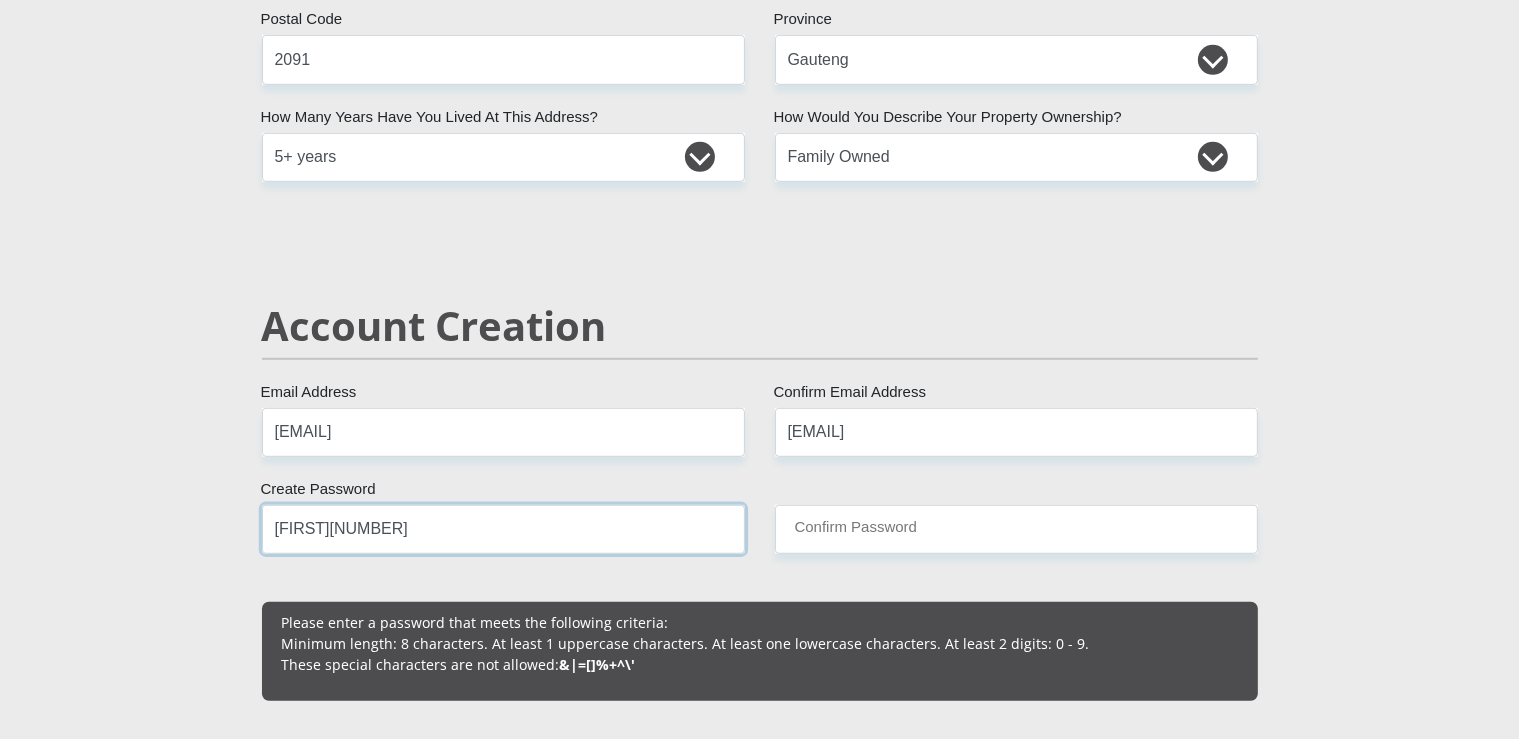 type on "[FIRST][NUMBER]" 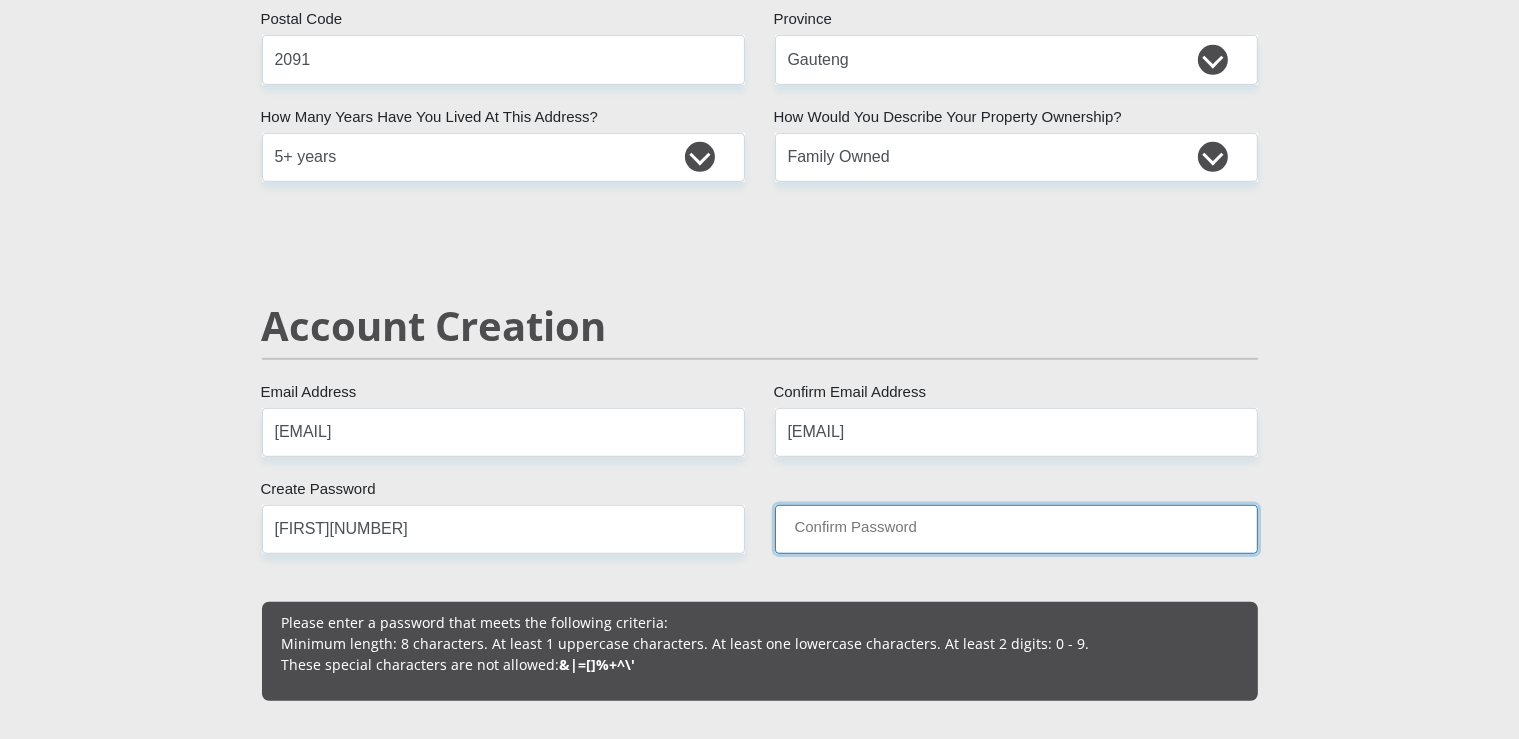 click on "Confirm Password" at bounding box center (1016, 529) 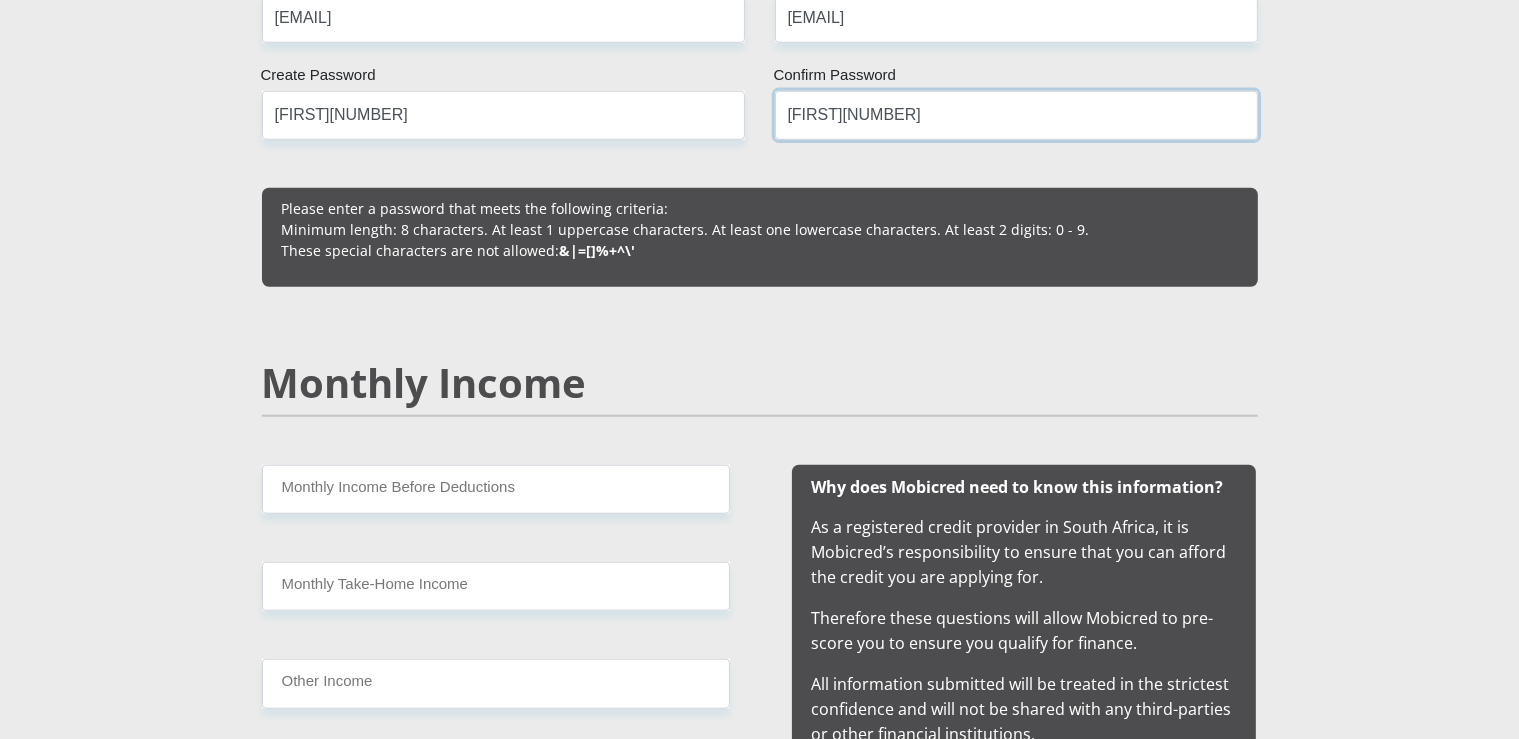 scroll, scrollTop: 1584, scrollLeft: 0, axis: vertical 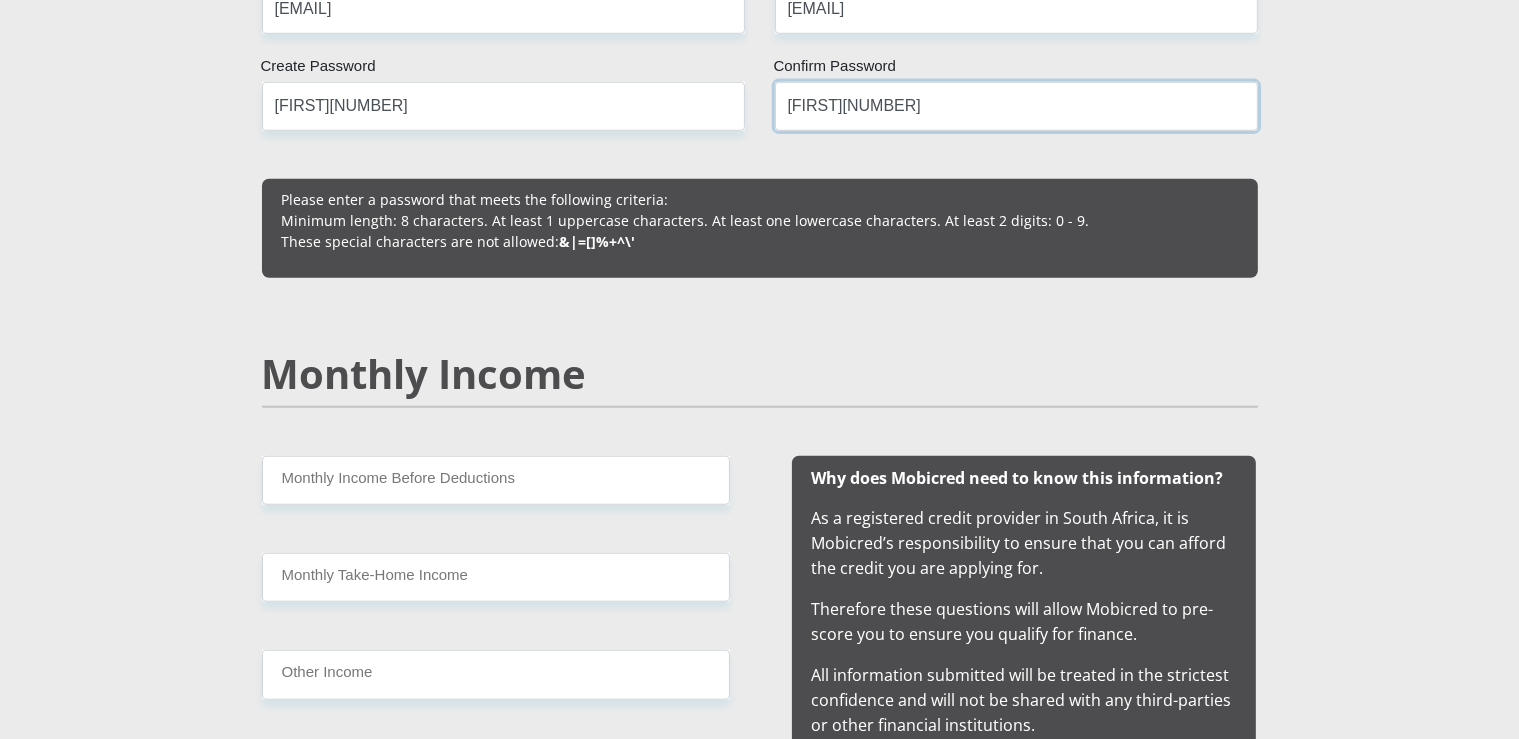 type on "[FIRST][NUMBER]" 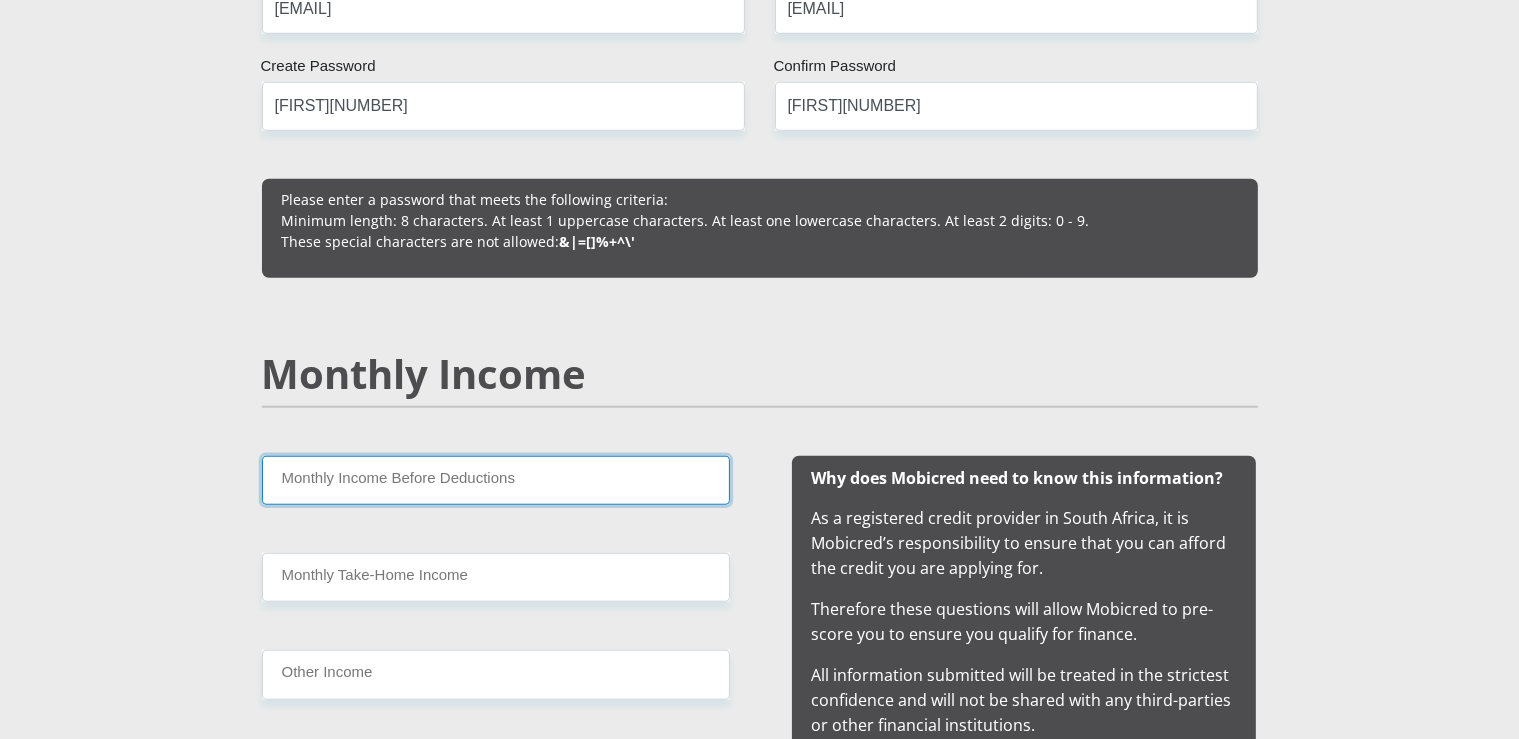 click on "Monthly Income Before Deductions" at bounding box center [496, 480] 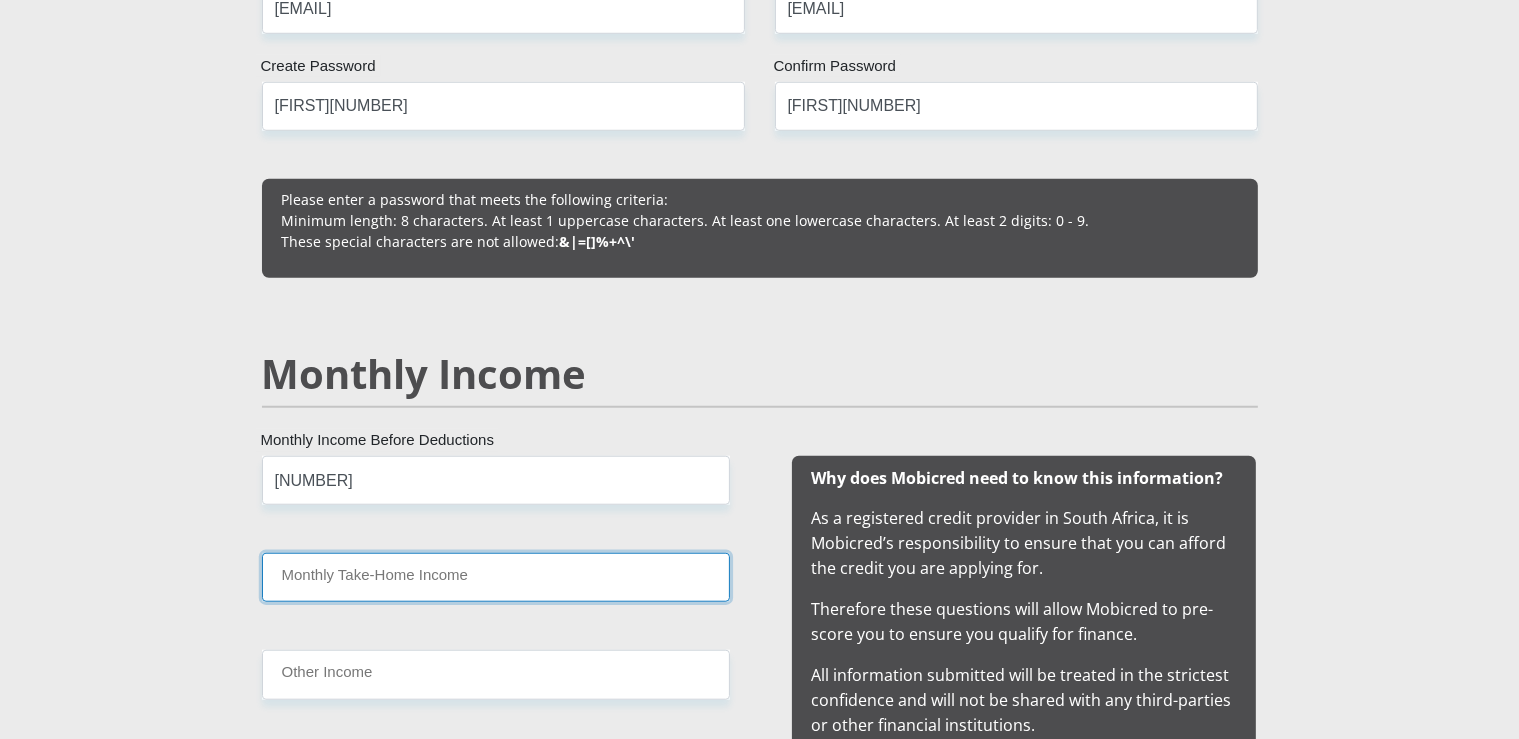 click on "Monthly Take-Home Income" at bounding box center (496, 577) 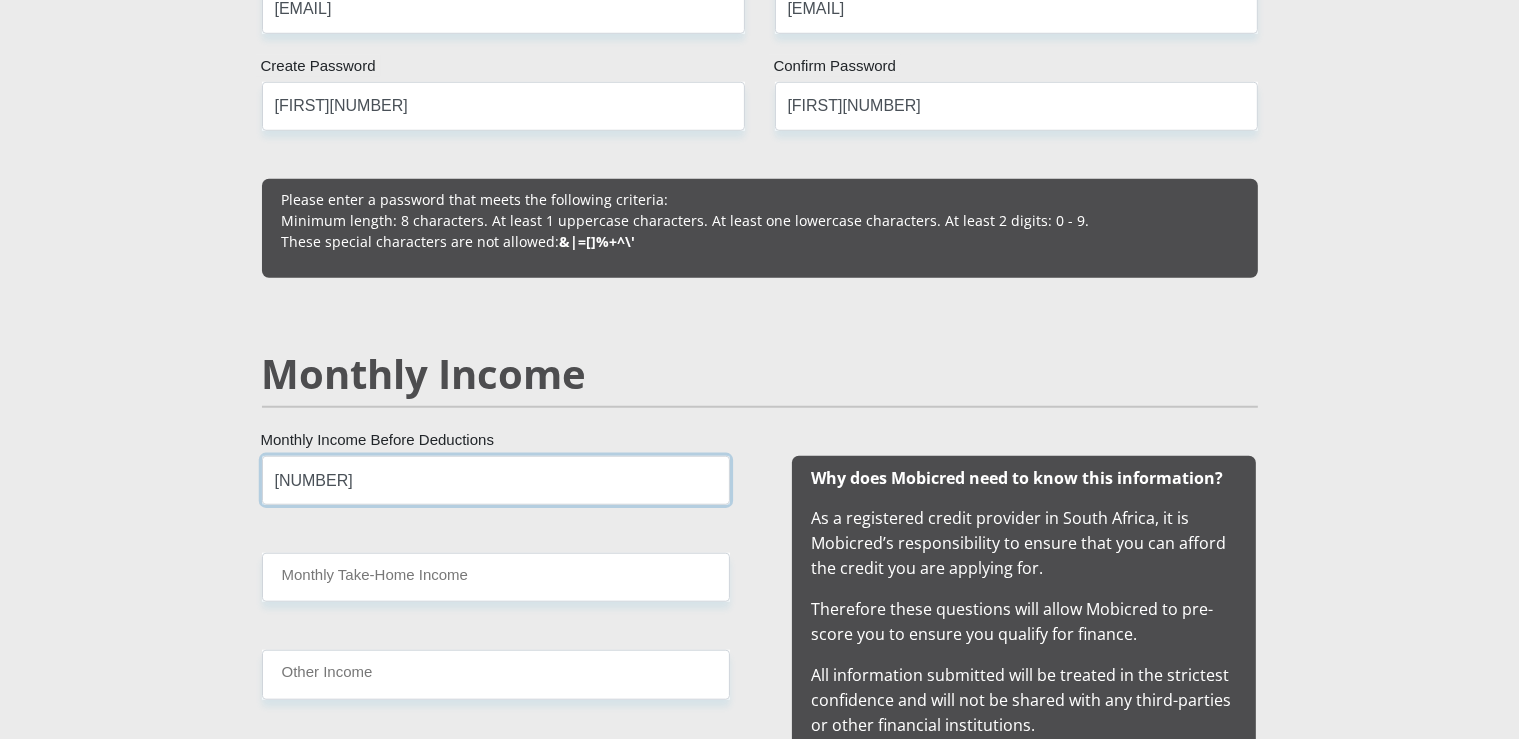 drag, startPoint x: 246, startPoint y: 471, endPoint x: 157, endPoint y: 471, distance: 89 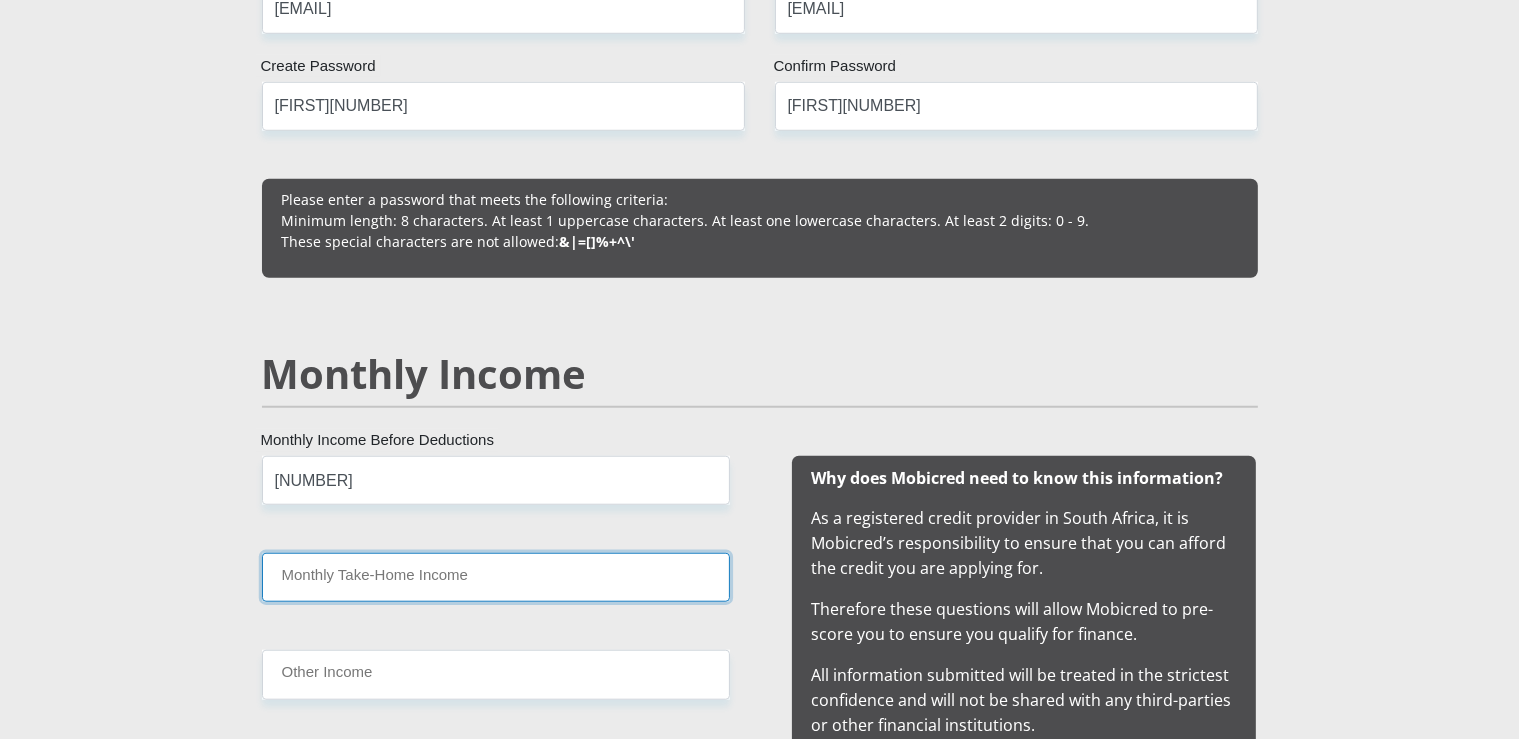 click on "Monthly Take-Home Income" at bounding box center [496, 577] 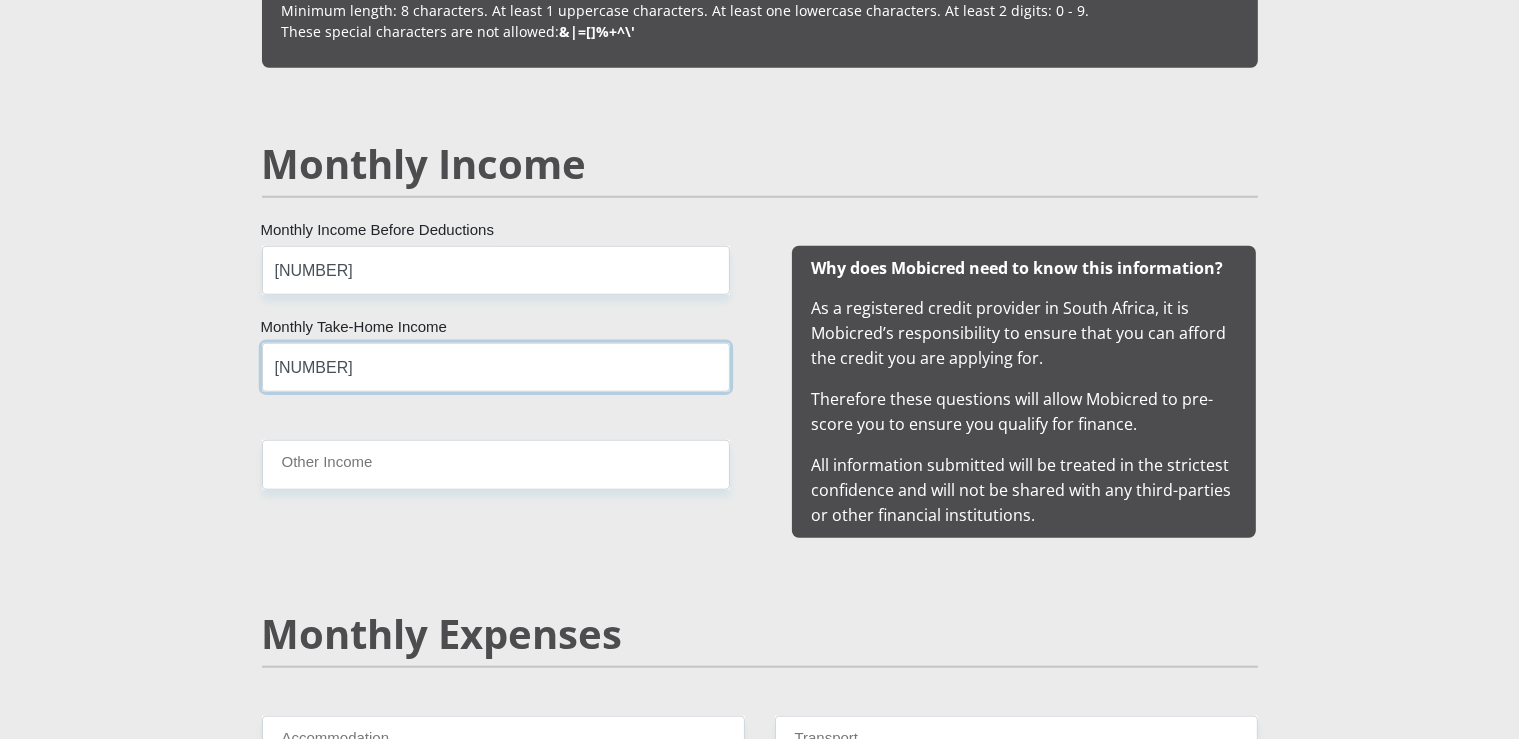 scroll, scrollTop: 1795, scrollLeft: 0, axis: vertical 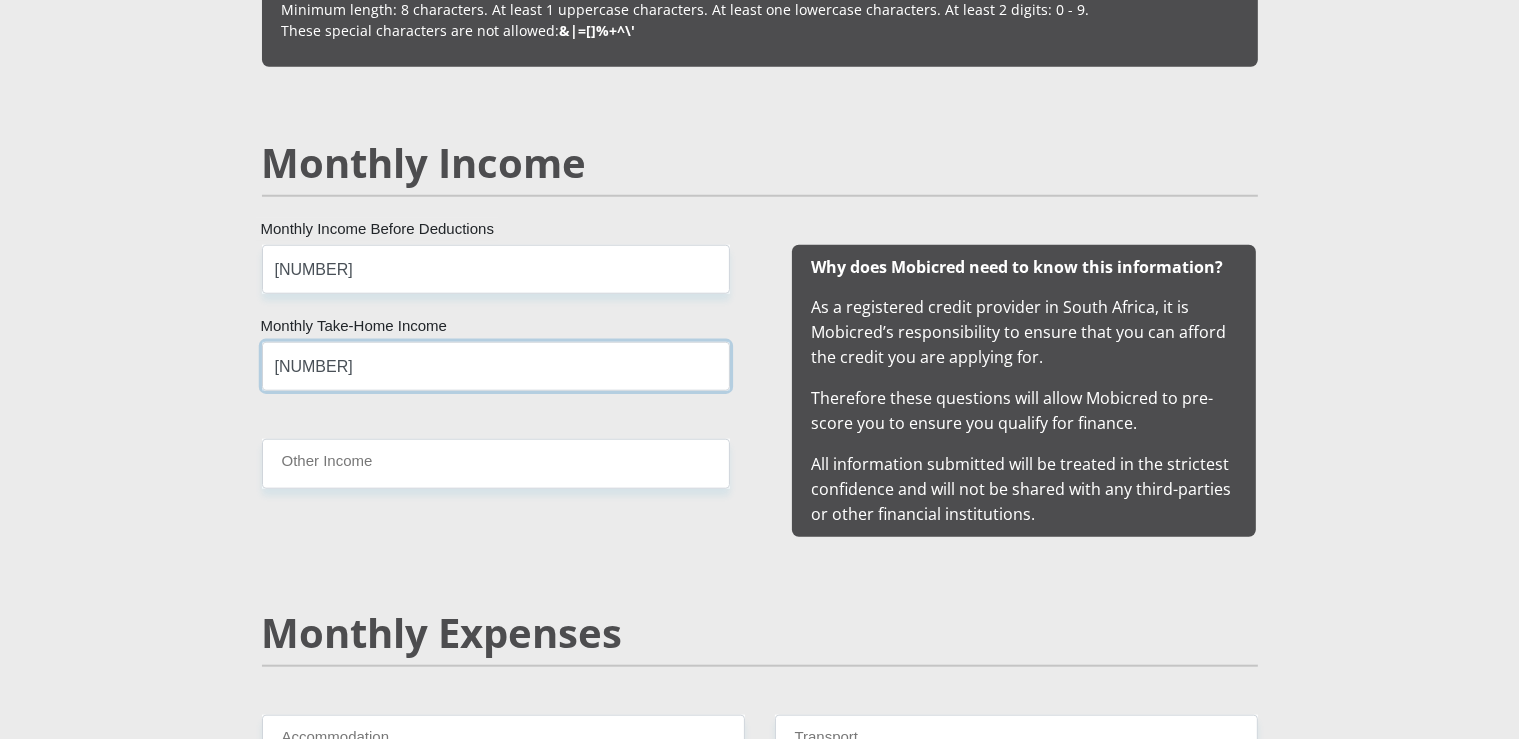 type on "[NUMBER]" 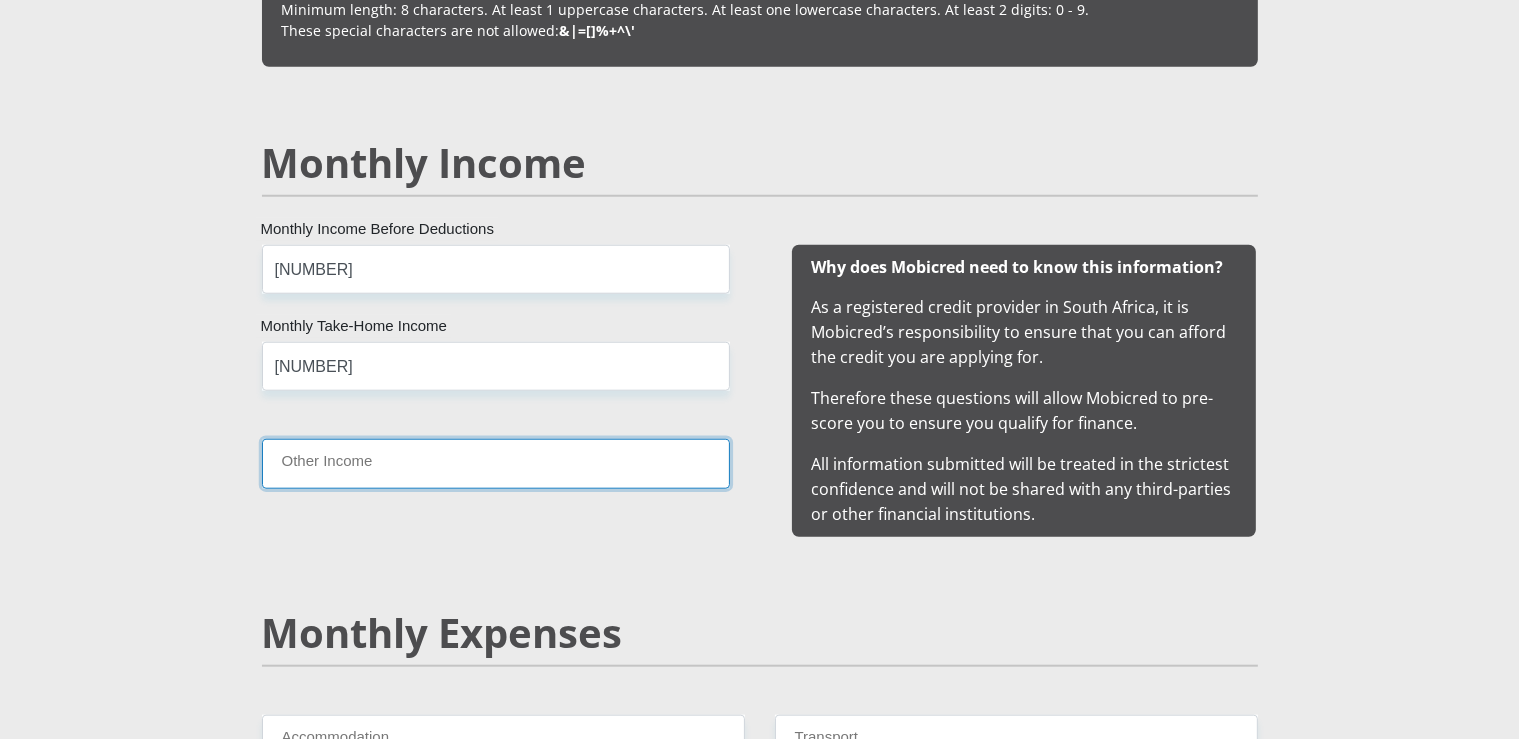 click on "Other Income" at bounding box center [496, 463] 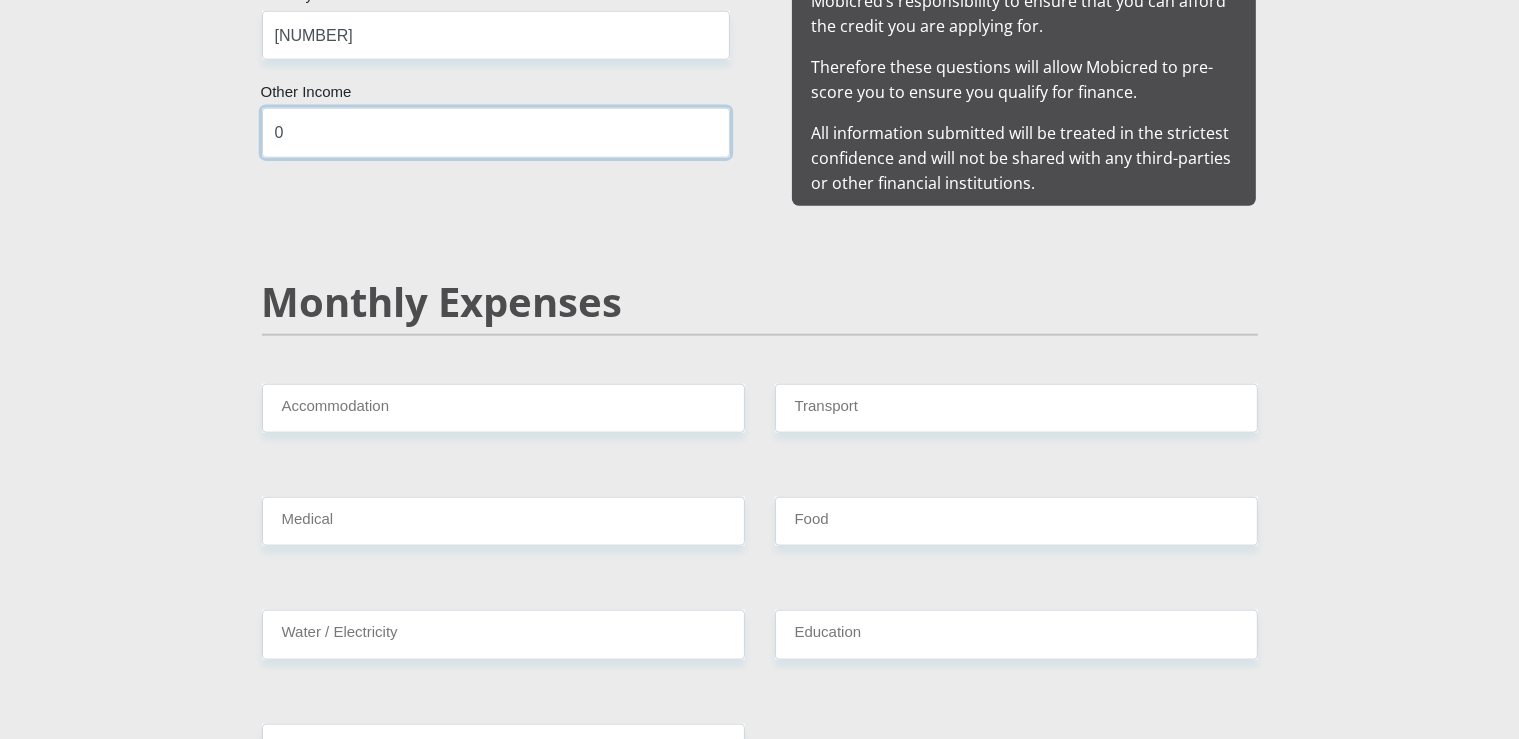 scroll, scrollTop: 2217, scrollLeft: 0, axis: vertical 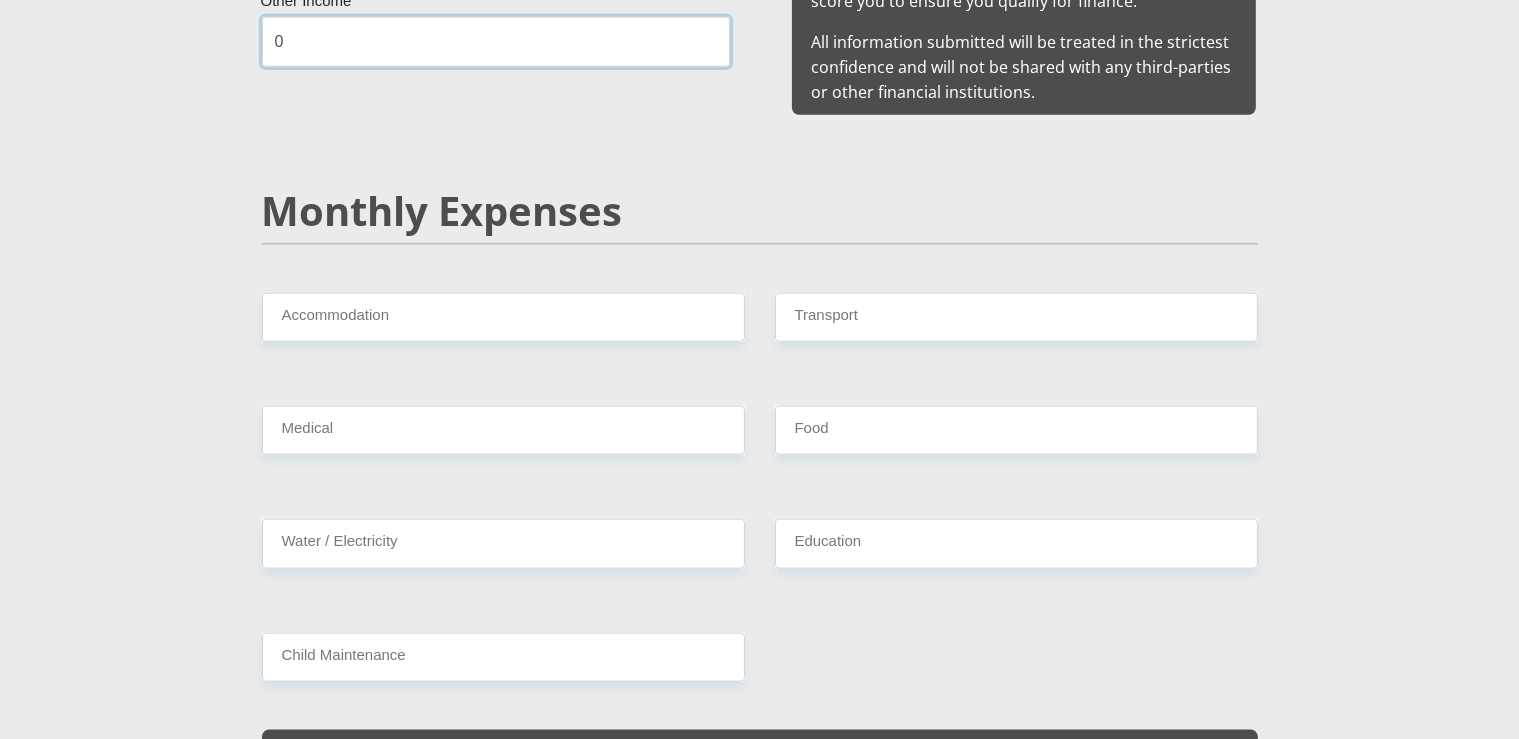 type on "0" 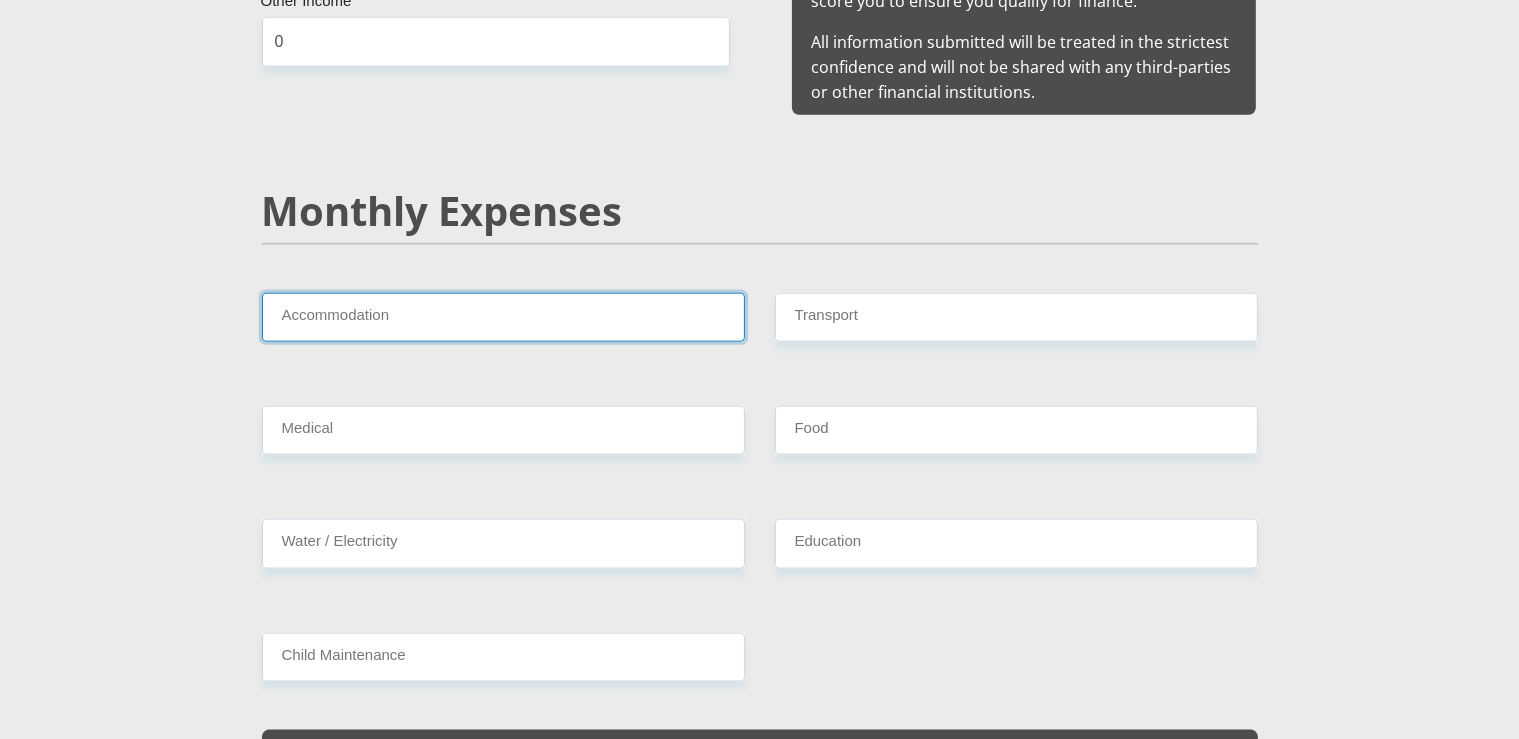click on "Accommodation" at bounding box center (503, 317) 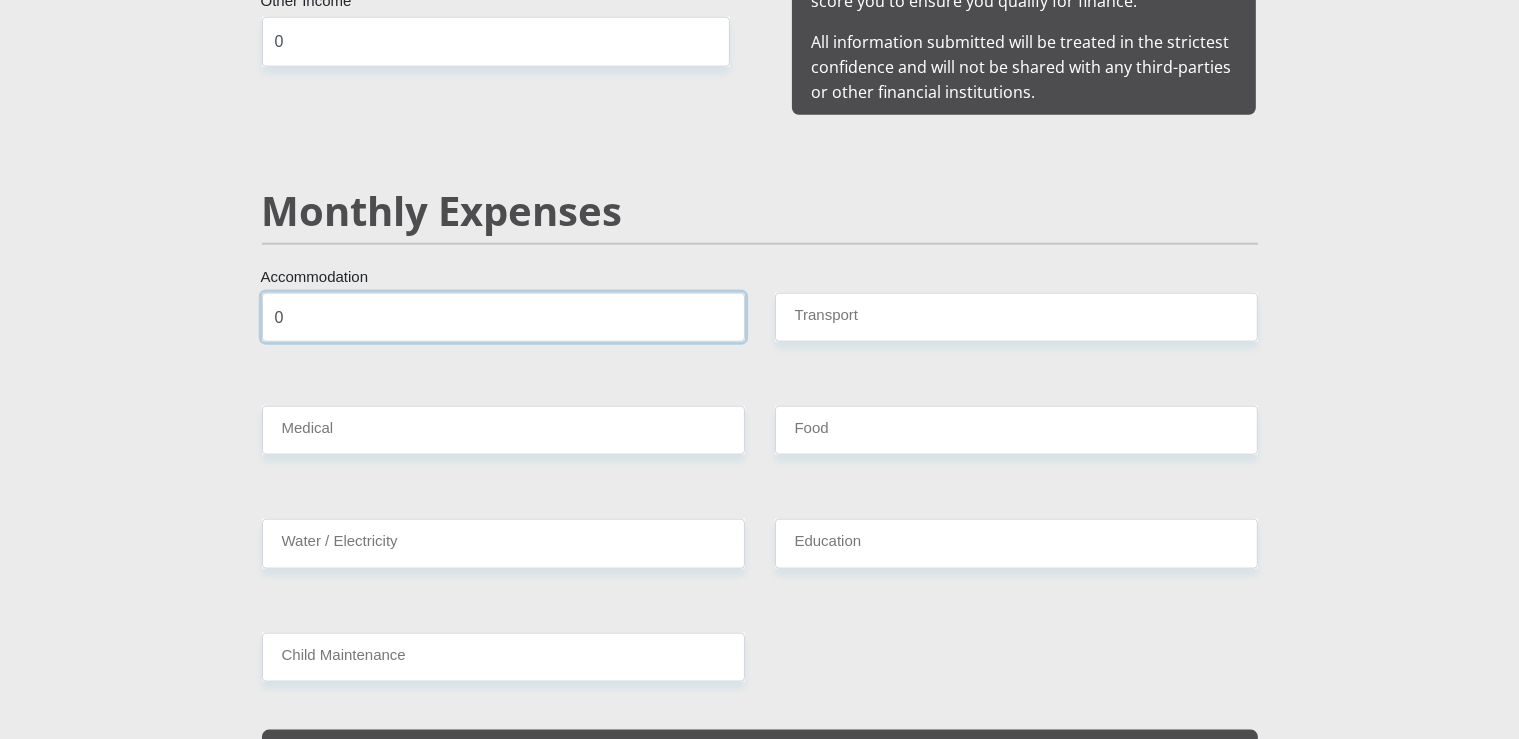 type on "0" 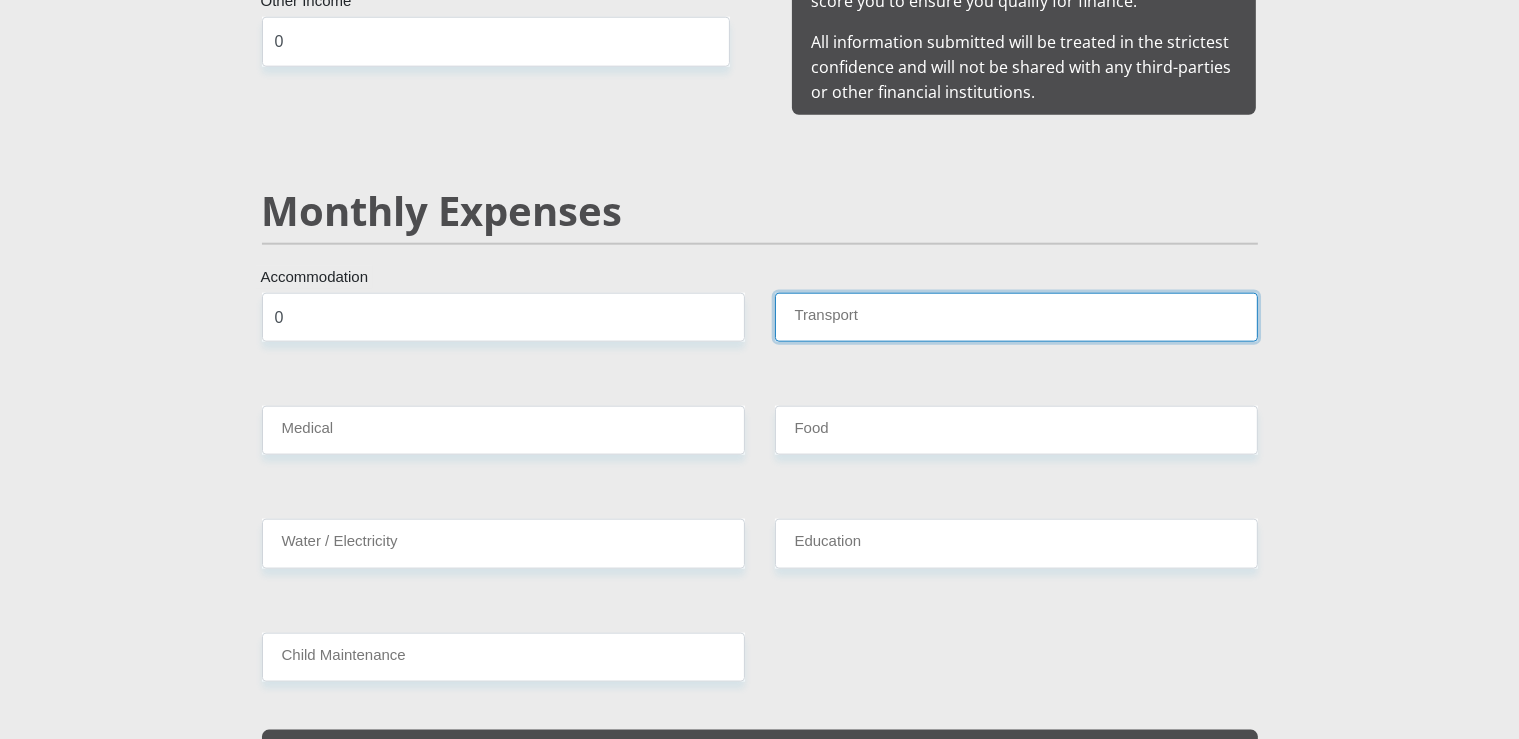 click on "Transport" at bounding box center [1016, 317] 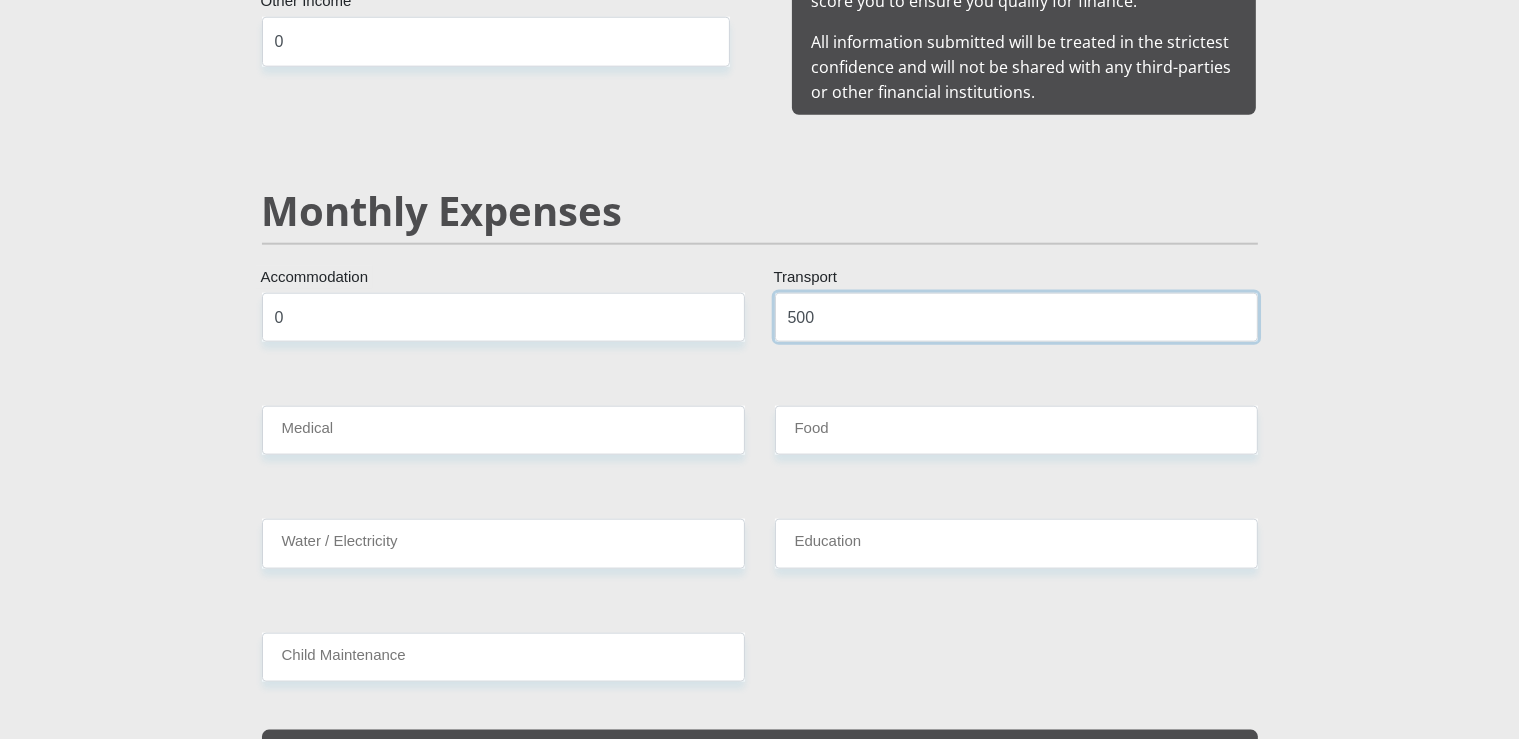 type on "500" 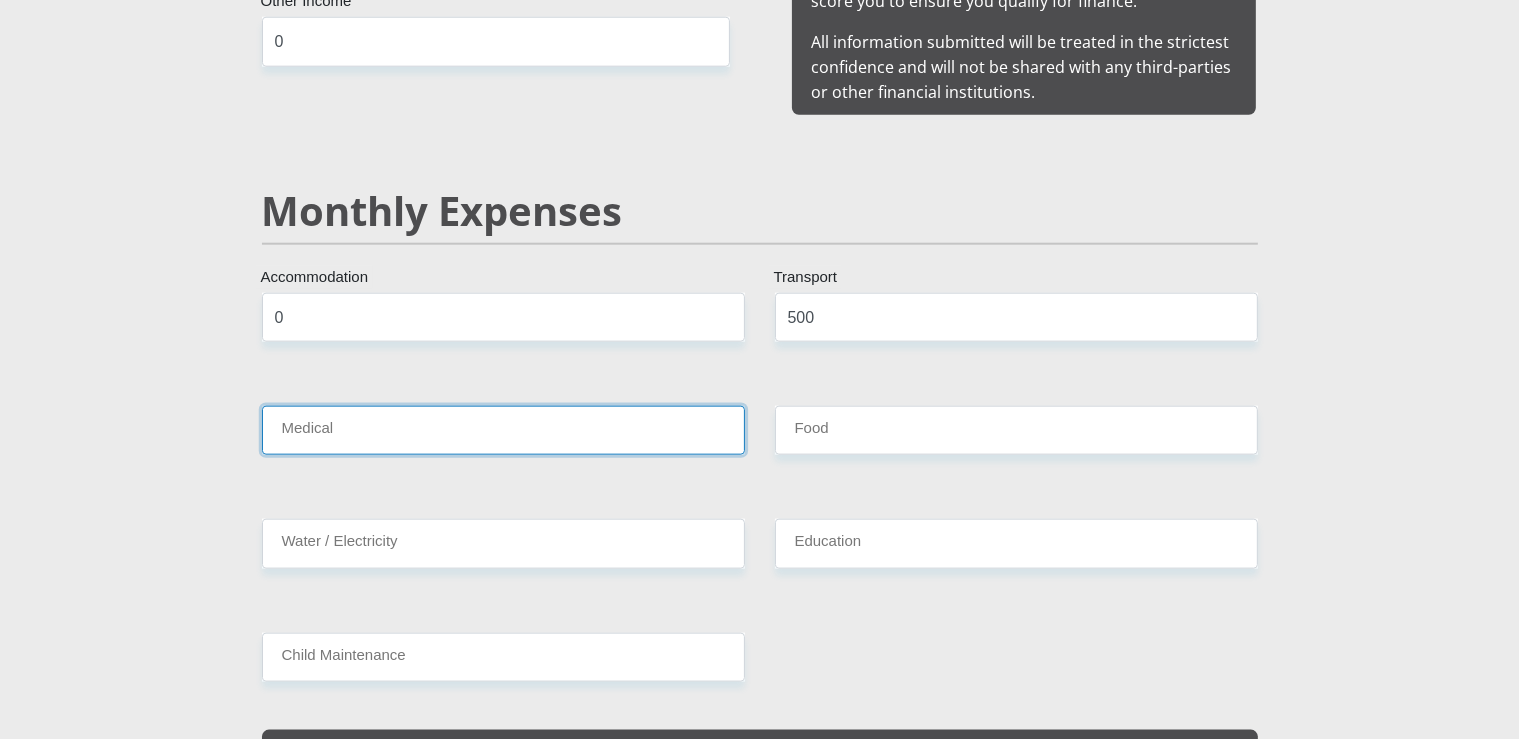 click on "Medical" at bounding box center (503, 430) 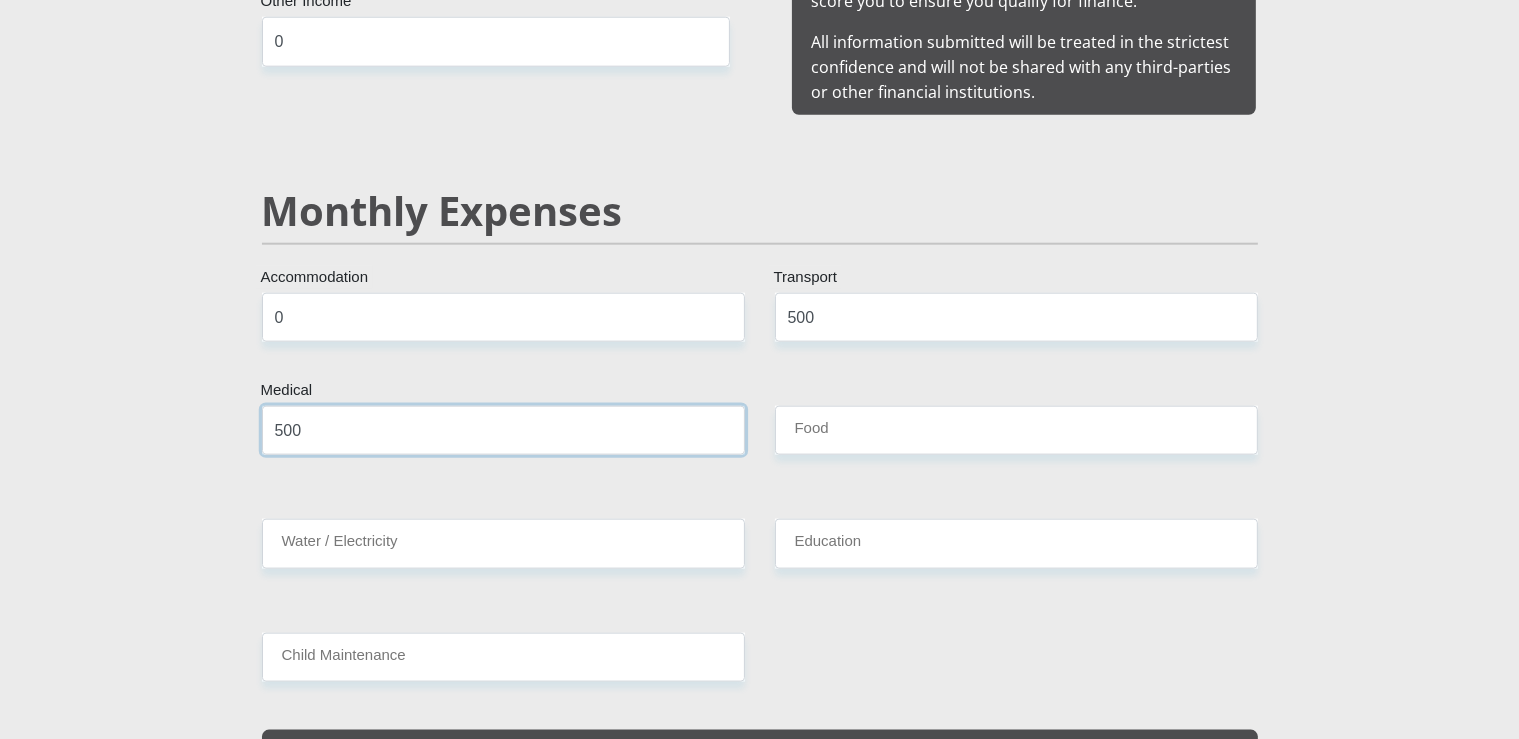 type on "500" 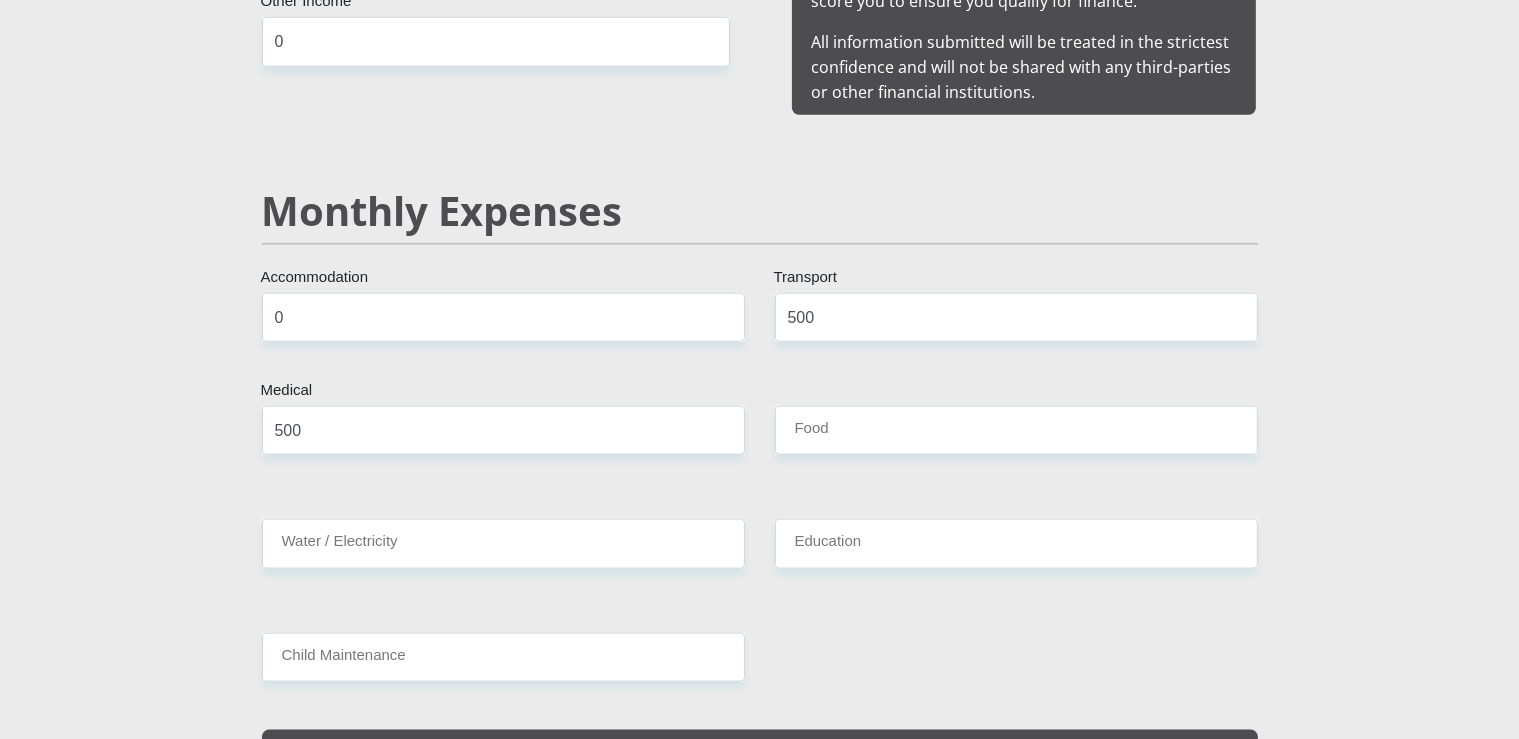 click on "Mr
Ms
Mrs
Dr
Other
Title
[FIRST]
First Name
[LAST]
Surname
[SSN]
South African ID Number
Please input valid ID number
South Africa
Afghanistan
Aland Islands
Albania
Algeria
America Samoa
American Virgin Islands
Andorra
Angola
Anguilla
Antarctica
Antigua and Barbuda
Argentina" at bounding box center [760, 961] 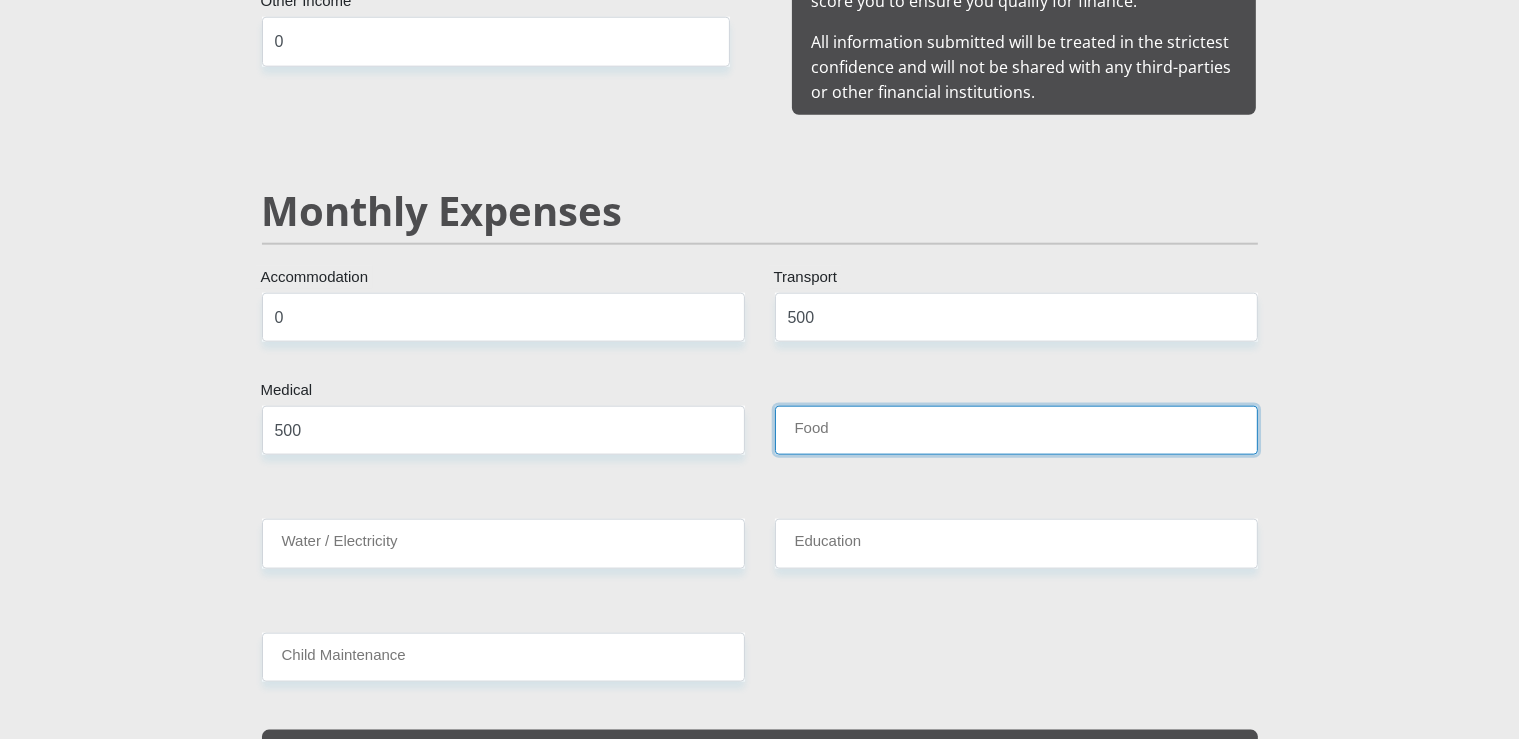 click on "Food" at bounding box center [1016, 430] 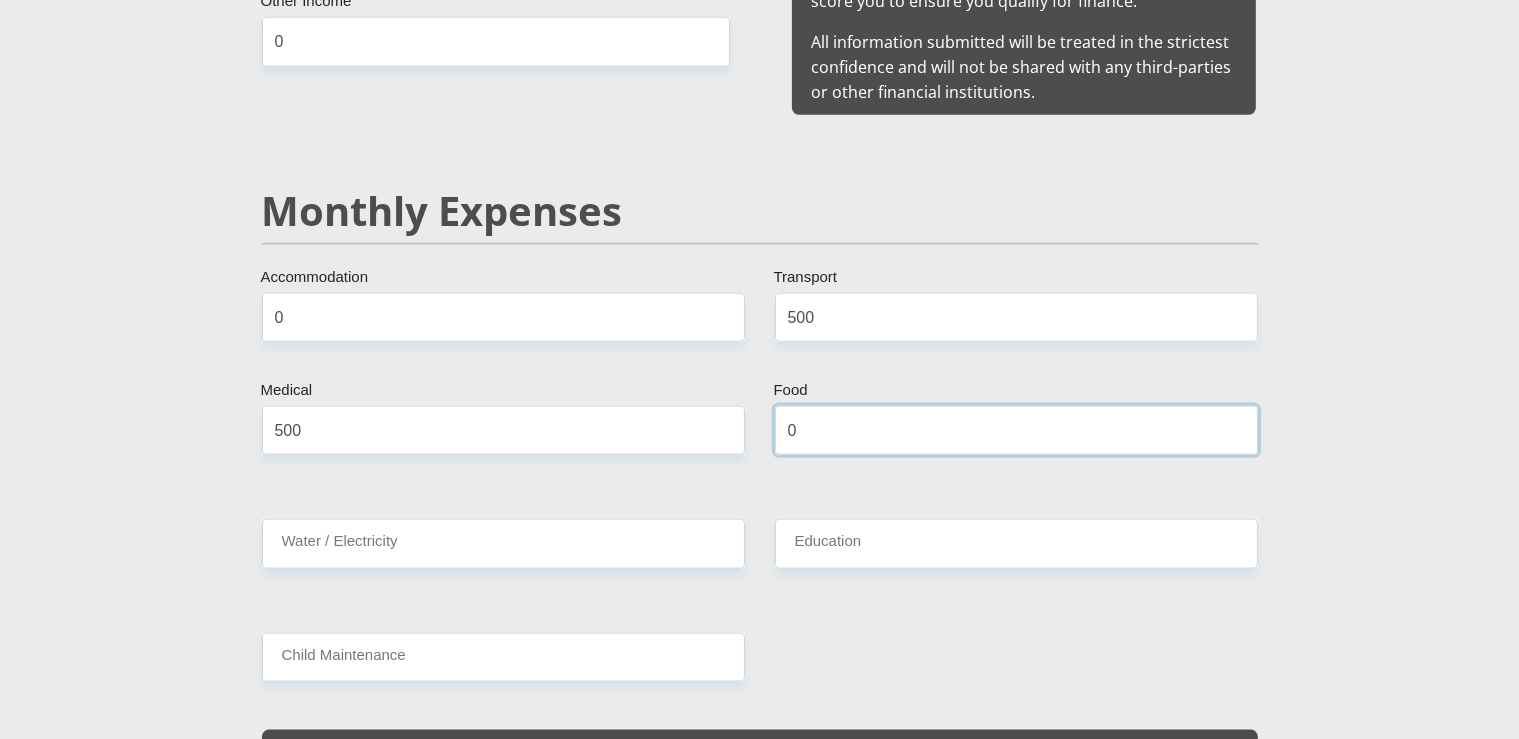 type on "0" 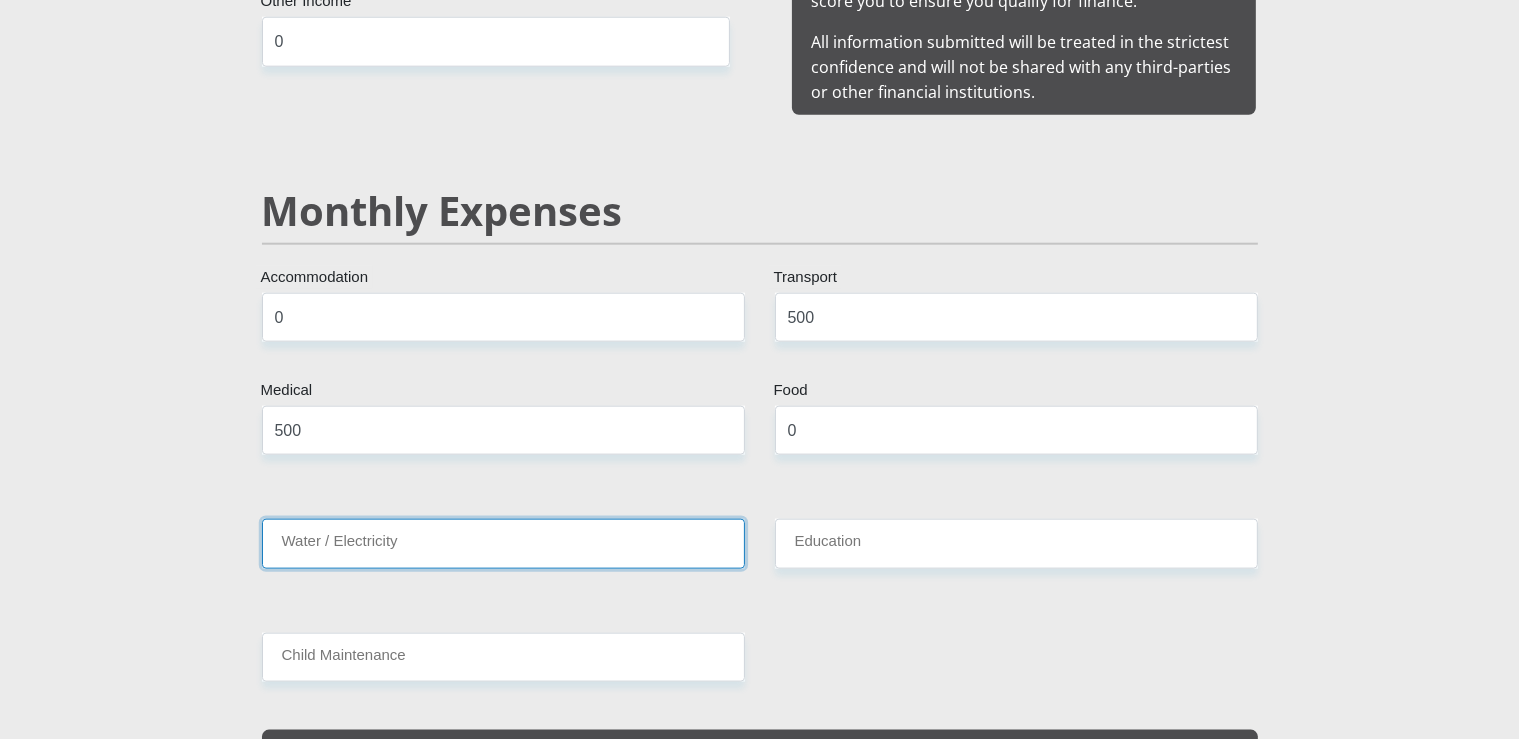 click on "Water / Electricity" at bounding box center (503, 543) 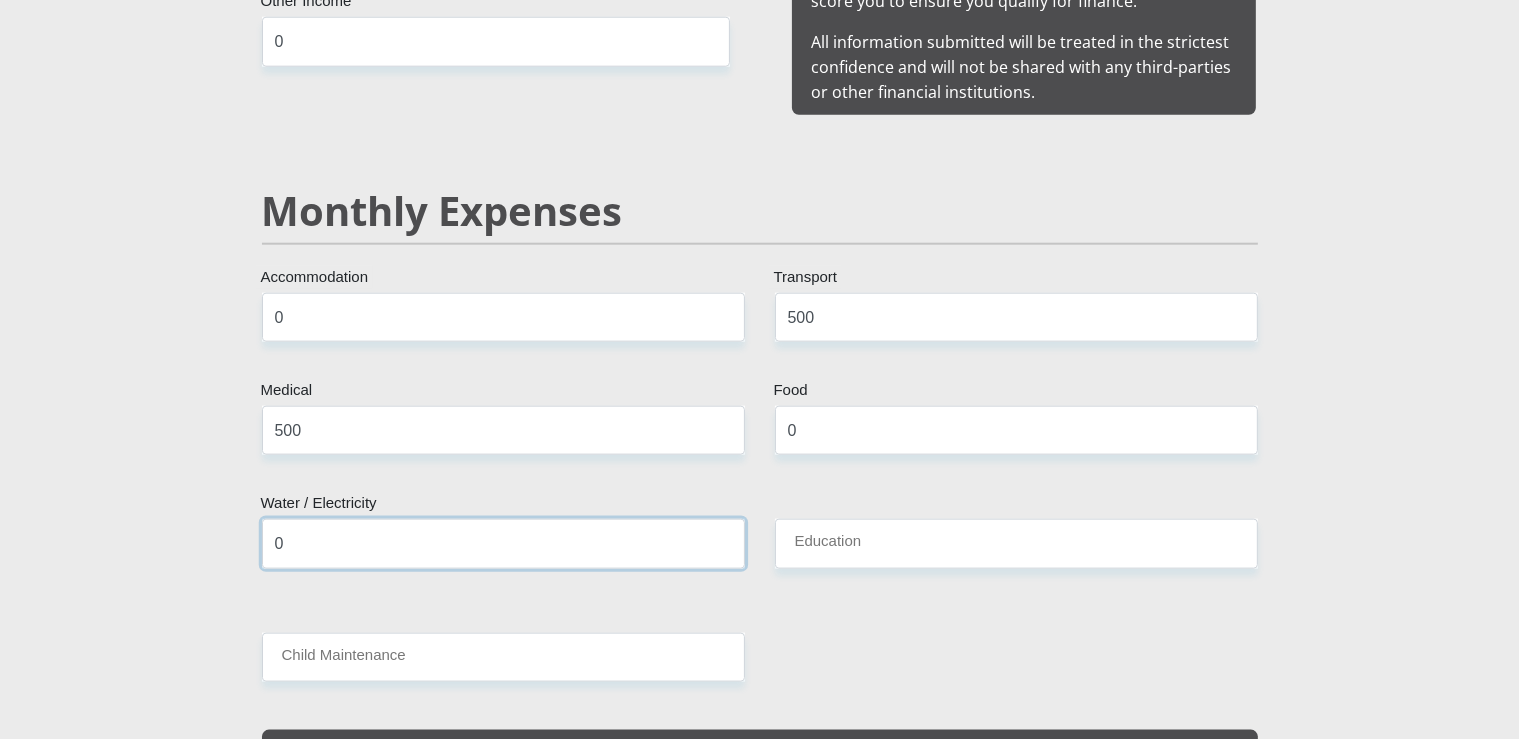 type on "0" 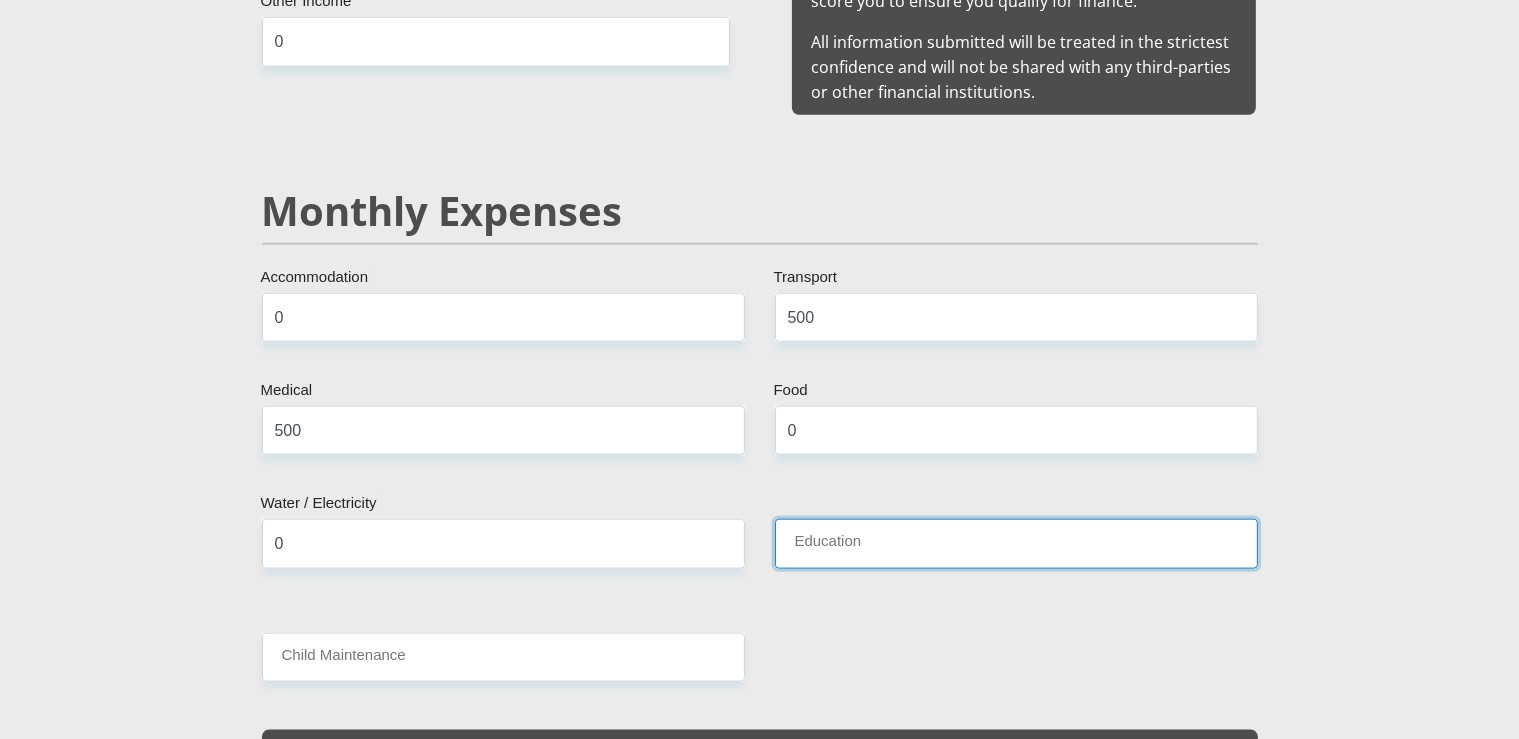 click on "Education" at bounding box center (1016, 543) 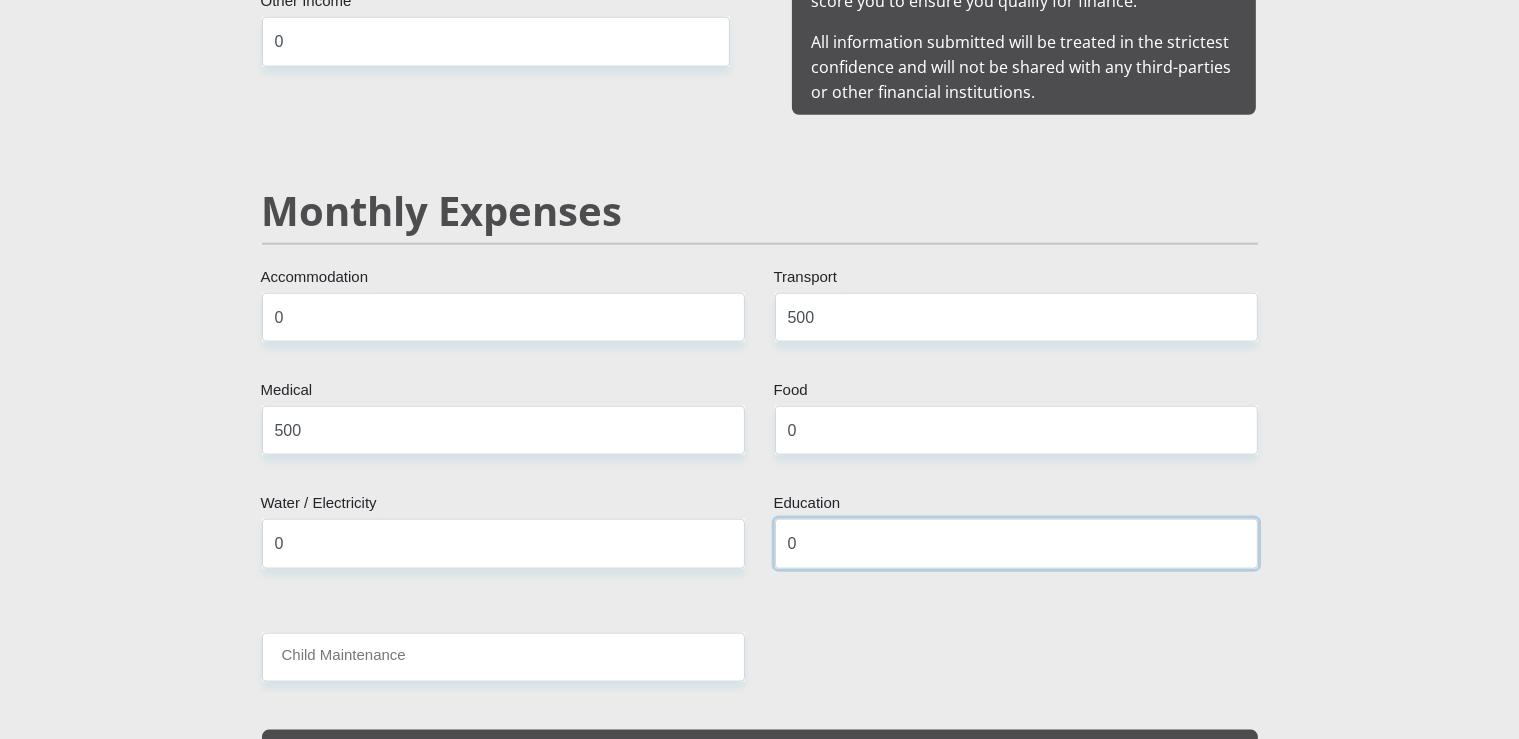type on "0" 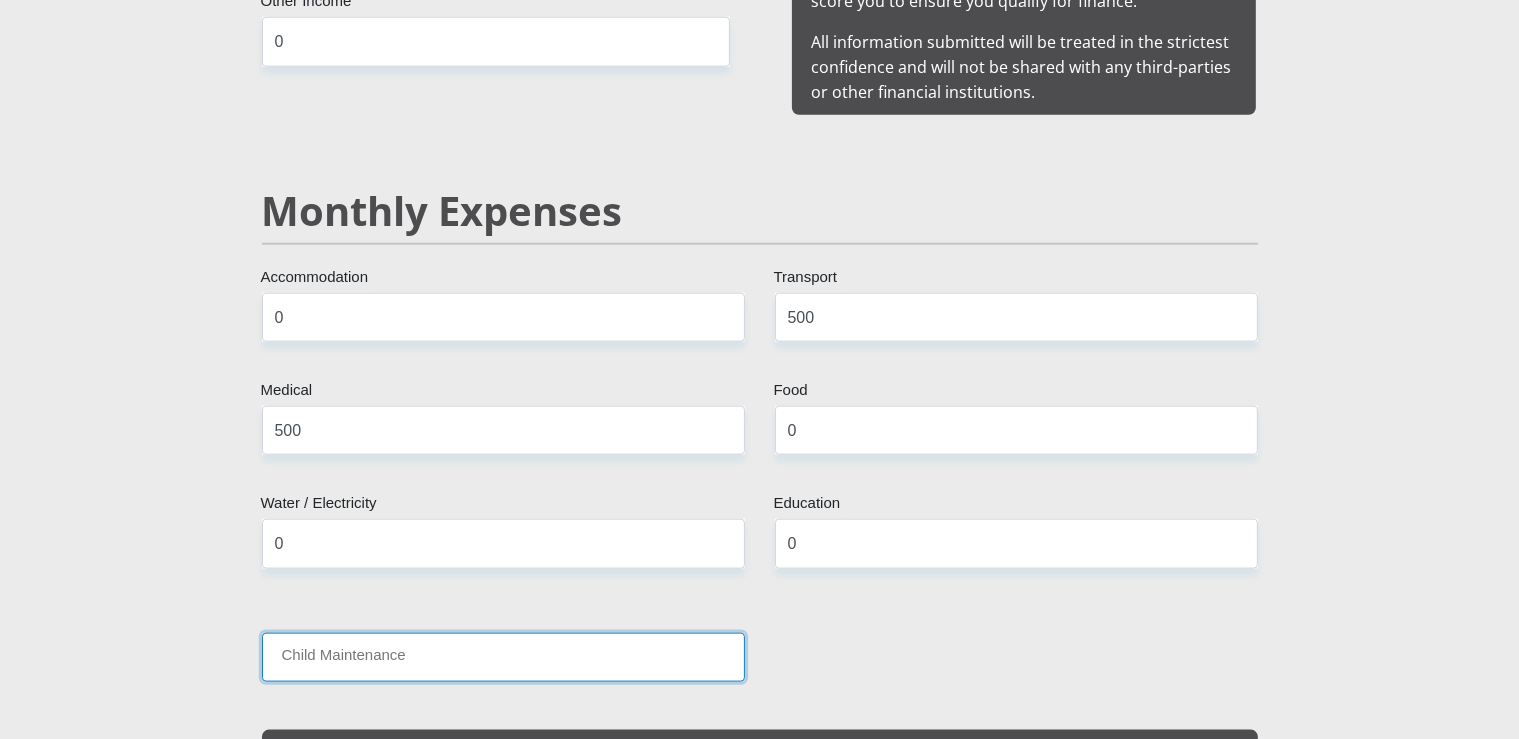 click on "Child Maintenance" at bounding box center (503, 657) 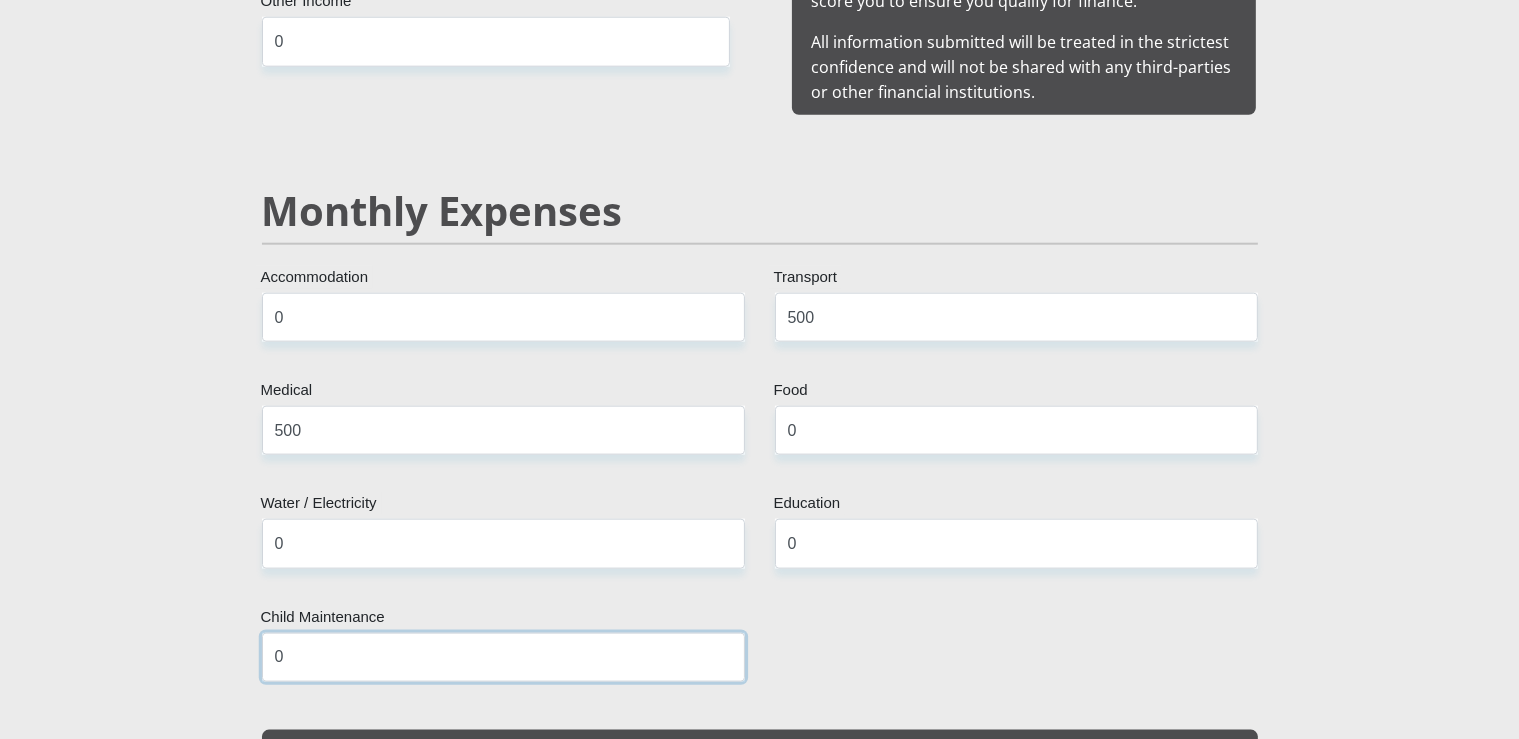 type on "0" 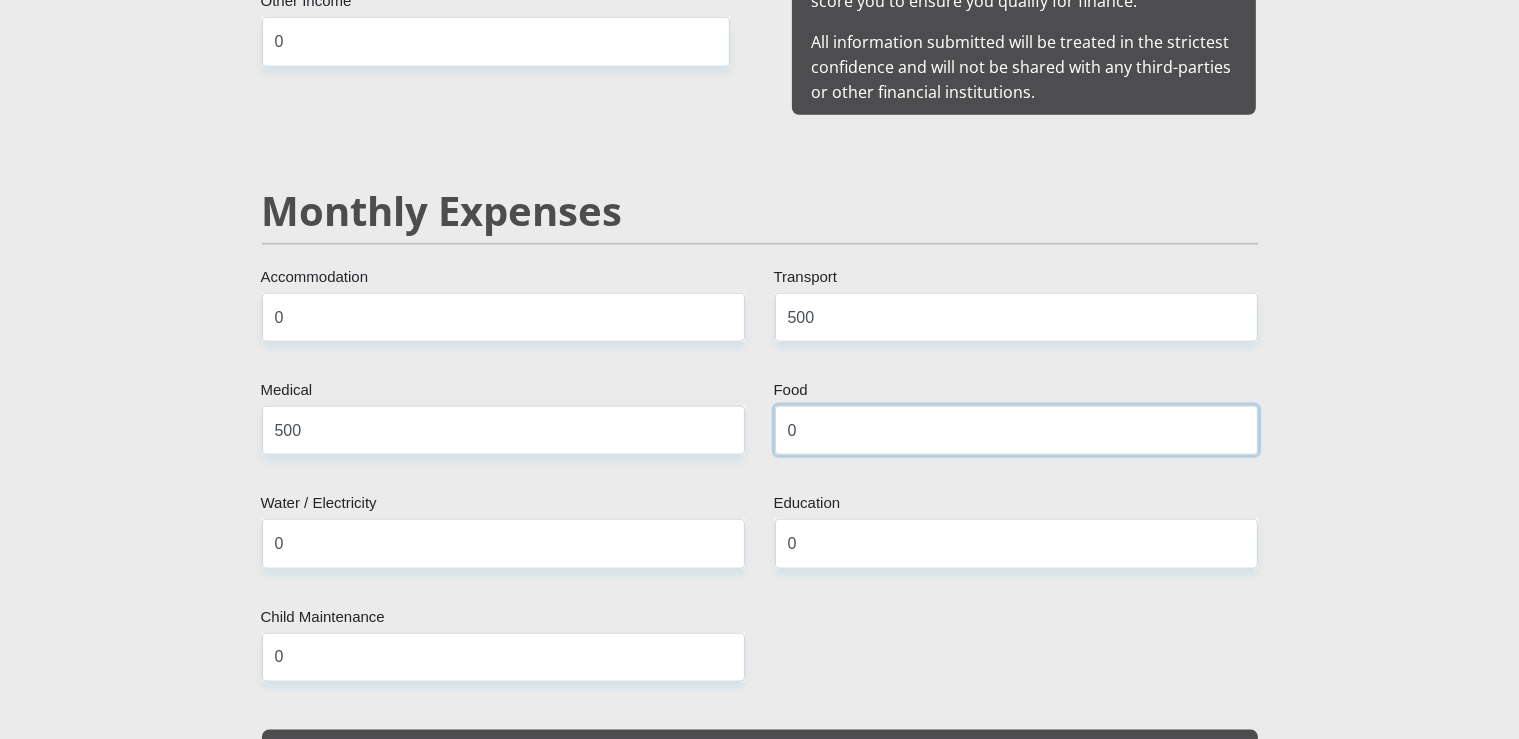 drag, startPoint x: 824, startPoint y: 430, endPoint x: 690, endPoint y: 430, distance: 134 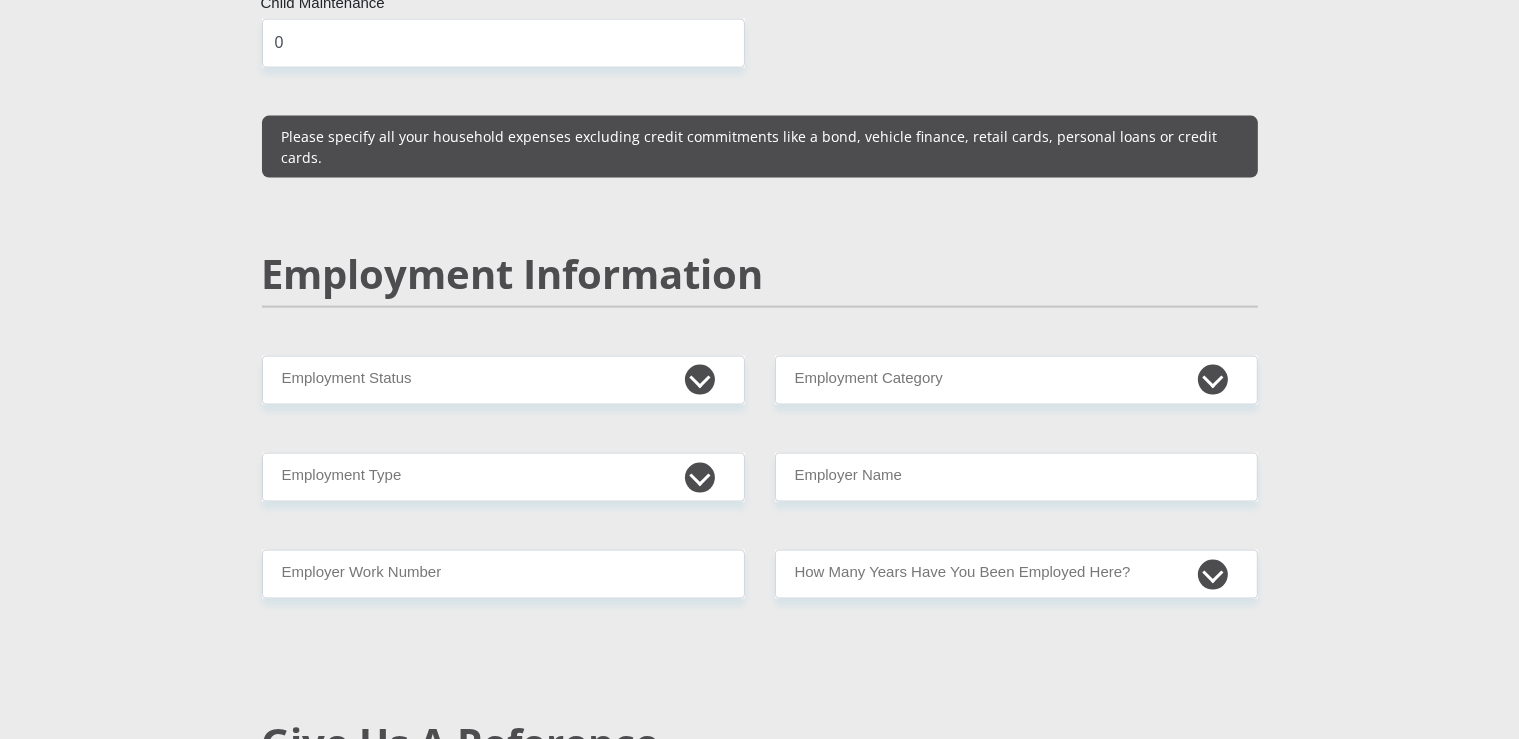 scroll, scrollTop: 2851, scrollLeft: 0, axis: vertical 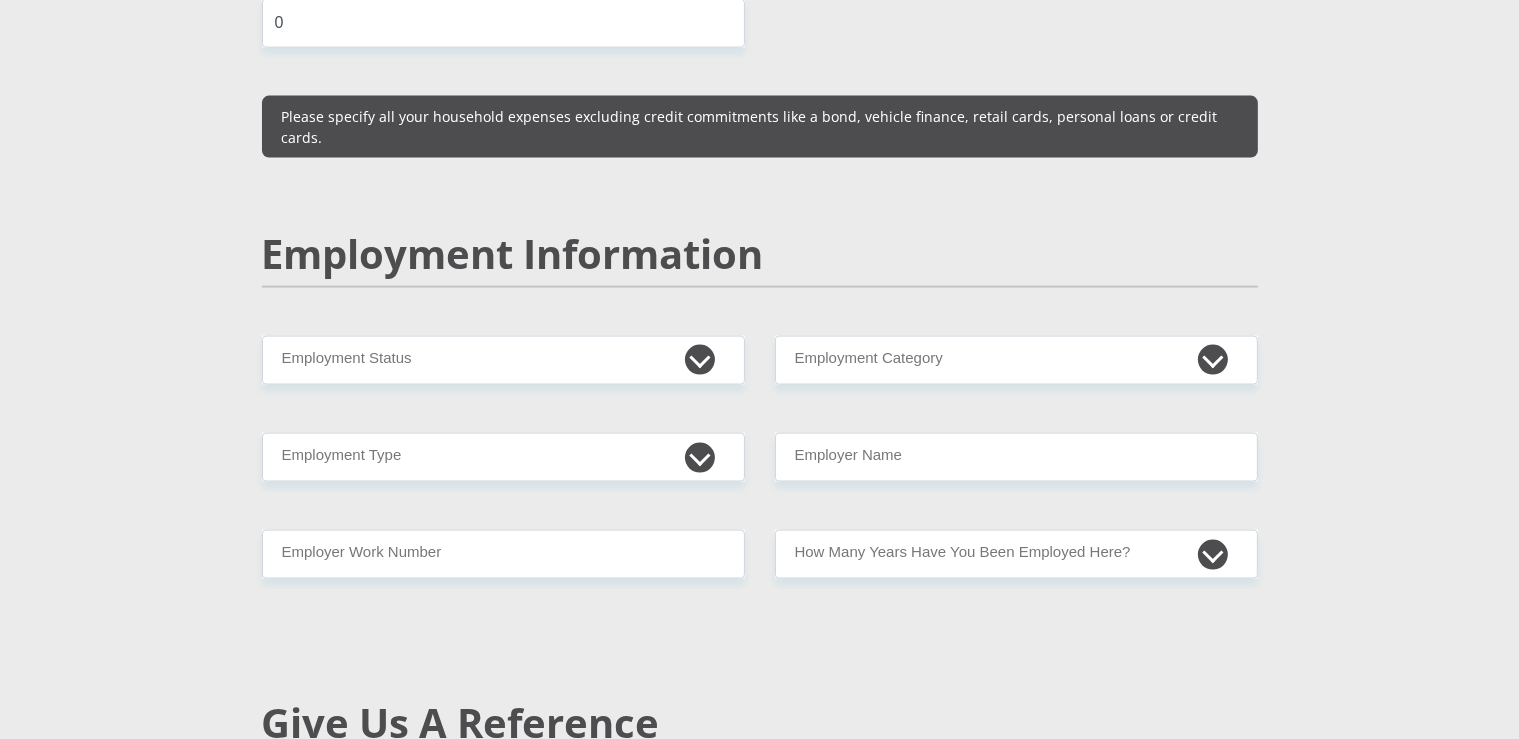 type on "1000" 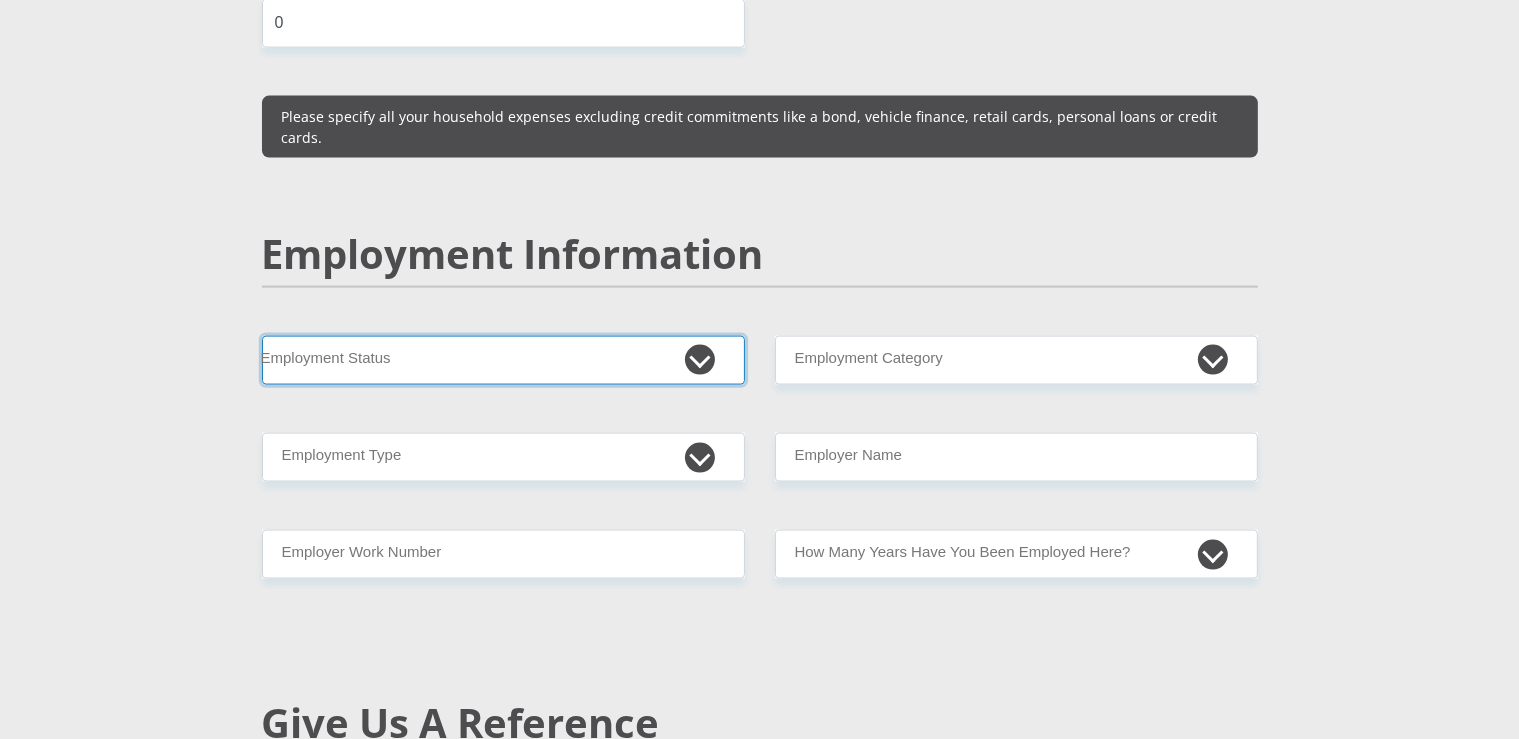 click on "Permanent/Full-time
Part-time/Casual
Contract Worker
Self-Employed
Housewife
Retired
Student
Medically Boarded
Disability
Unemployed" at bounding box center [503, 360] 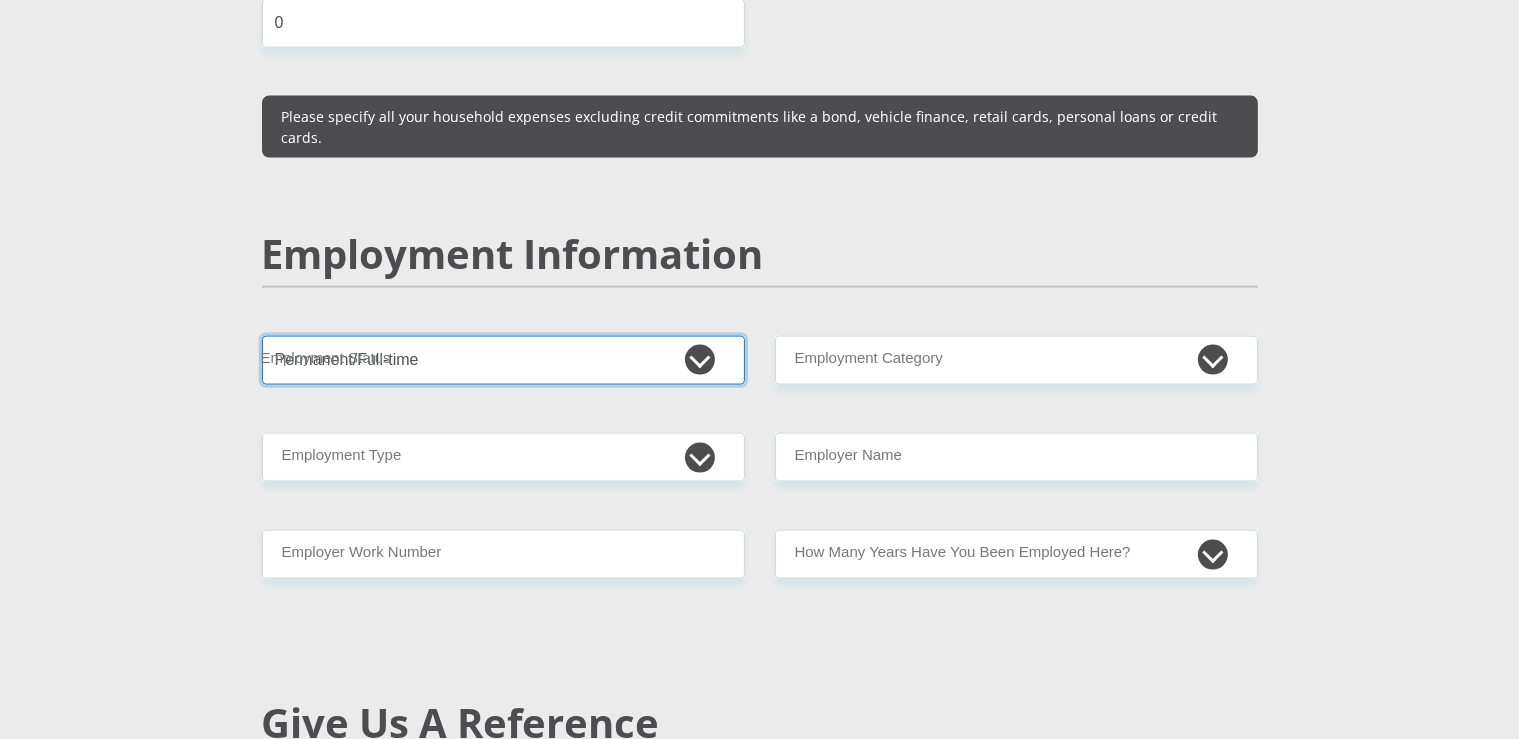 click on "Permanent/Full-time" at bounding box center (0, 0) 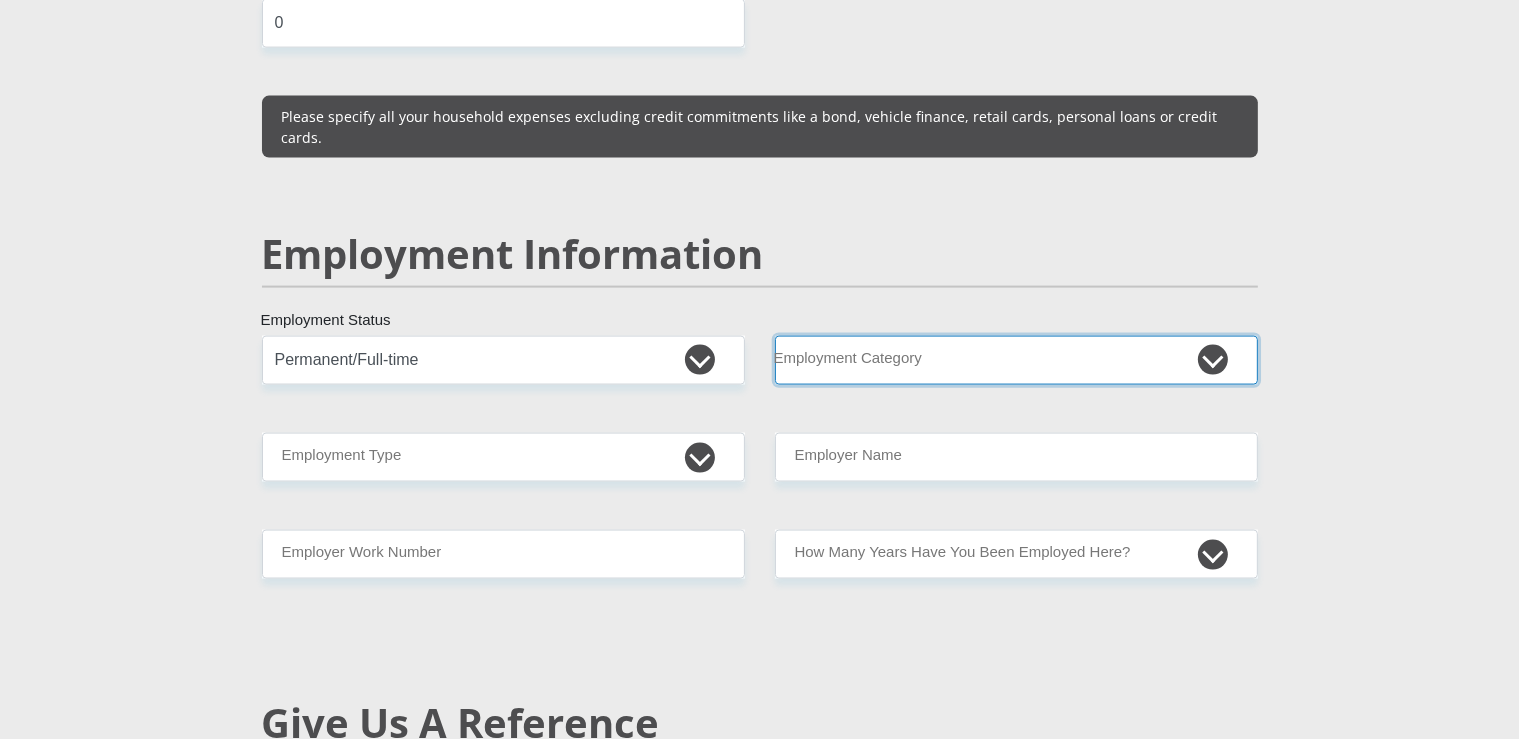 click on "AGRICULTURE
ALCOHOL & TOBACCO
CONSTRUCTION MATERIALS
METALLURGY
EQUIPMENT FOR RENEWABLE ENERGY
SPECIALIZED CONTRACTORS
CAR
GAMING (INCL. INTERNET
OTHER WHOLESALE
UNLICENSED PHARMACEUTICALS
CURRENCY EXCHANGE HOUSES
OTHER FINANCIAL INSTITUTIONS & INSURANCE
REAL ESTATE AGENTS
OIL & GAS
OTHER MATERIALS (E.G. IRON ORE)
PRECIOUS STONES & PRECIOUS METALS
POLITICAL ORGANIZATIONS
RELIGIOUS ORGANIZATIONS(NOT SECTS)
ACTI. HAVING BUSINESS DEAL WITH PUBLIC ADMINISTRATION
LAUNDROMATS" at bounding box center (1016, 360) 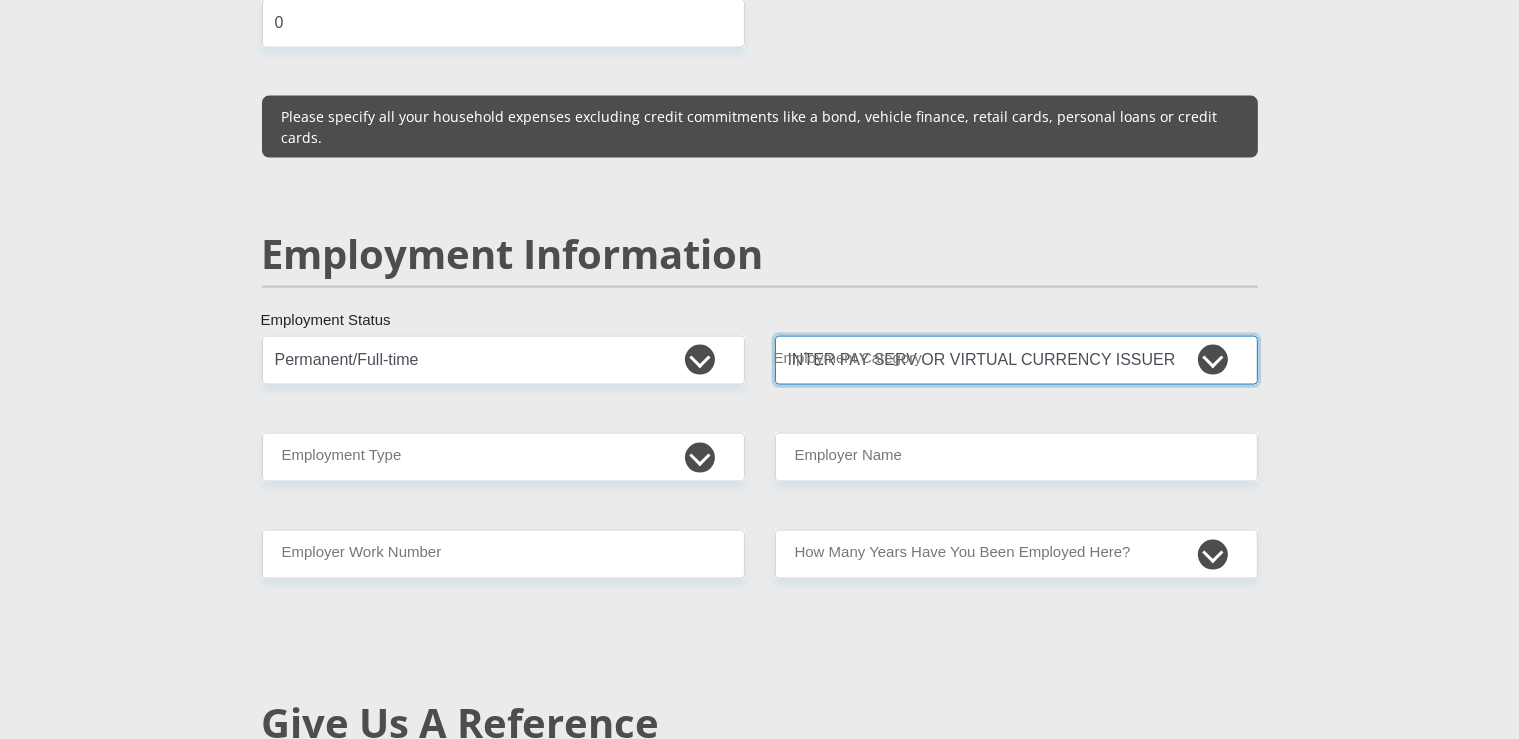 click on "INTER PAY SERV OR VIRTUAL CURRENCY ISSUER" at bounding box center (0, 0) 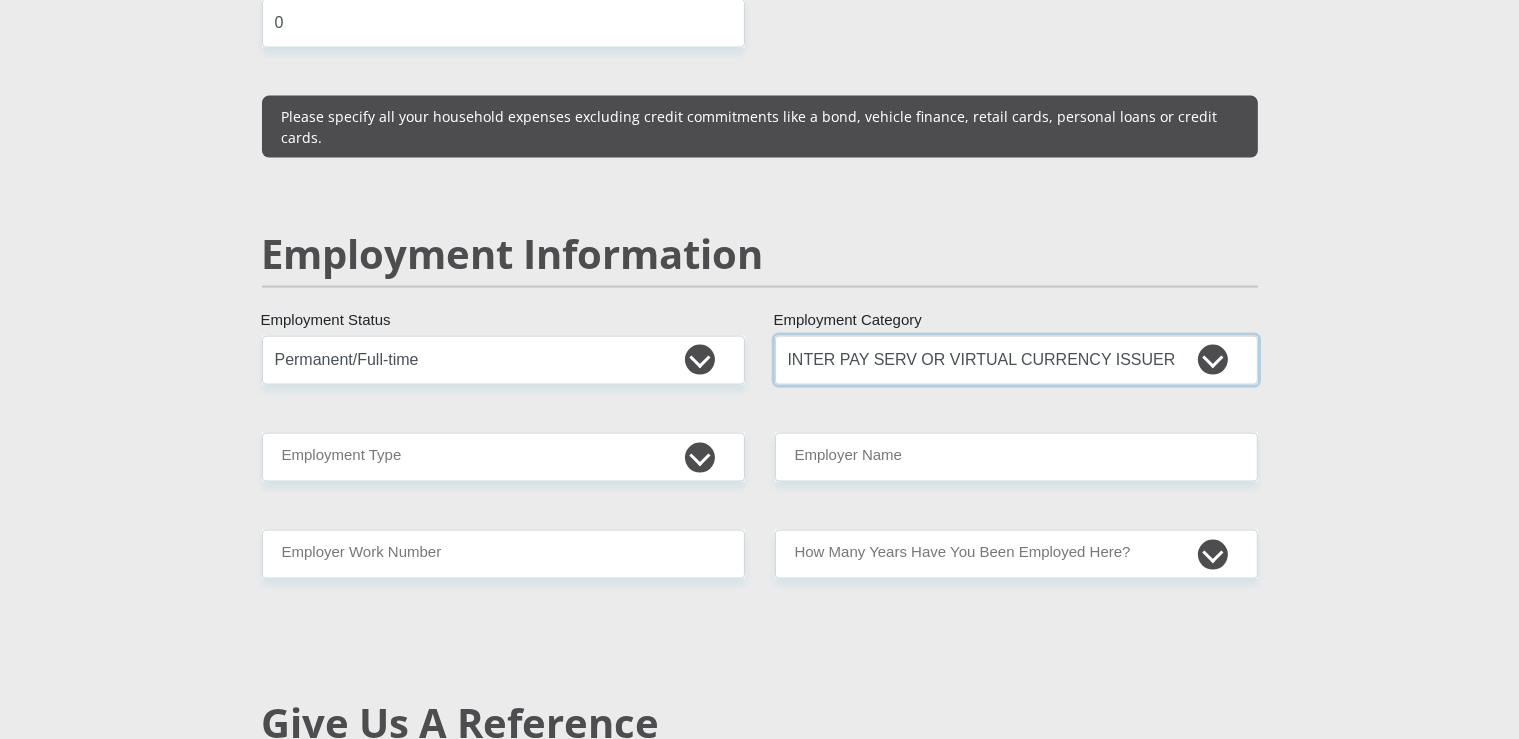 click on "AGRICULTURE
ALCOHOL & TOBACCO
CONSTRUCTION MATERIALS
METALLURGY
EQUIPMENT FOR RENEWABLE ENERGY
SPECIALIZED CONTRACTORS
CAR
GAMING (INCL. INTERNET
OTHER WHOLESALE
UNLICENSED PHARMACEUTICALS
CURRENCY EXCHANGE HOUSES
OTHER FINANCIAL INSTITUTIONS & INSURANCE
REAL ESTATE AGENTS
OIL & GAS
OTHER MATERIALS (E.G. IRON ORE)
PRECIOUS STONES & PRECIOUS METALS
POLITICAL ORGANIZATIONS
RELIGIOUS ORGANIZATIONS(NOT SECTS)
ACTI. HAVING BUSINESS DEAL WITH PUBLIC ADMINISTRATION  SHIPPING (SHIP OWNERS" at bounding box center (1016, 360) 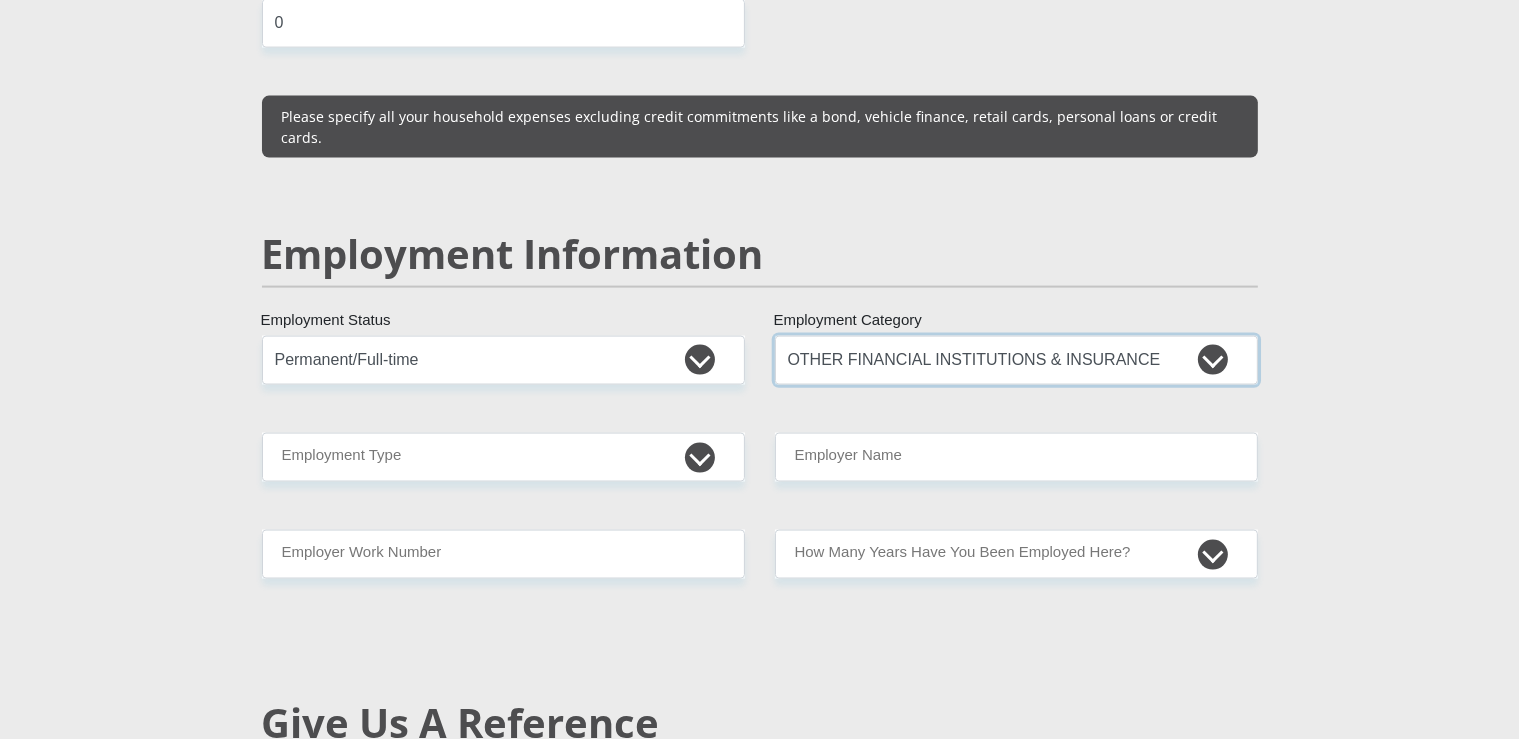 click on "OTHER FINANCIAL INSTITUTIONS & INSURANCE" at bounding box center [0, 0] 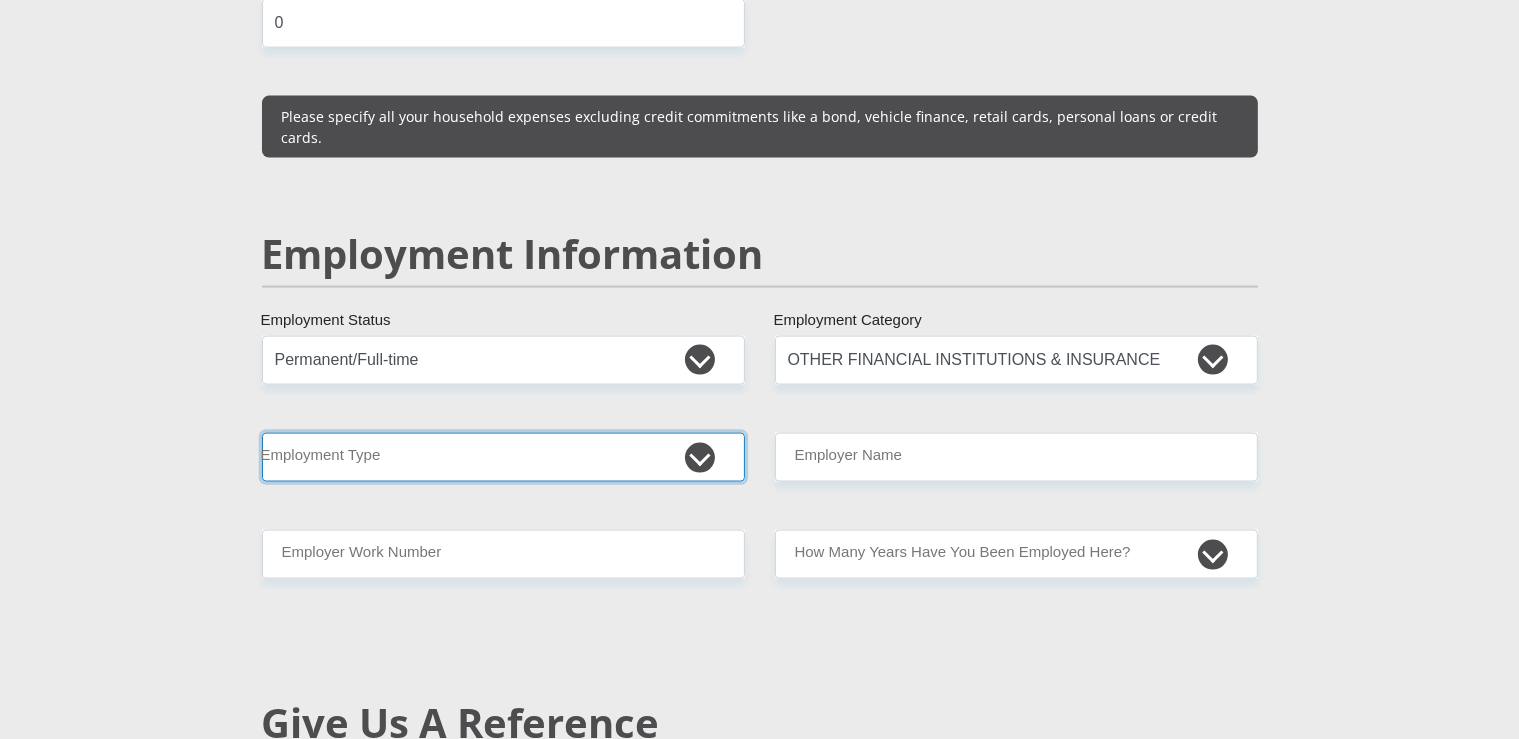 click on "College/Lecturer
Craft Seller
Creative
Driver
Executive
Farmer
Forces - Non Commissioned
Forces - Officer
Hawker
Housewife
Labourer
Licenced Professional
Manager
Miner
Non Licenced Professional
Office Staff/Clerk
Outside Worker
Pensioner
Permanent Teacher
Production/Manufacturing
Sales
Self-Employed
Semi-Professional Worker
Service Industry  Social Worker  Student" at bounding box center [503, 457] 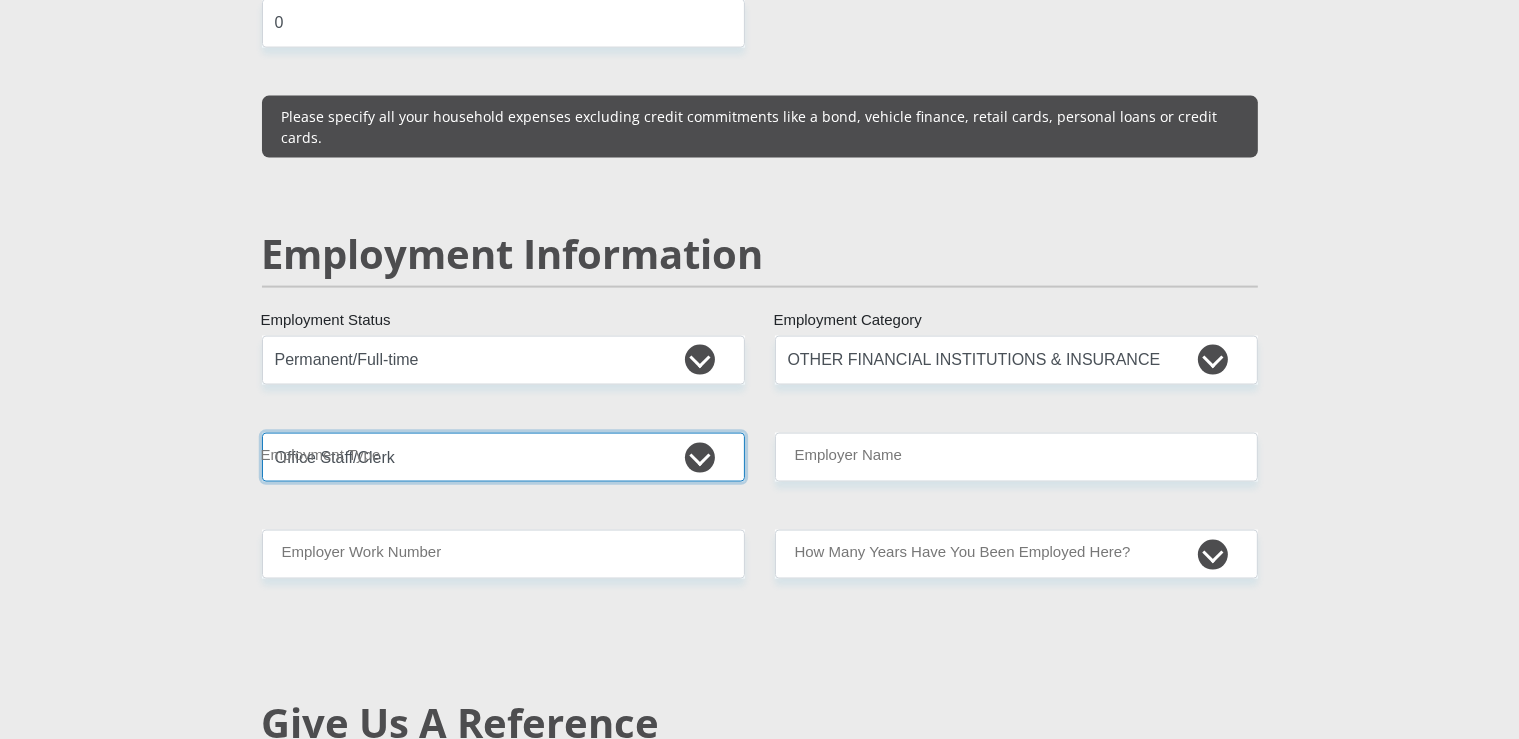 click on "Office Staff/Clerk" at bounding box center (0, 0) 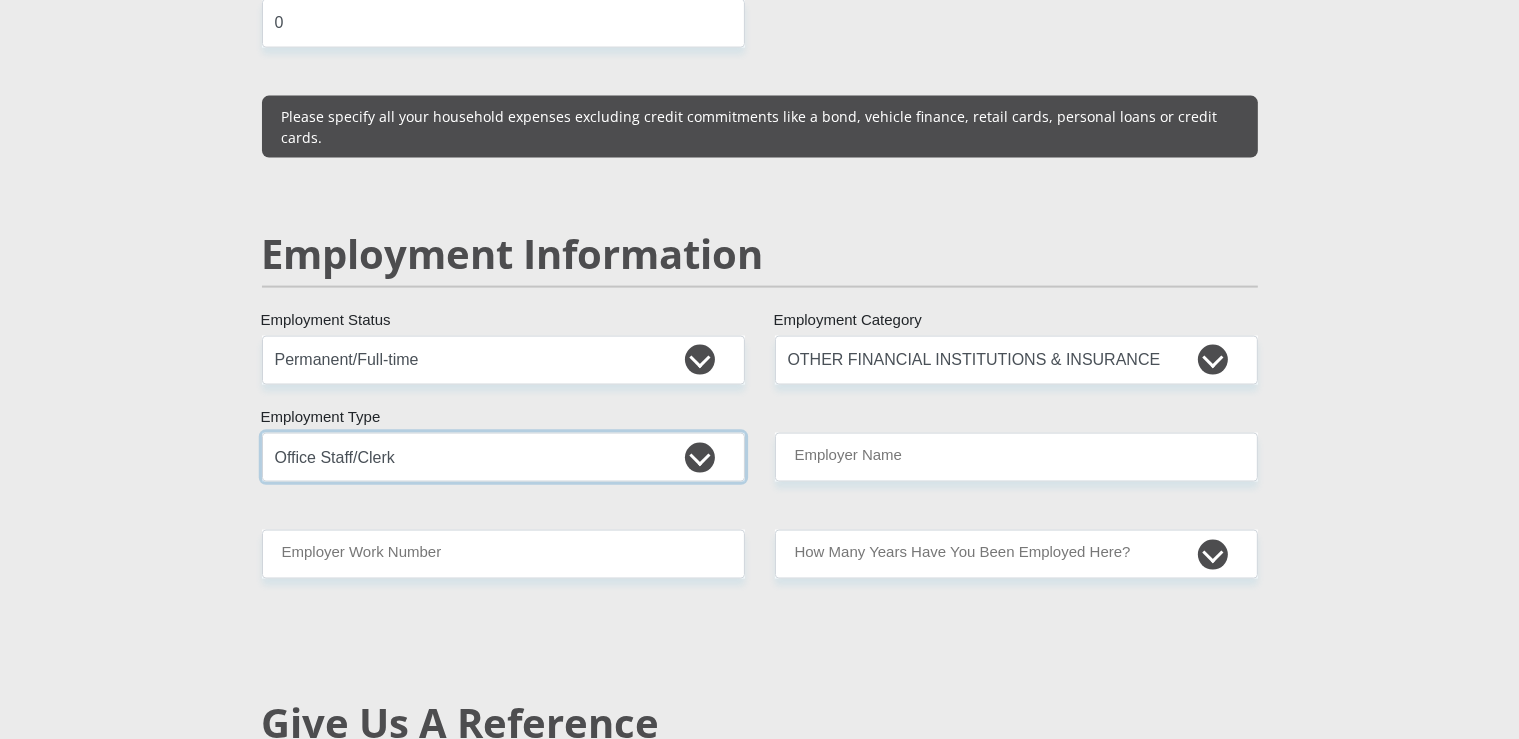 click on "College/Lecturer
Craft Seller
Creative
Driver
Executive
Farmer
Forces - Non Commissioned
Forces - Officer
Hawker
Housewife
Labourer
Licenced Professional
Manager
Miner
Non Licenced Professional
Office Staff/Clerk
Outside Worker
Pensioner
Permanent Teacher
Production/Manufacturing
Sales
Self-Employed
Semi-Professional Worker
Service Industry  Social Worker  Student" at bounding box center (503, 457) 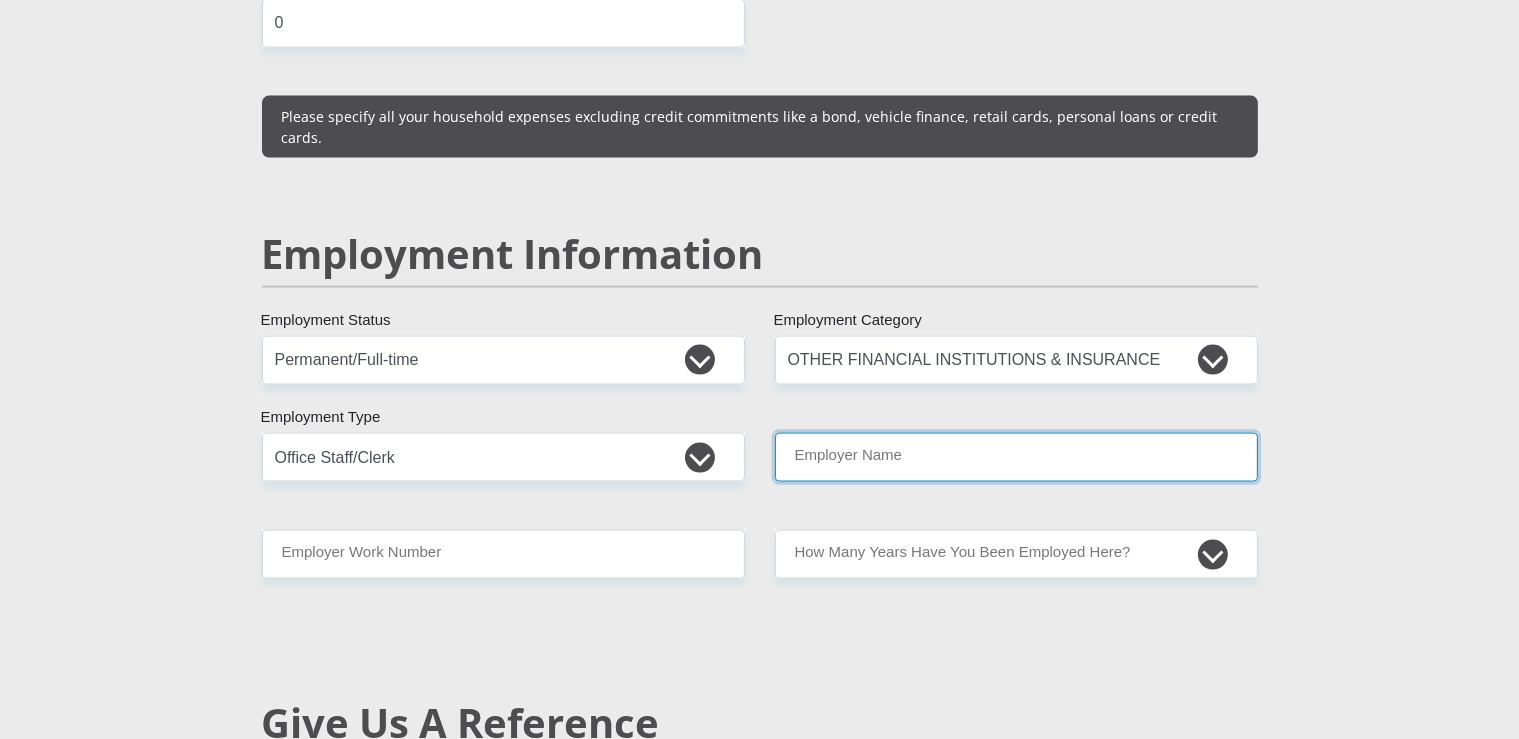 click on "Employer Name" at bounding box center [1016, 457] 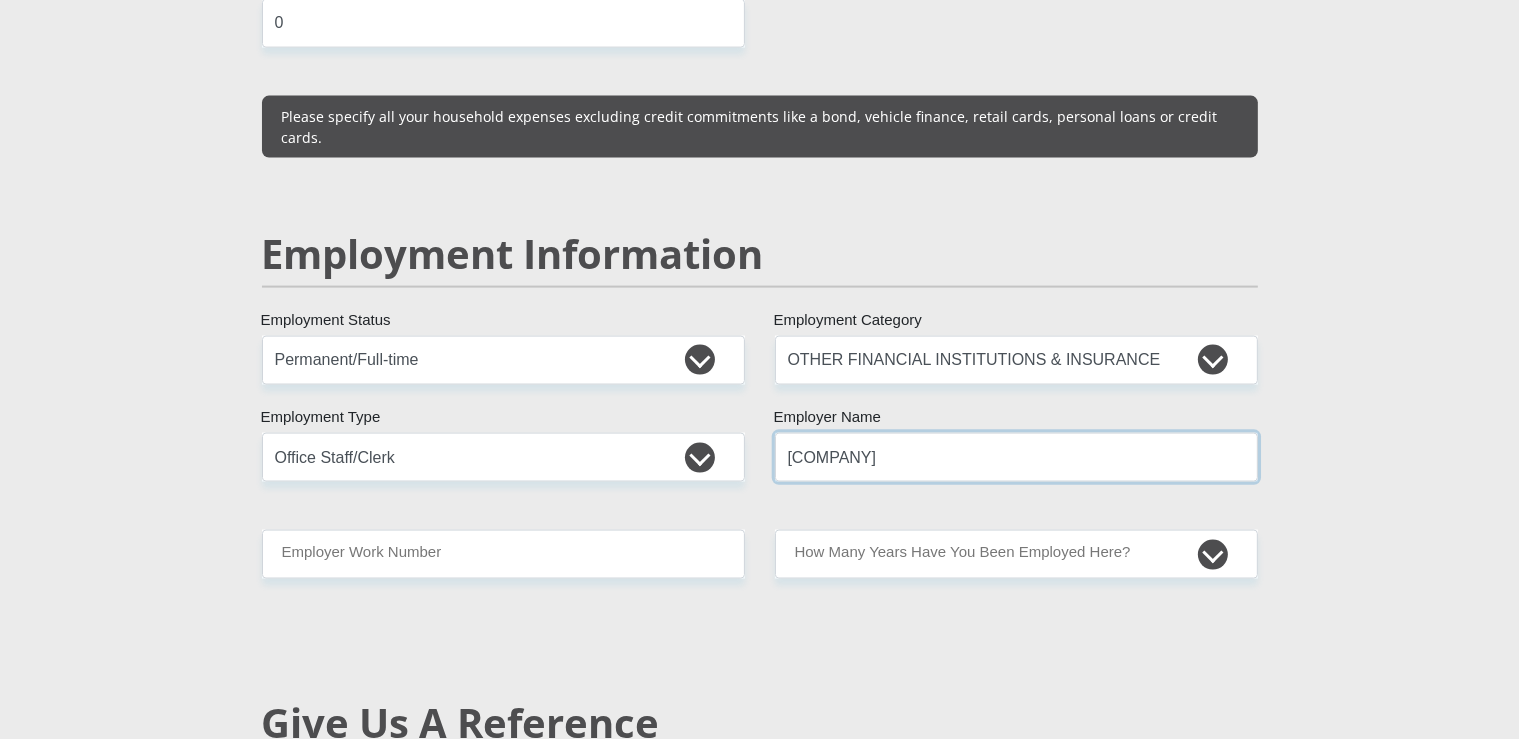 click on "[COMPANY]" at bounding box center (1016, 457) 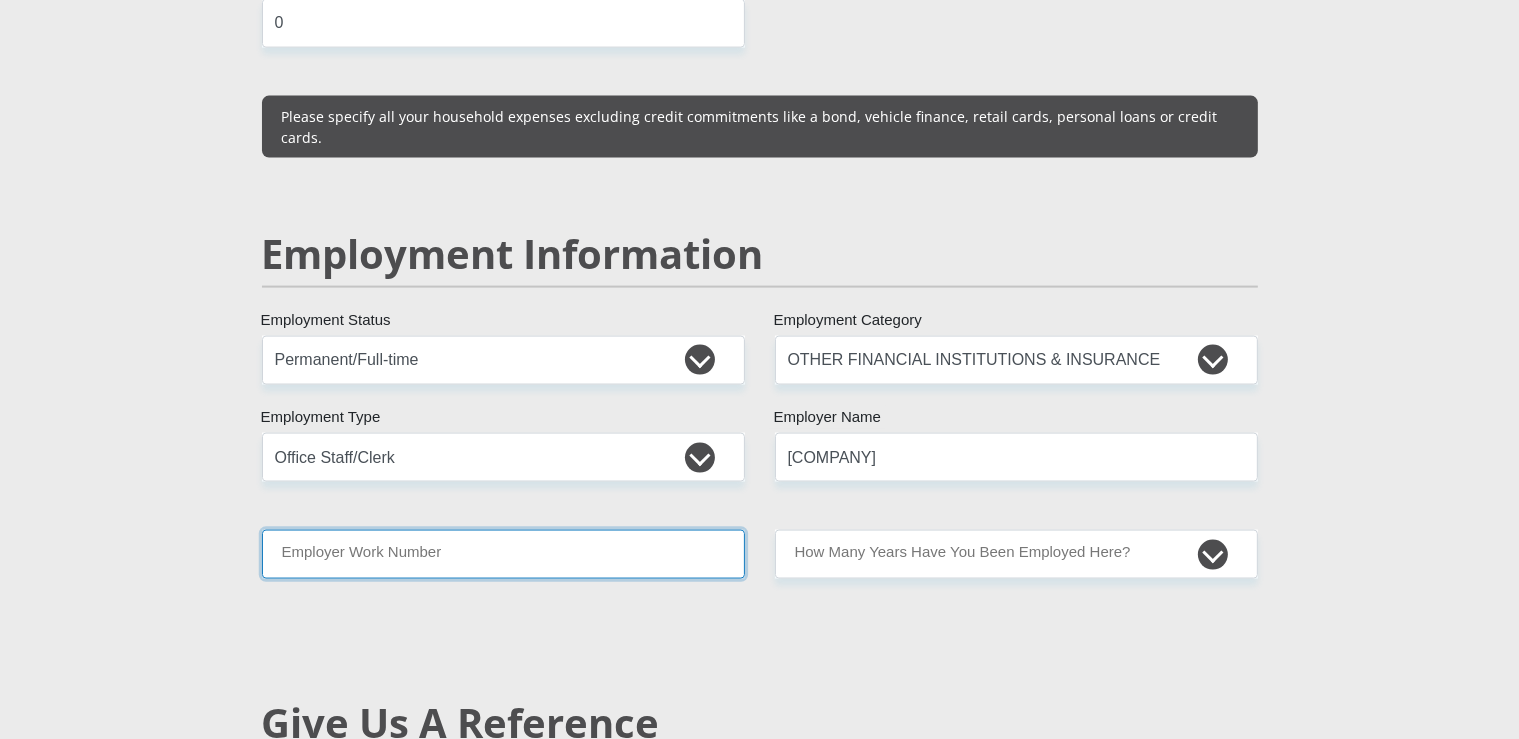 click on "Employer Work Number" at bounding box center [503, 554] 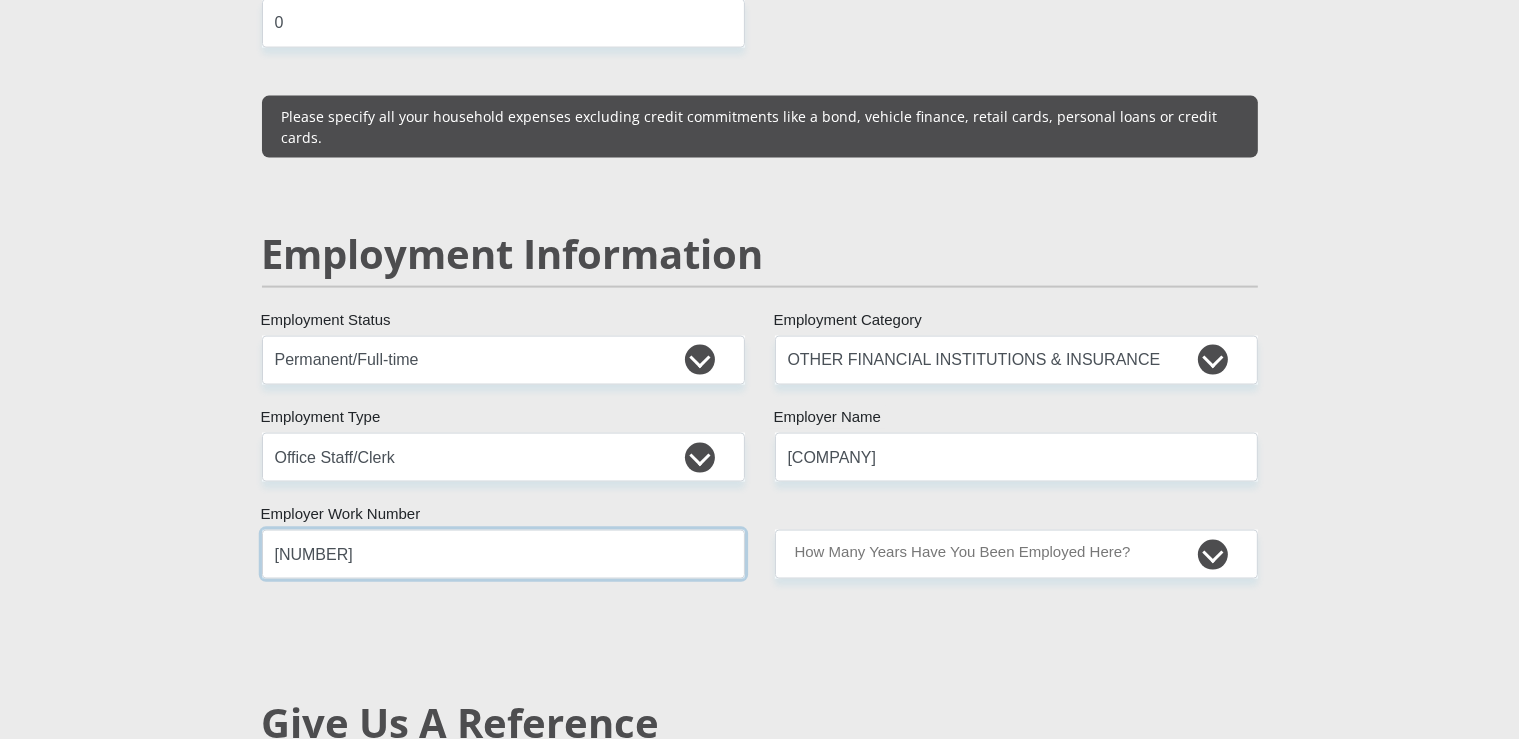 type on "[NUMBER]" 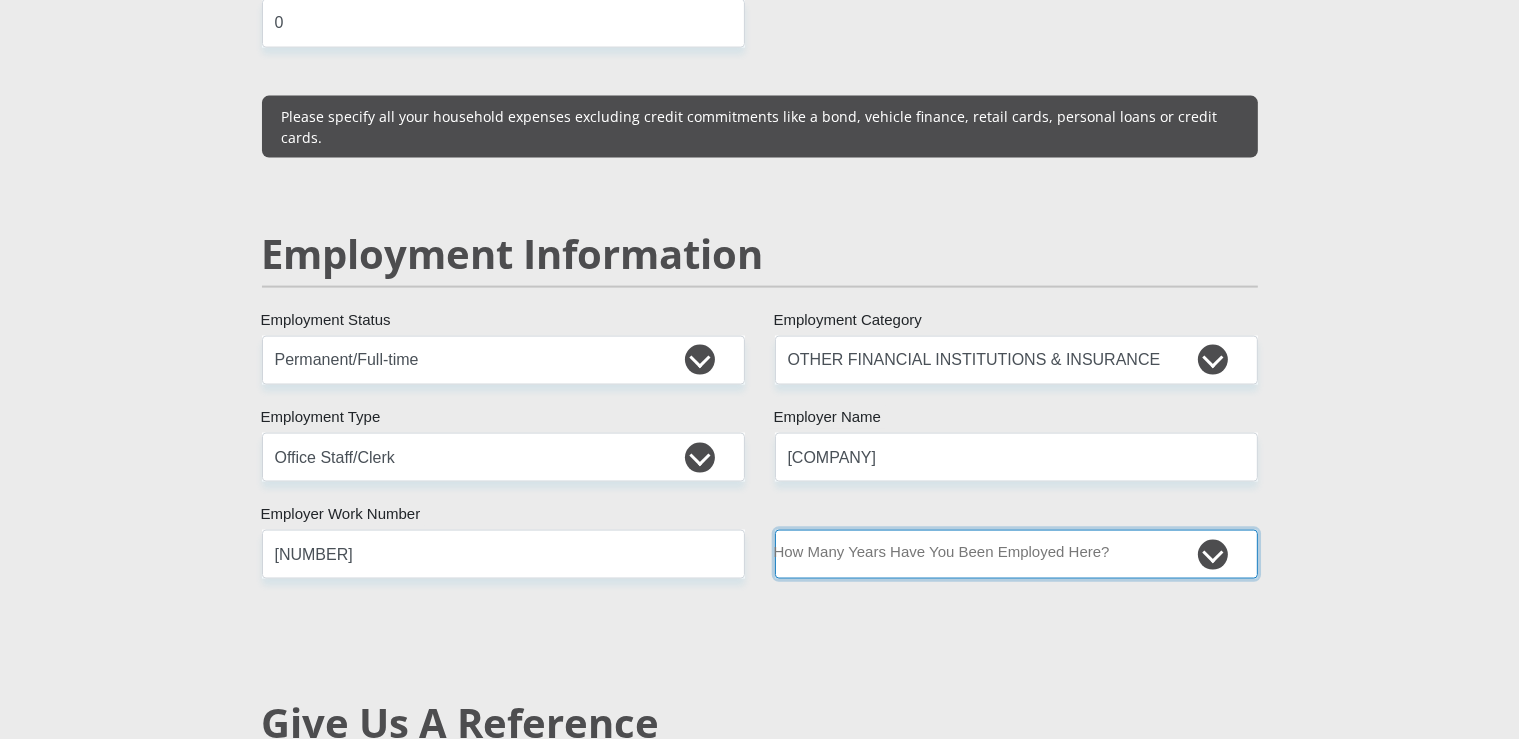 click on "less than 1 year
1-3 years
3-5 years
5+ years" at bounding box center (1016, 554) 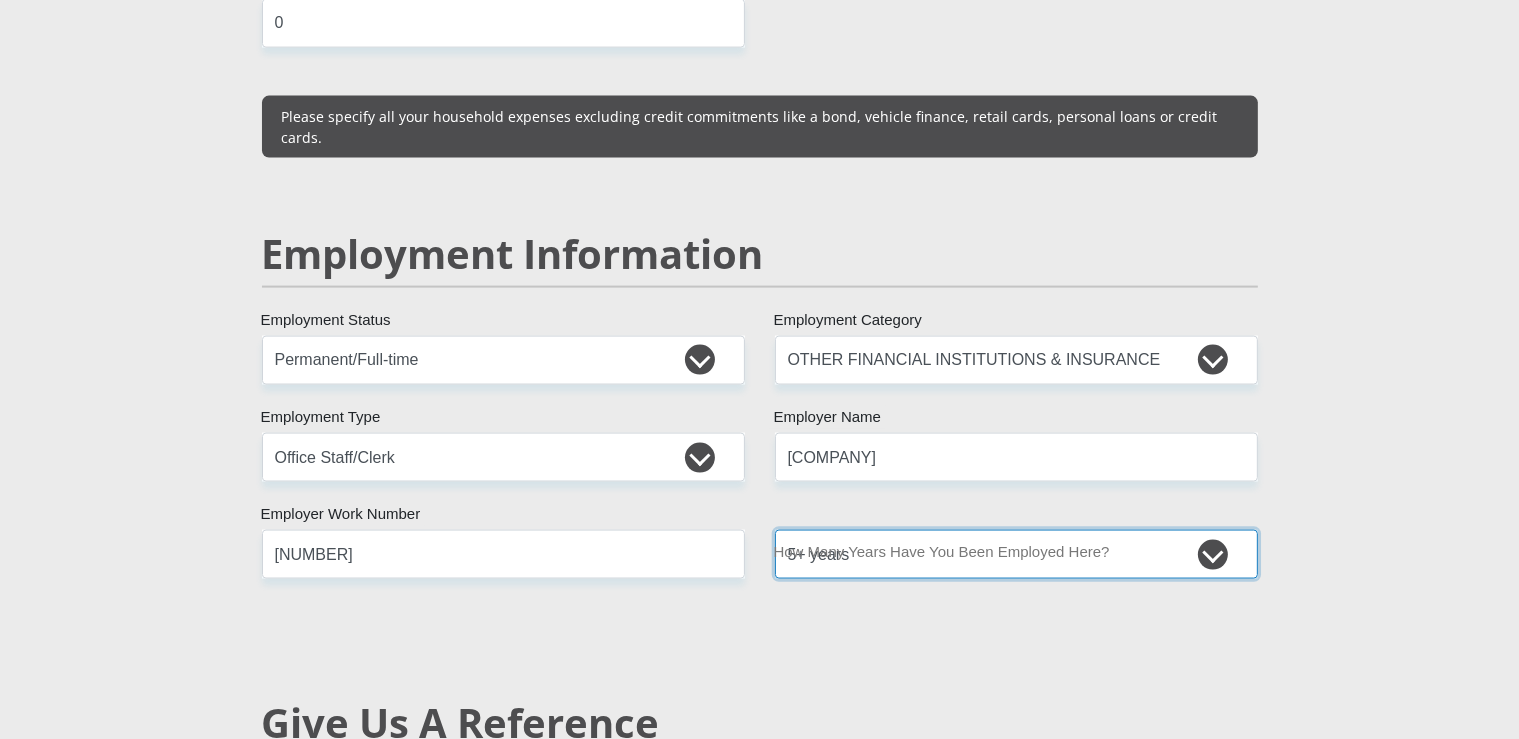 click on "5+ years" at bounding box center (0, 0) 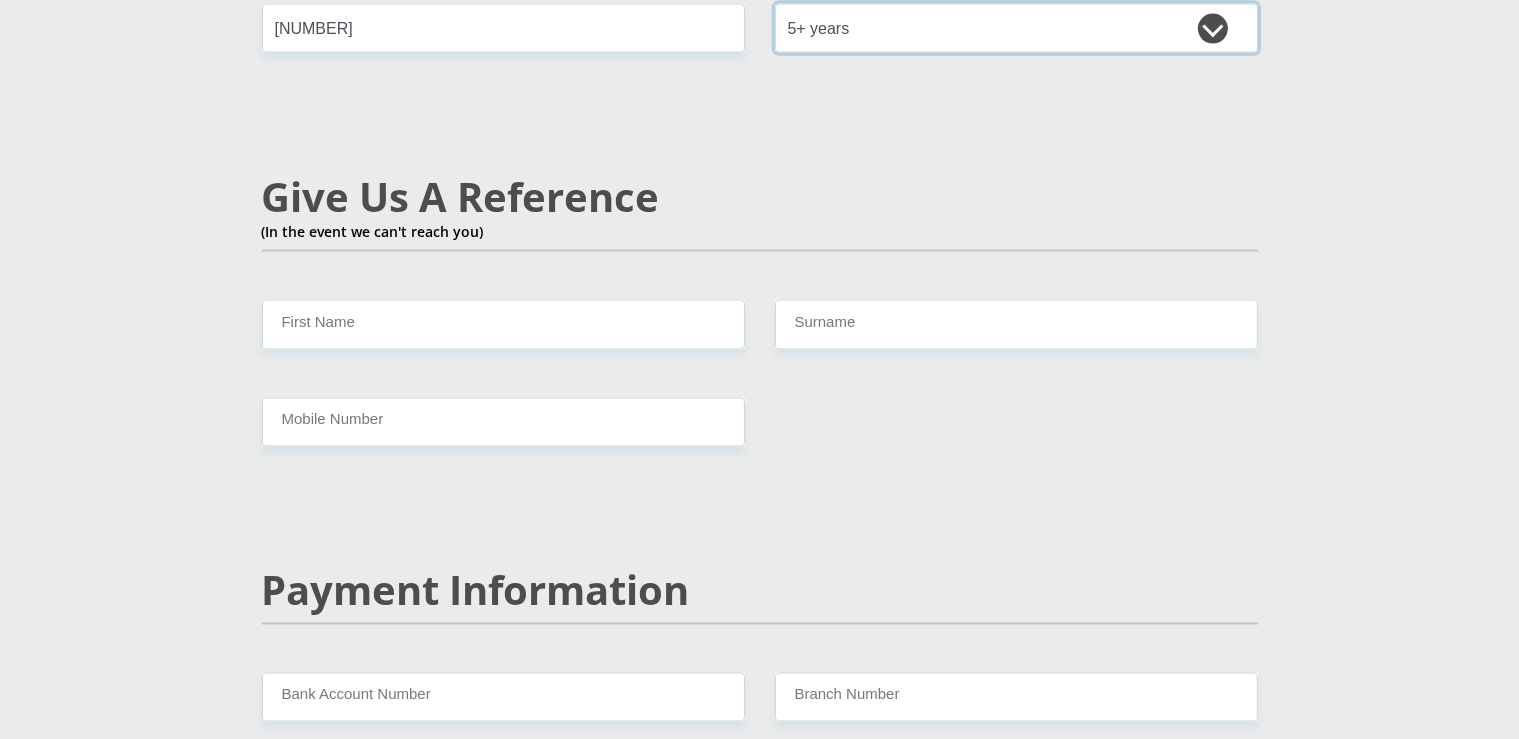 scroll, scrollTop: 3379, scrollLeft: 0, axis: vertical 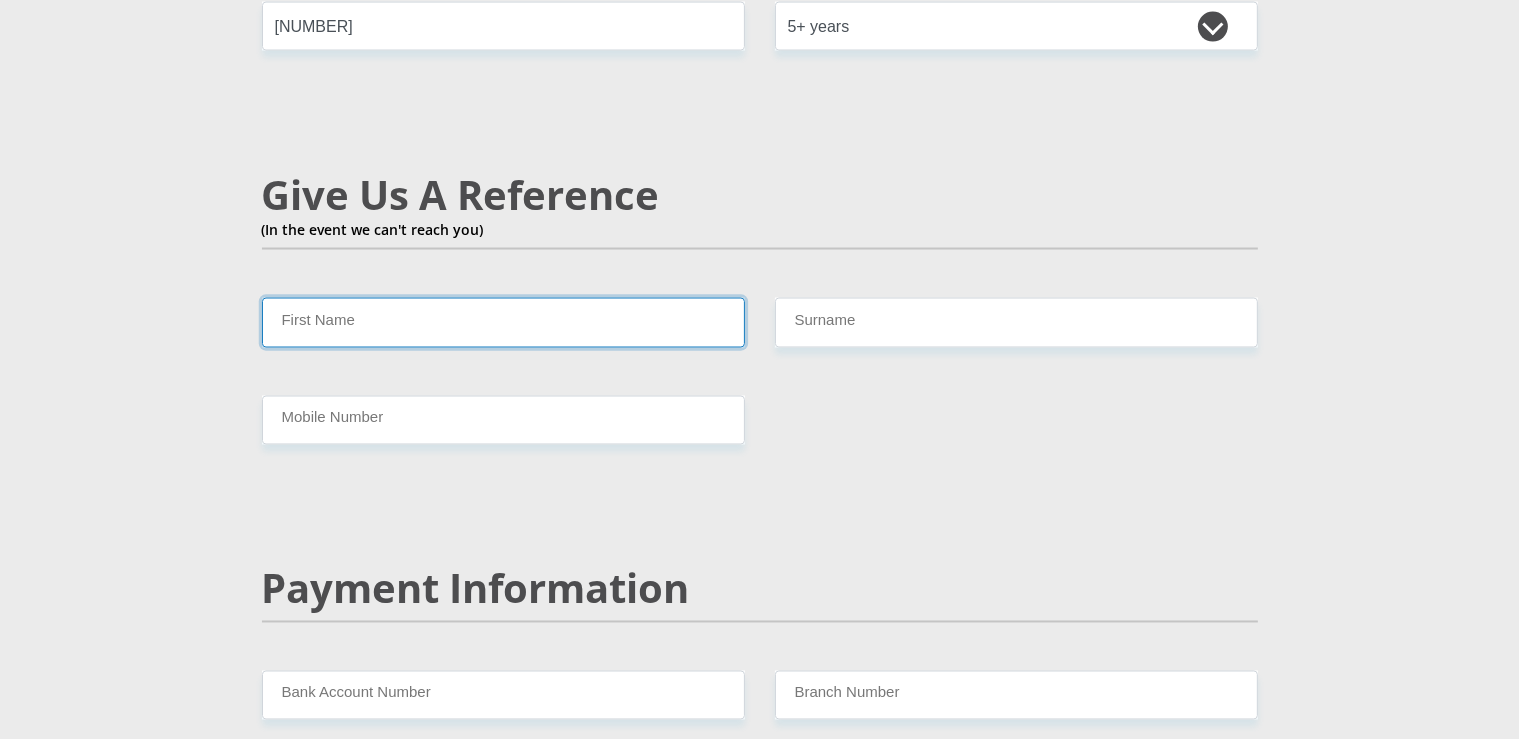 click on "First Name" at bounding box center (503, 322) 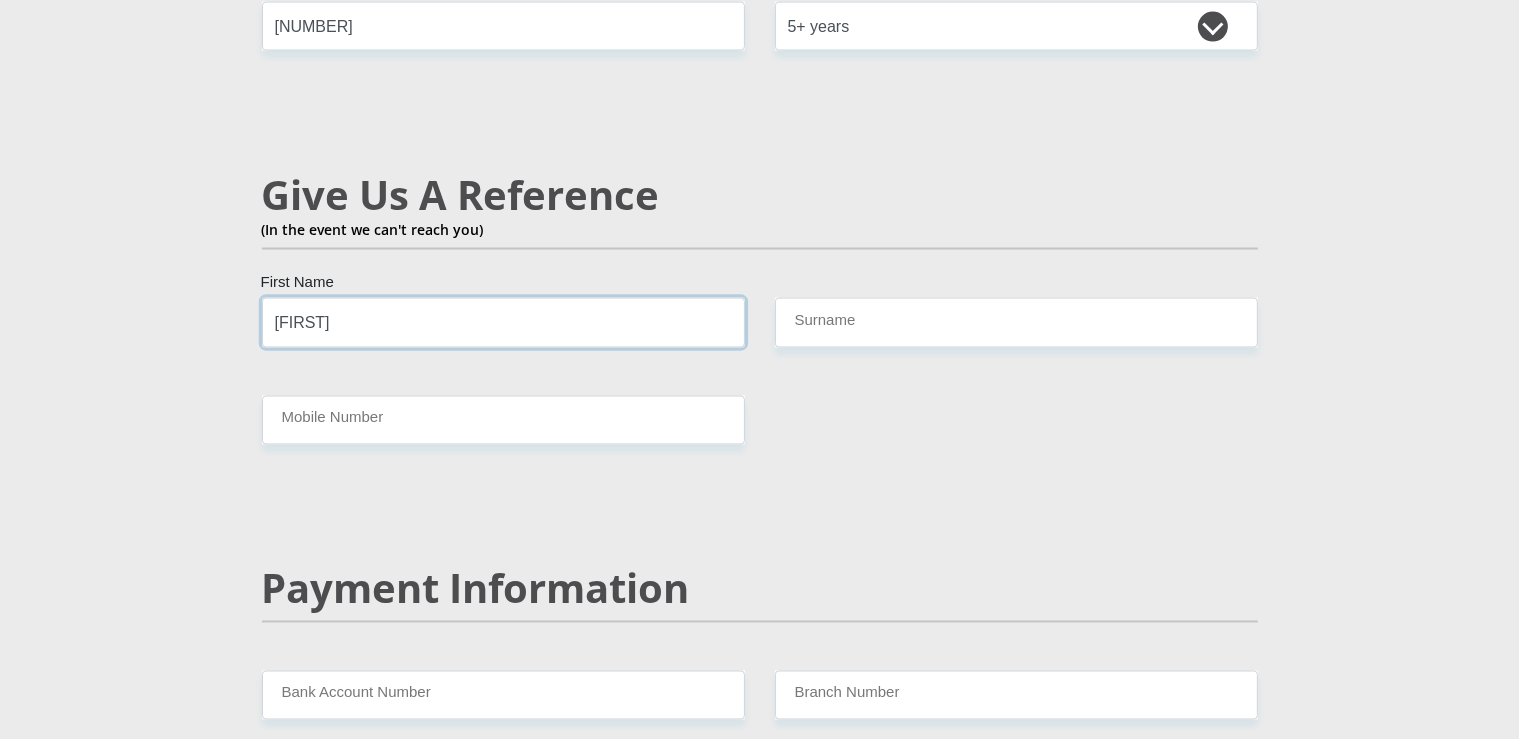 type on "[FIRST]" 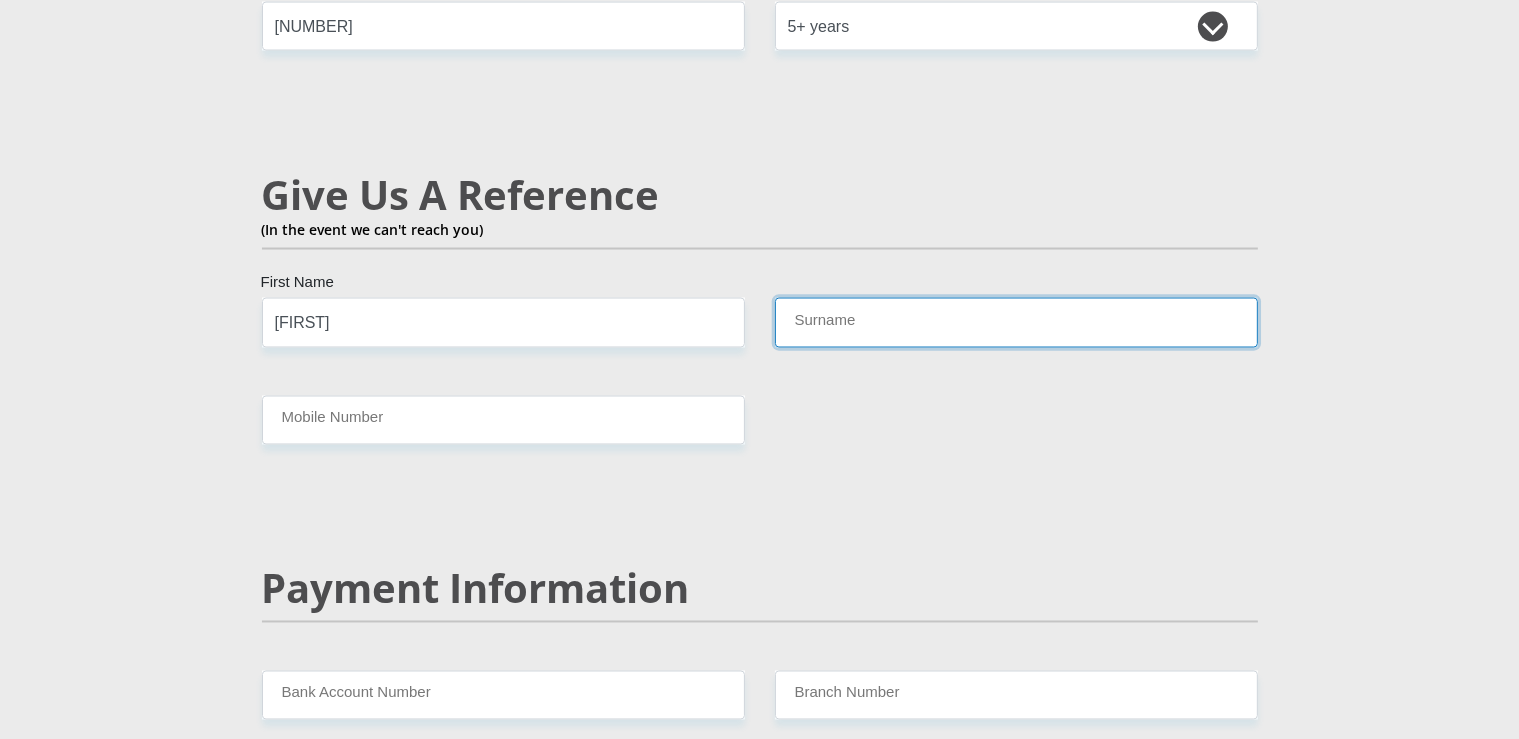 click on "Surname" at bounding box center [1016, 322] 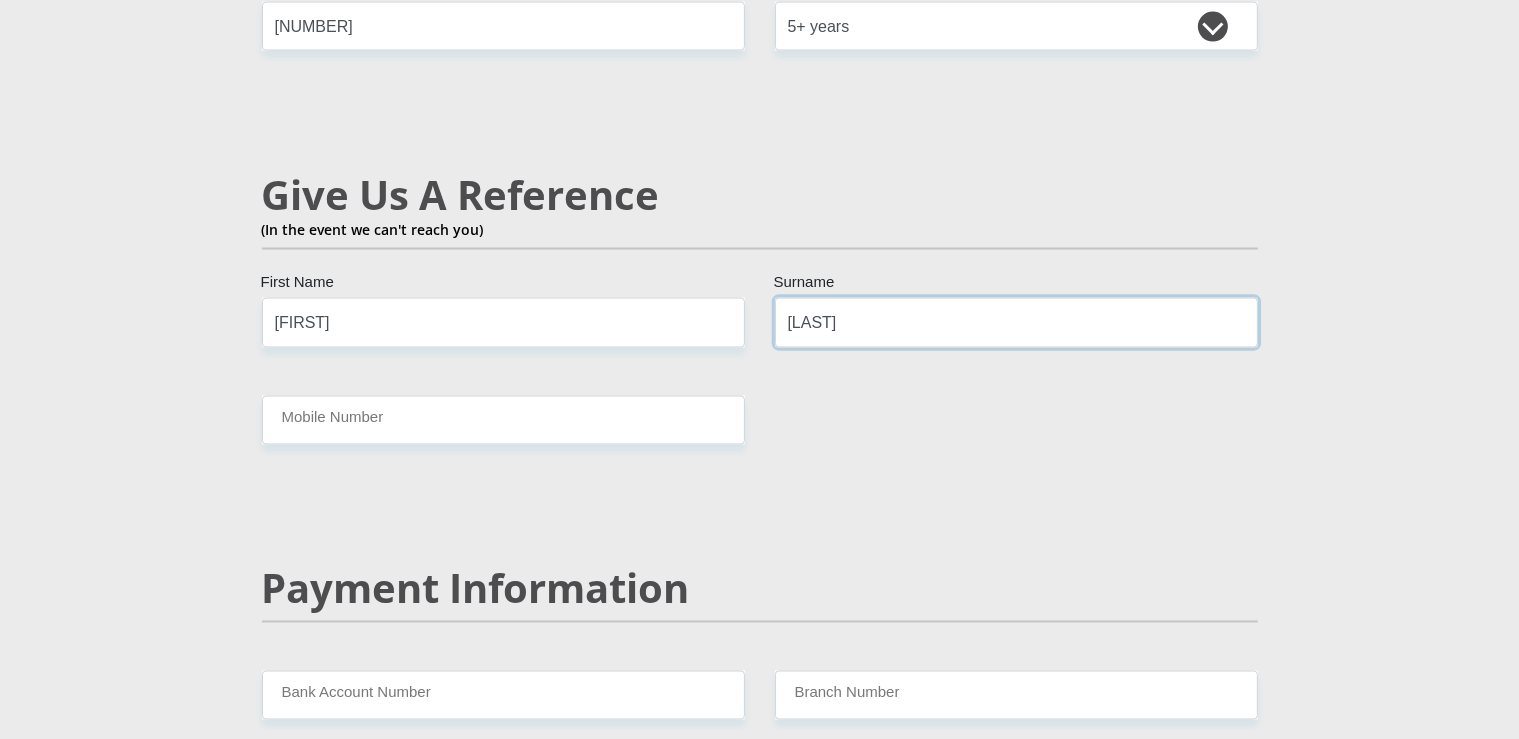 type on "[LAST]" 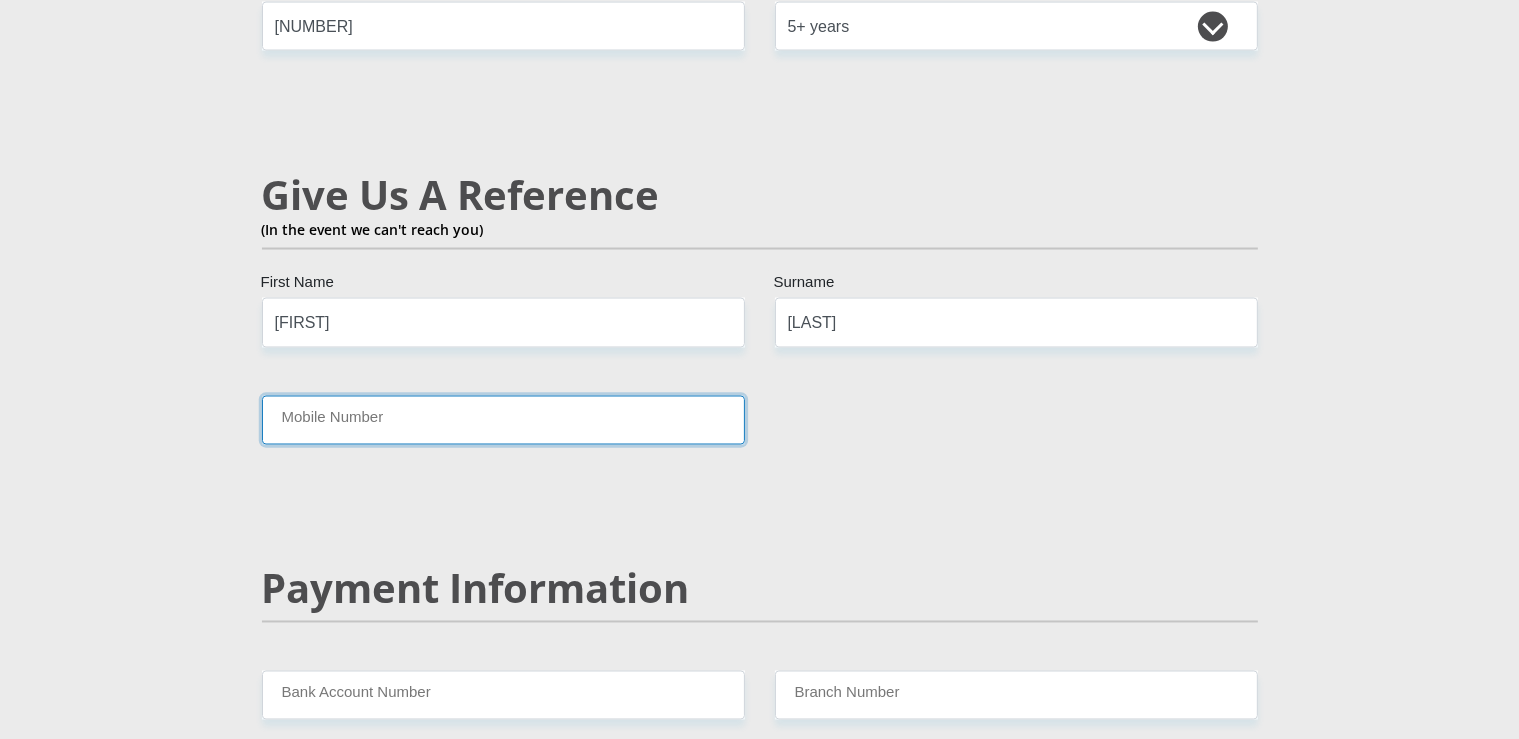 click on "Mobile Number" at bounding box center [503, 420] 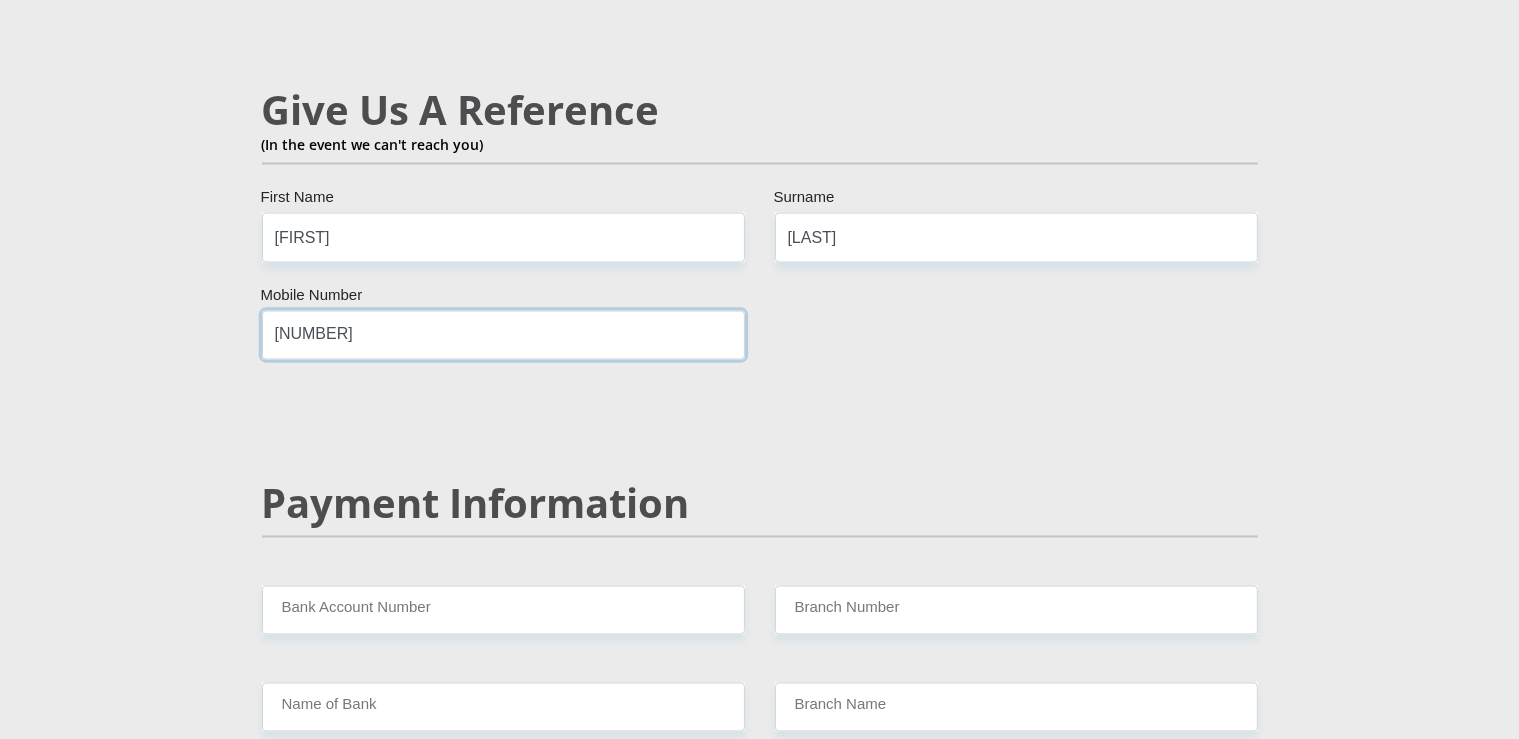 scroll, scrollTop: 3590, scrollLeft: 0, axis: vertical 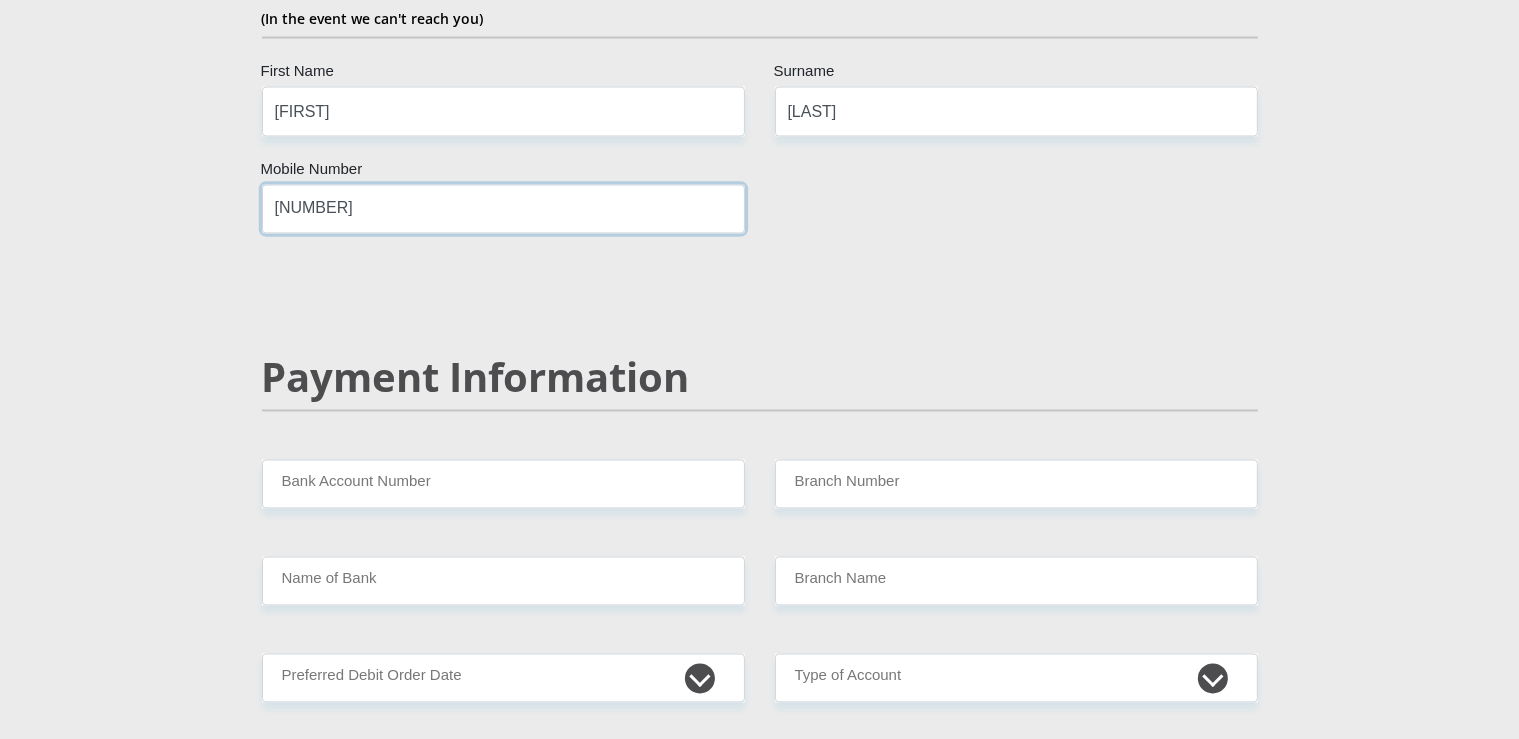type on "[NUMBER]" 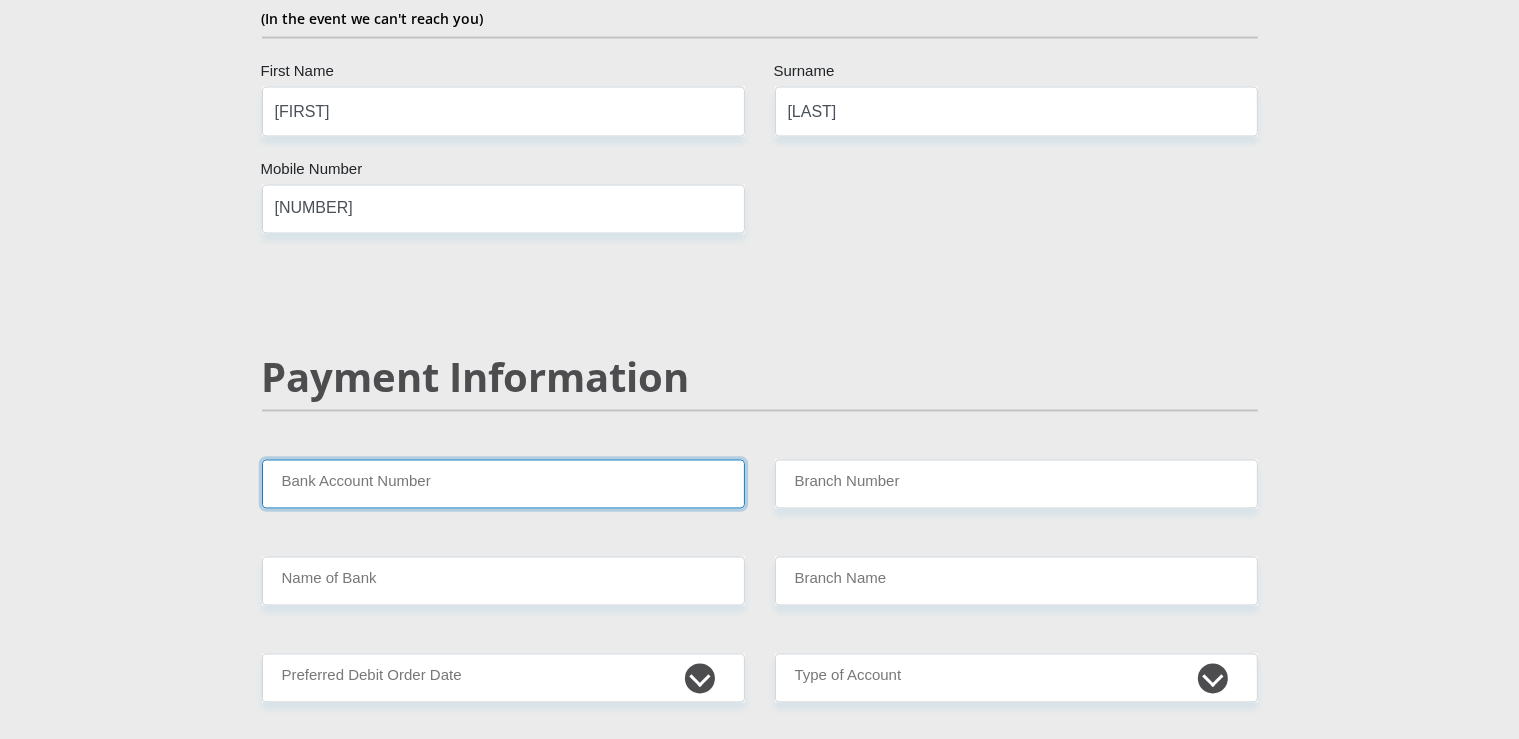 click on "Bank Account Number" at bounding box center (503, 484) 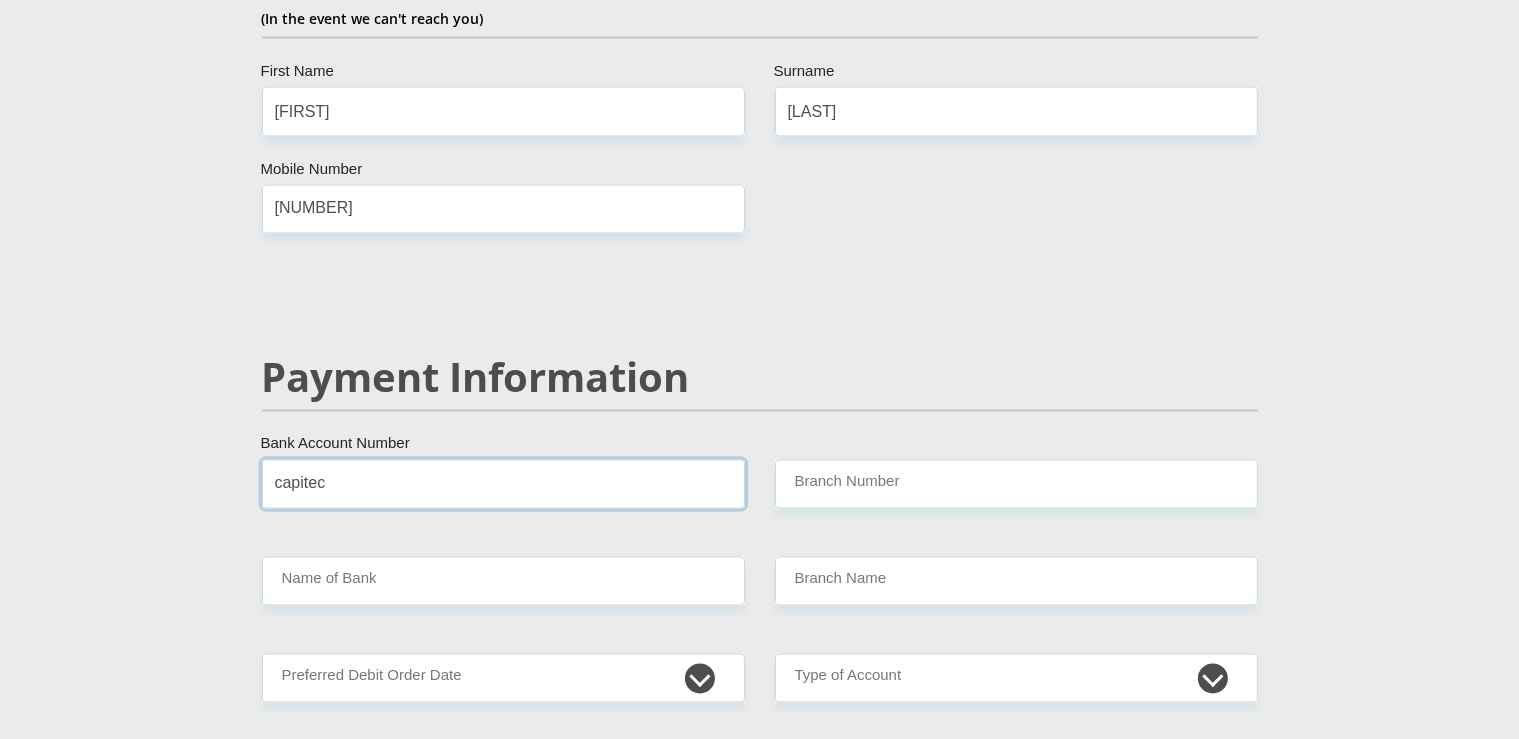 type on "capitec" 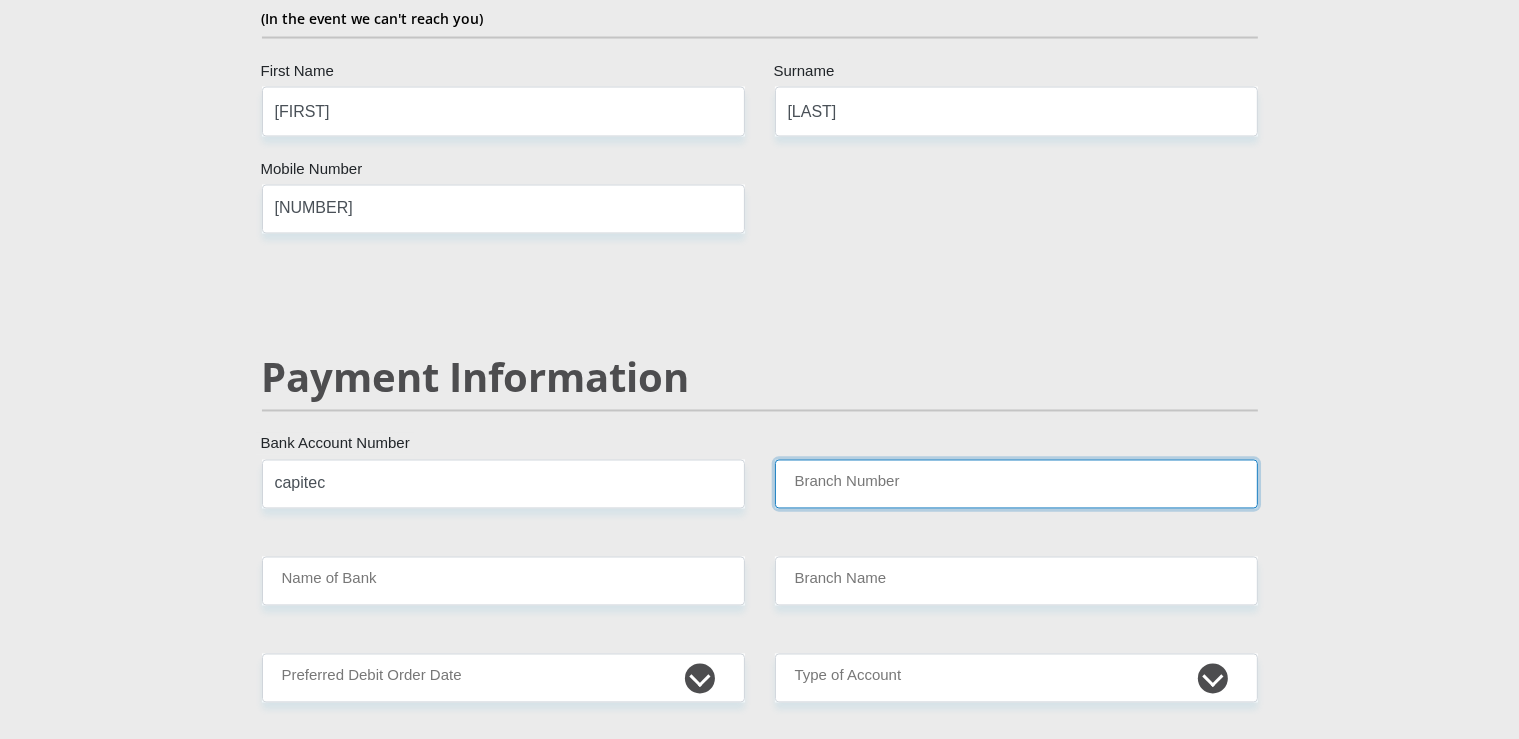 click on "Branch Number" at bounding box center (1016, 484) 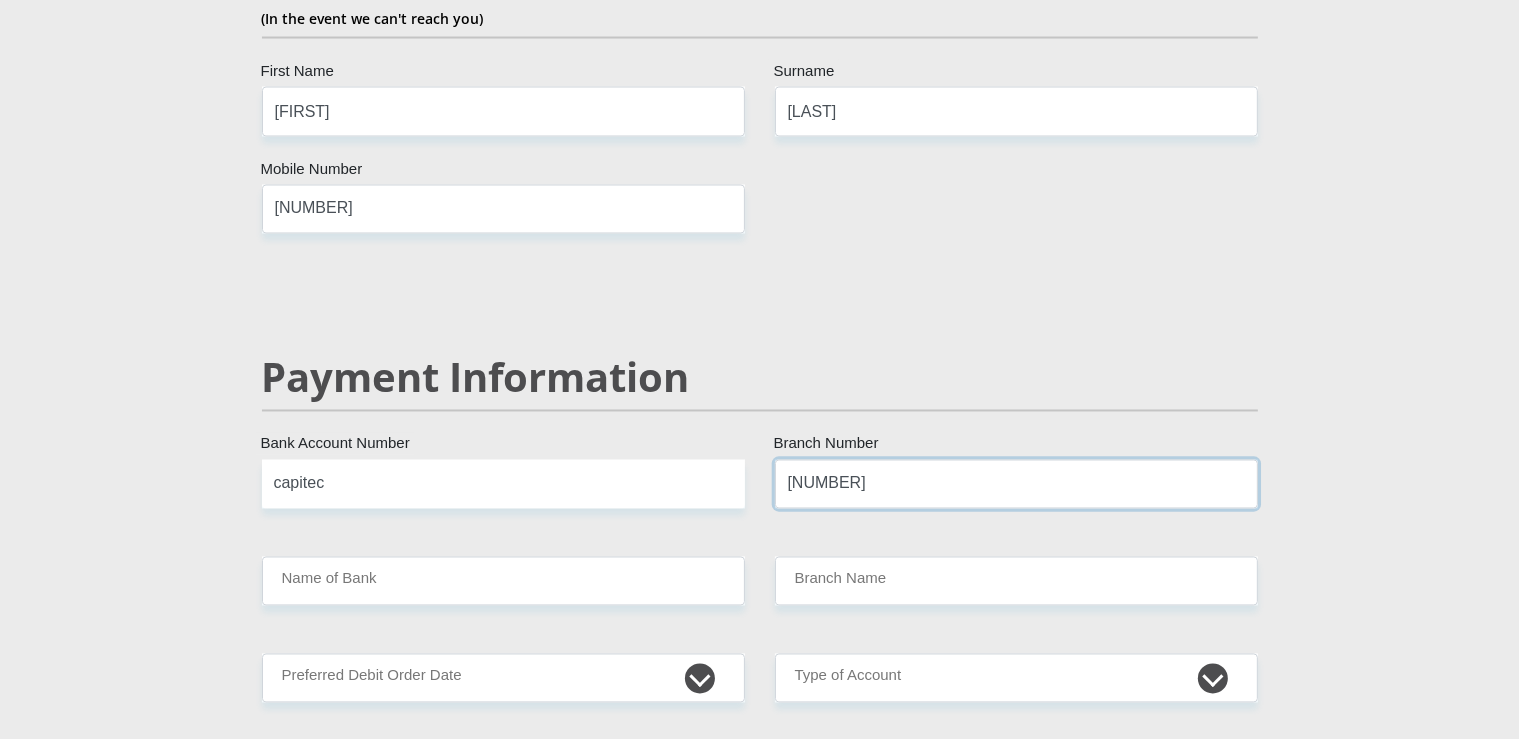type on "[NUMBER]" 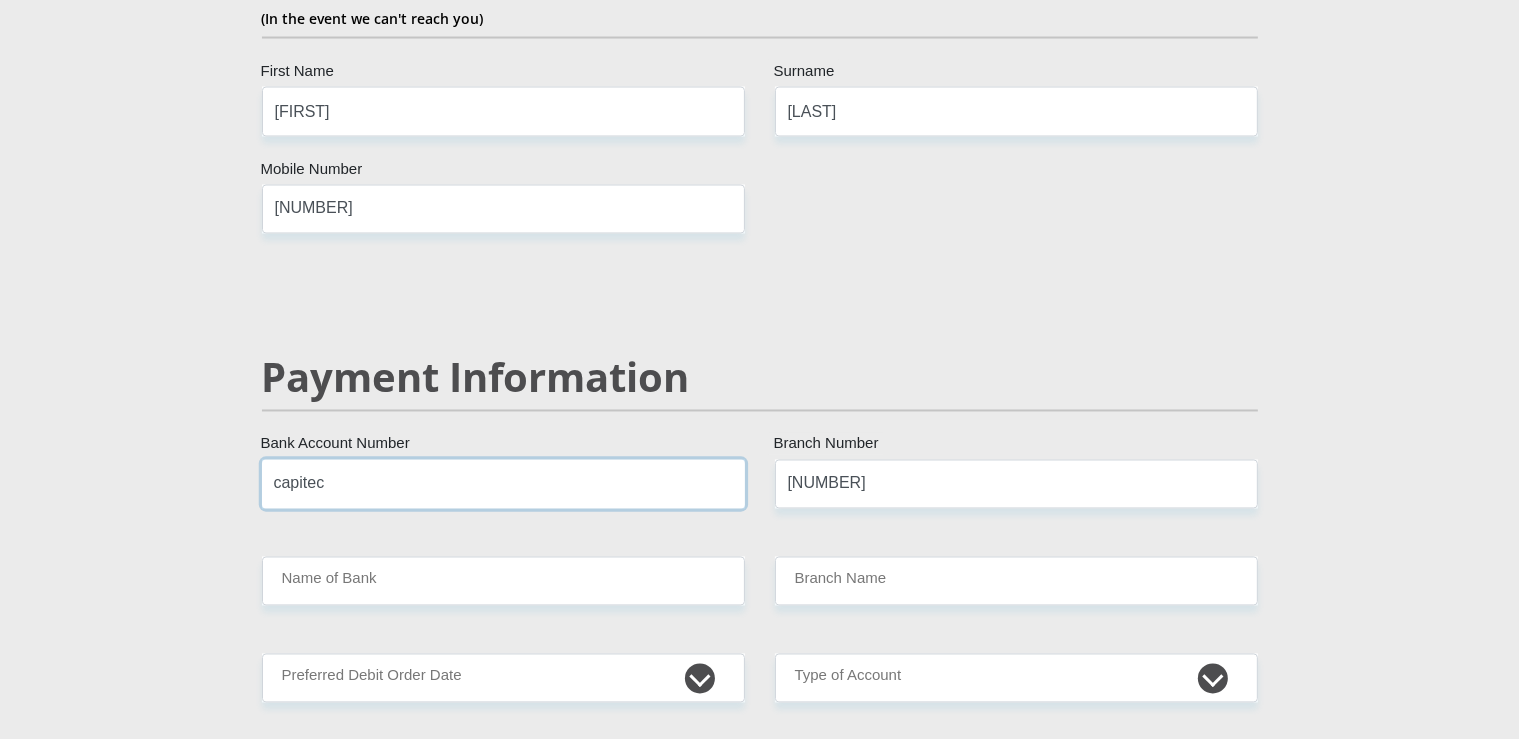 drag, startPoint x: 463, startPoint y: 470, endPoint x: 233, endPoint y: 421, distance: 235.16165 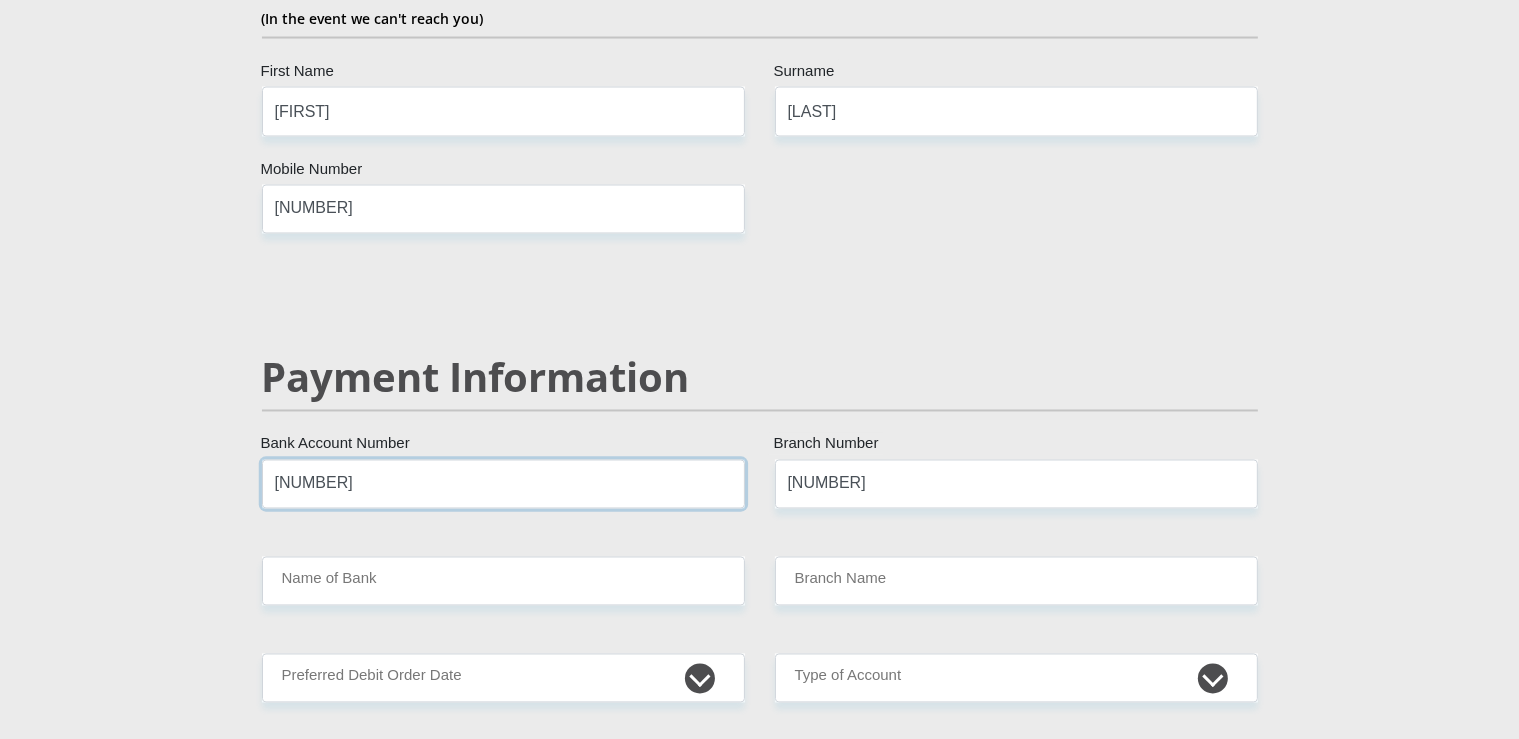 drag, startPoint x: 346, startPoint y: 456, endPoint x: 182, endPoint y: 434, distance: 165.46902 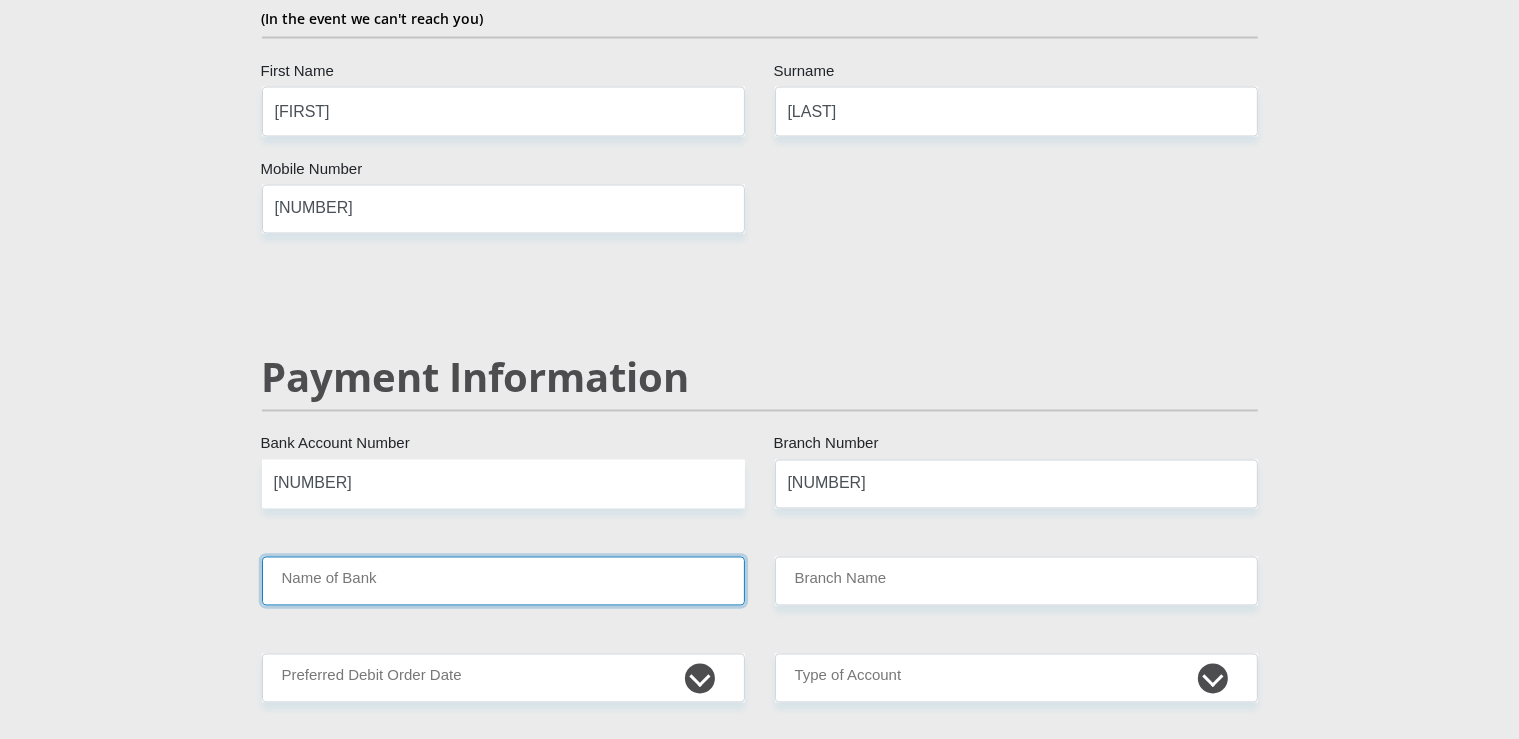 click on "Name of Bank" at bounding box center (503, 581) 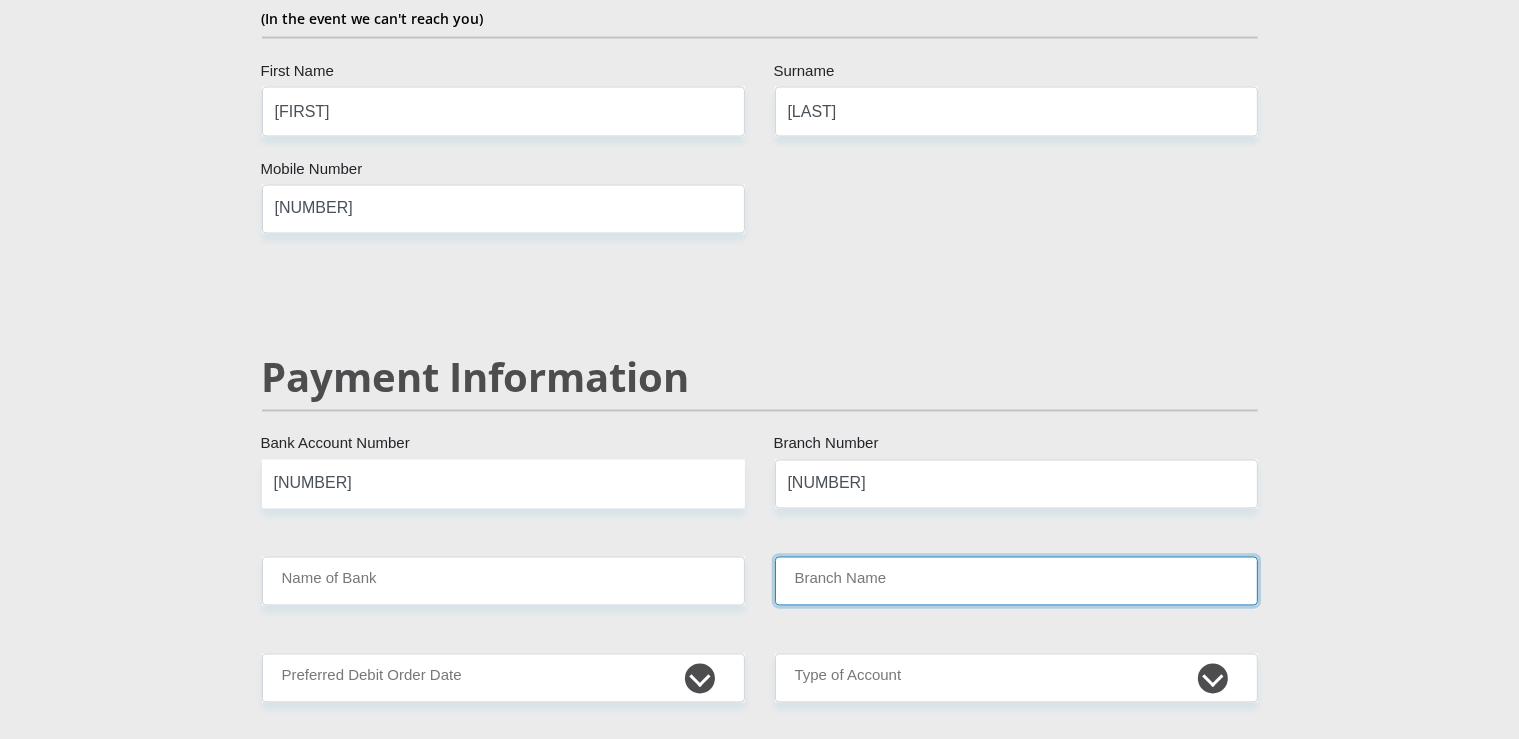 click on "Branch Name" at bounding box center [1016, 581] 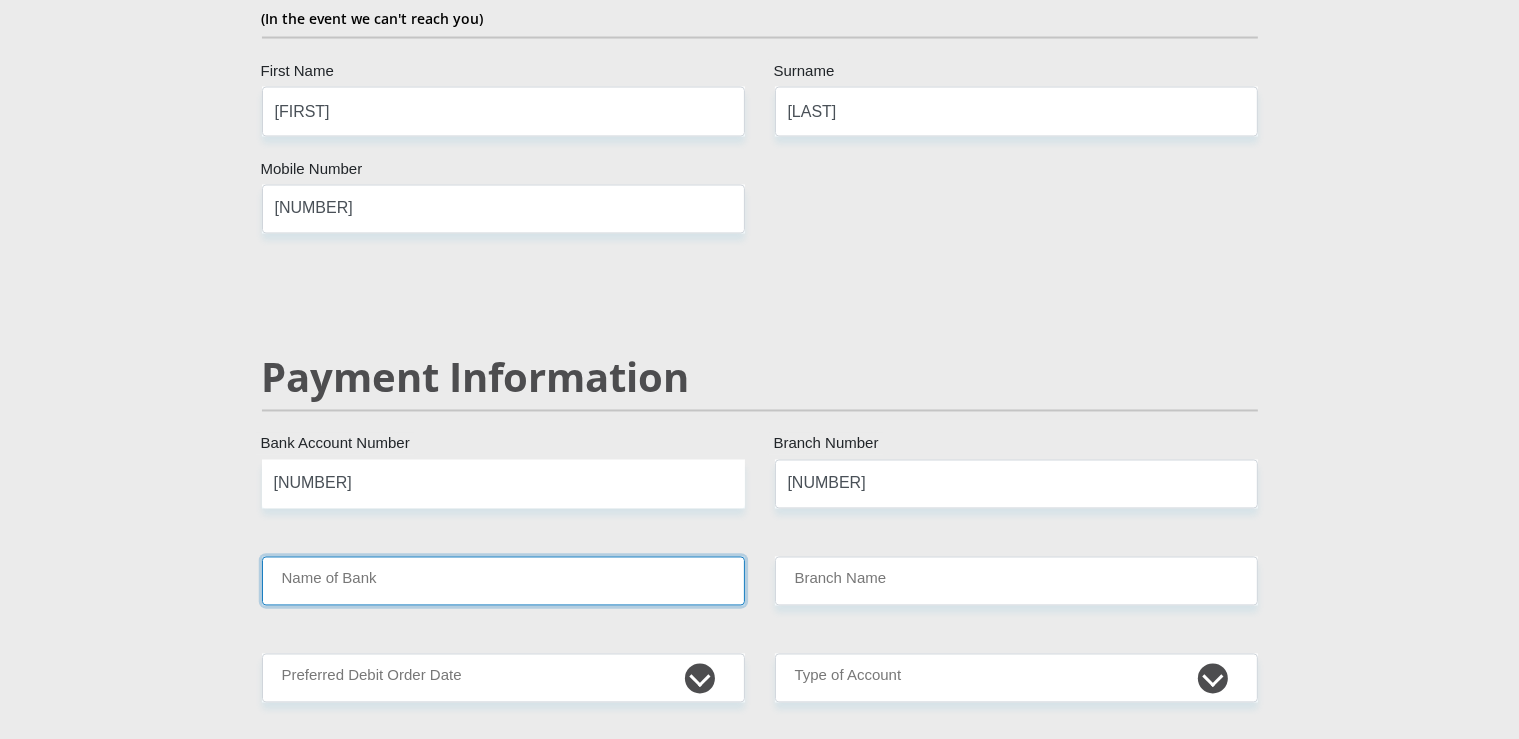 click on "Name of Bank" at bounding box center [503, 581] 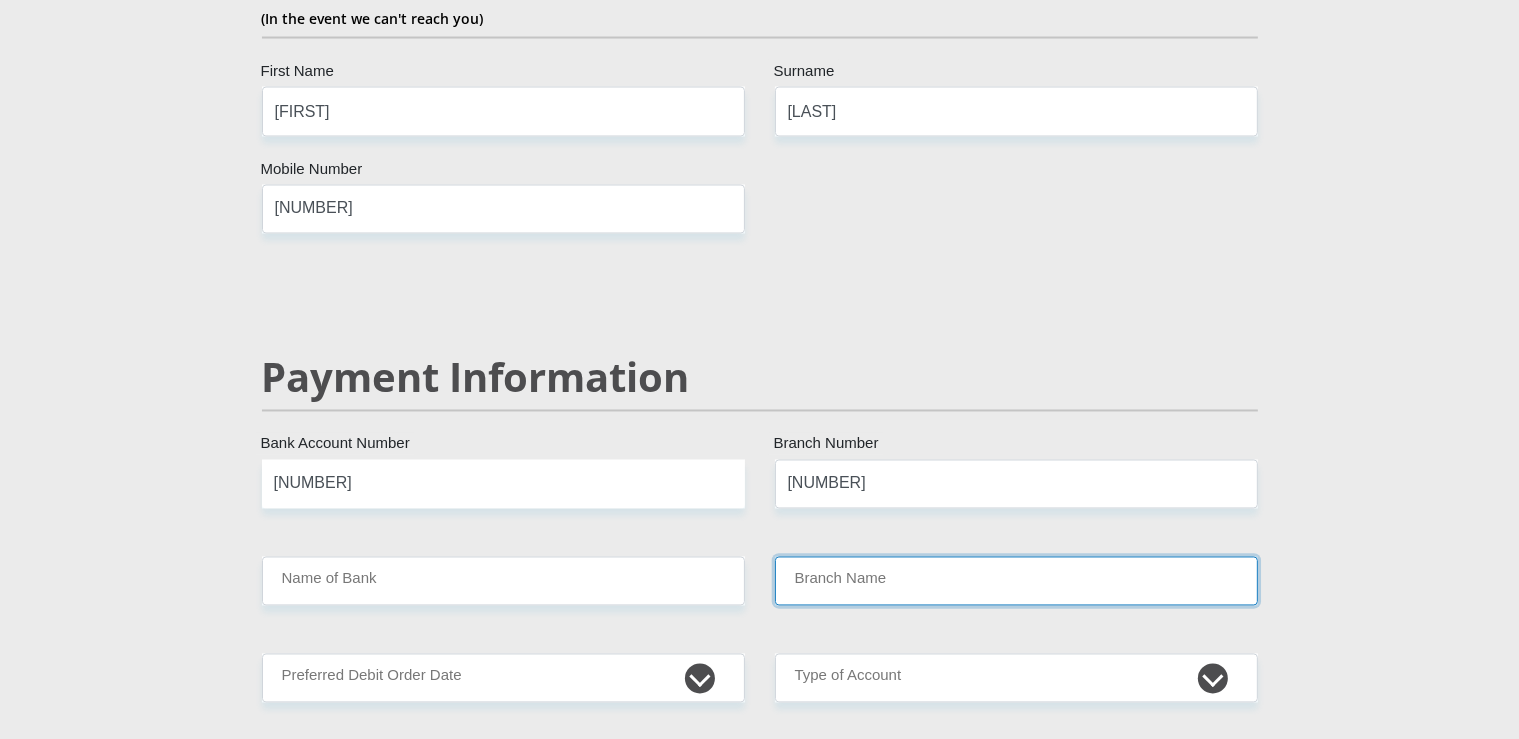 click on "Branch Name" at bounding box center (1016, 581) 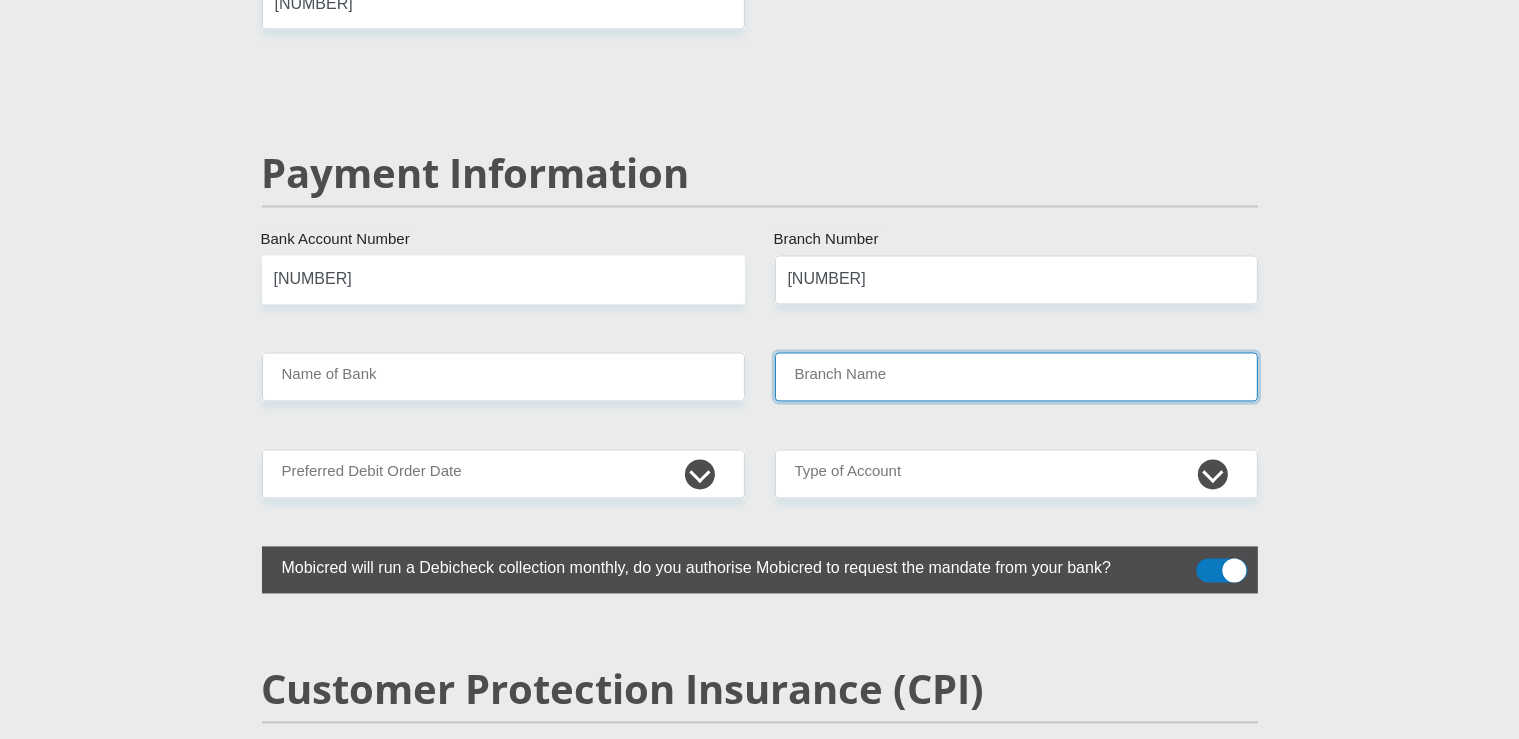 scroll, scrollTop: 3801, scrollLeft: 0, axis: vertical 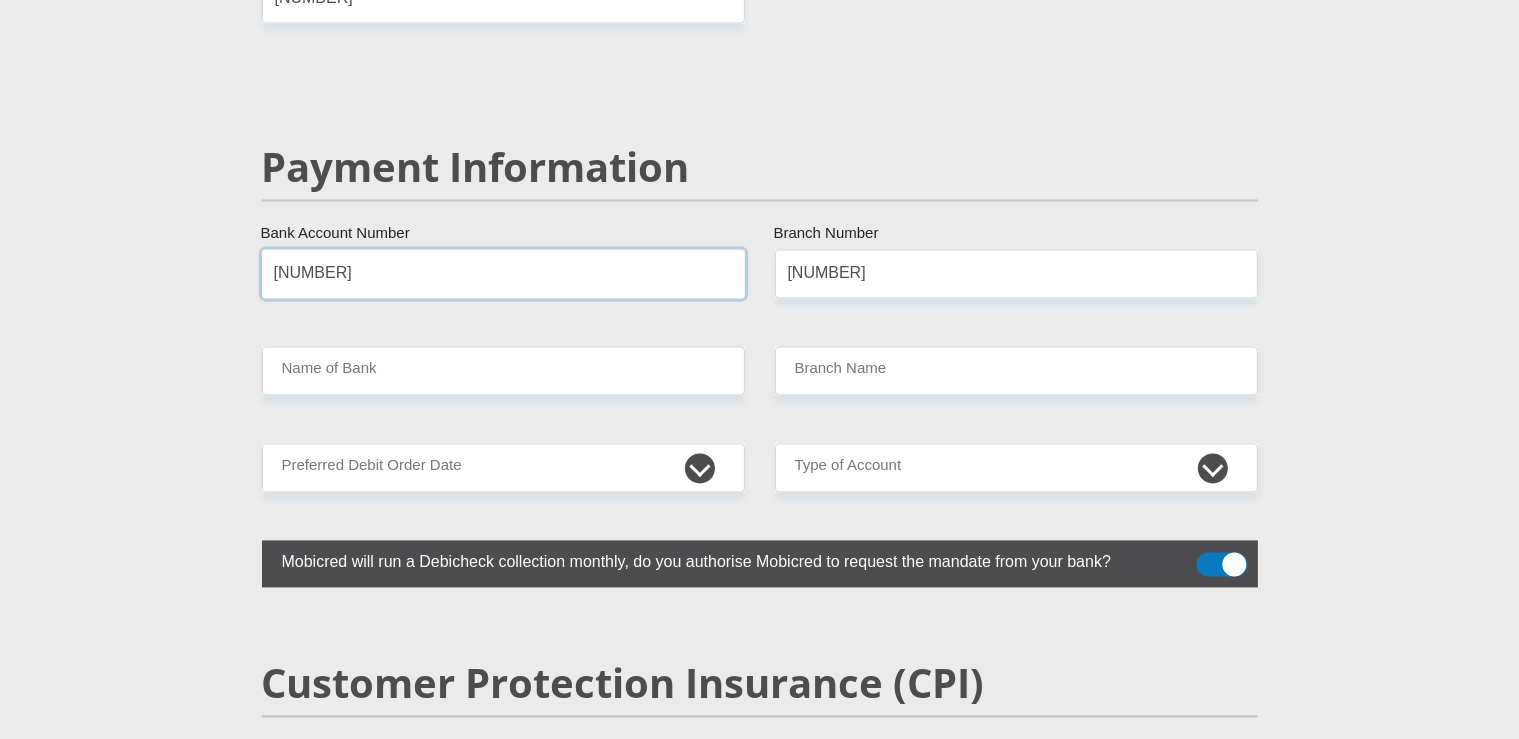 click on "[NUMBER]" at bounding box center (503, 273) 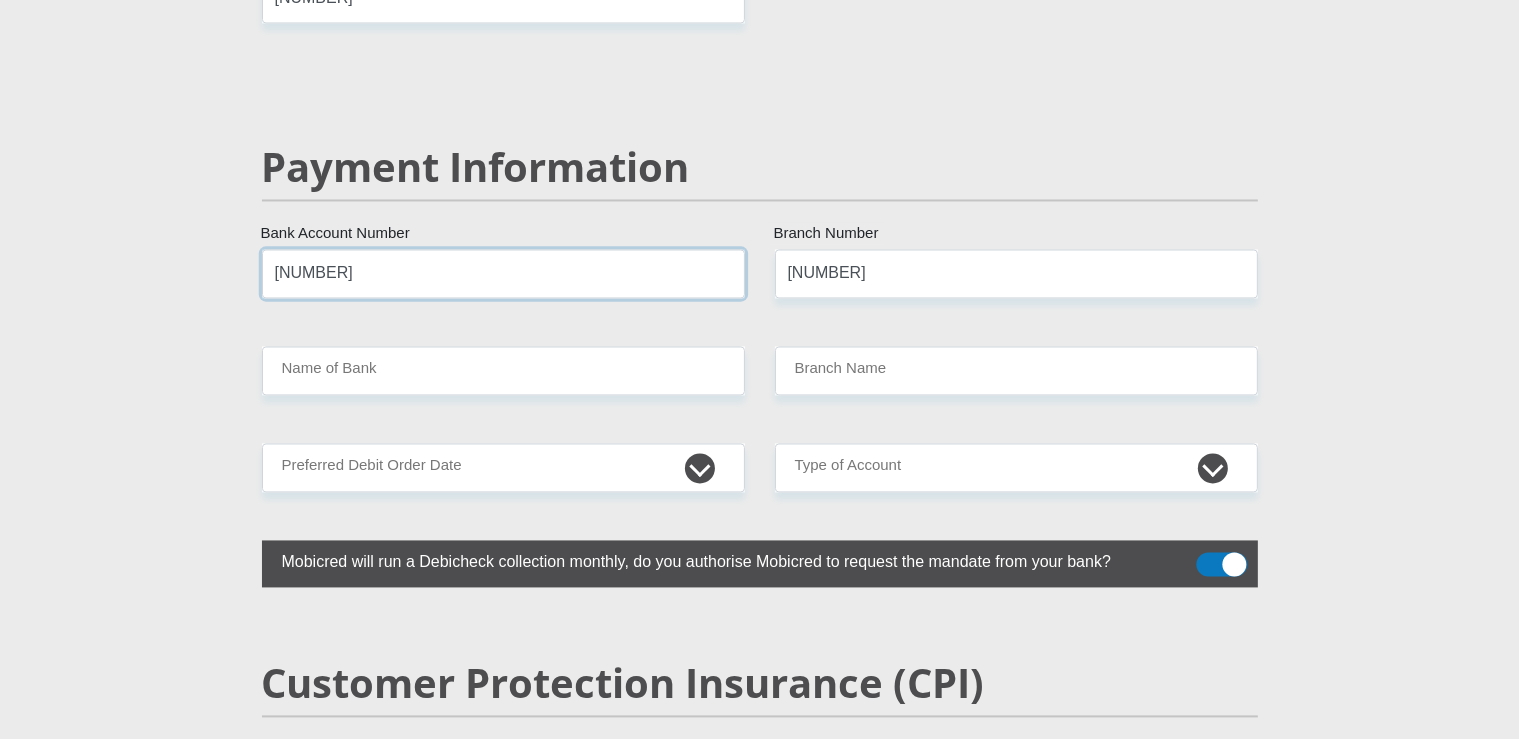 type on "[NUMBER]" 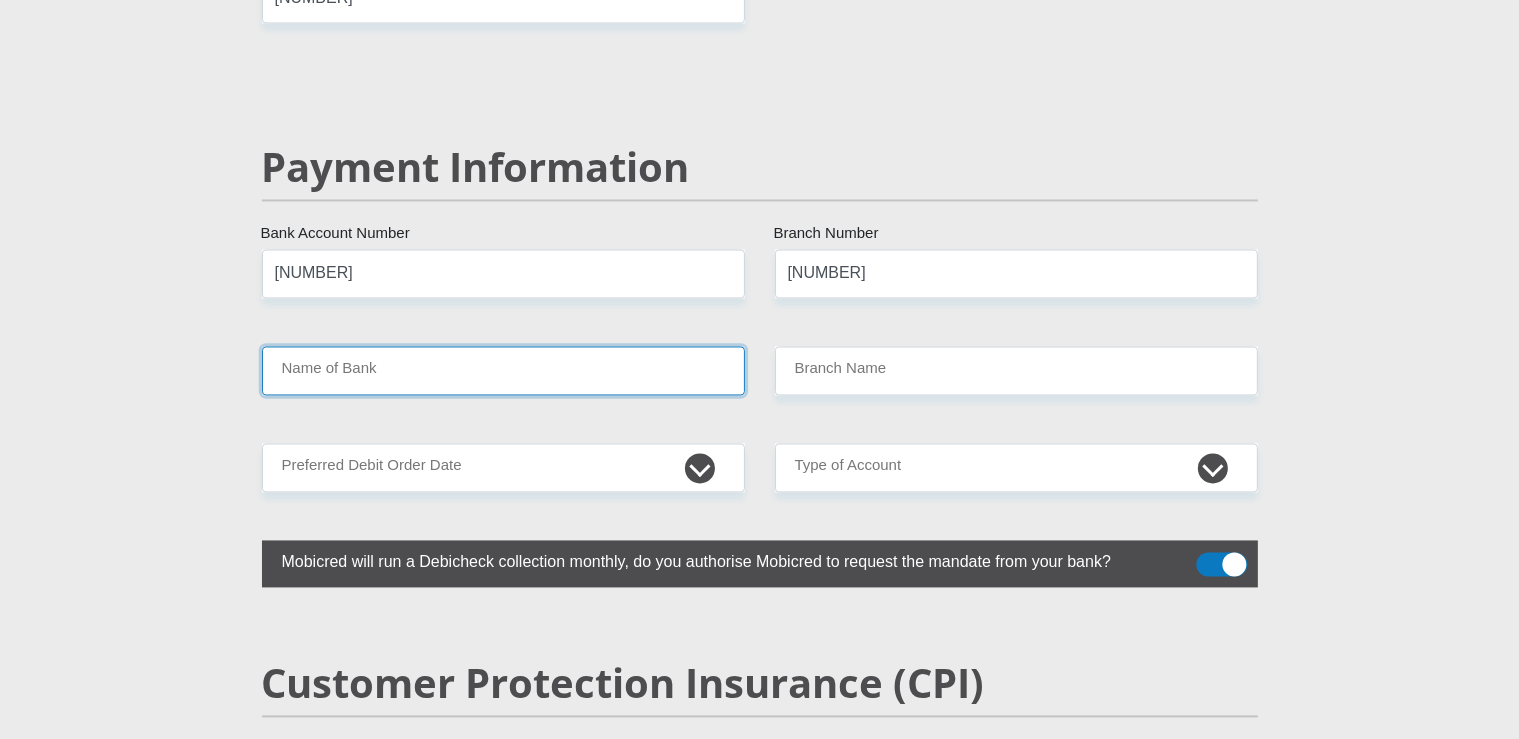 click on "Name of Bank" at bounding box center (503, 370) 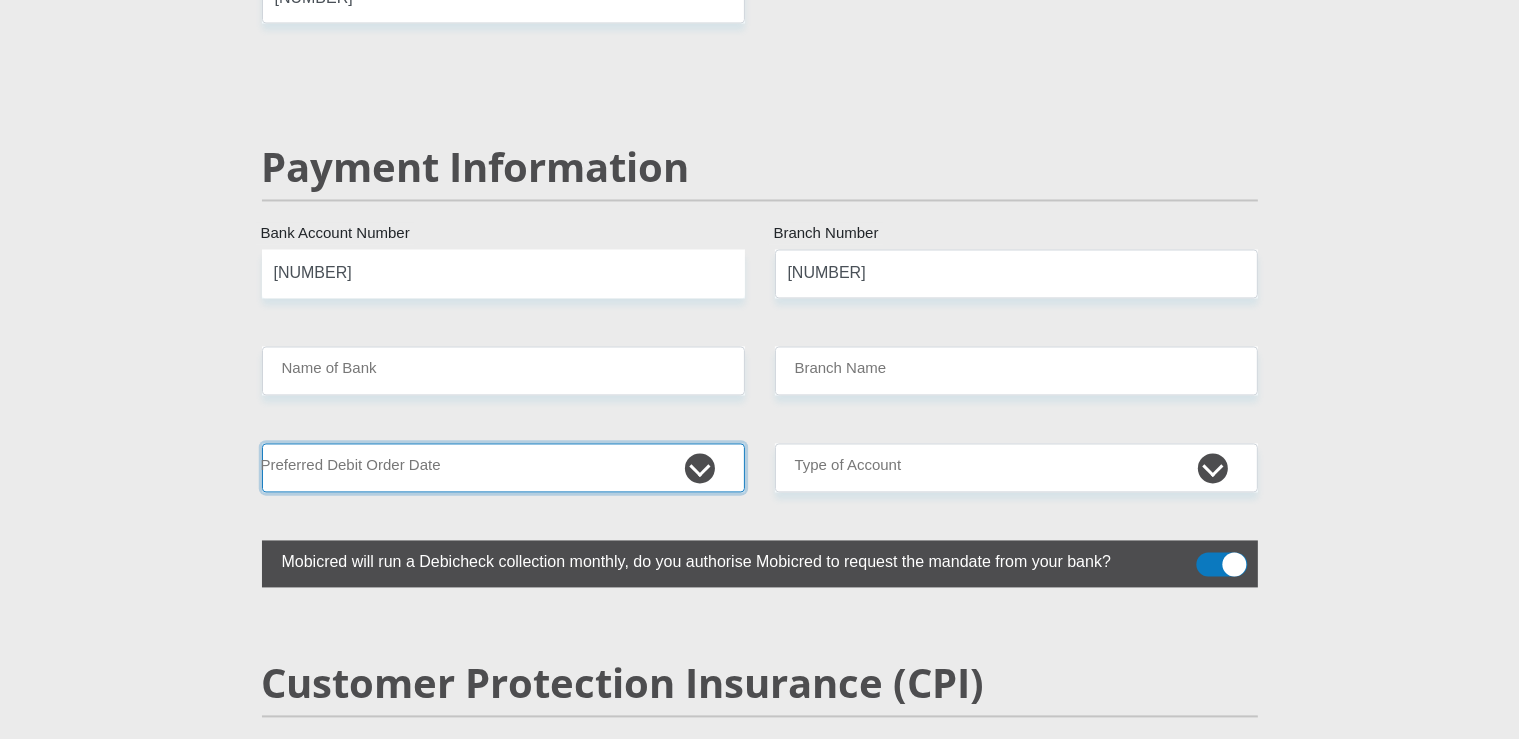 click on "1st
2nd
3rd
4th
5th
7th
18th
19th
20th
21st
22nd
23rd
24th
25th
26th
27th
28th
29th
30th" at bounding box center [503, 467] 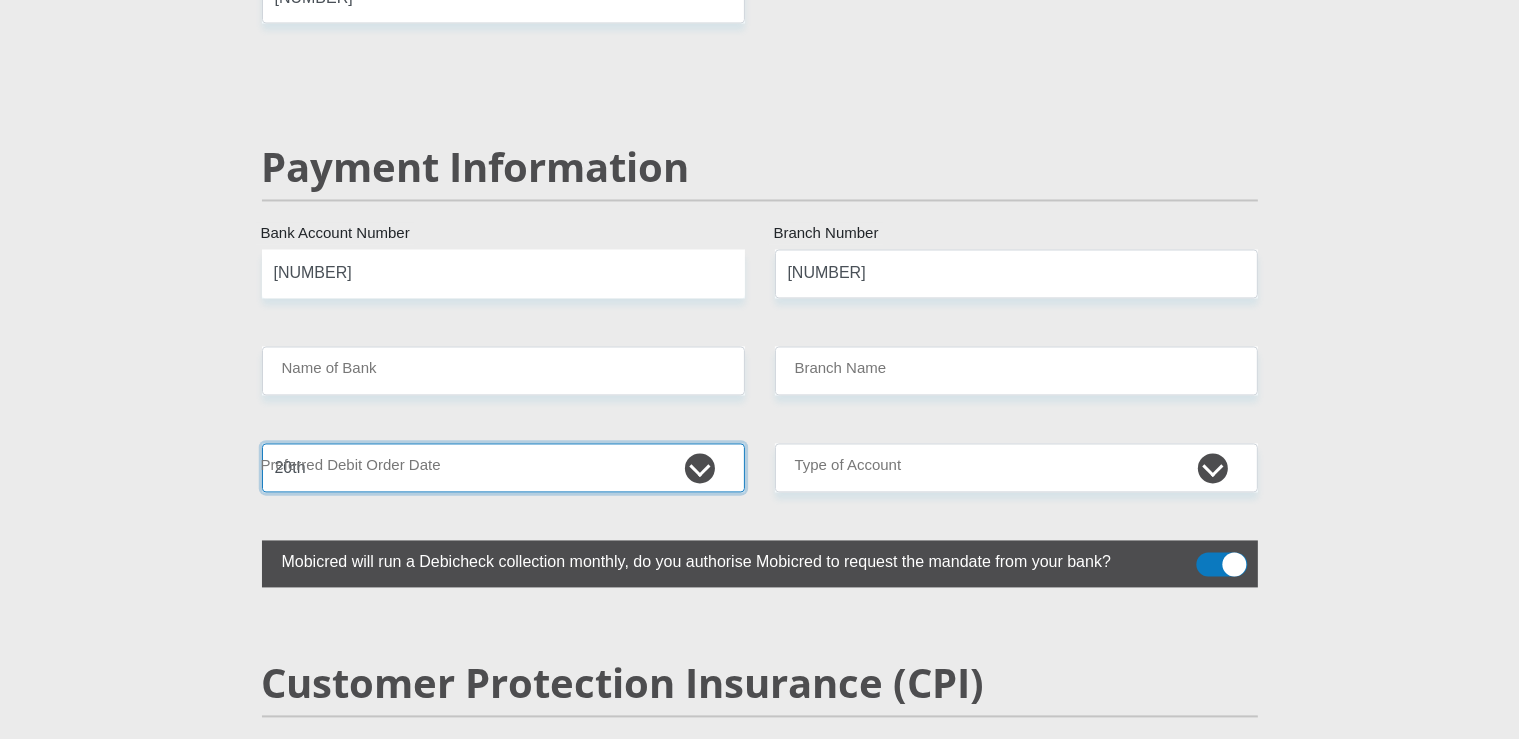 click on "20th" at bounding box center (0, 0) 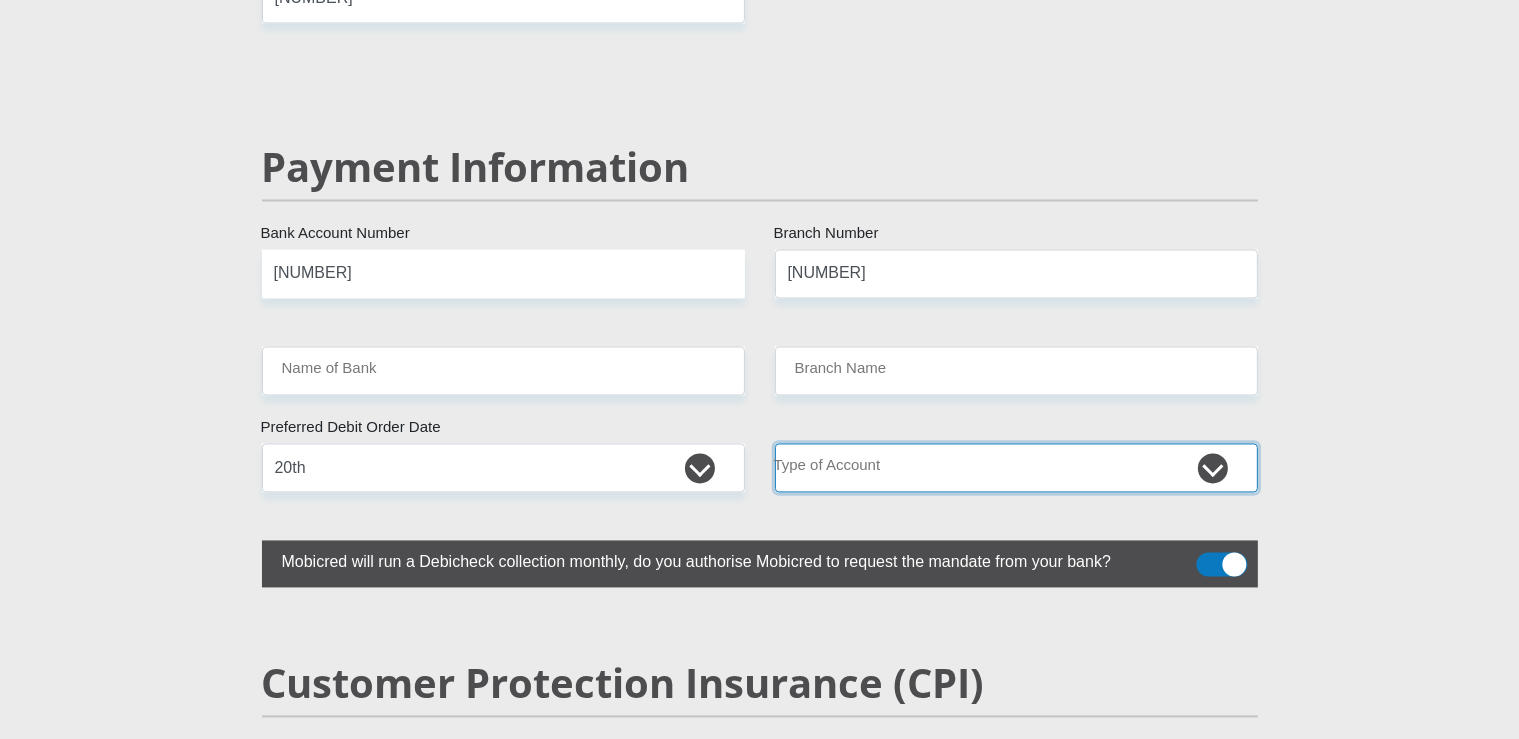 click on "Cheque
Savings" at bounding box center (1016, 467) 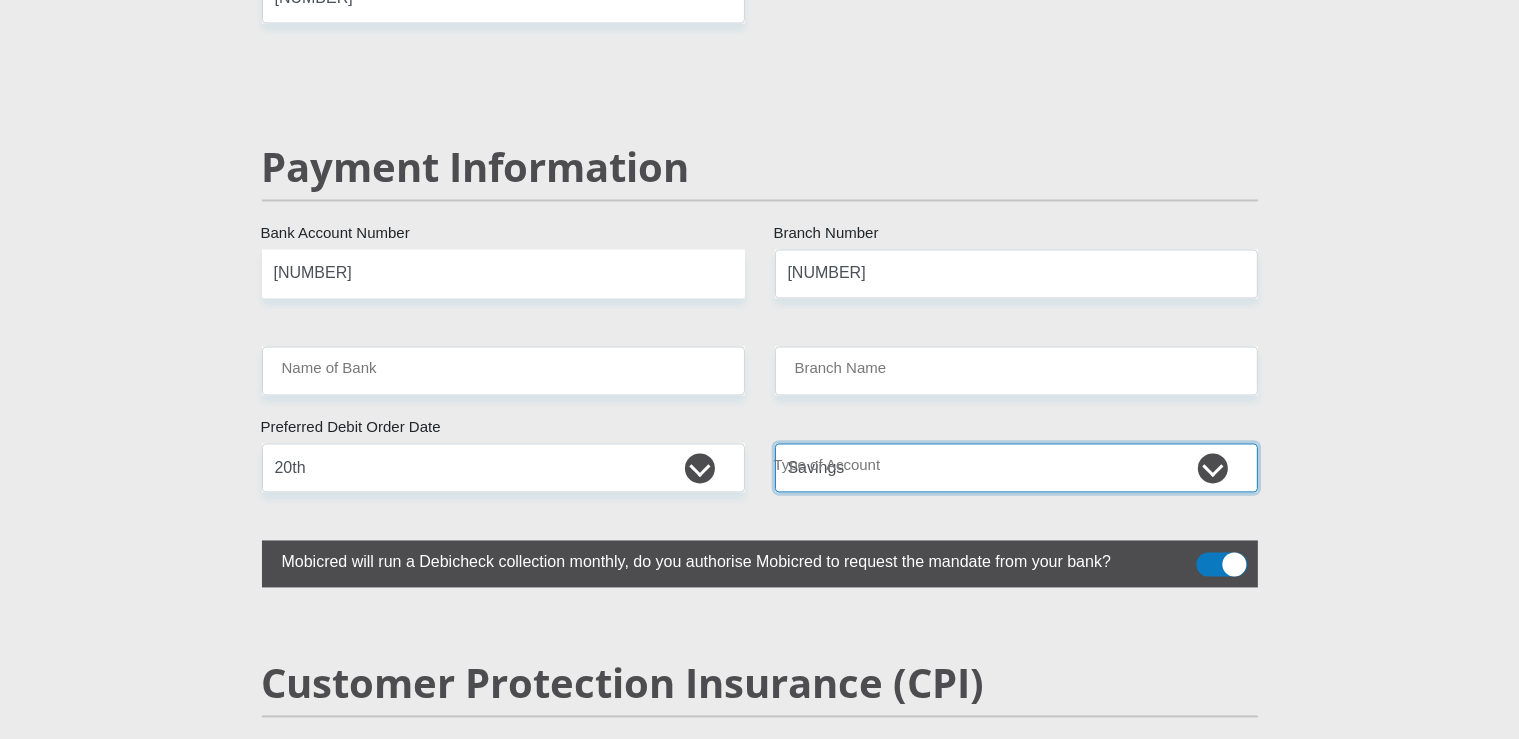 click on "Savings" at bounding box center [0, 0] 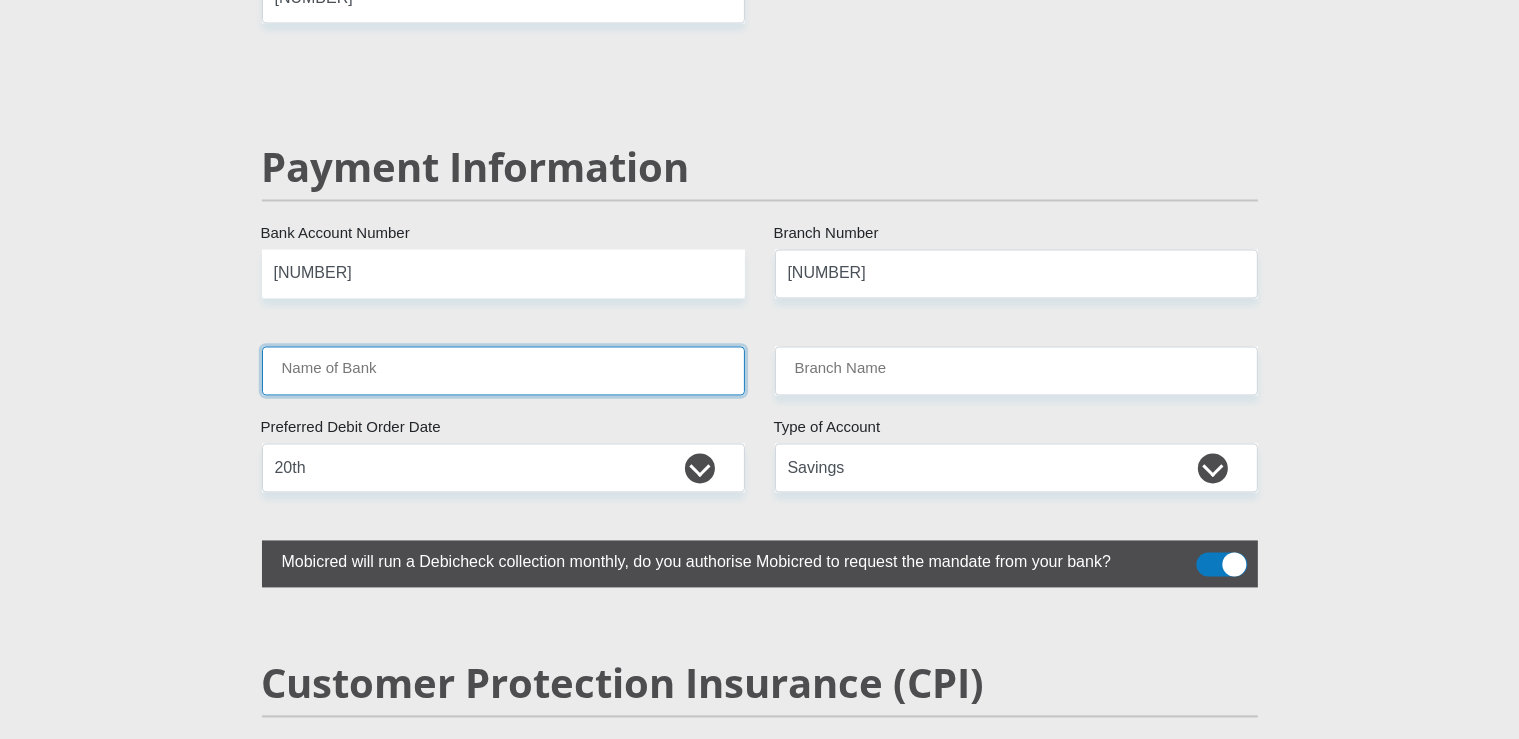 click on "Name of Bank" at bounding box center [503, 370] 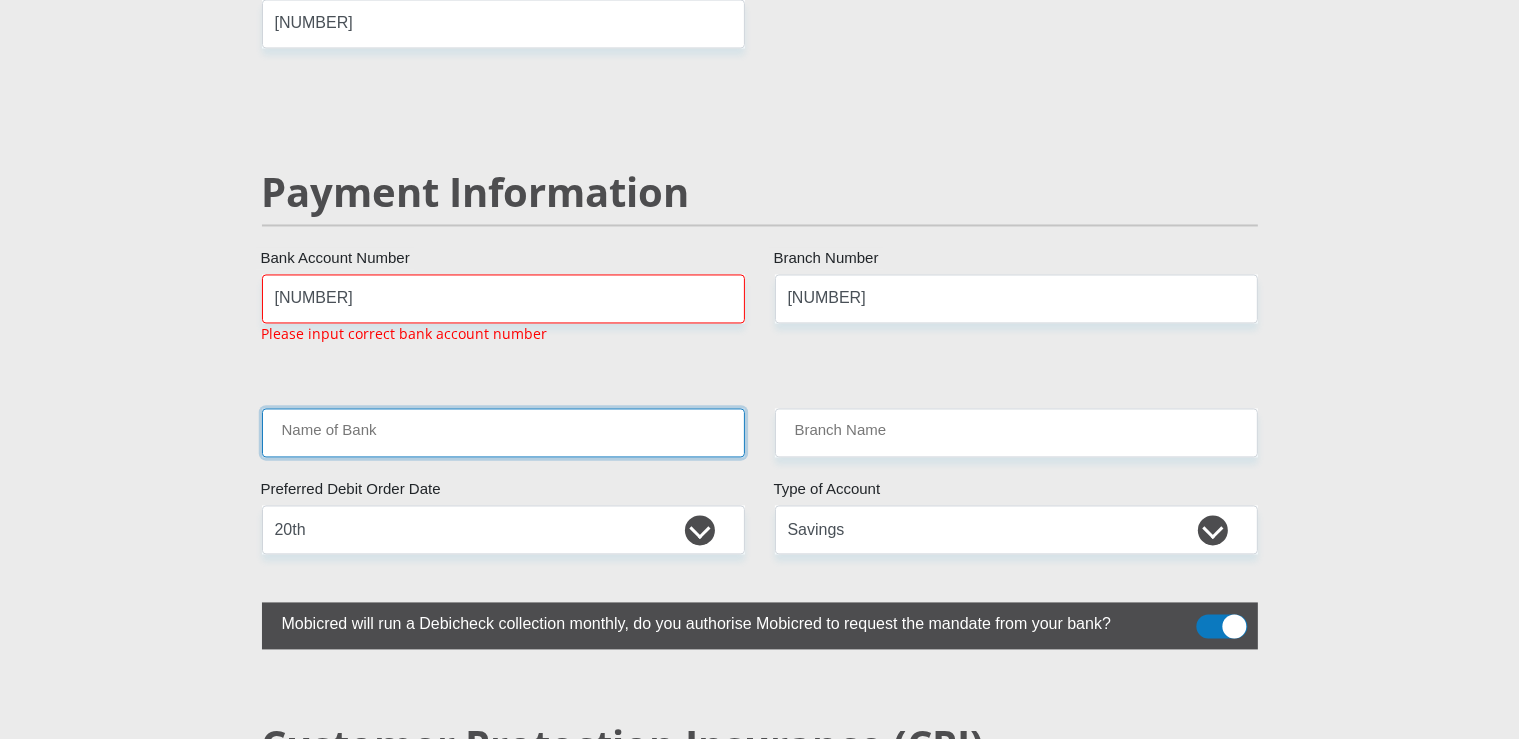 scroll, scrollTop: 3773, scrollLeft: 0, axis: vertical 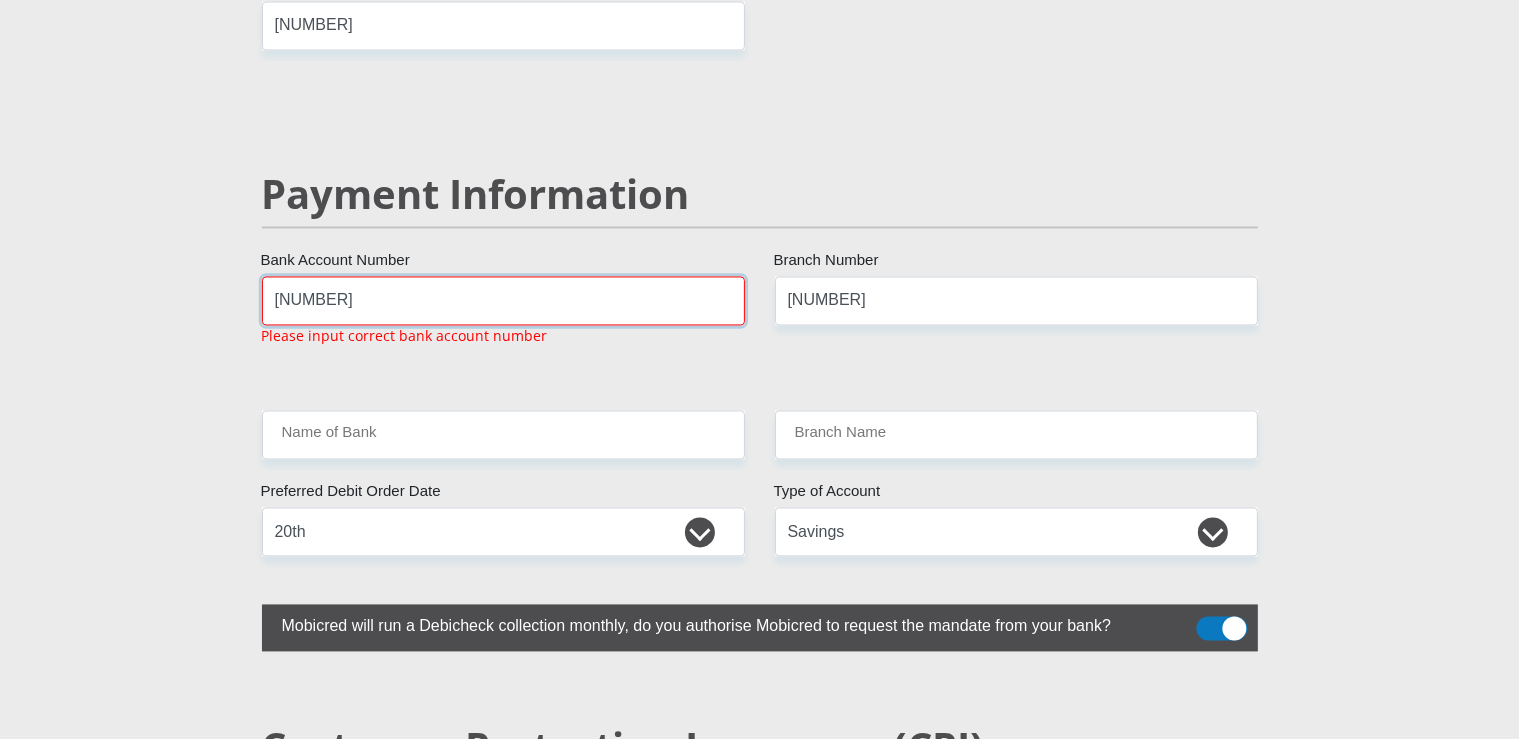 click on "[NUMBER]" at bounding box center [503, 301] 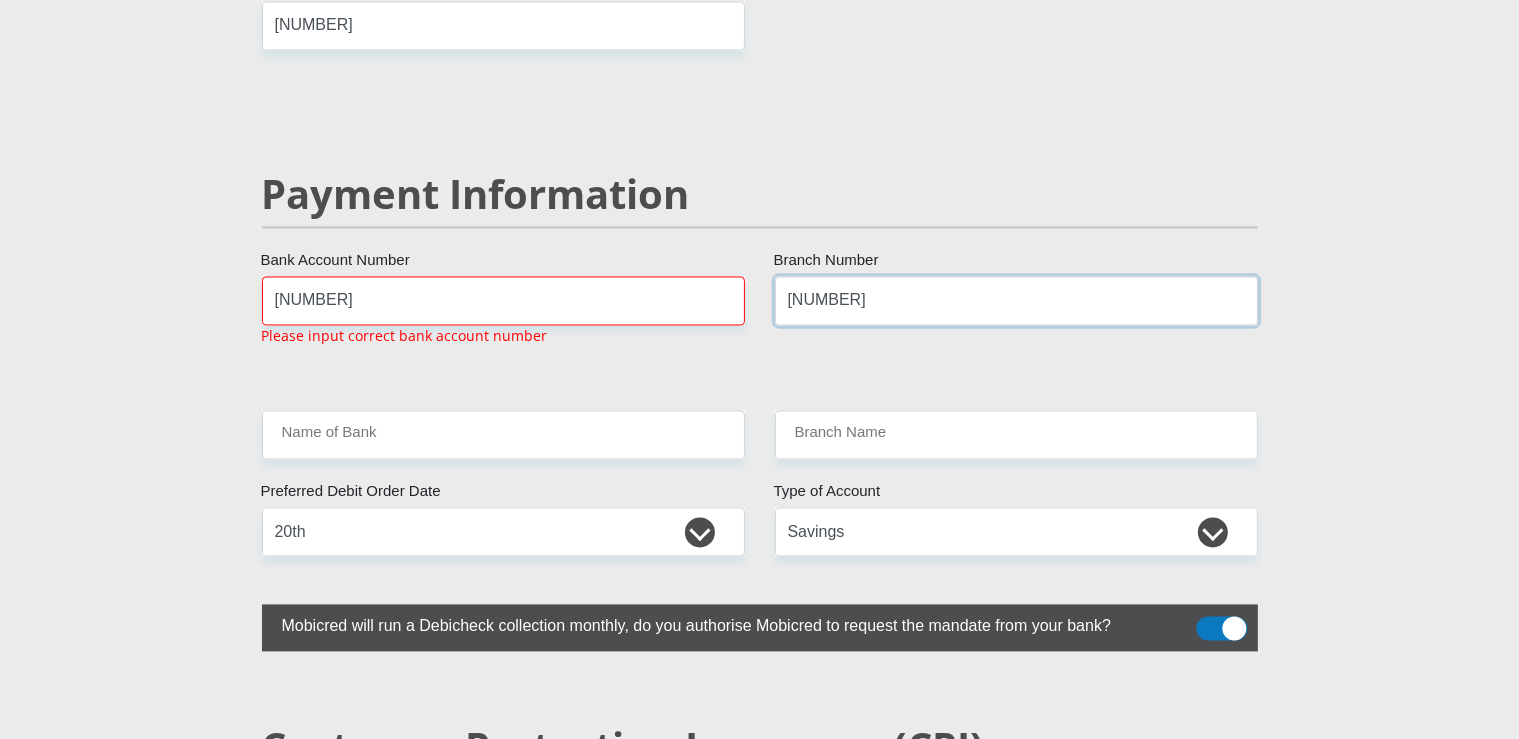 click on "[NUMBER]" at bounding box center [1016, 301] 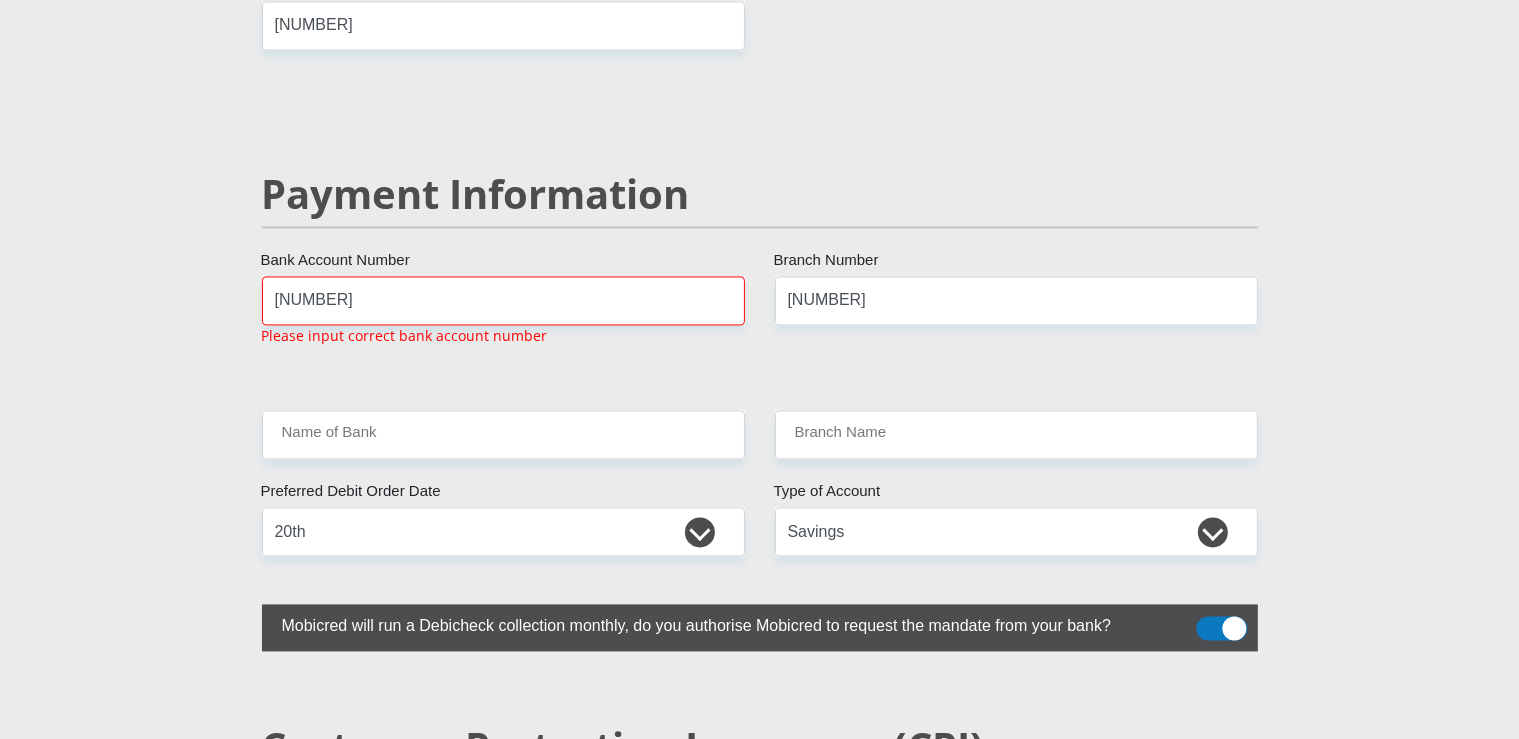 click on "Mr
Ms
Mrs
Dr
Other
Title
[FIRST]
First Name
[LAST]
Surname
[SSN]
South African ID Number
Please input valid ID number
South Africa
Afghanistan
Aland Islands
Albania
Algeria
America Samoa
American Virgin Islands
Andorra
Angola
Anguilla
Antarctica
Antigua and Barbuda
Argentina" at bounding box center [760, -577] 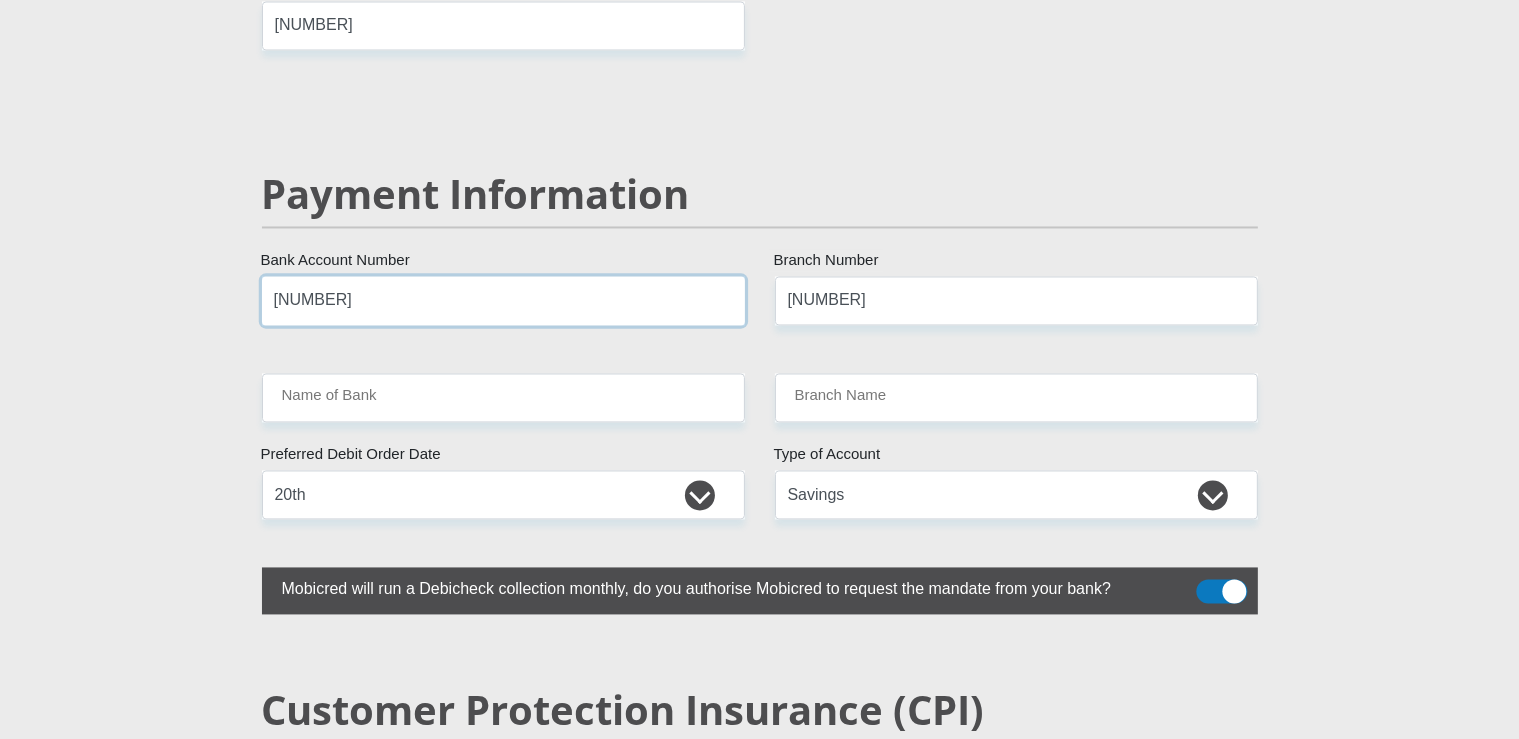 click on "[NUMBER]" at bounding box center (503, 301) 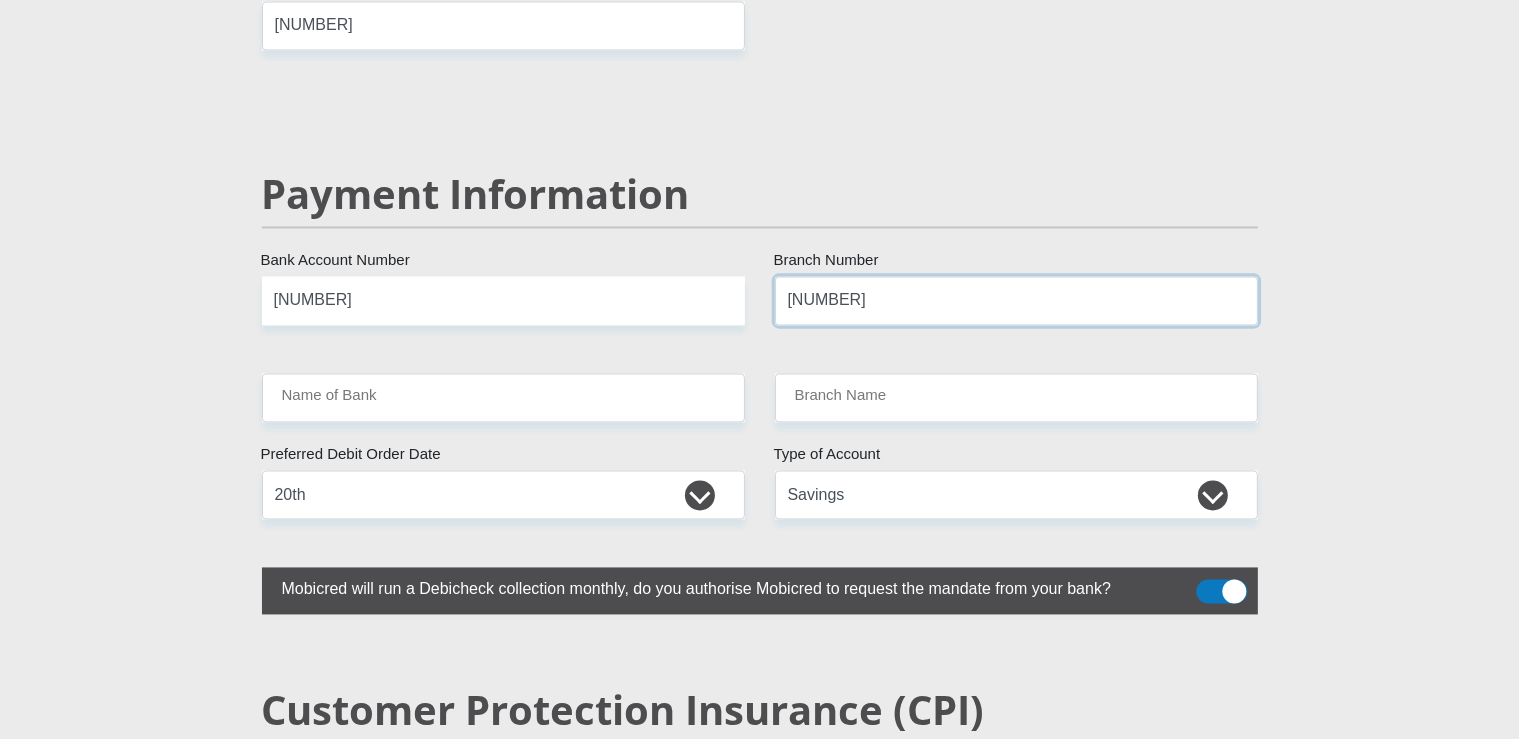 click on "[NUMBER]" at bounding box center (1016, 301) 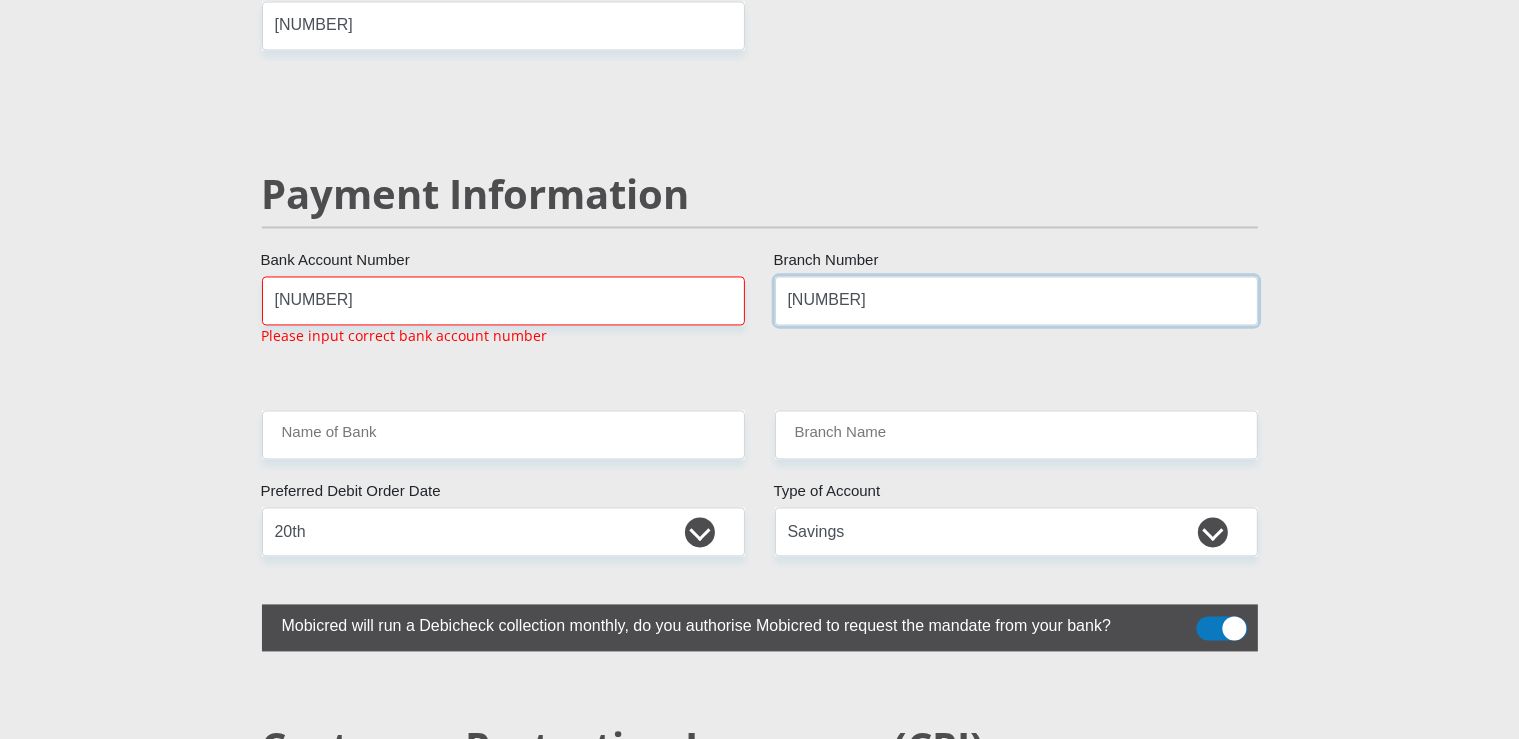 type on "[NUMBER]" 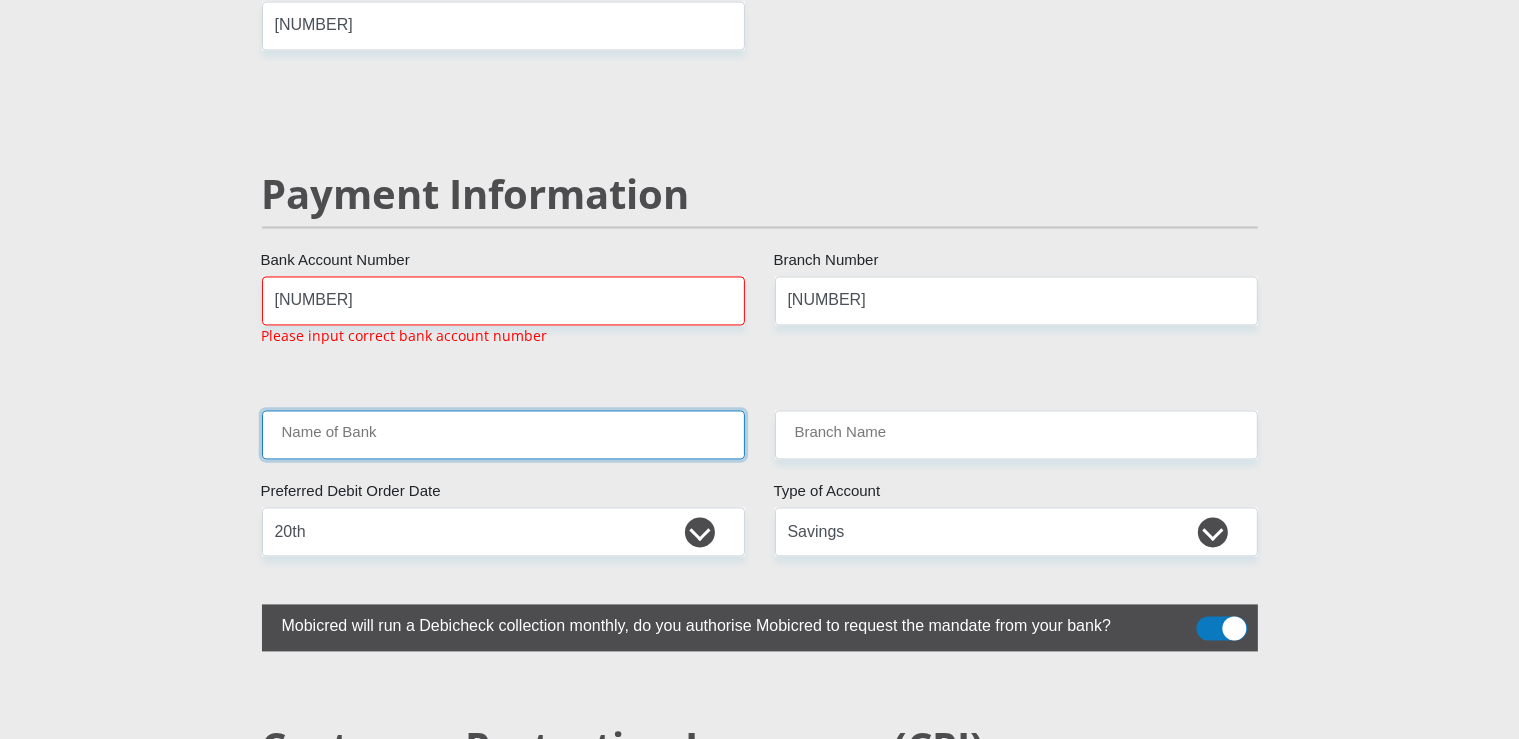 click on "Name of Bank" at bounding box center (503, 435) 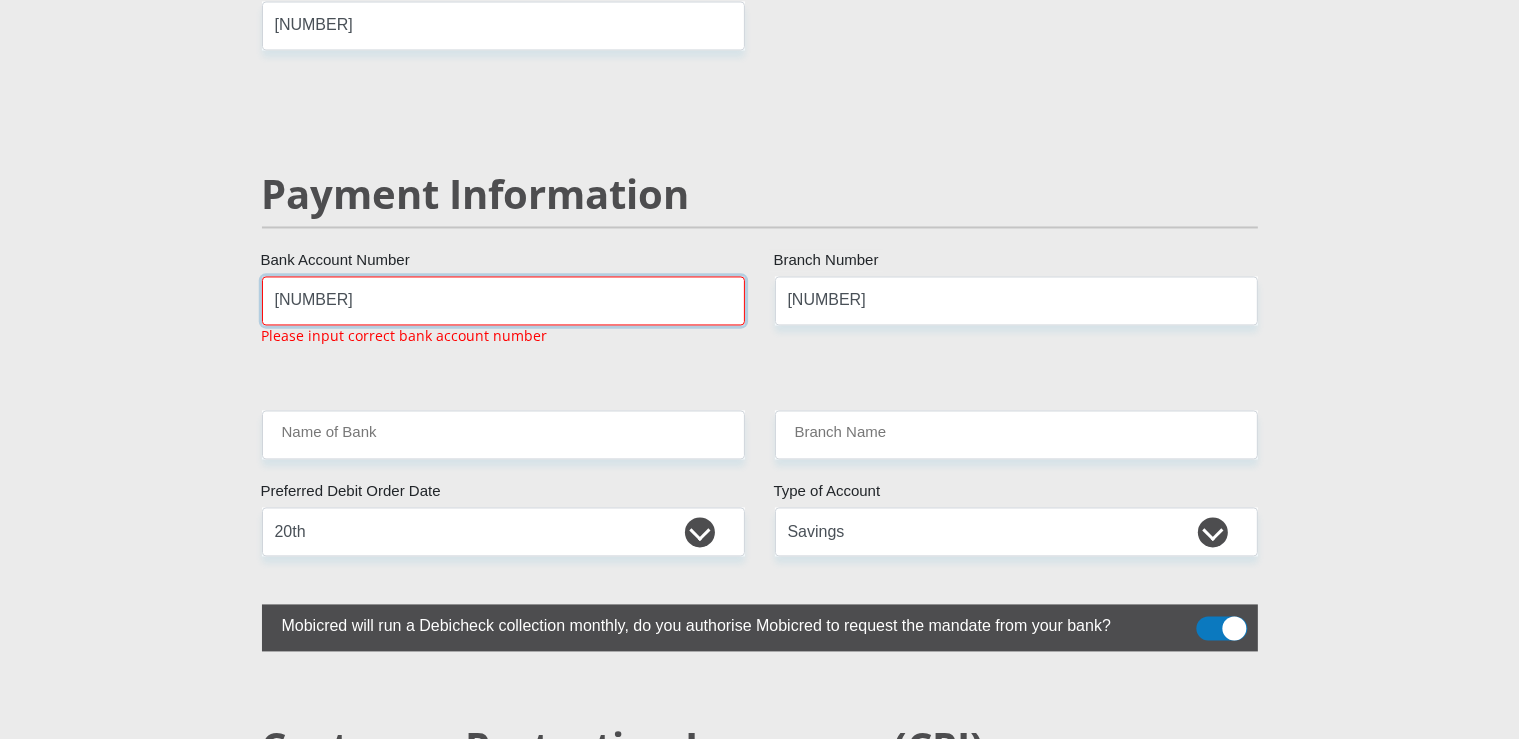 drag, startPoint x: 394, startPoint y: 278, endPoint x: 175, endPoint y: 263, distance: 219.51309 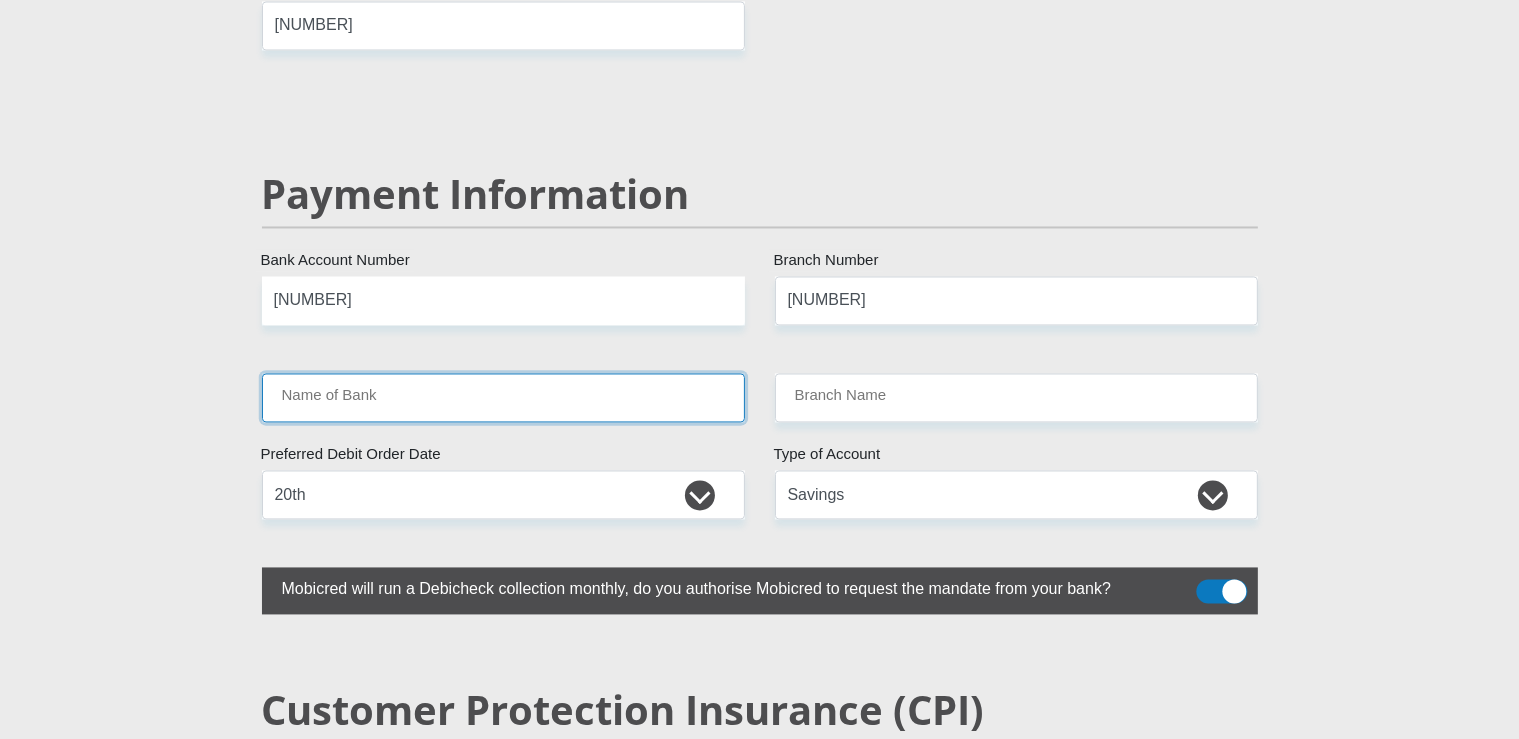click on "Name of Bank" at bounding box center [503, 398] 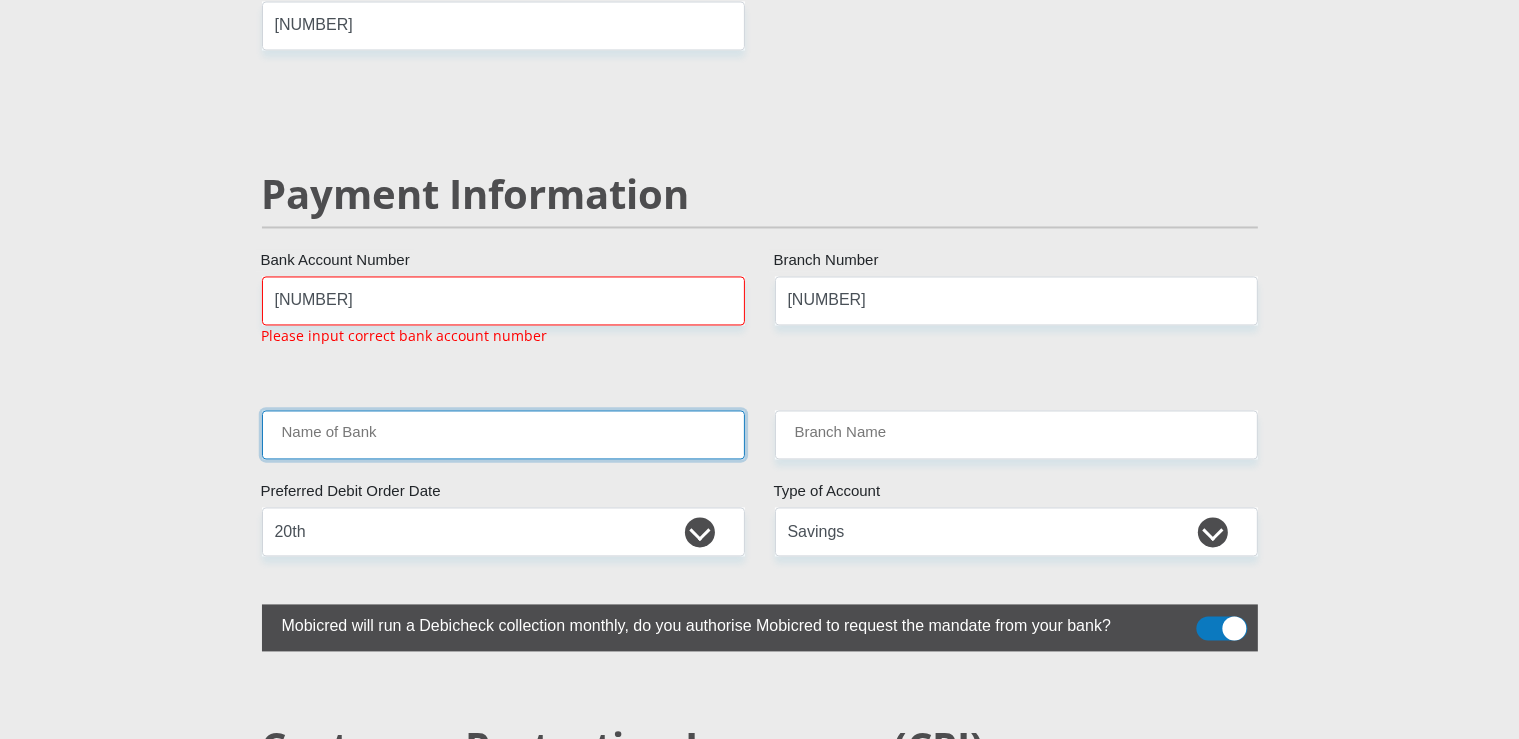click on "Name of Bank" at bounding box center (503, 435) 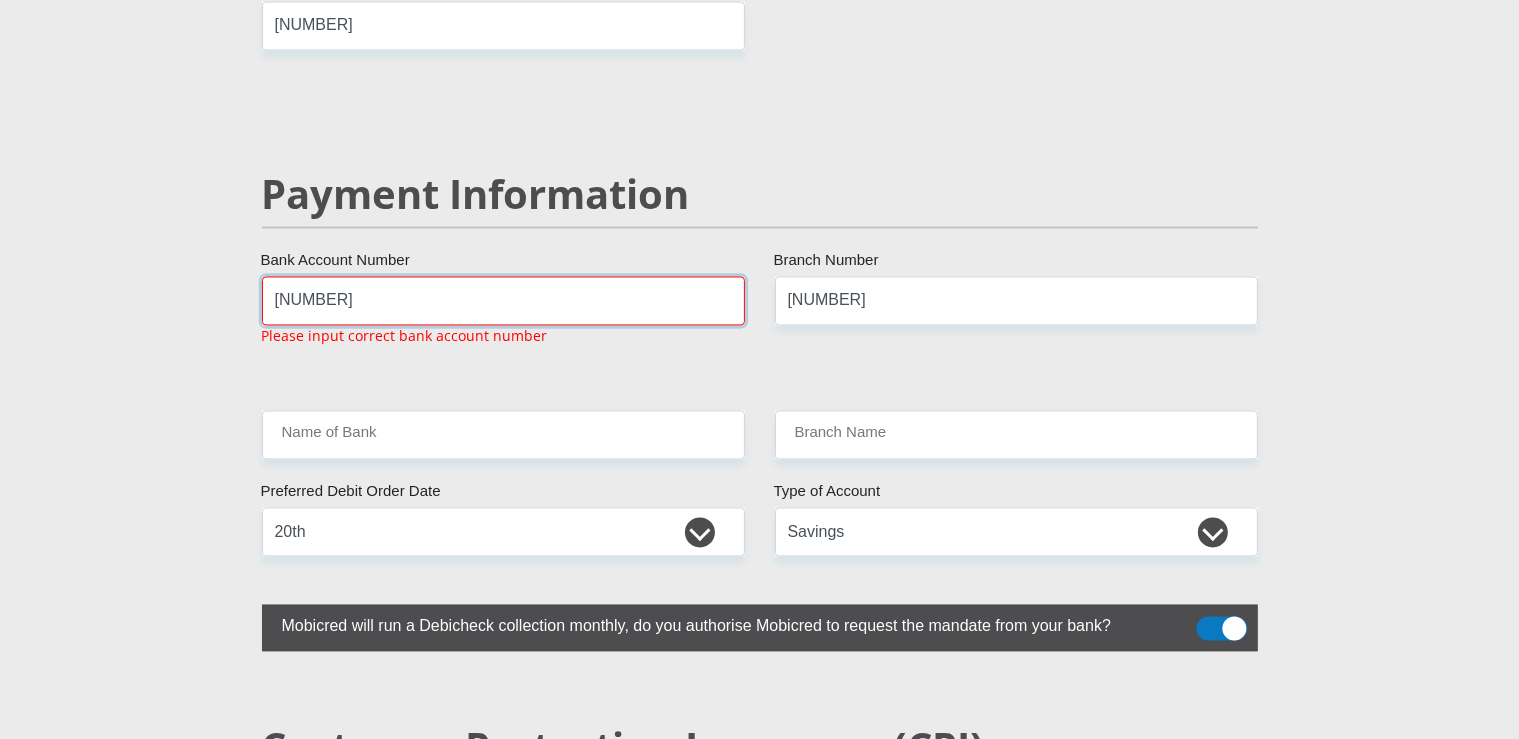 click on "[NUMBER]" at bounding box center [503, 301] 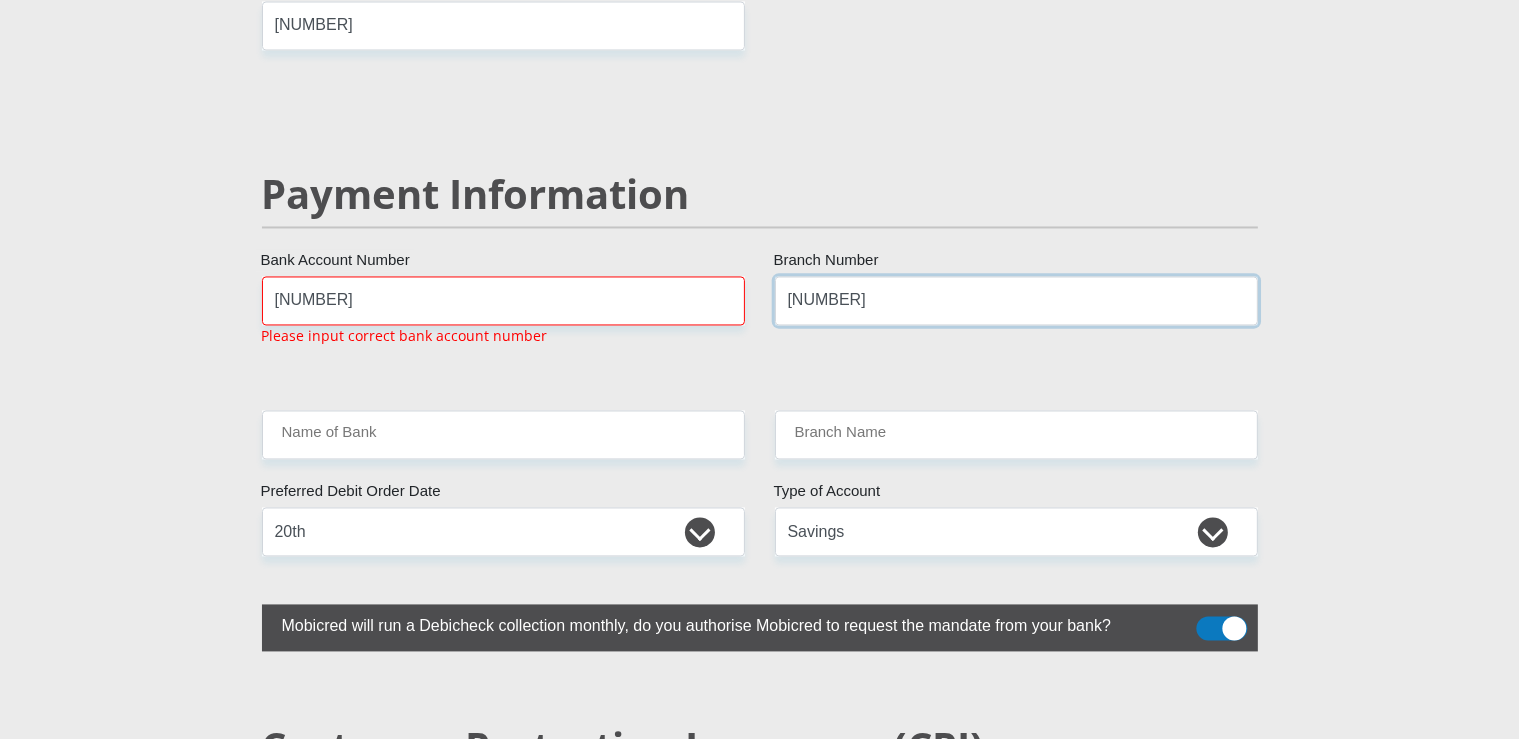 click on "[NUMBER]" at bounding box center (1016, 301) 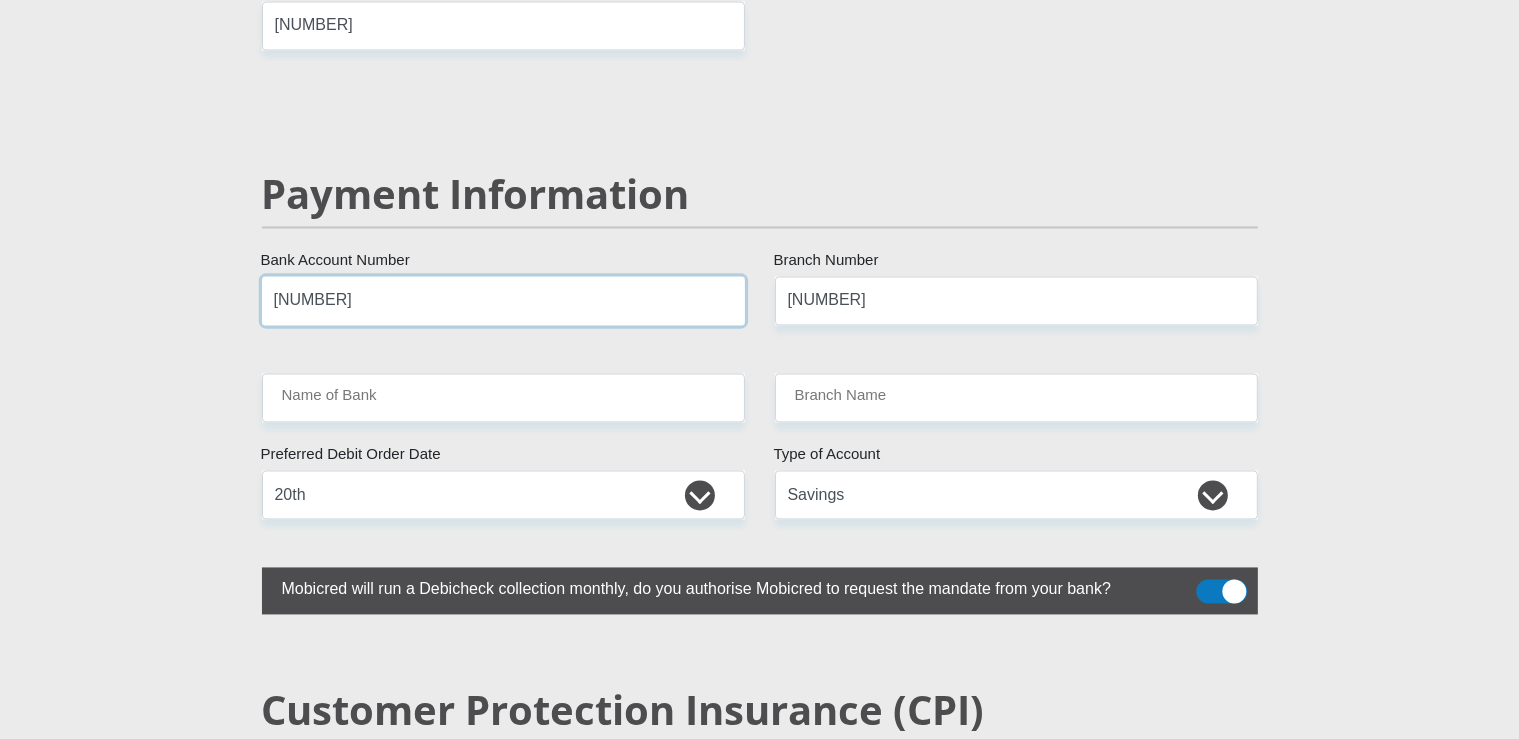 click on "[NUMBER]" at bounding box center (503, 301) 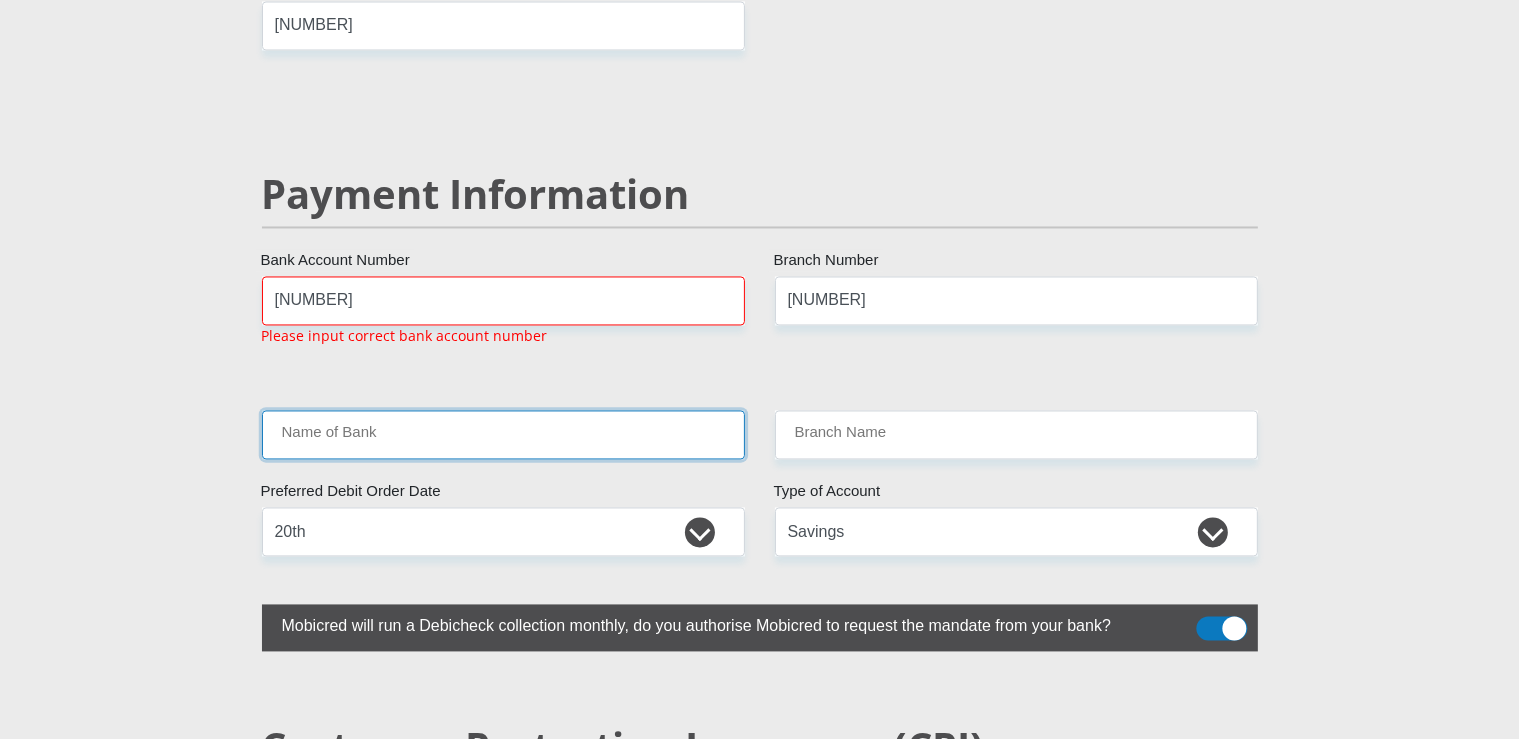 click on "Name of Bank" at bounding box center [503, 435] 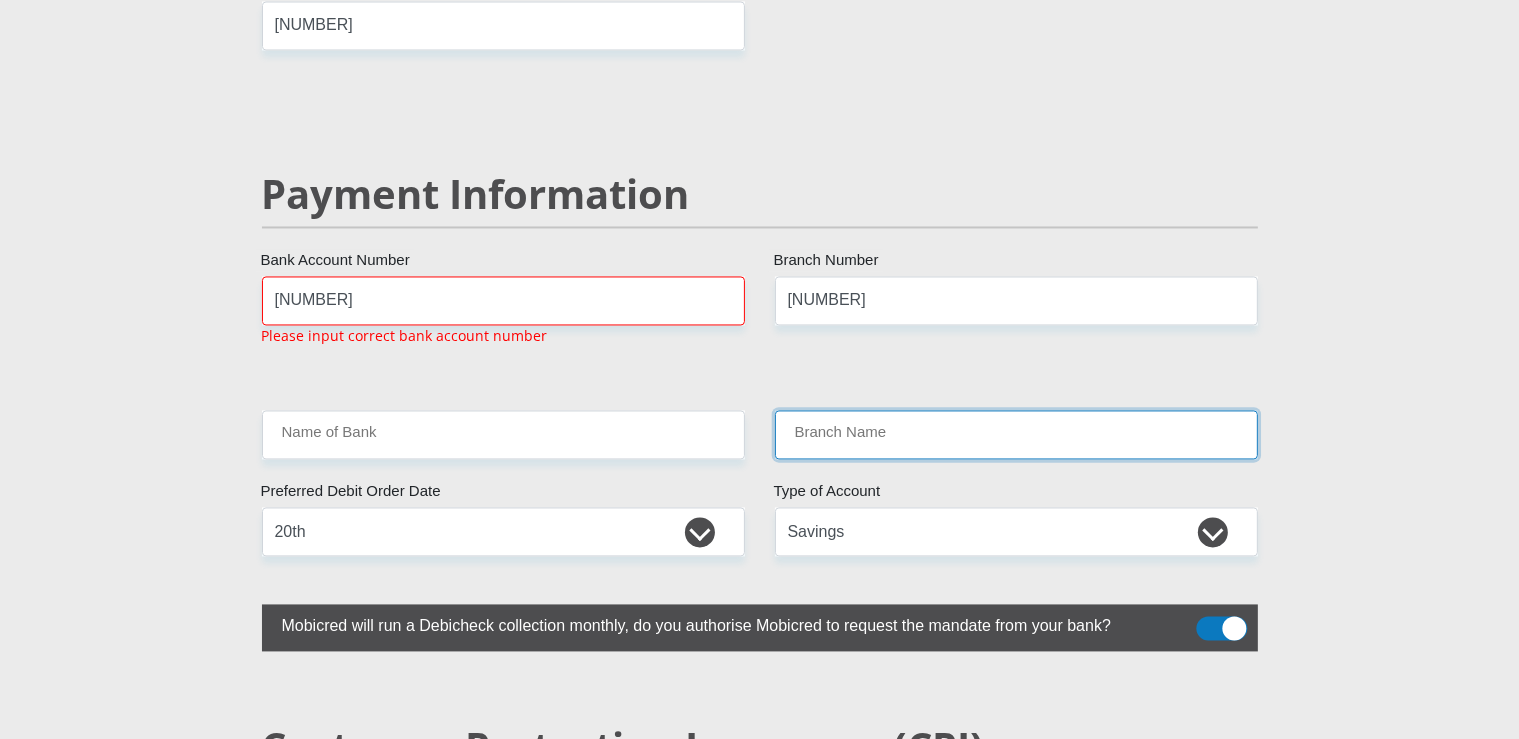 click on "Branch Name" at bounding box center [1016, 435] 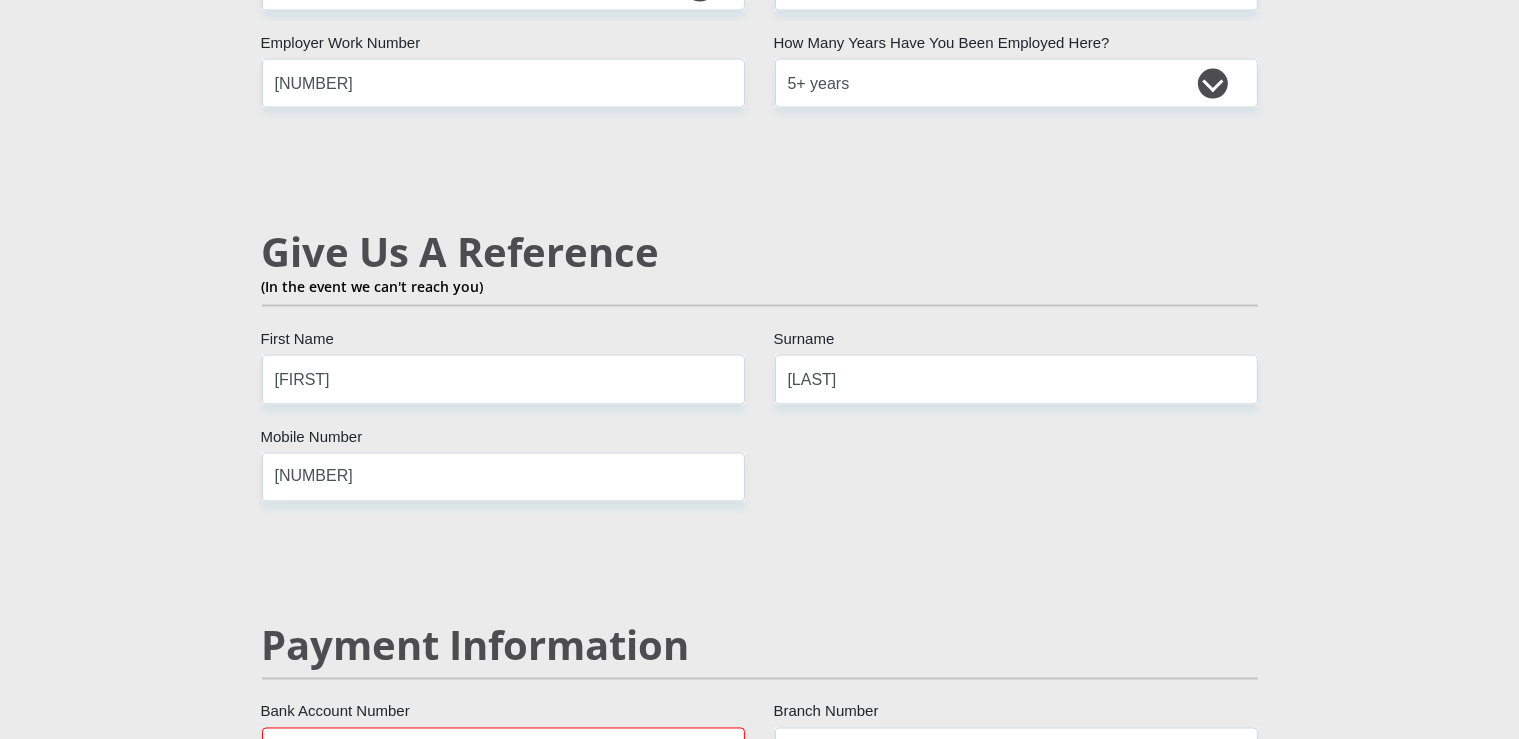 scroll, scrollTop: 3245, scrollLeft: 0, axis: vertical 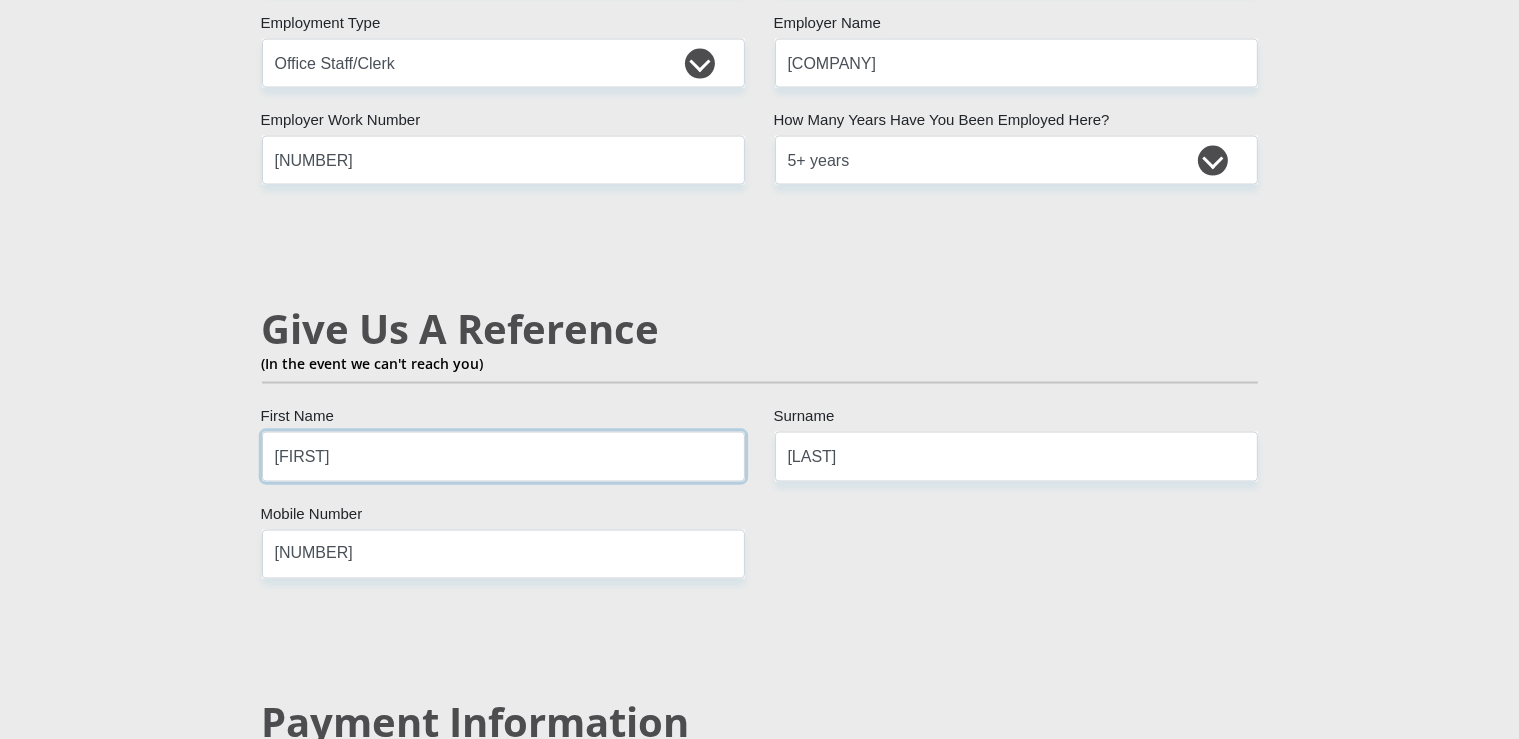 click on "[FIRST]" at bounding box center [503, 456] 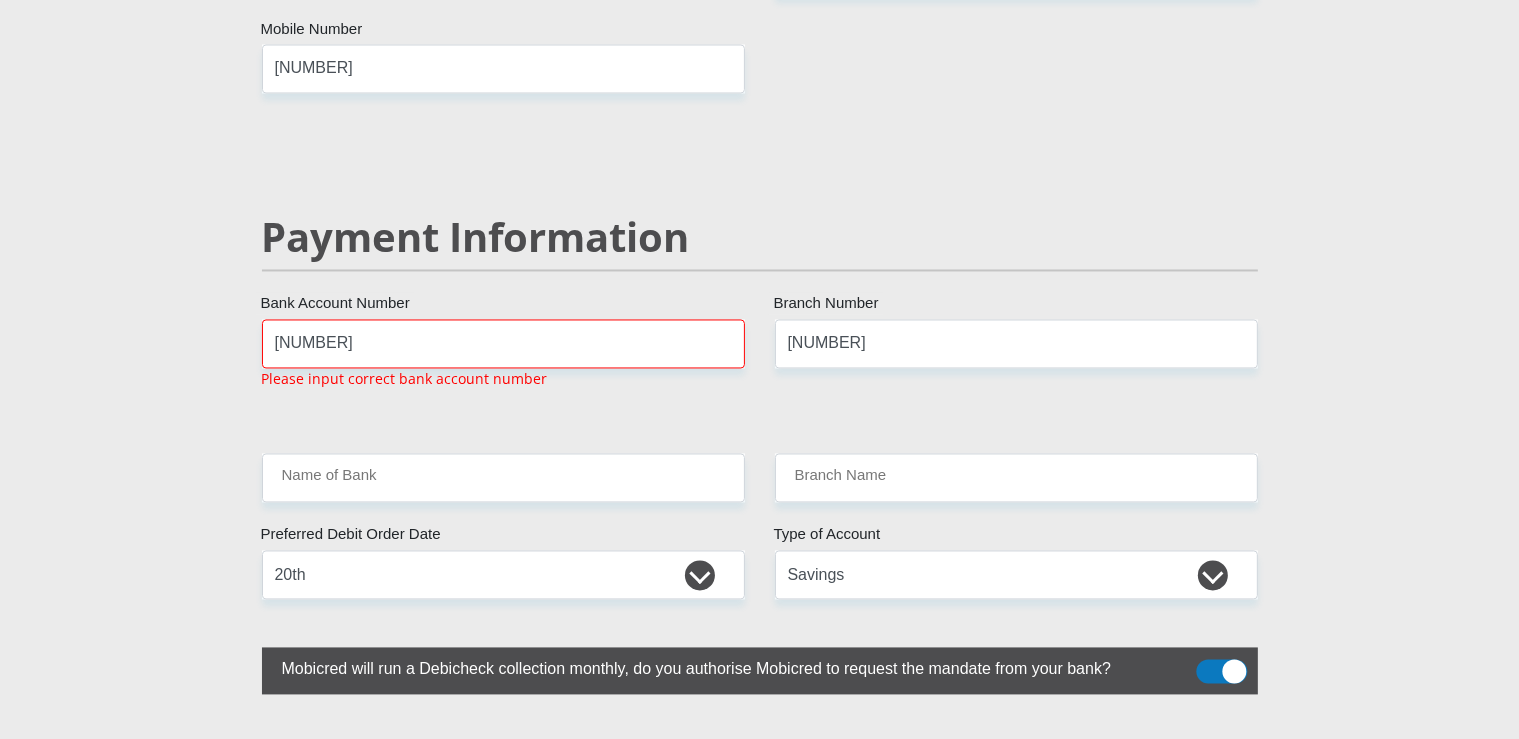 scroll, scrollTop: 3879, scrollLeft: 0, axis: vertical 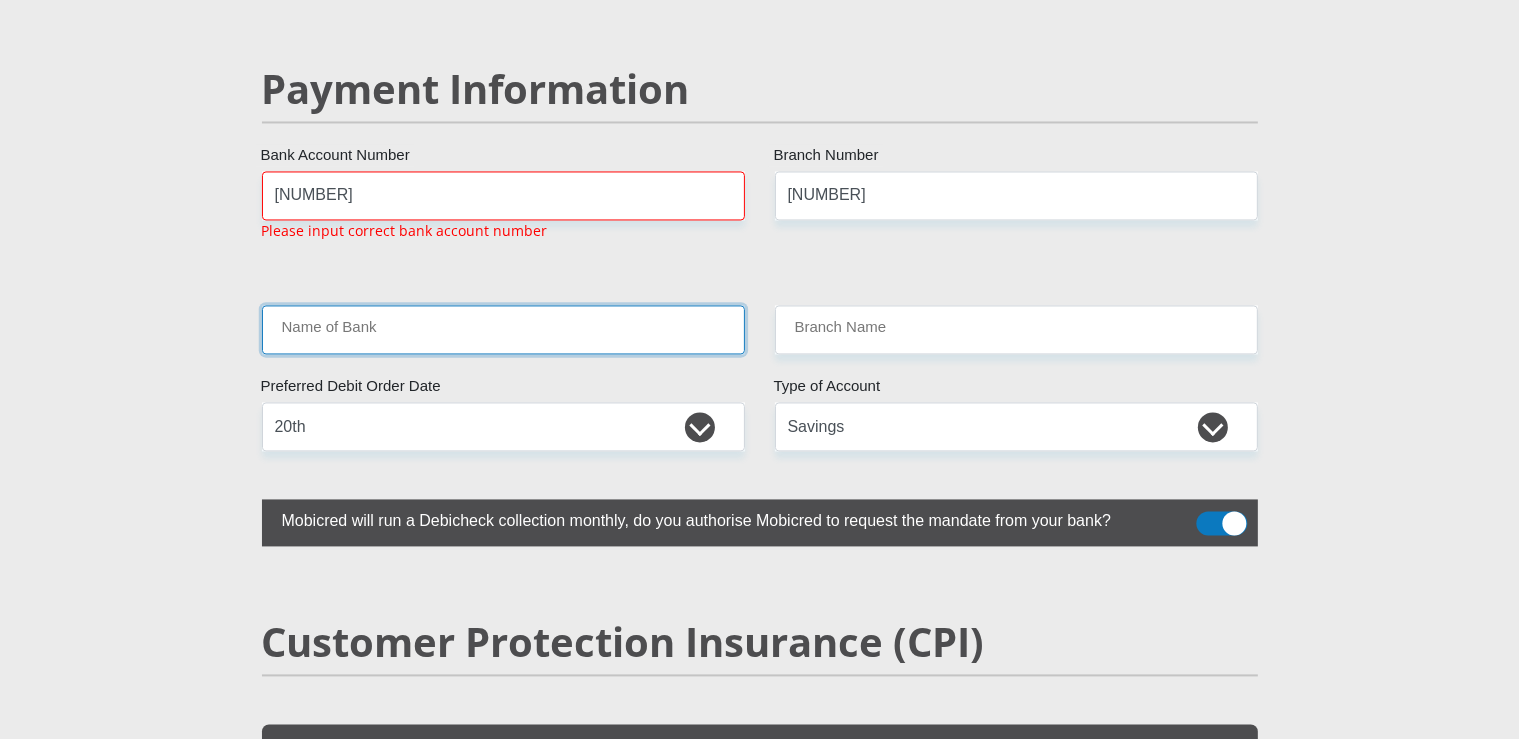 click on "Name of Bank" at bounding box center [503, 329] 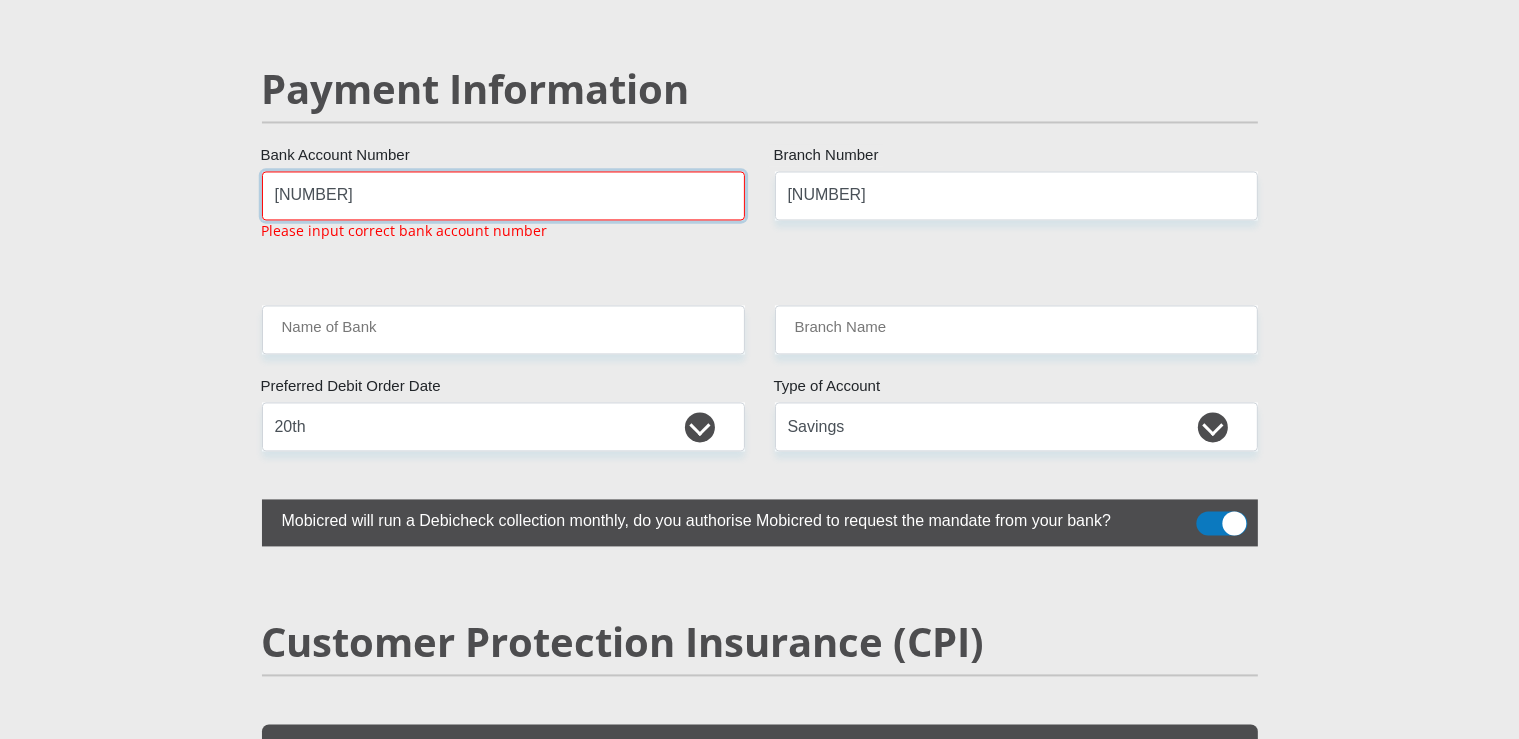 click on "[NUMBER]" at bounding box center [503, 195] 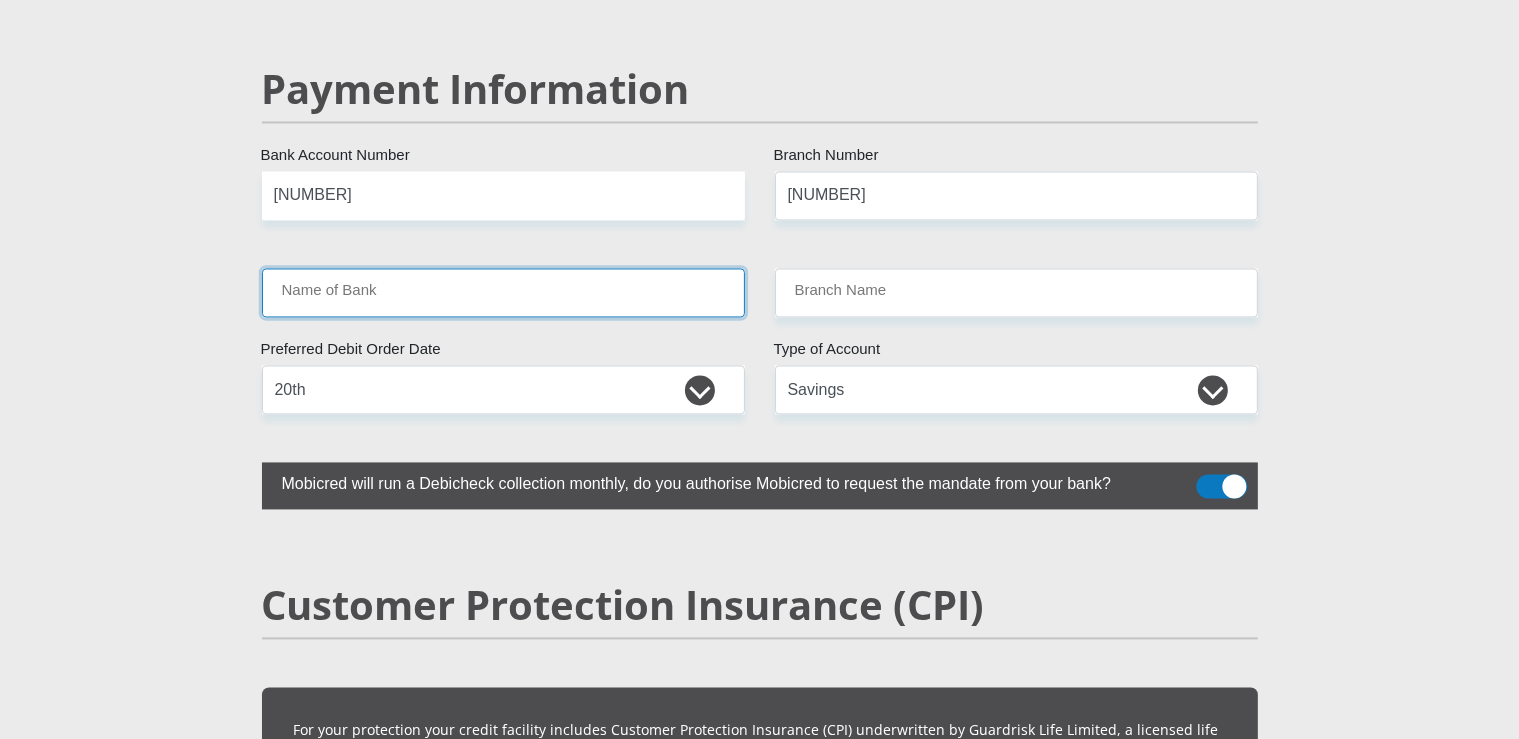 click on "Name of Bank" at bounding box center (503, 292) 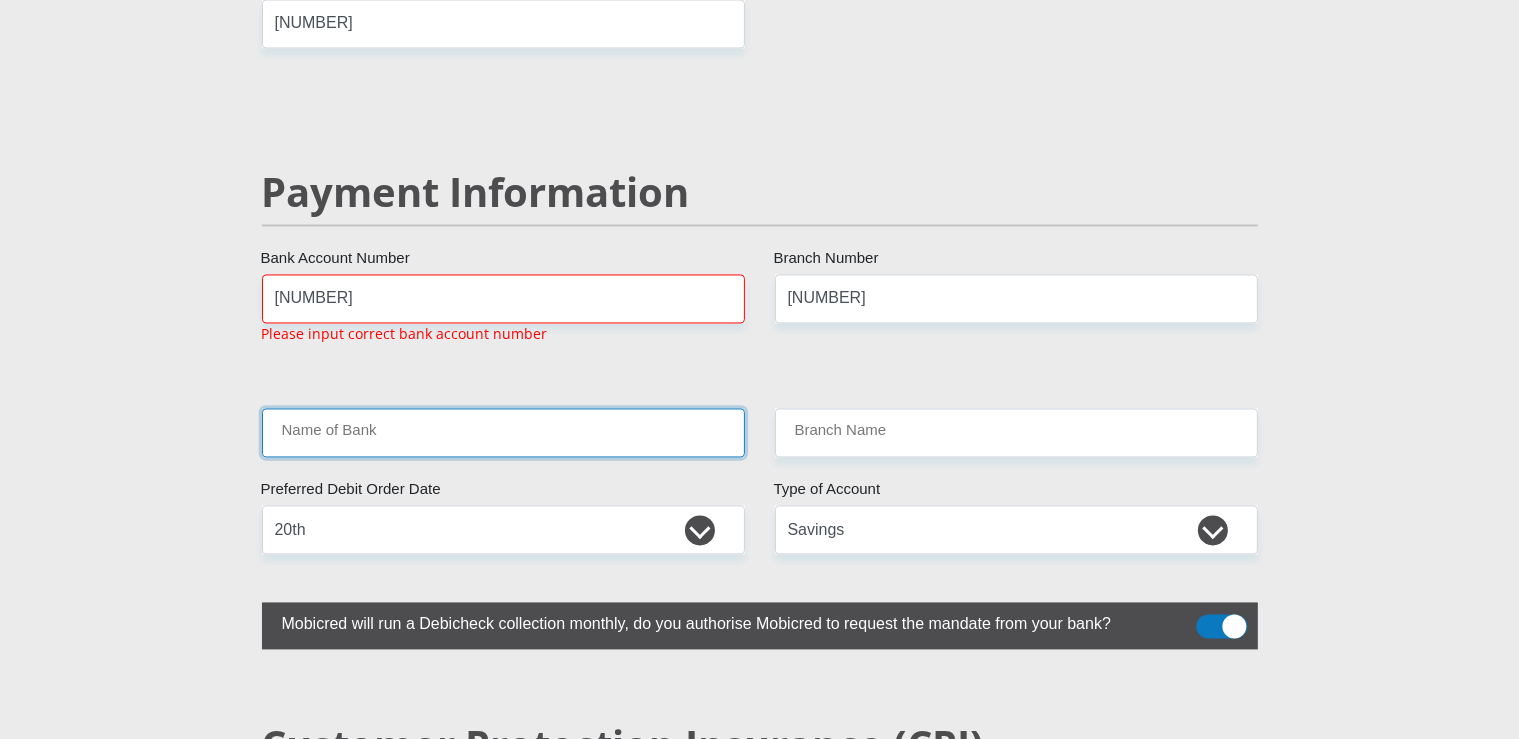scroll, scrollTop: 3773, scrollLeft: 0, axis: vertical 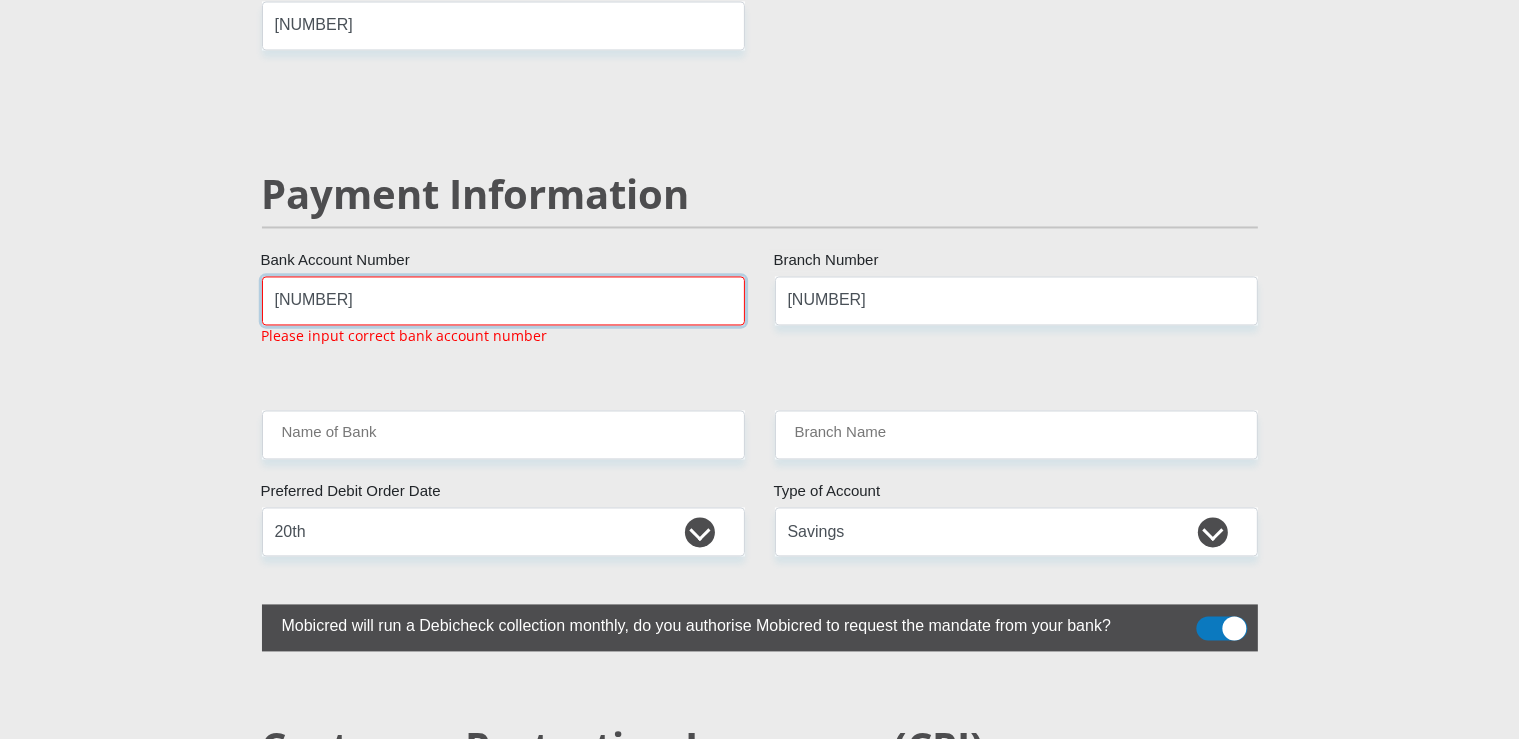 click on "[NUMBER]" at bounding box center (503, 301) 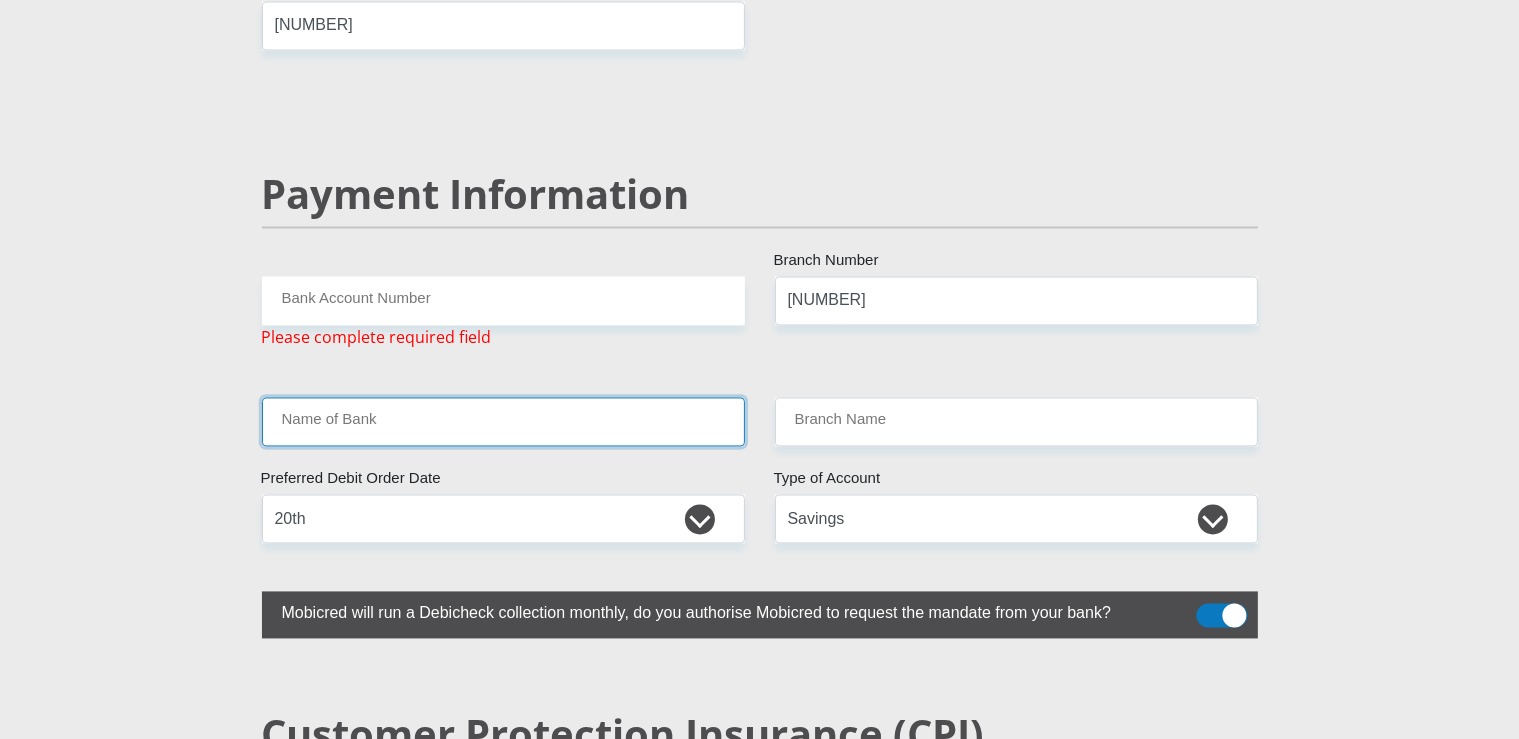 click on "Name of Bank" at bounding box center (503, 422) 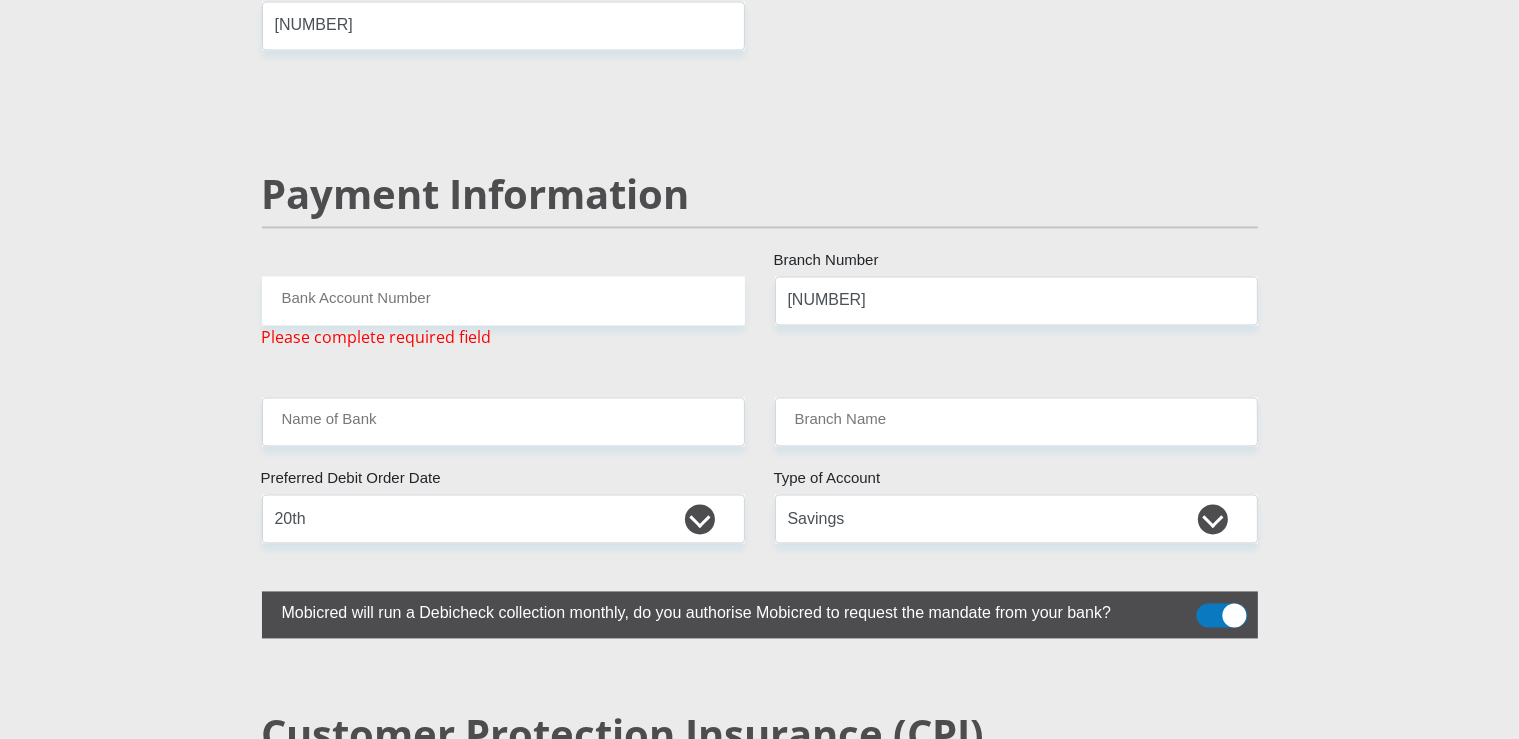 click at bounding box center [1221, 616] 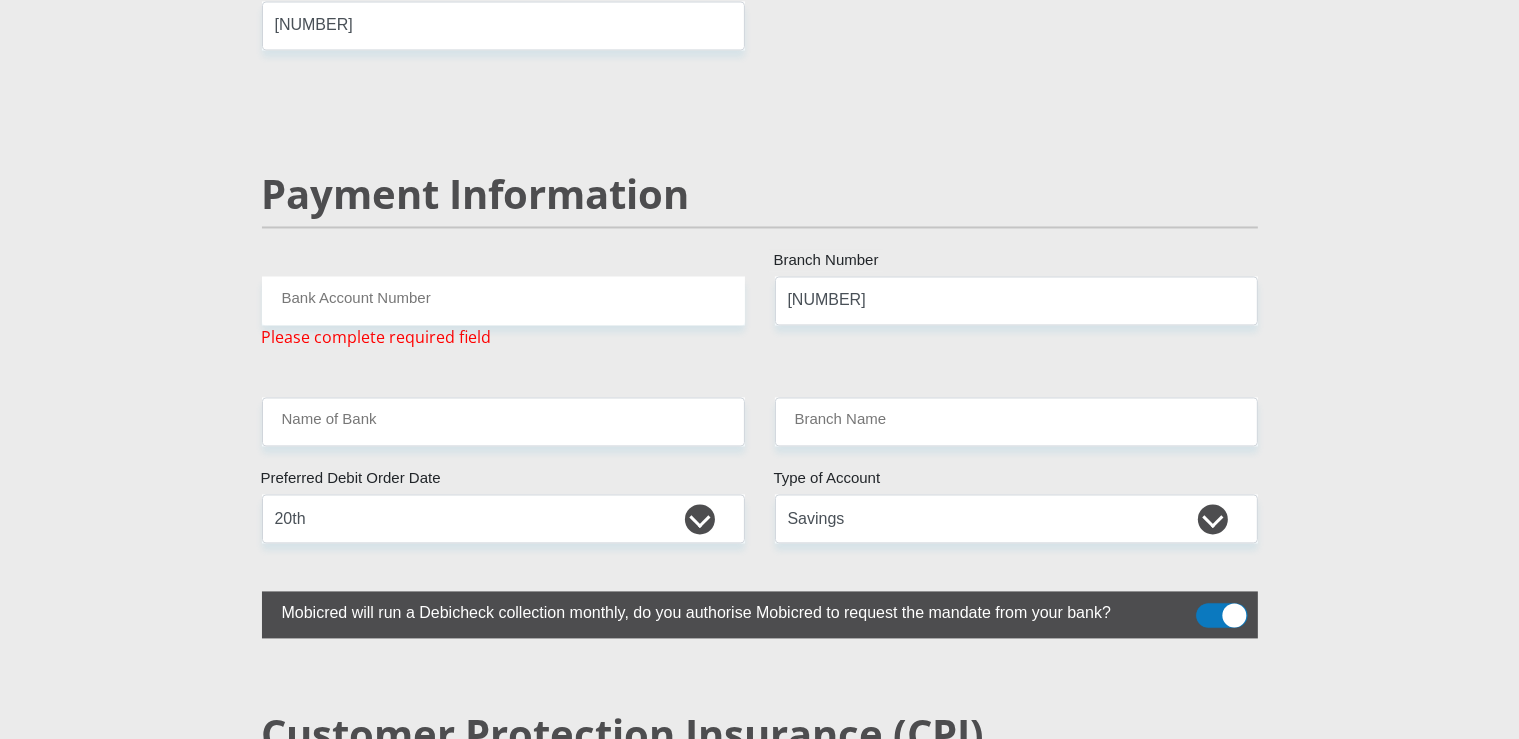 click at bounding box center (1208, 609) 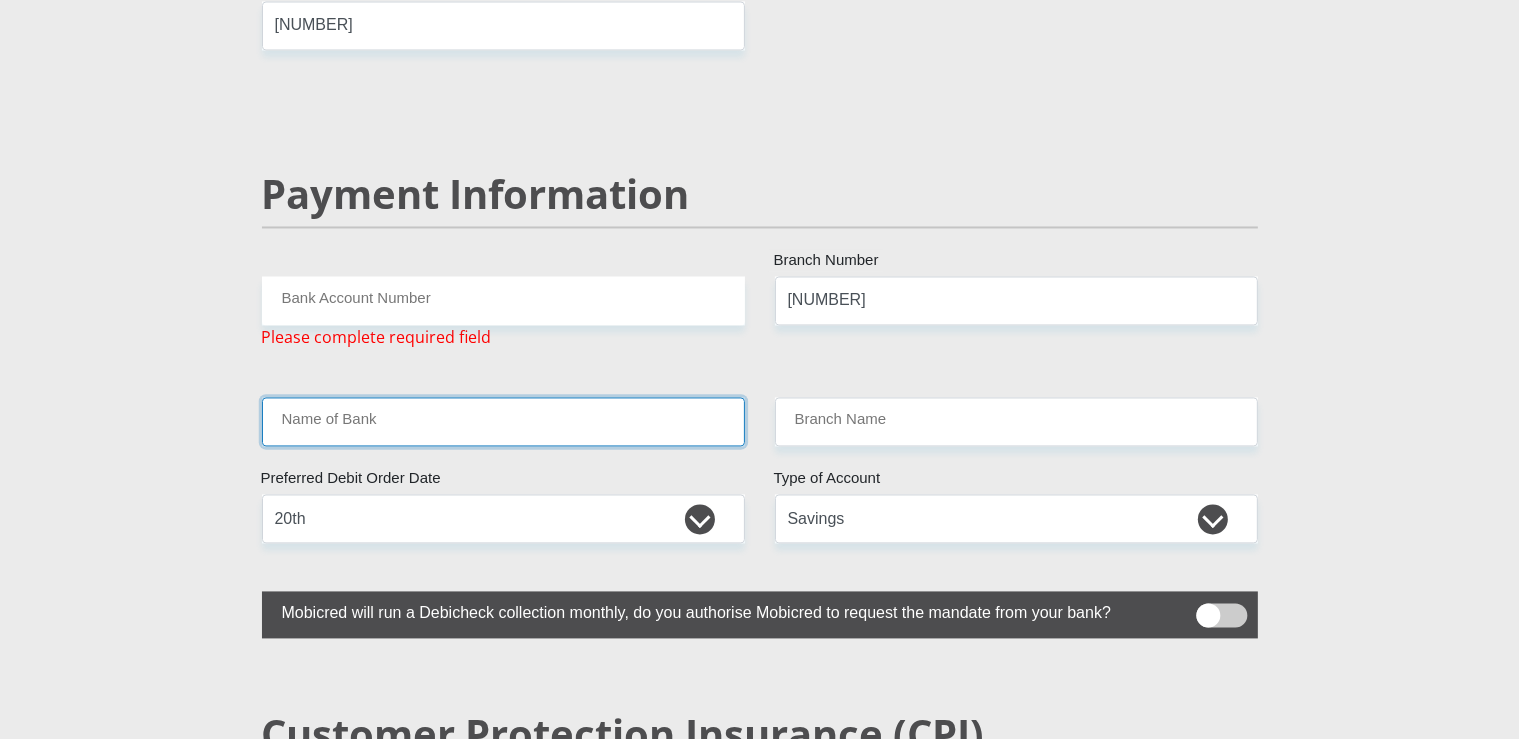 drag, startPoint x: 442, startPoint y: 392, endPoint x: 450, endPoint y: 379, distance: 15.264338 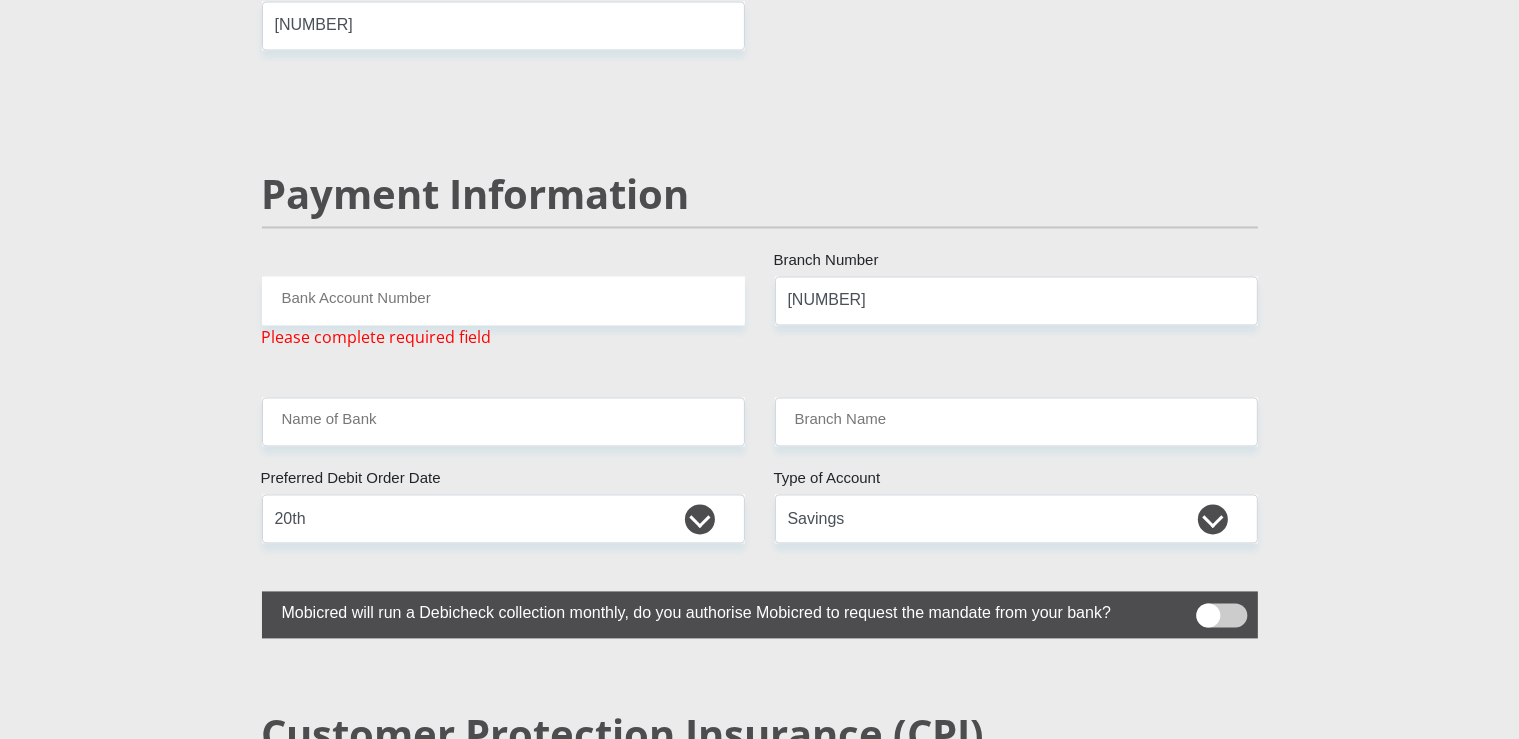 click at bounding box center (1221, 616) 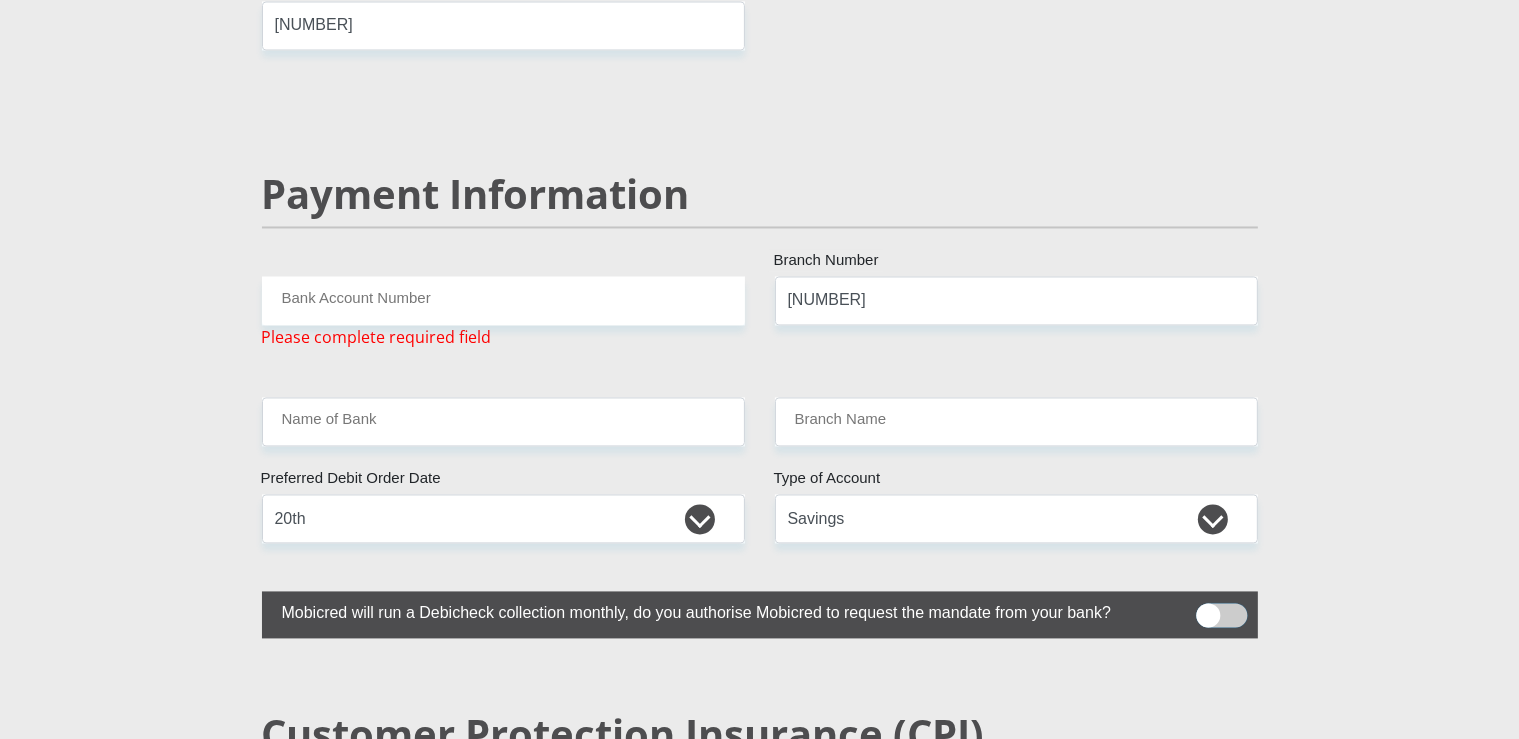 click at bounding box center [1208, 609] 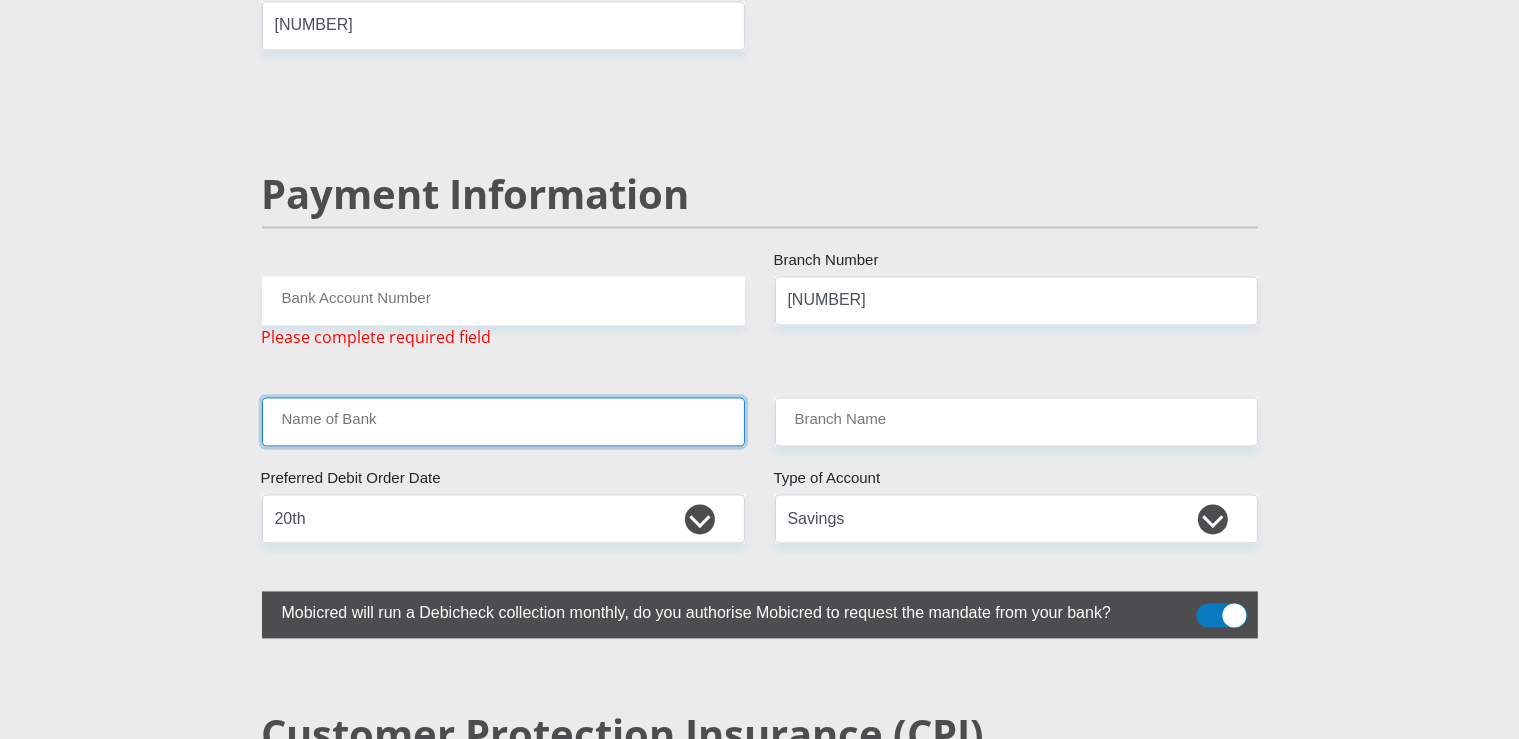 click on "Name of Bank" at bounding box center [503, 422] 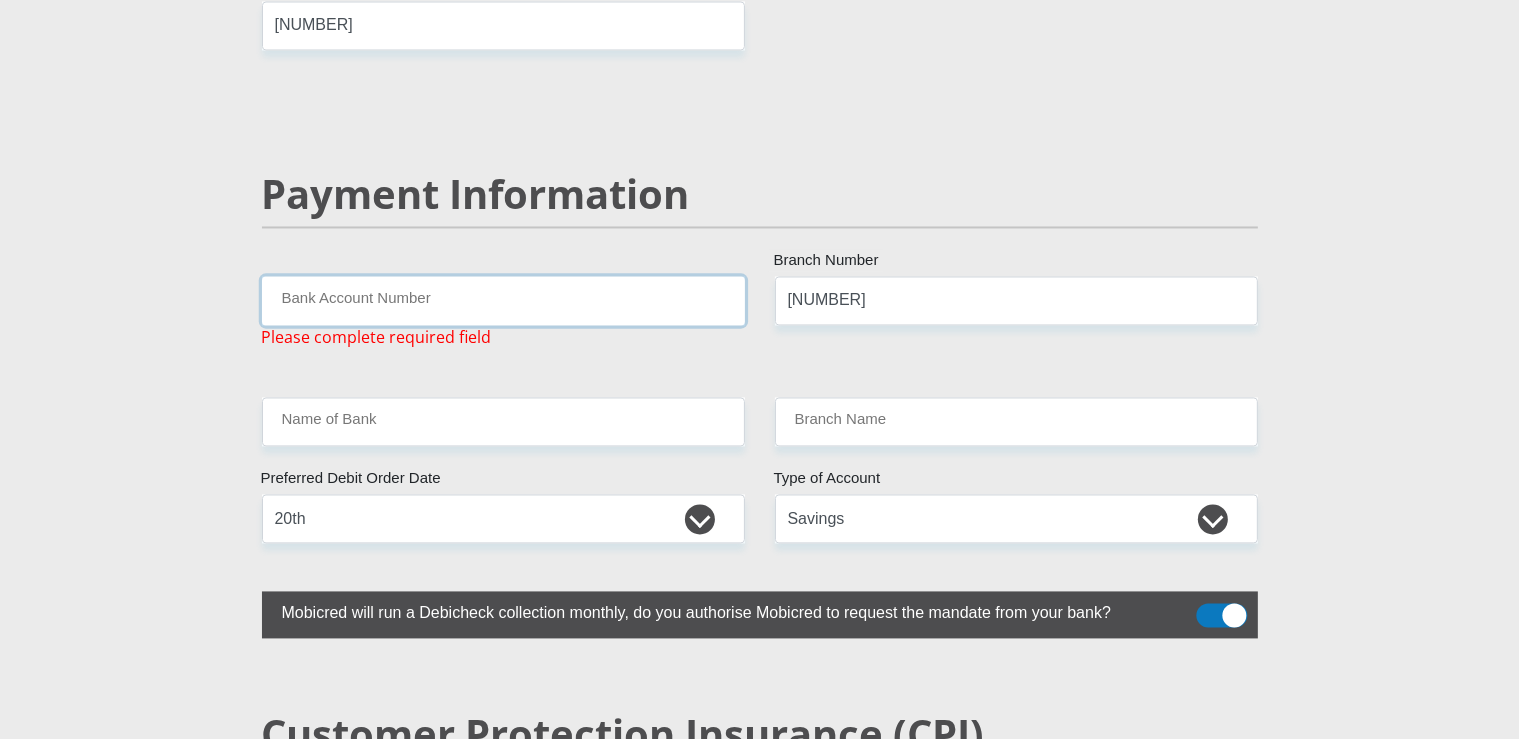click on "Bank Account Number" at bounding box center [503, 301] 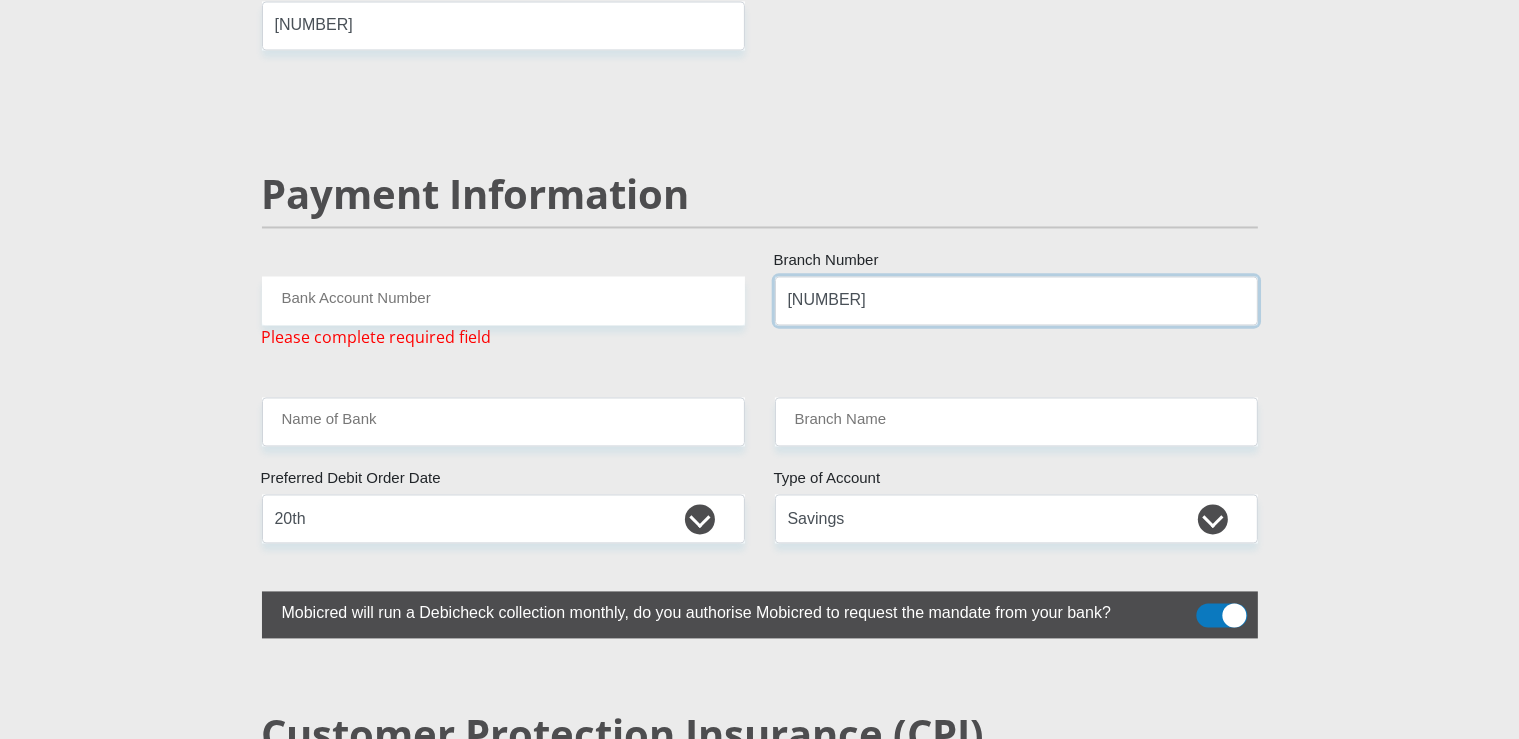 click on "[NUMBER]" at bounding box center (1016, 301) 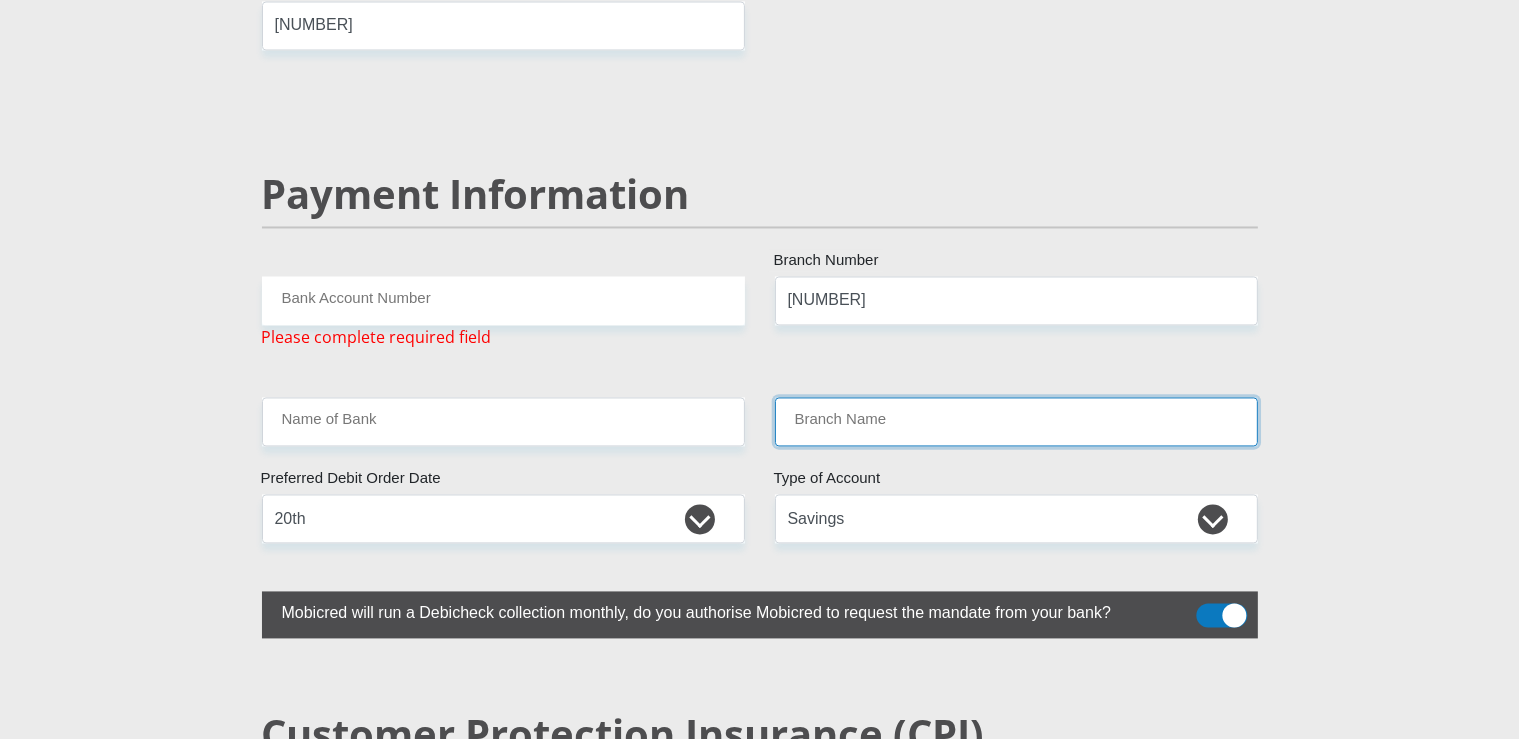 click on "Branch Name" at bounding box center (1016, 422) 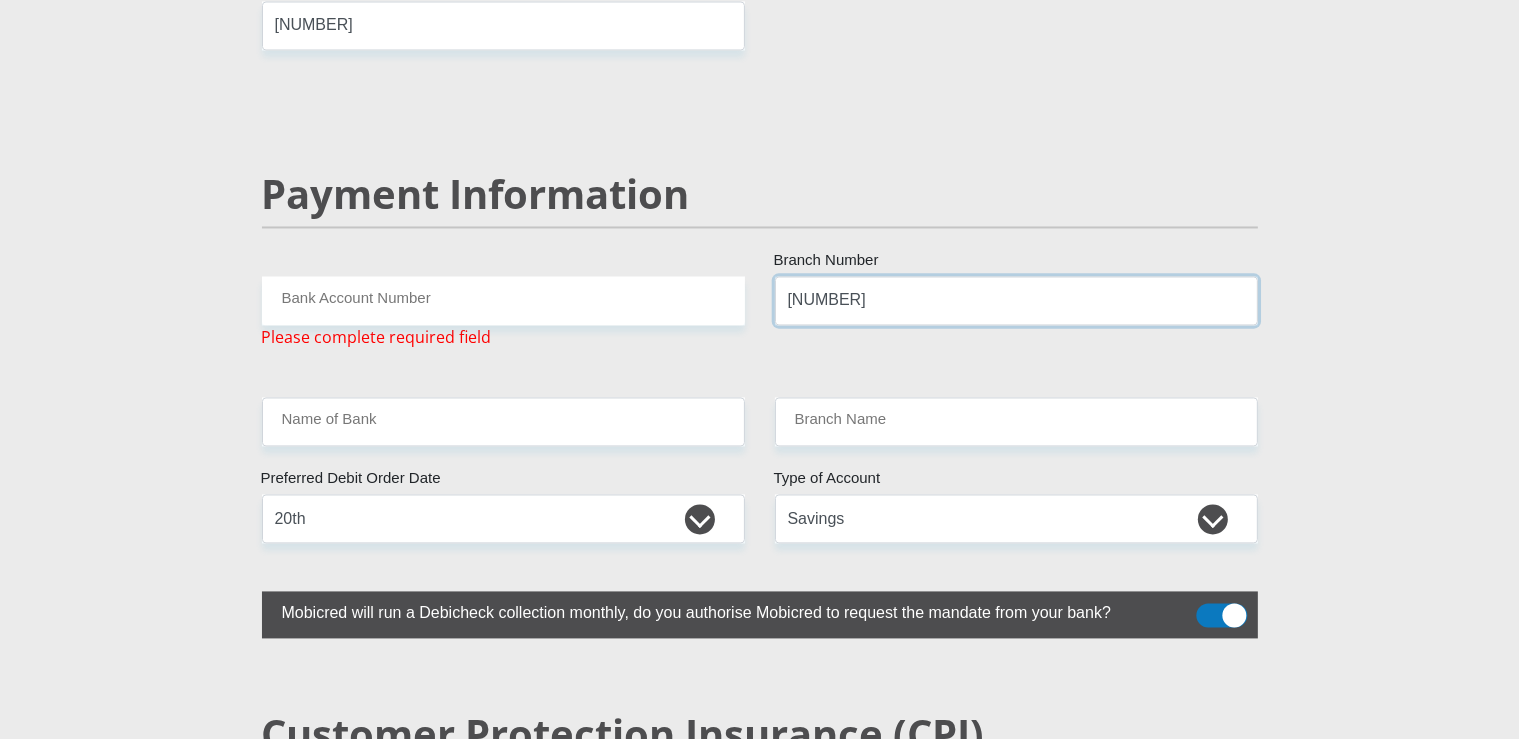 click on "[NUMBER]" at bounding box center [1016, 301] 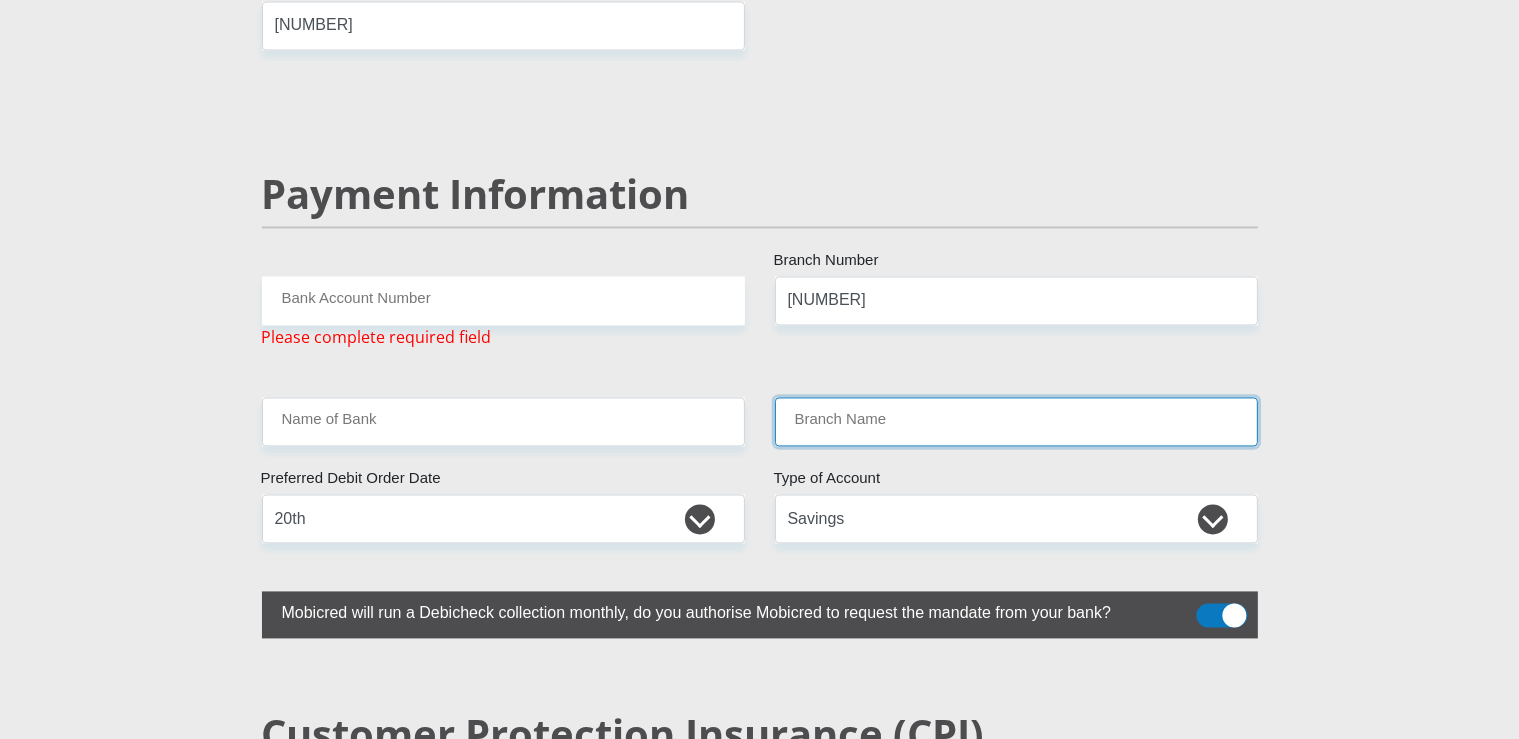 click on "Branch Name" at bounding box center (1016, 422) 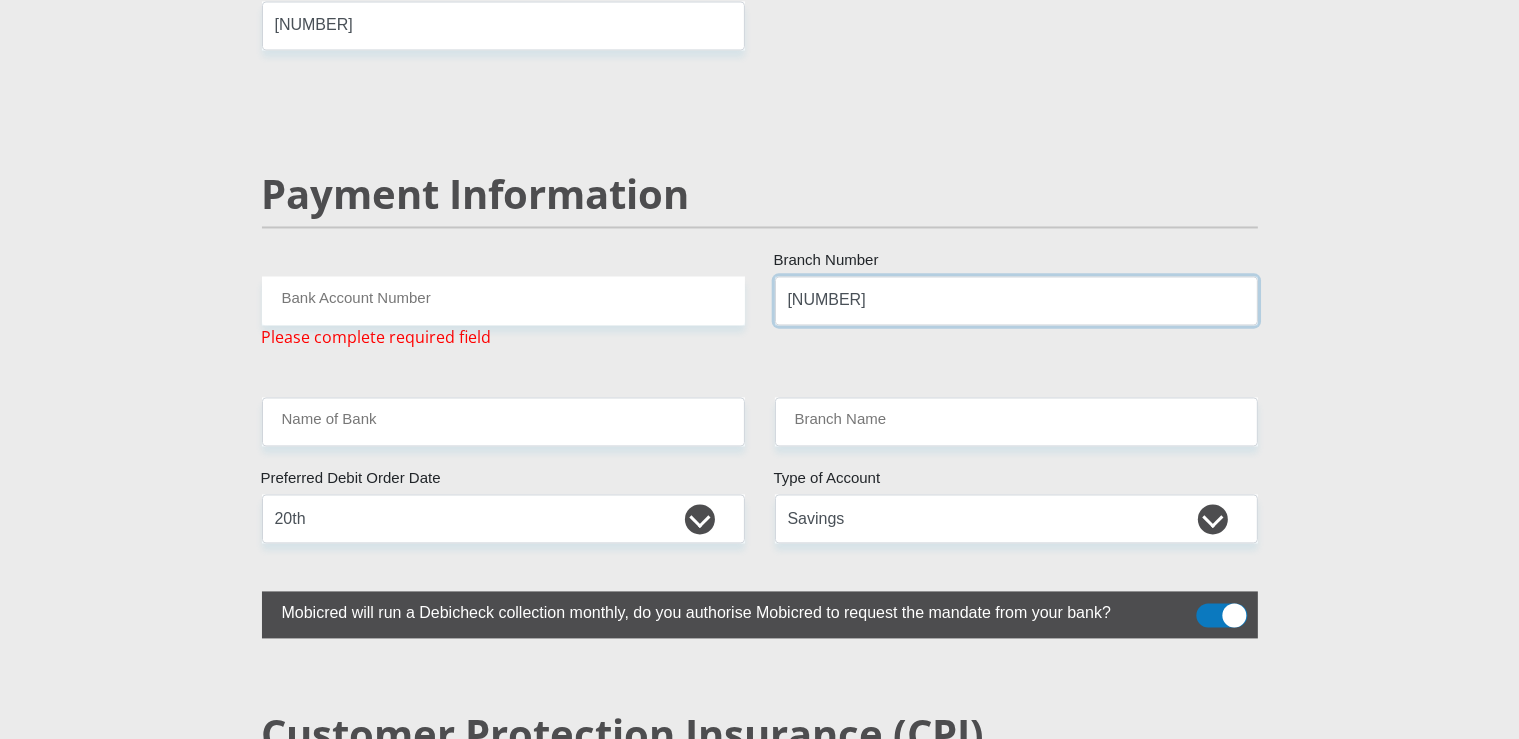 click on "[NUMBER]" at bounding box center [1016, 301] 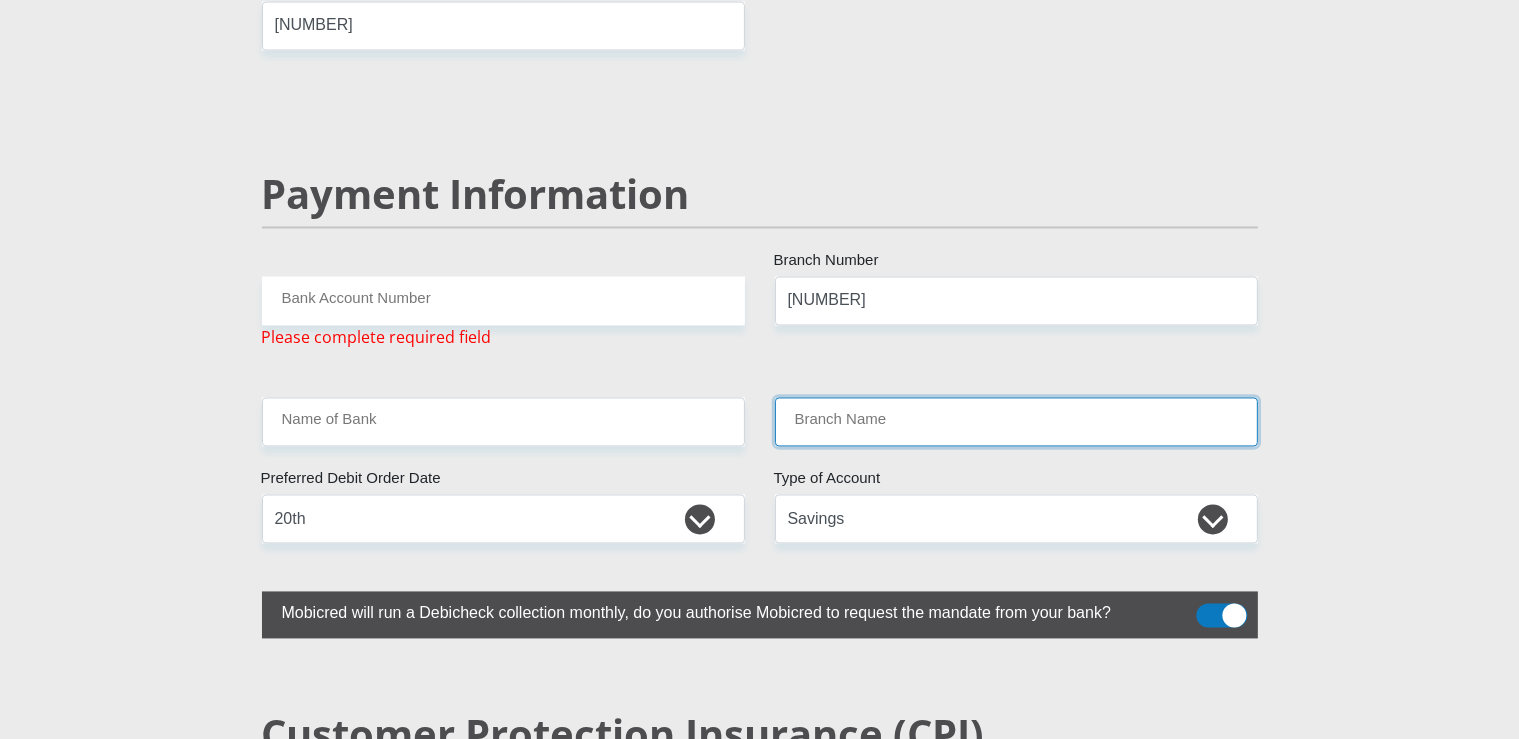 click on "Branch Name" at bounding box center (1016, 422) 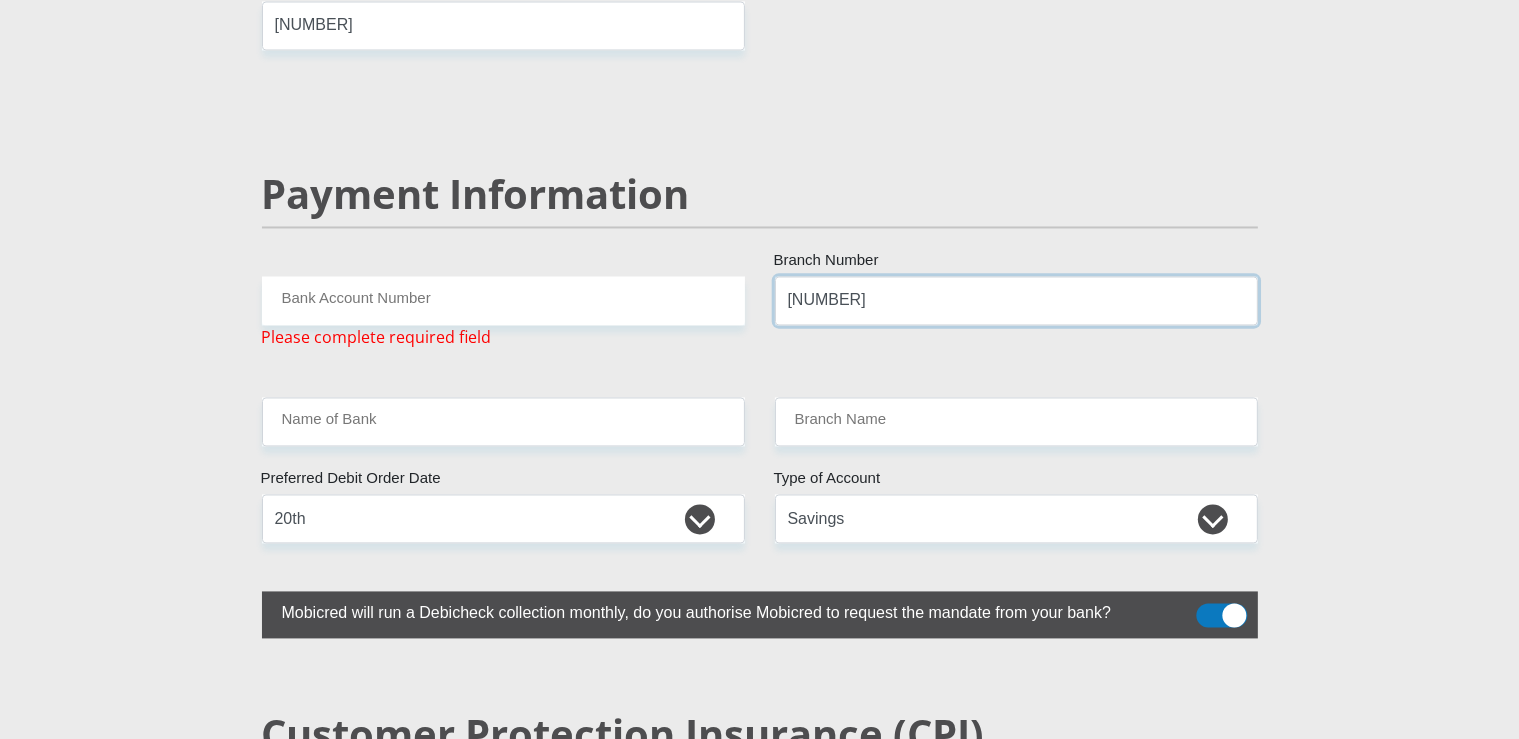 click on "[NUMBER]" at bounding box center [1016, 301] 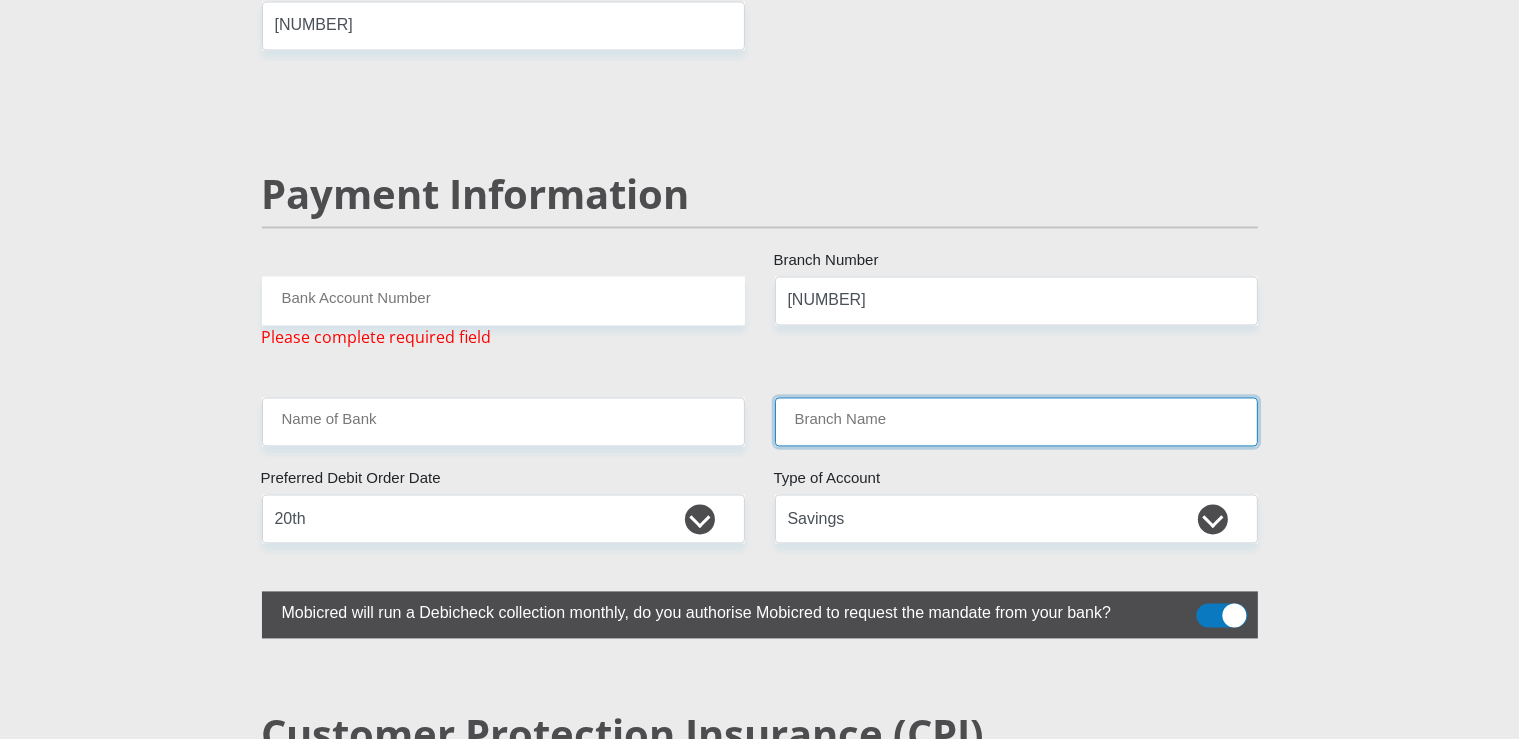 click on "Branch Name" at bounding box center (1016, 422) 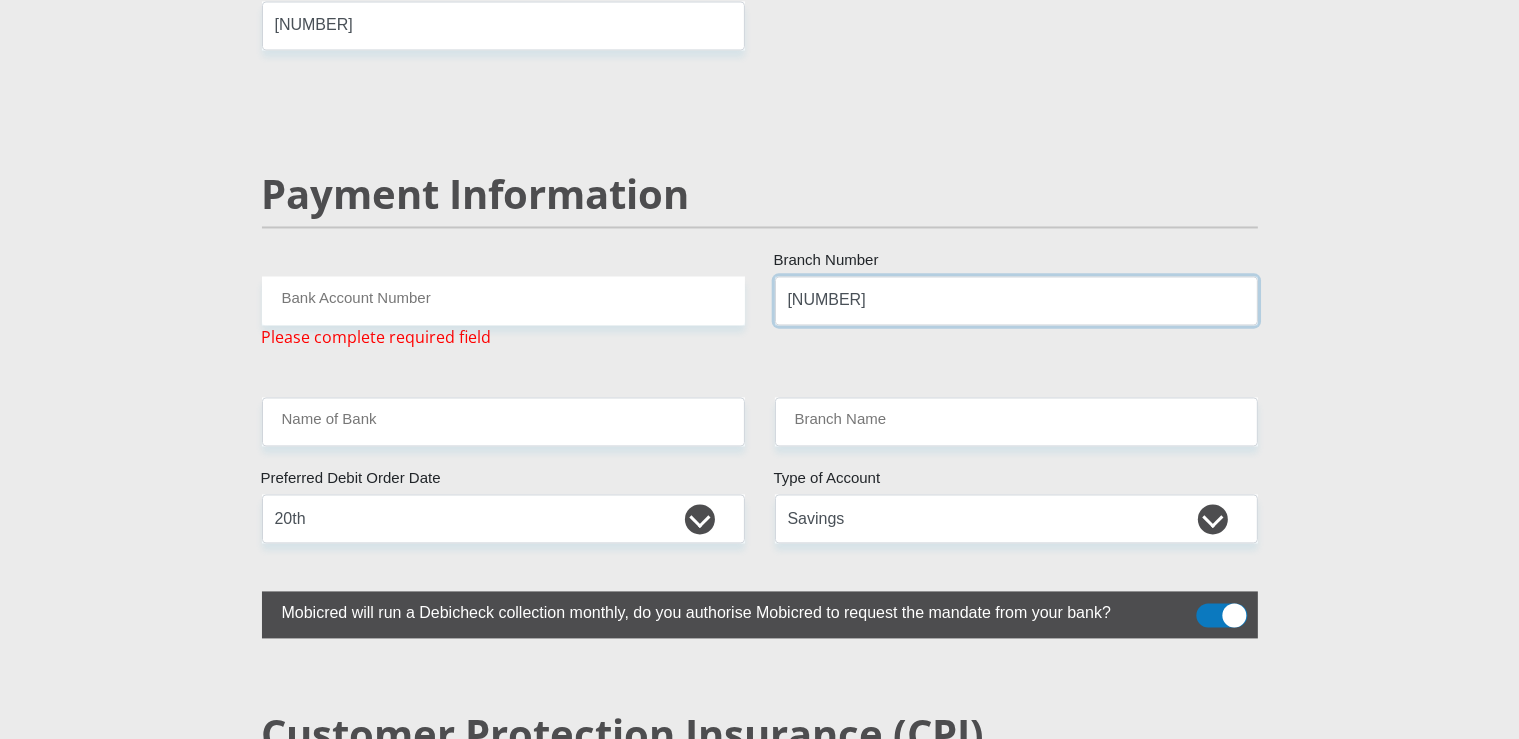 click on "[NUMBER]" at bounding box center [1016, 301] 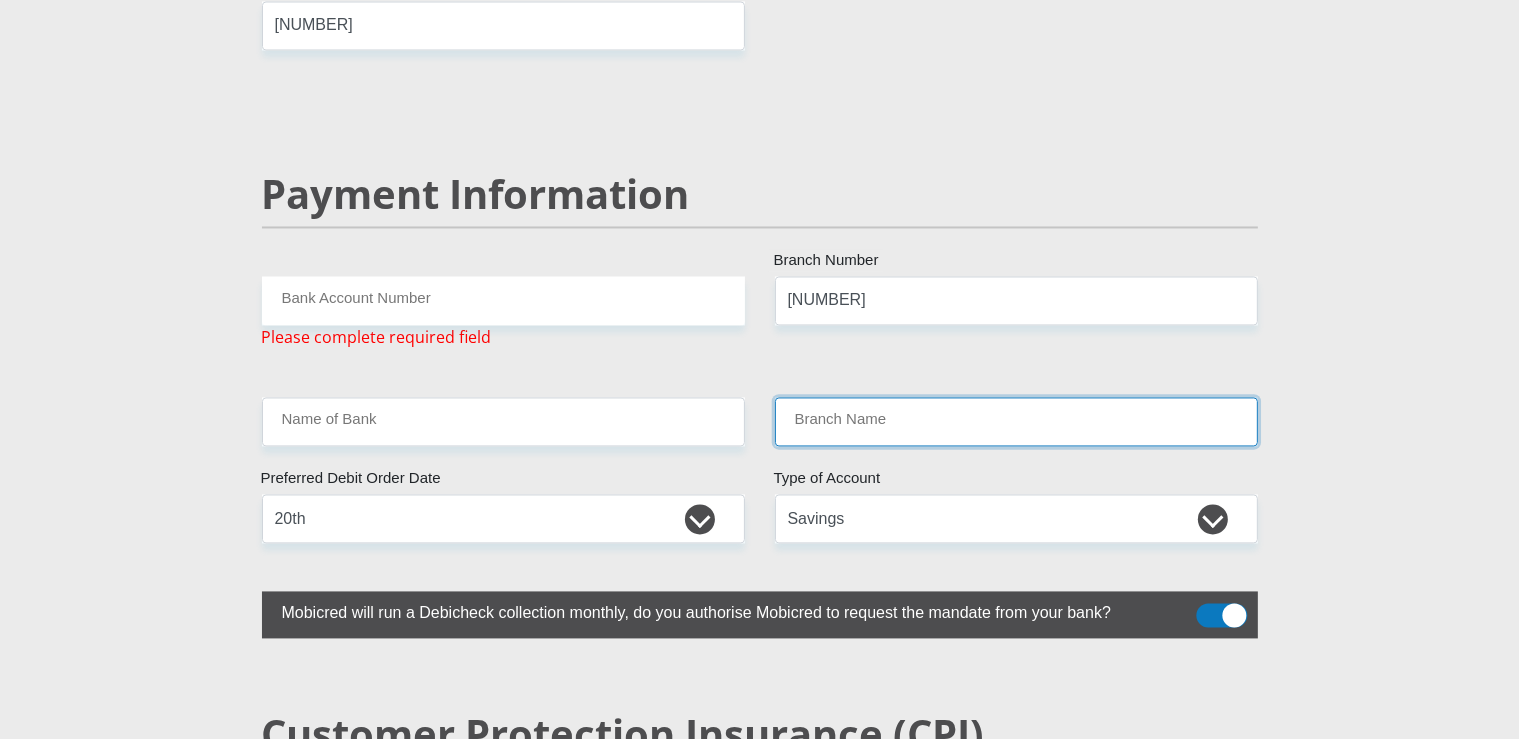 click on "Branch Name" at bounding box center [1016, 422] 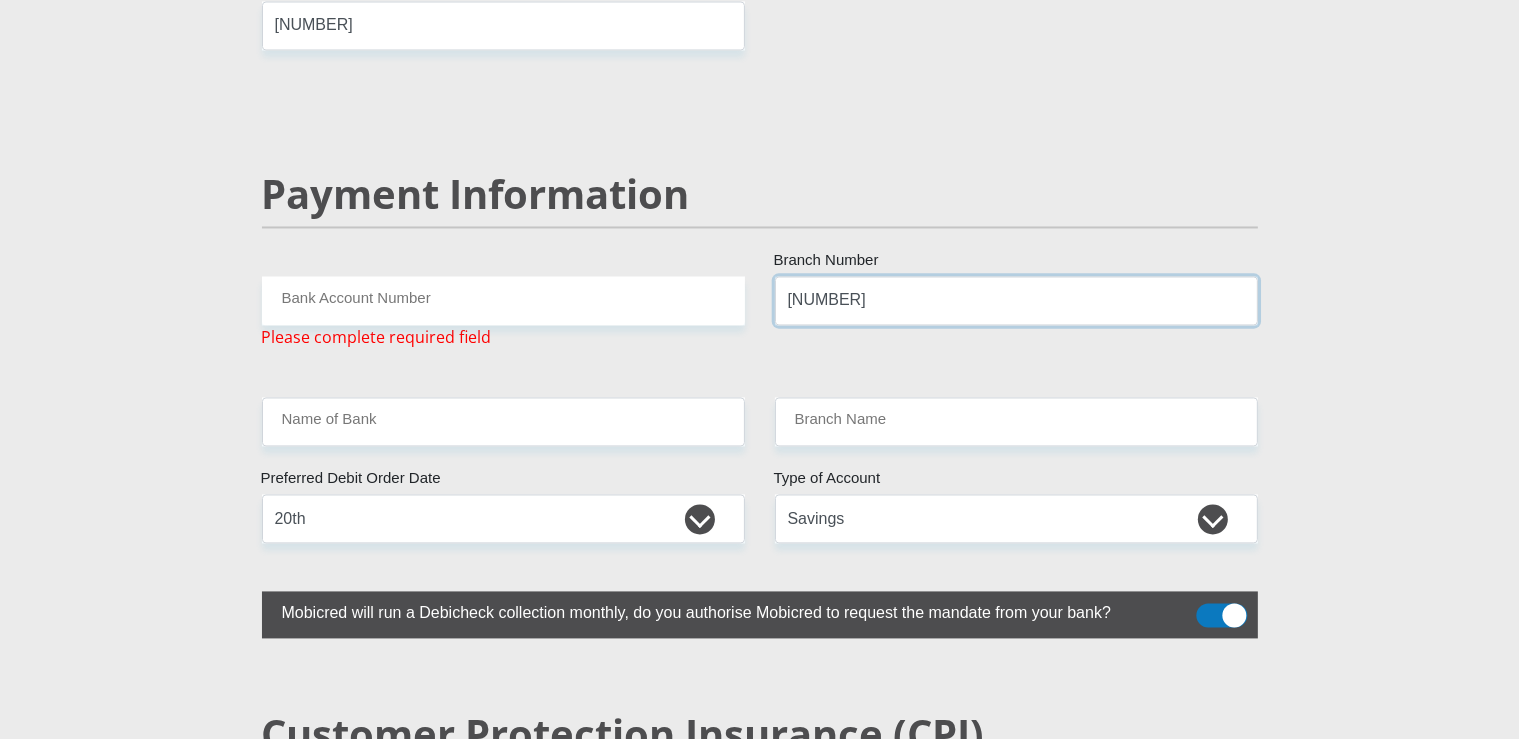 click on "[NUMBER]" at bounding box center (1016, 301) 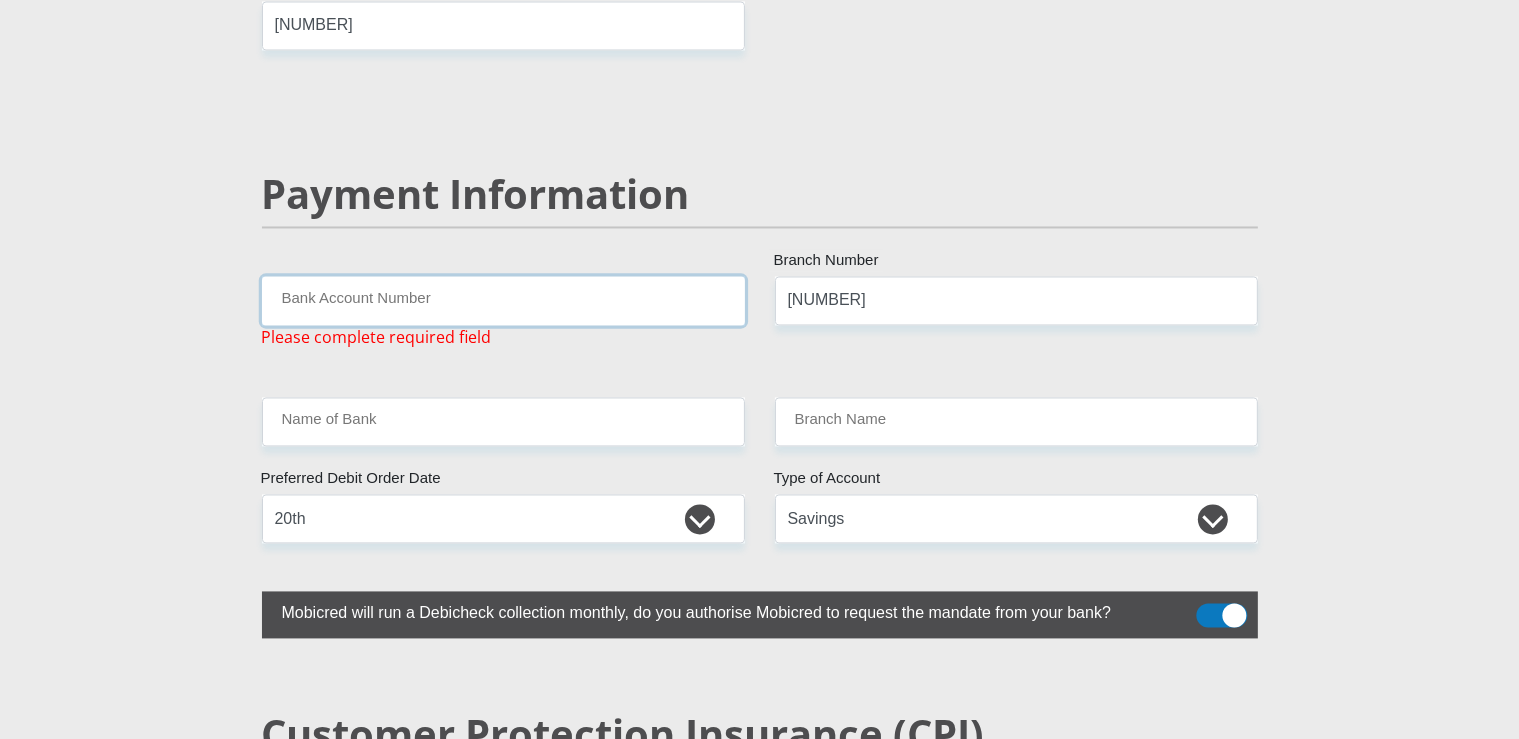 click on "Bank Account Number" at bounding box center (503, 301) 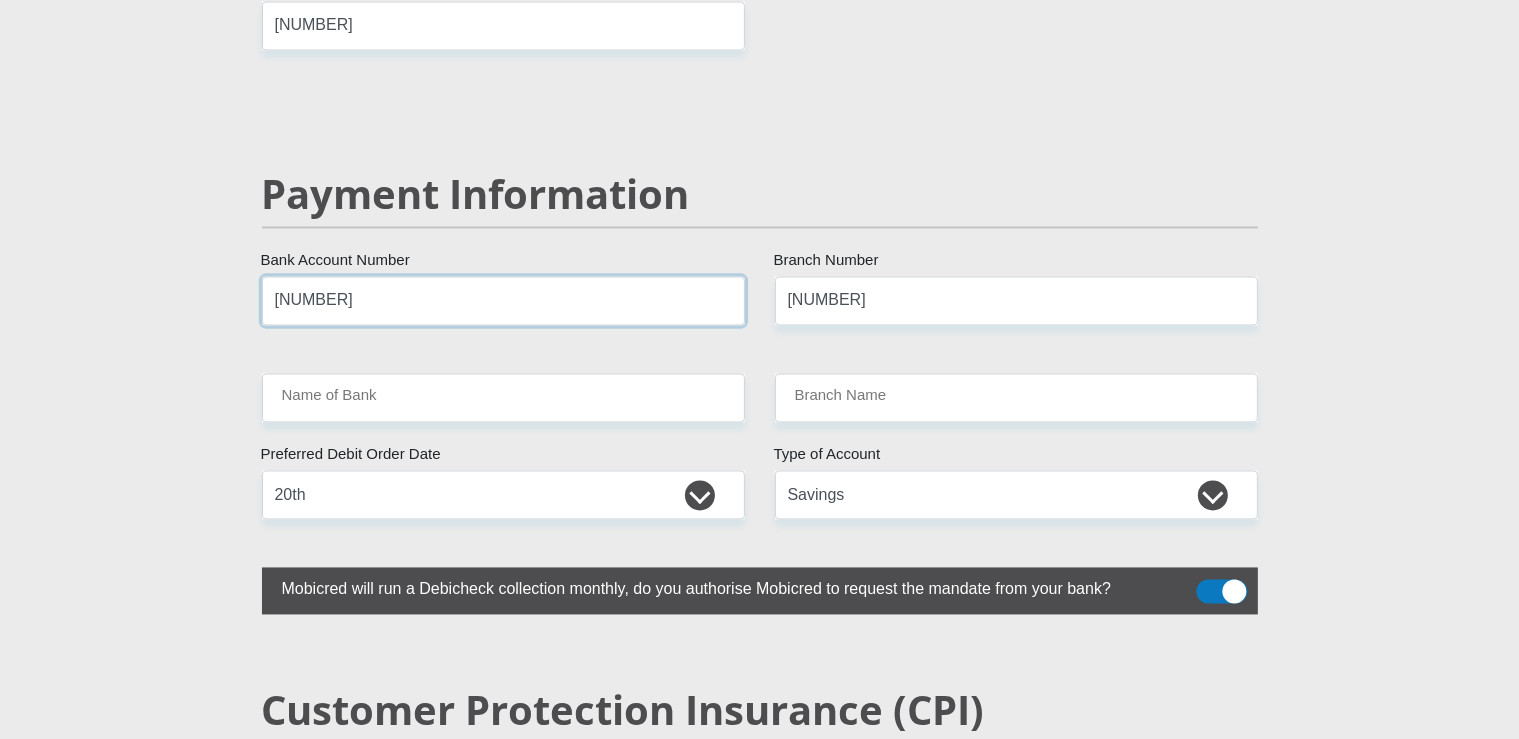 type on "[NUMBER]" 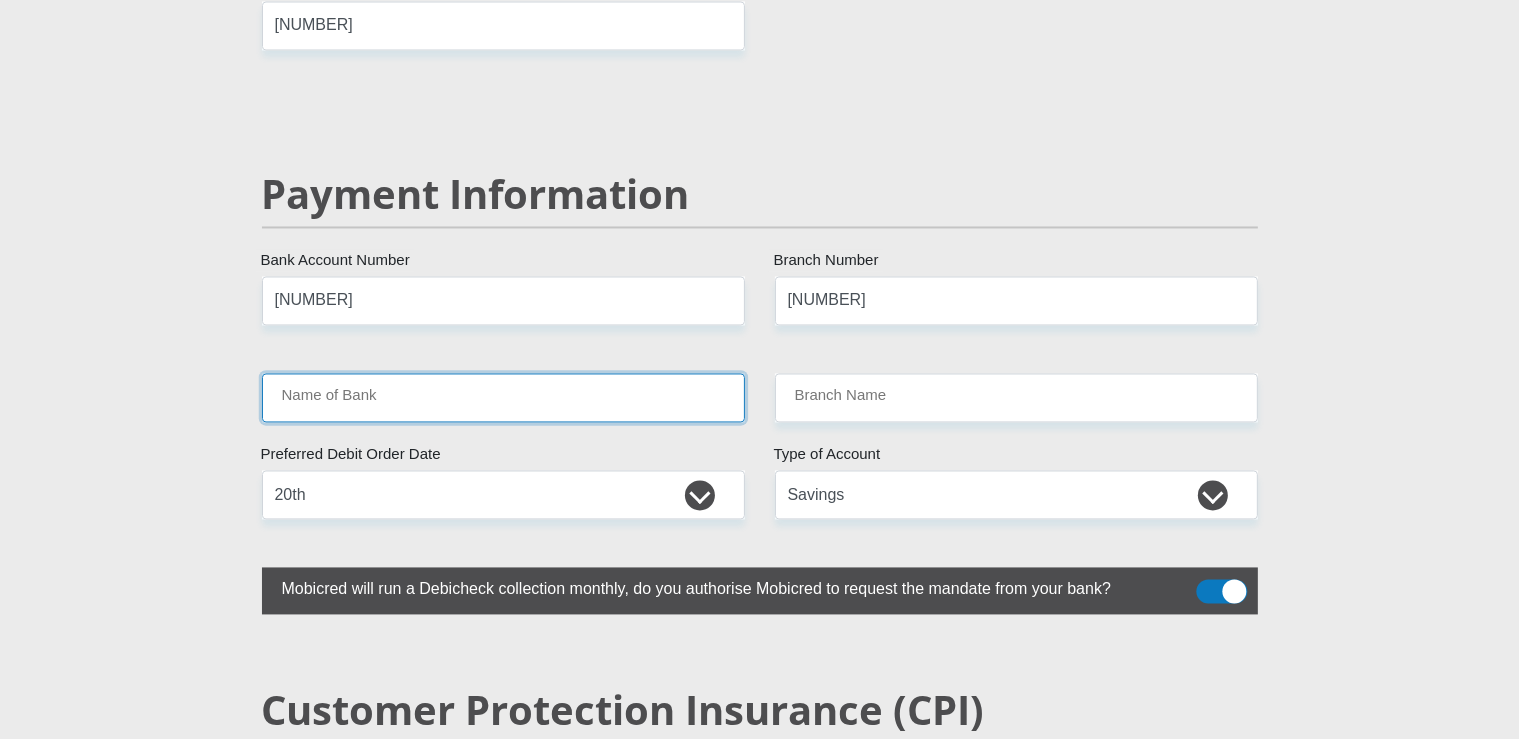click on "Name of Bank" at bounding box center (503, 398) 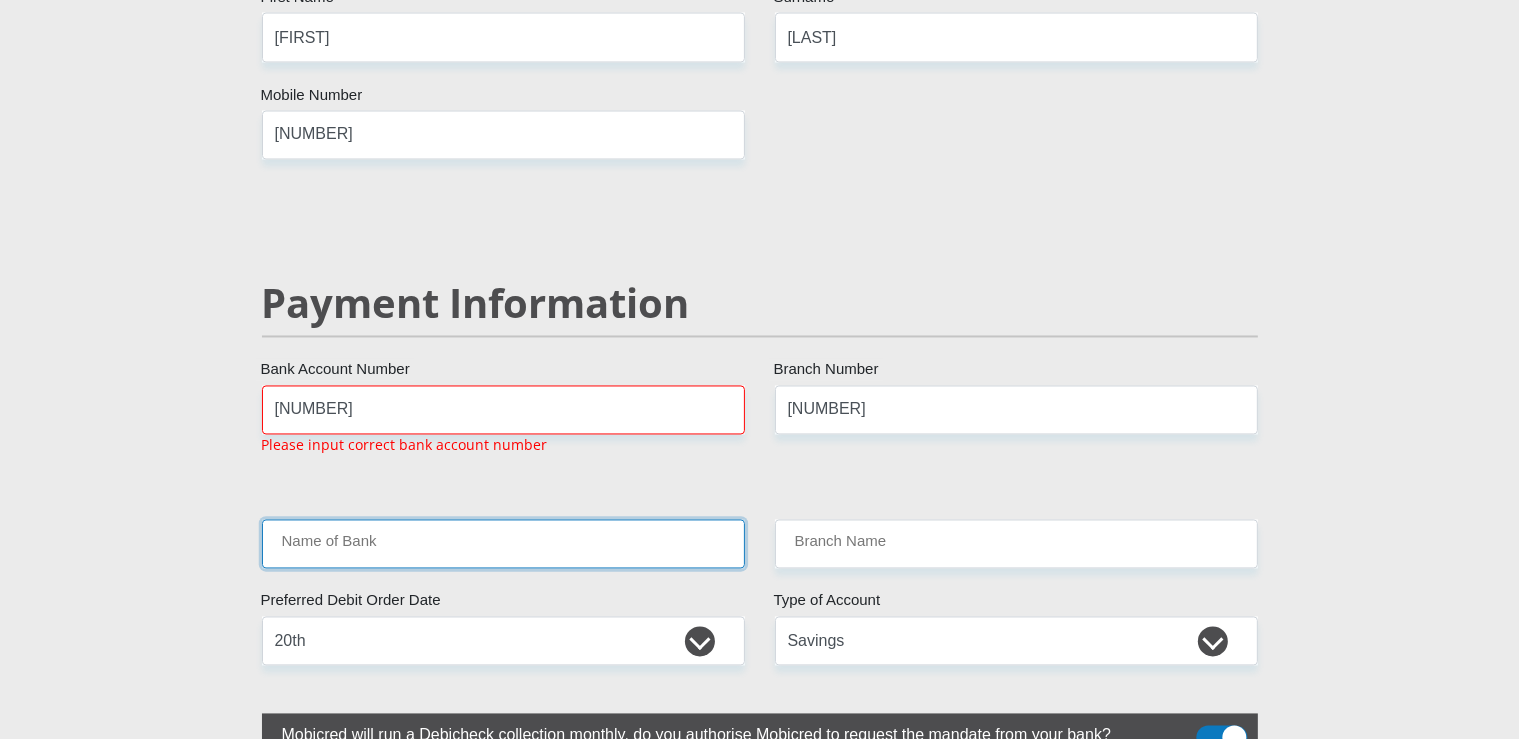 scroll, scrollTop: 3668, scrollLeft: 0, axis: vertical 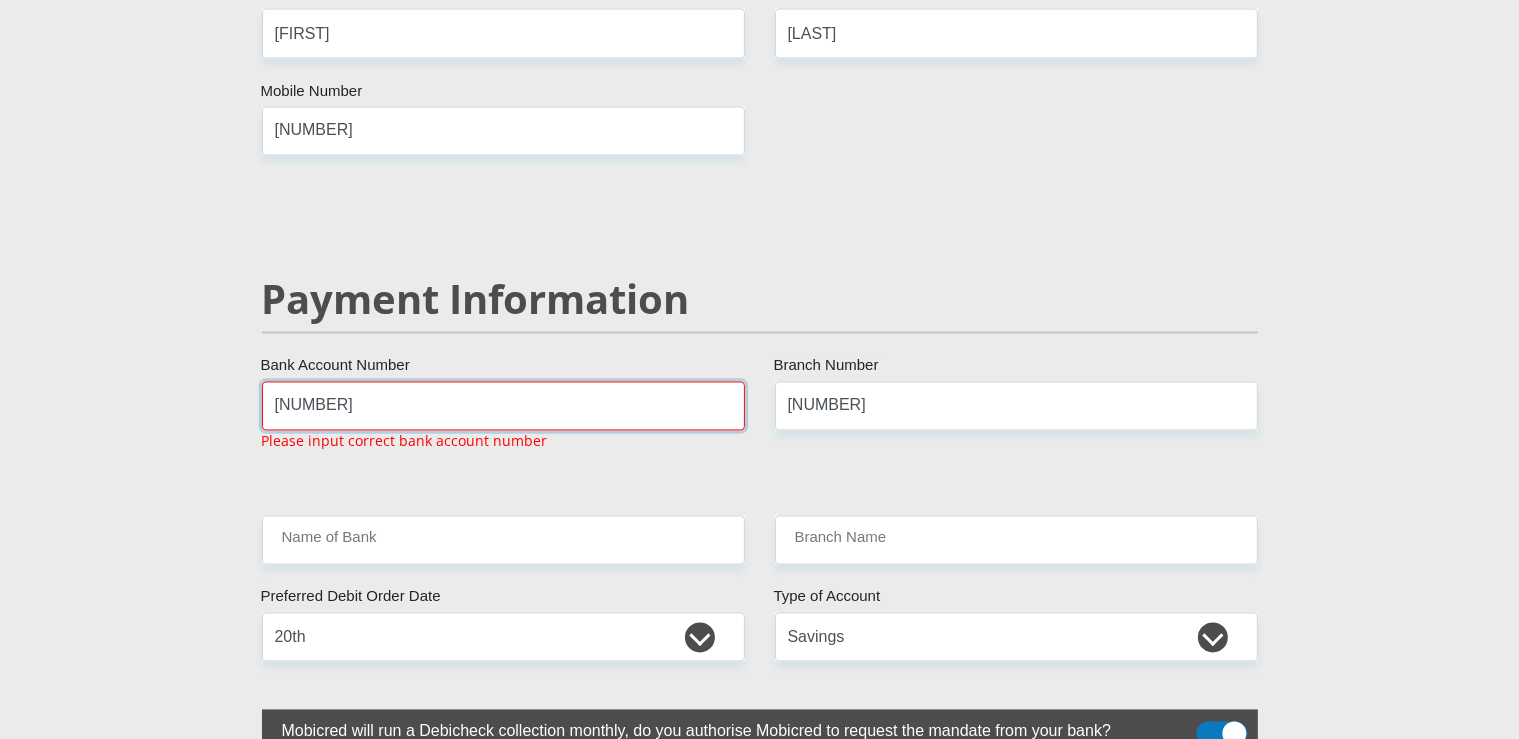 click on "[NUMBER]" at bounding box center (503, 406) 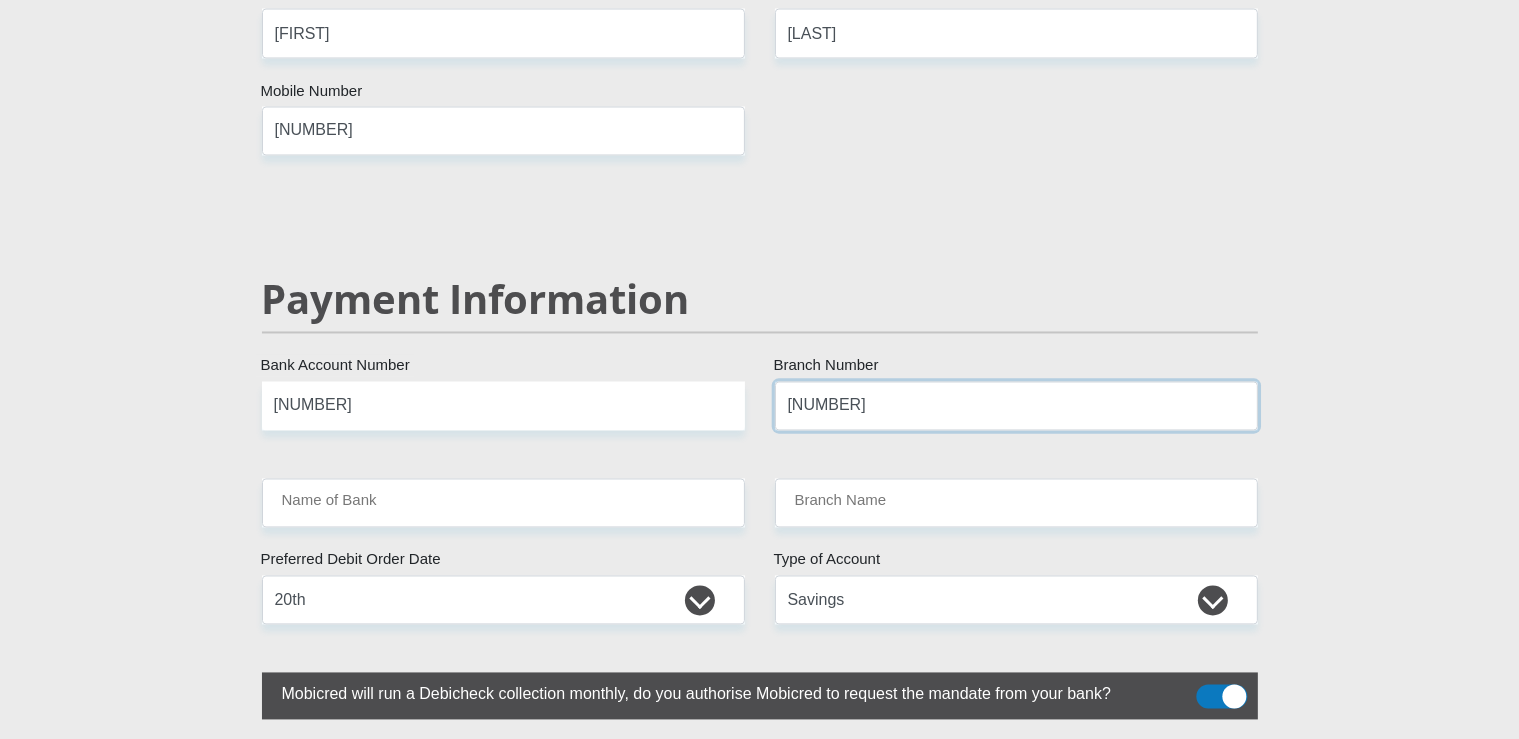 drag, startPoint x: 884, startPoint y: 388, endPoint x: 774, endPoint y: 401, distance: 110.76552 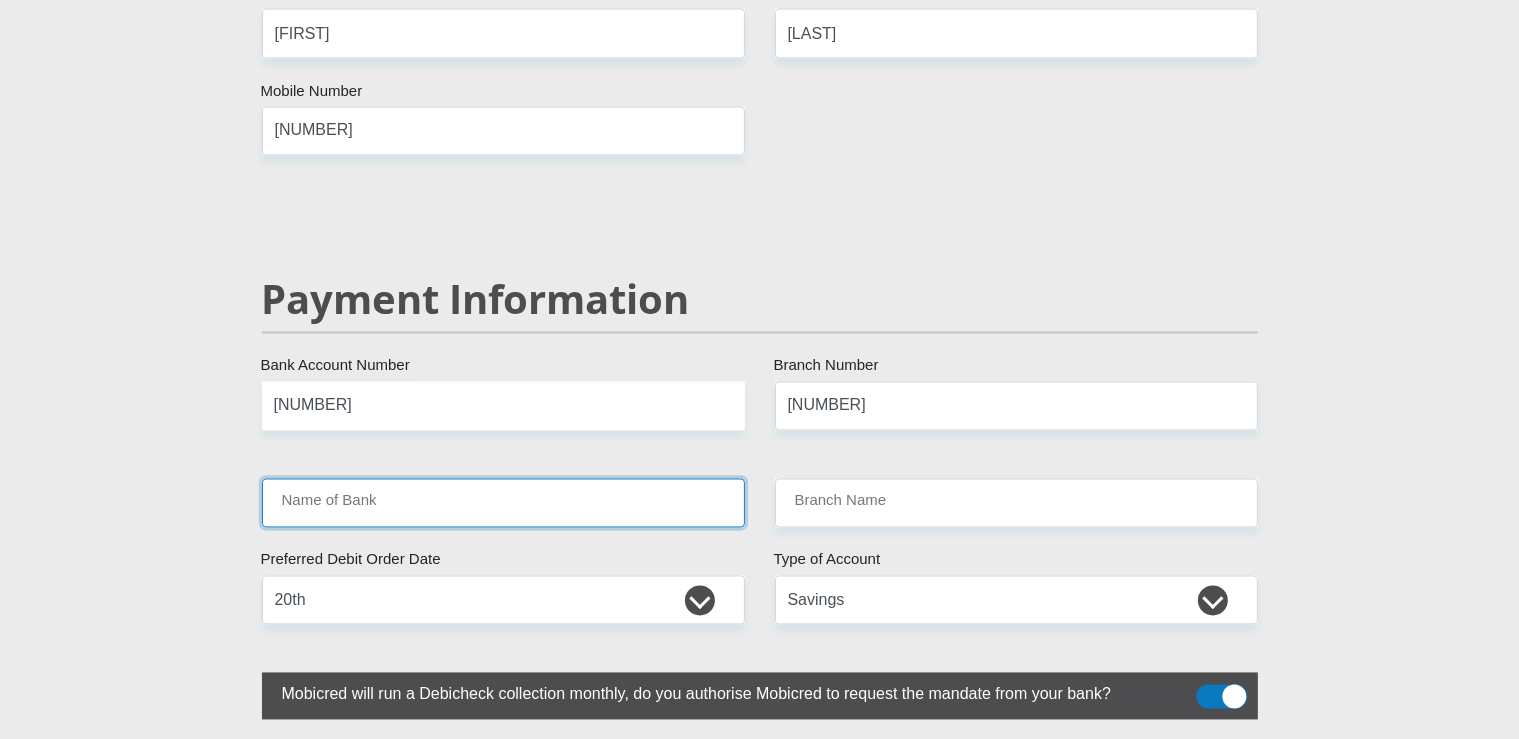 click on "Name of Bank" at bounding box center [503, 503] 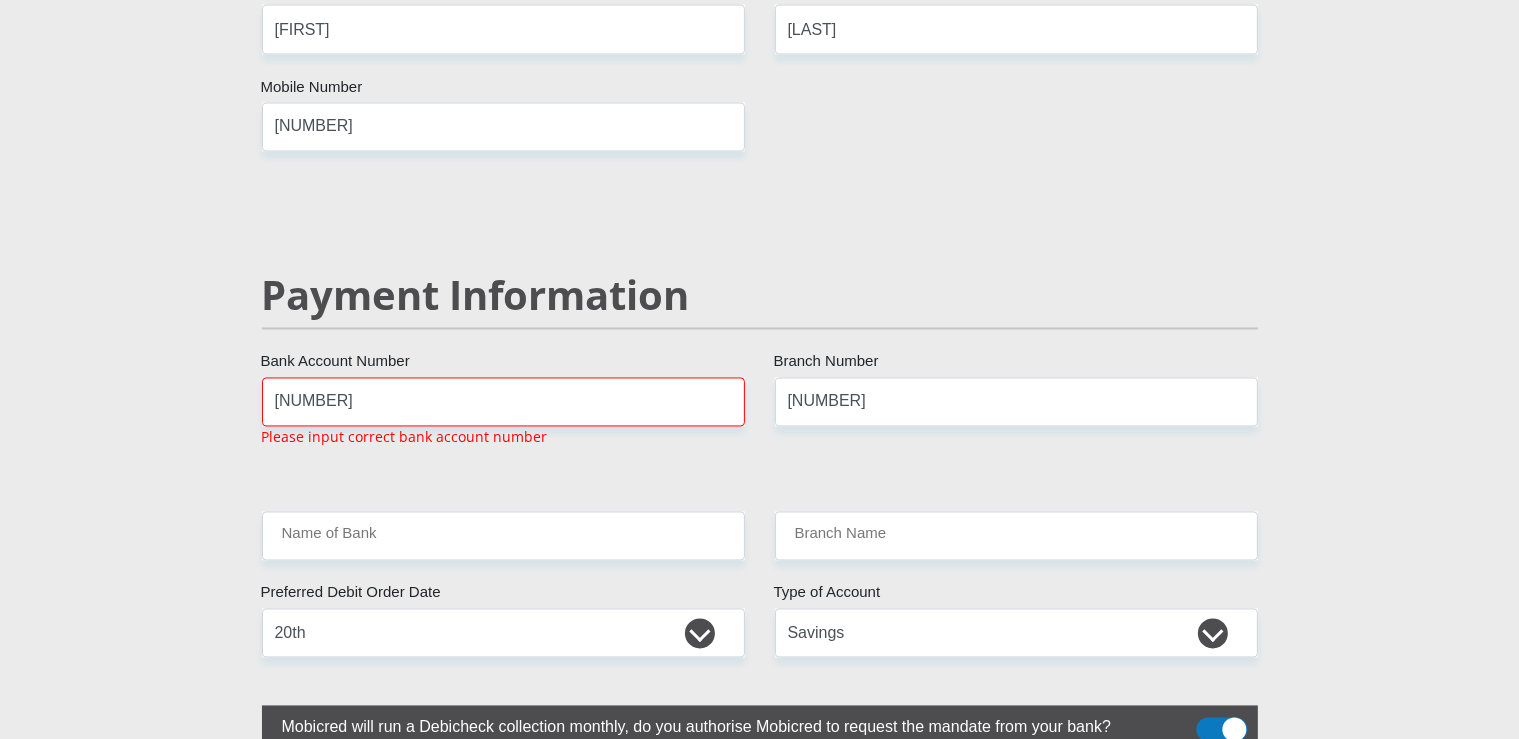 click on "Please input correct bank account number" at bounding box center [405, 437] 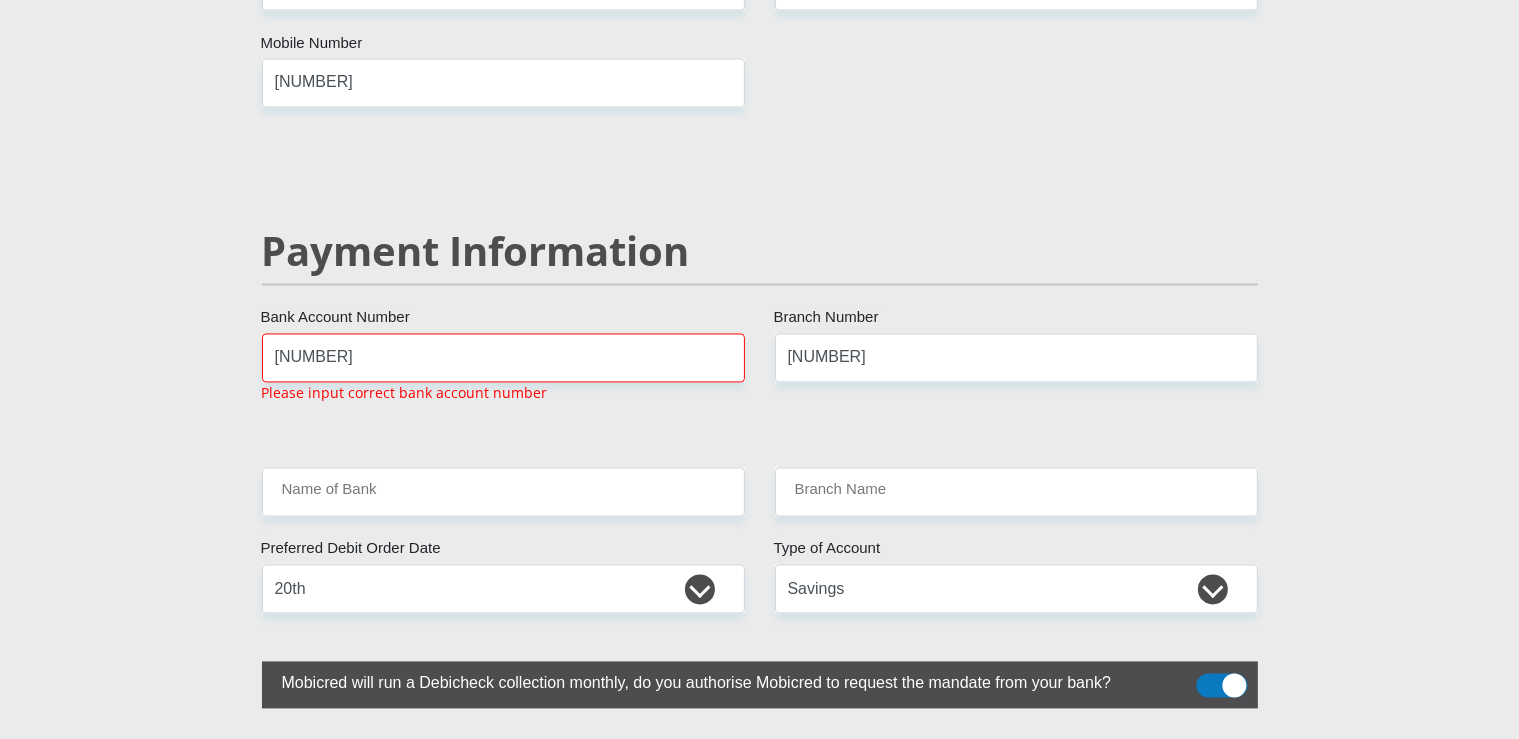 click on "Please input correct bank account number" at bounding box center [405, 393] 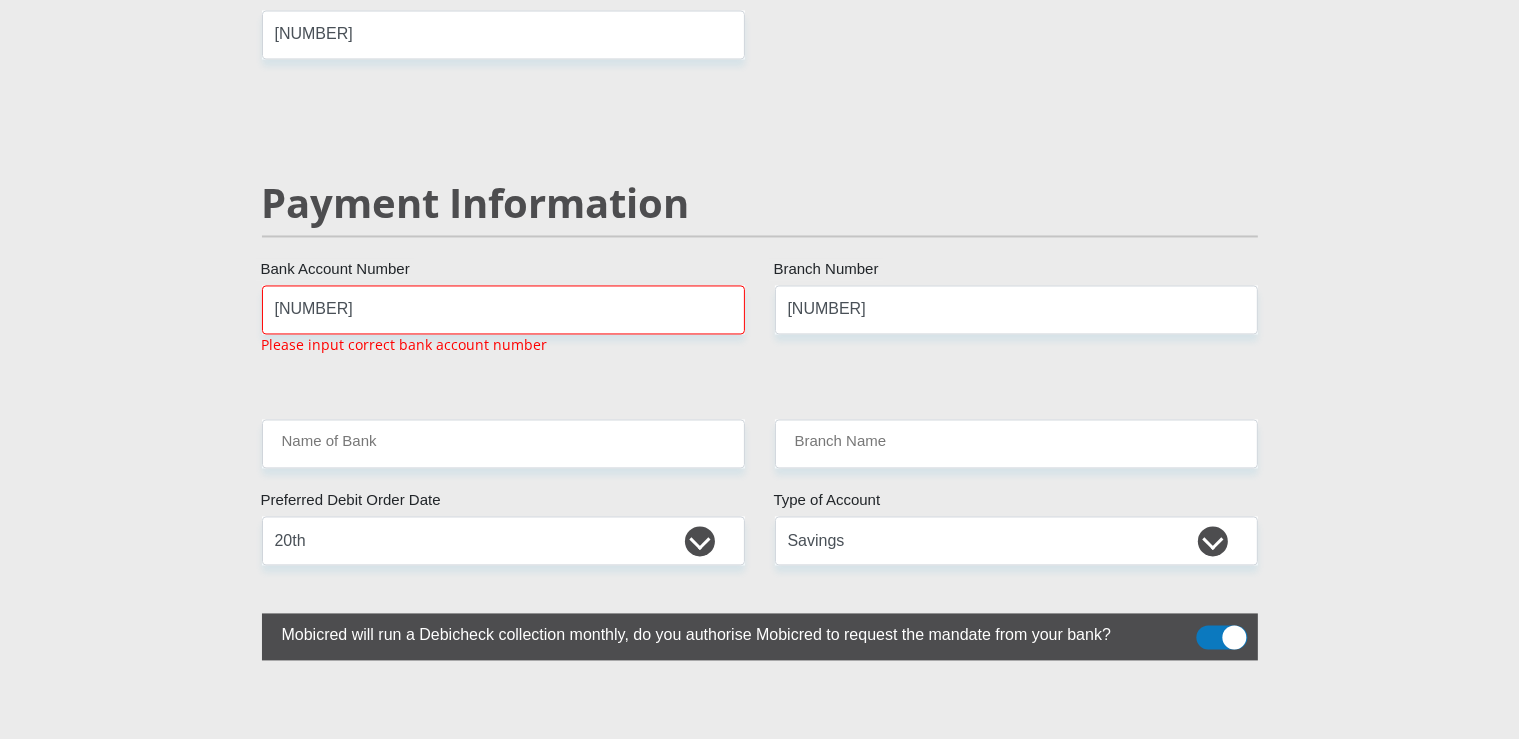 click on "Mr
Ms
Mrs
Dr
Other
Title
[FIRST]
First Name
[LAST]
Surname
[SSN]
South African ID Number
Please input valid ID number
South Africa
Afghanistan
Aland Islands
Albania
Algeria
America Samoa
American Virgin Islands
Andorra
Angola
Anguilla
Antarctica
Antigua and Barbuda
Argentina" at bounding box center (760, -568) 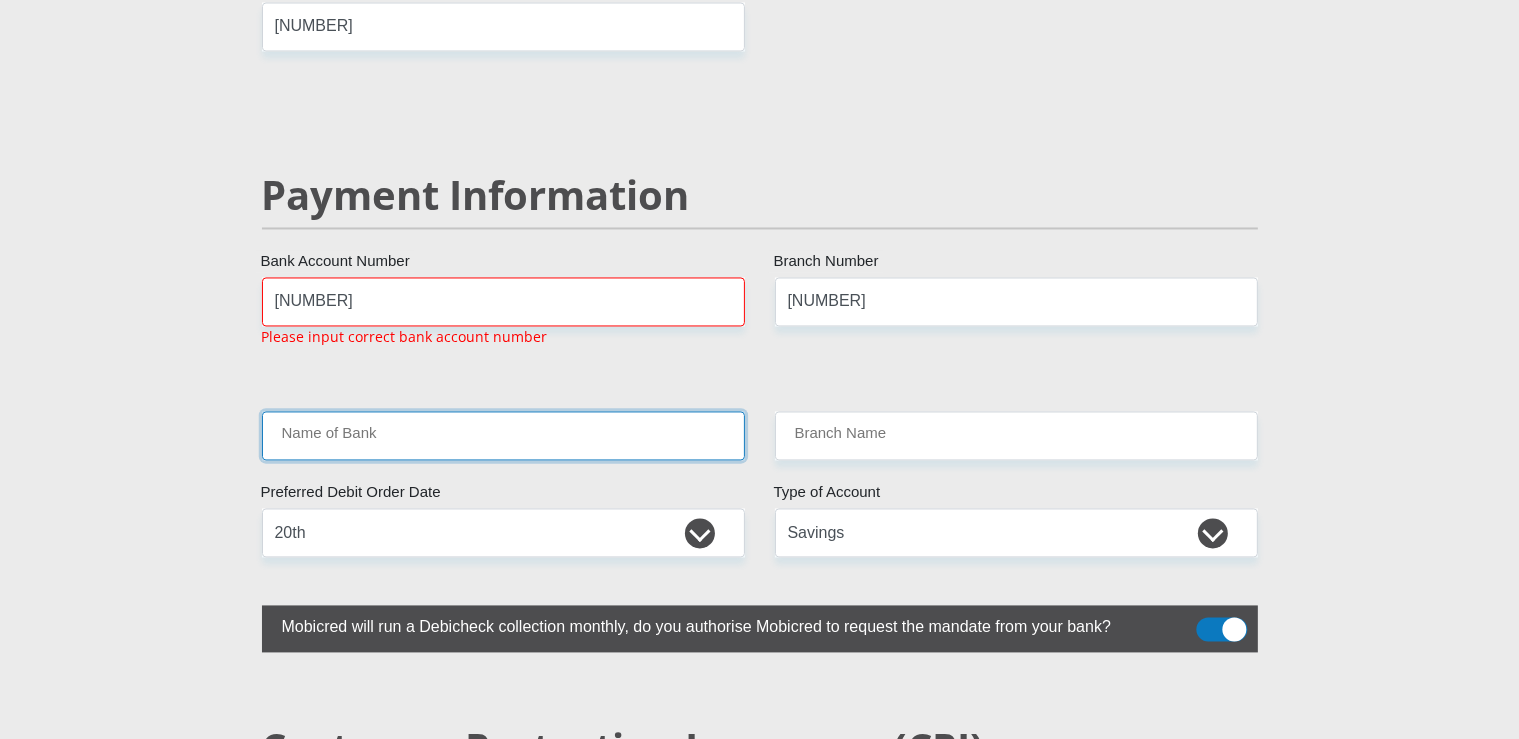 scroll, scrollTop: 3774, scrollLeft: 0, axis: vertical 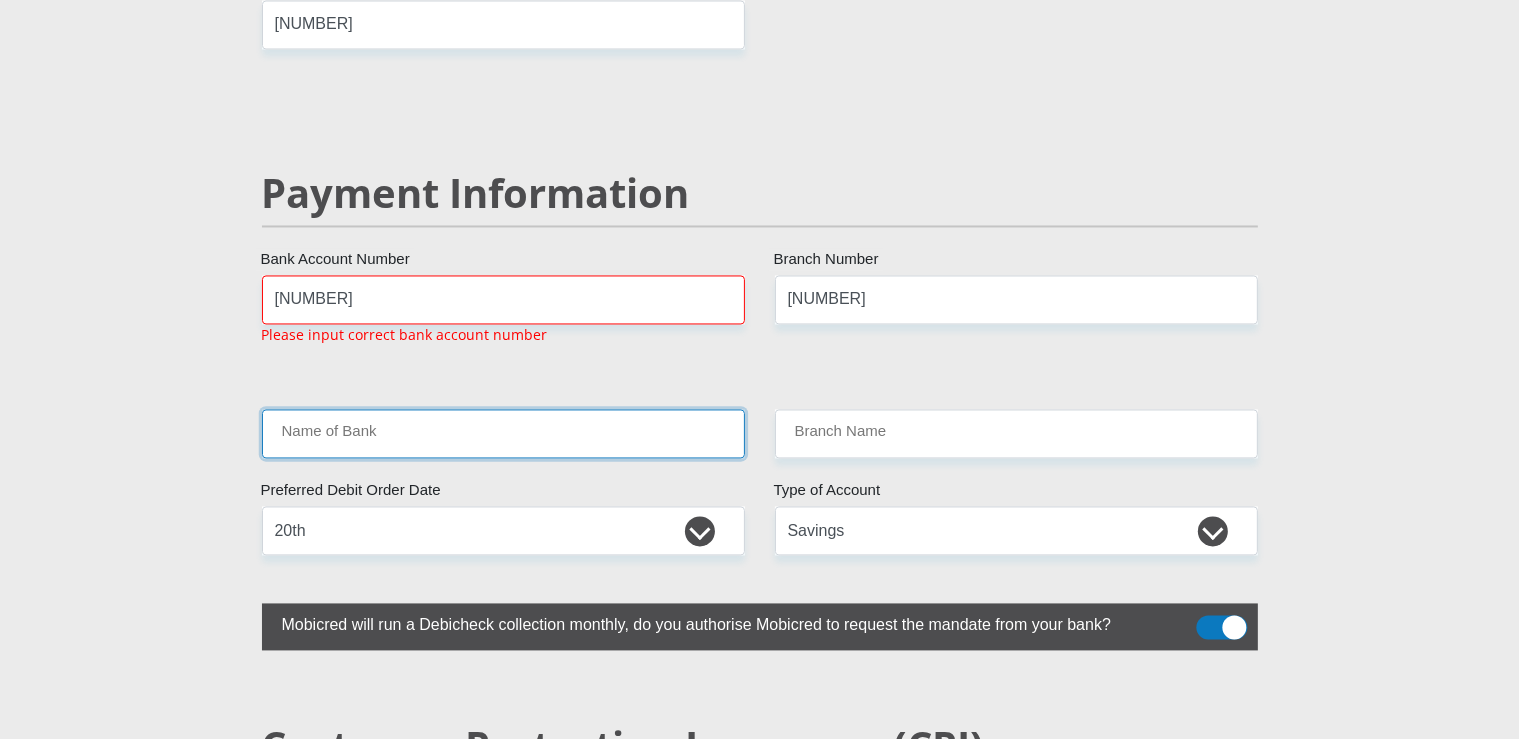 click on "Name of Bank" at bounding box center (503, 434) 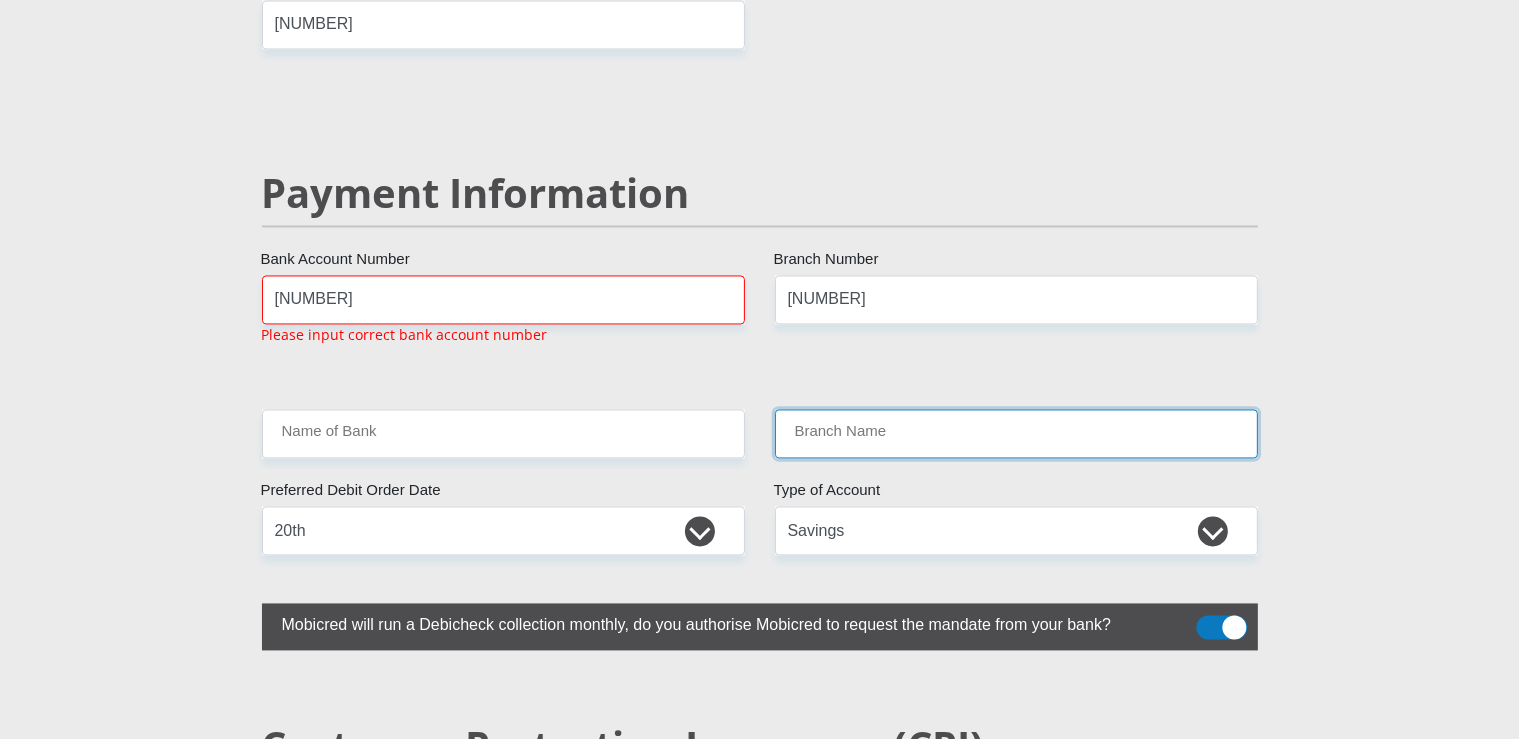 click on "Branch Name" at bounding box center [1016, 434] 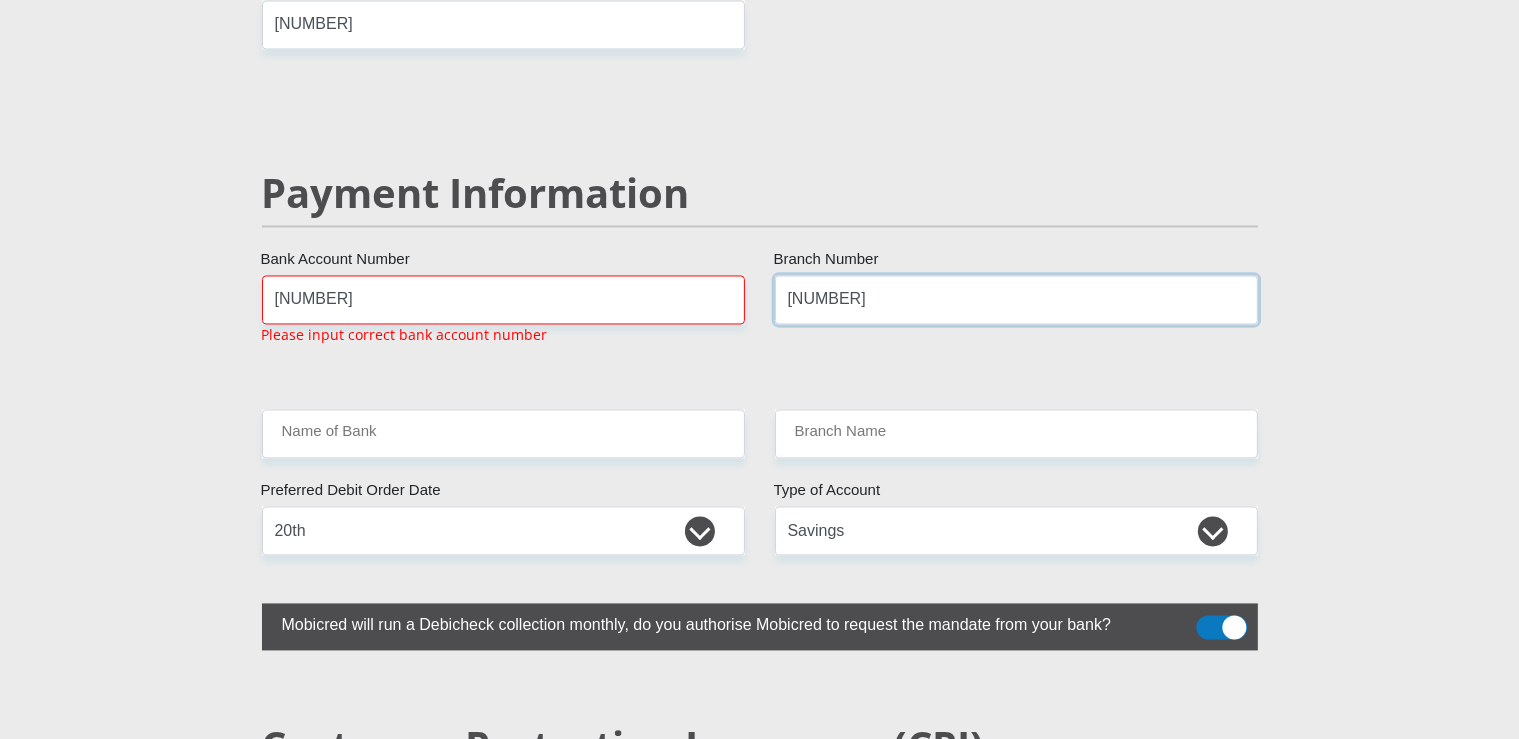 drag, startPoint x: 876, startPoint y: 280, endPoint x: 765, endPoint y: 278, distance: 111.01801 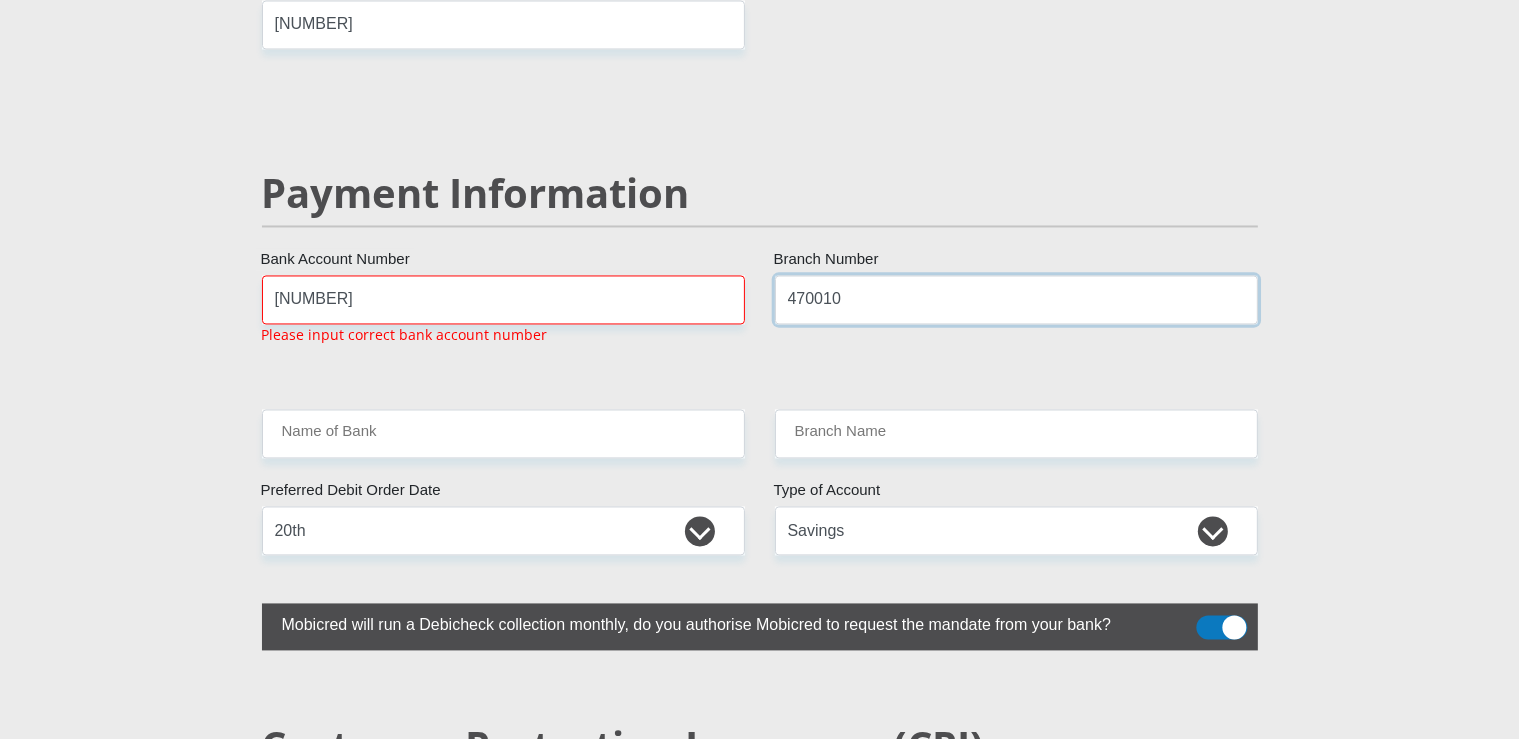 type on "470010" 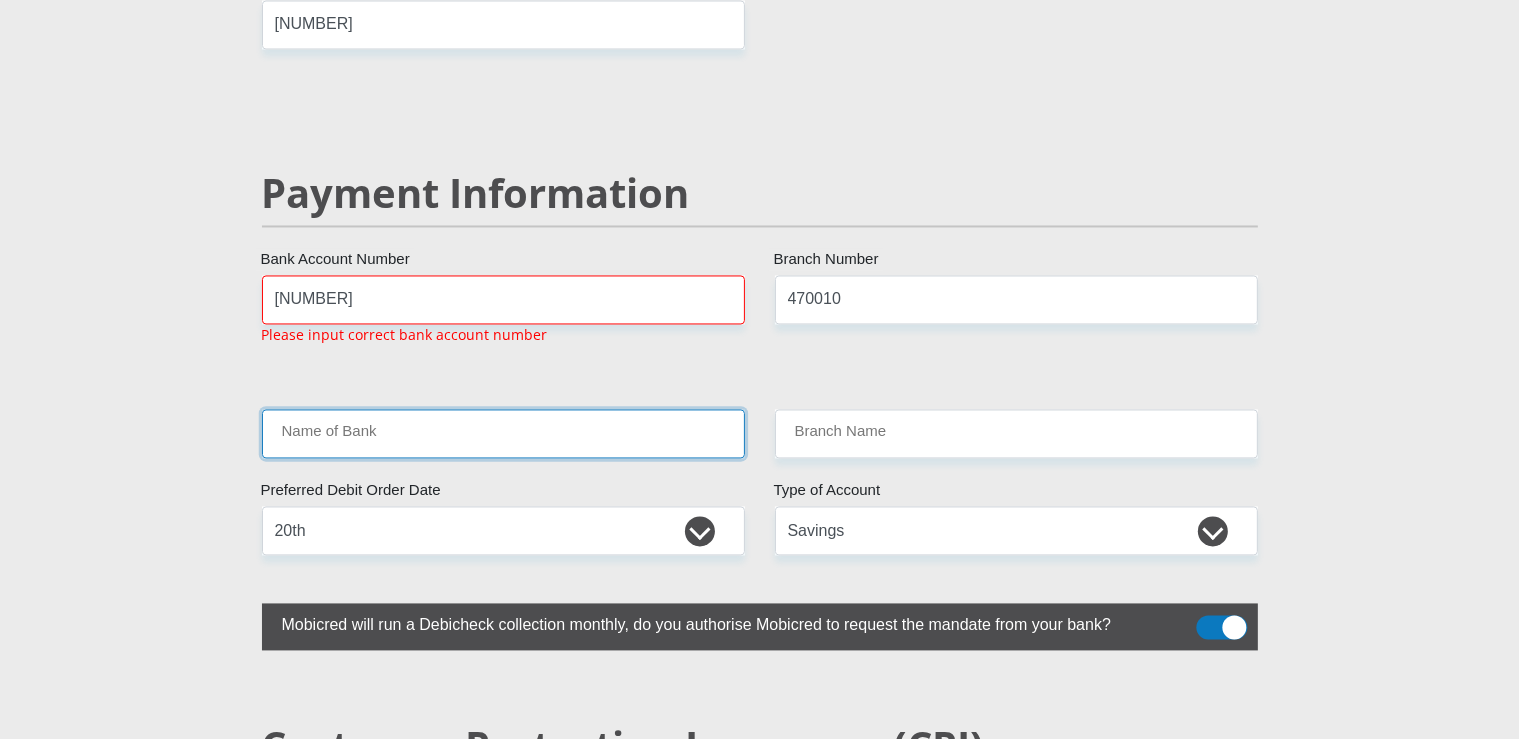 click on "Name of Bank" at bounding box center (503, 434) 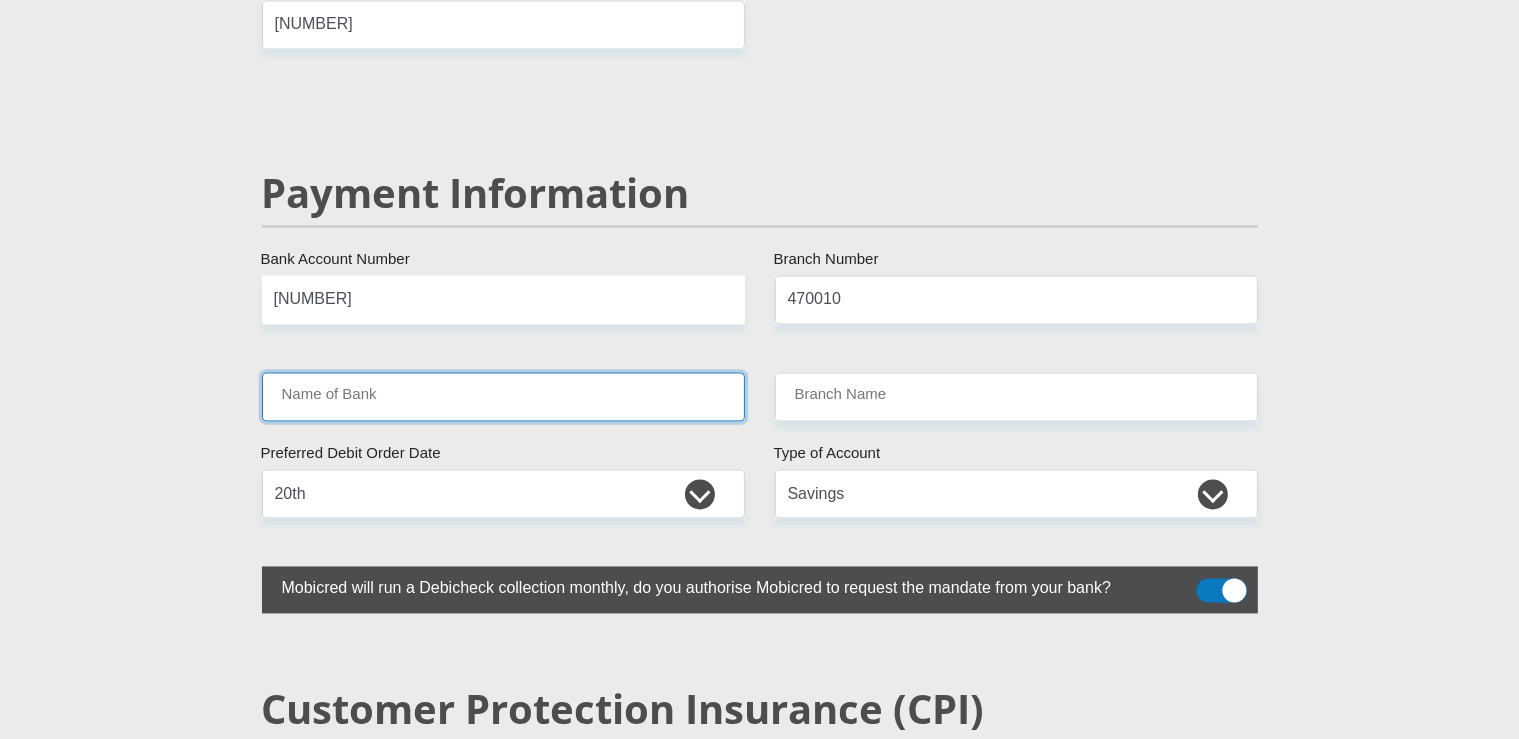 type on "CAPITEC BANK LIMITED" 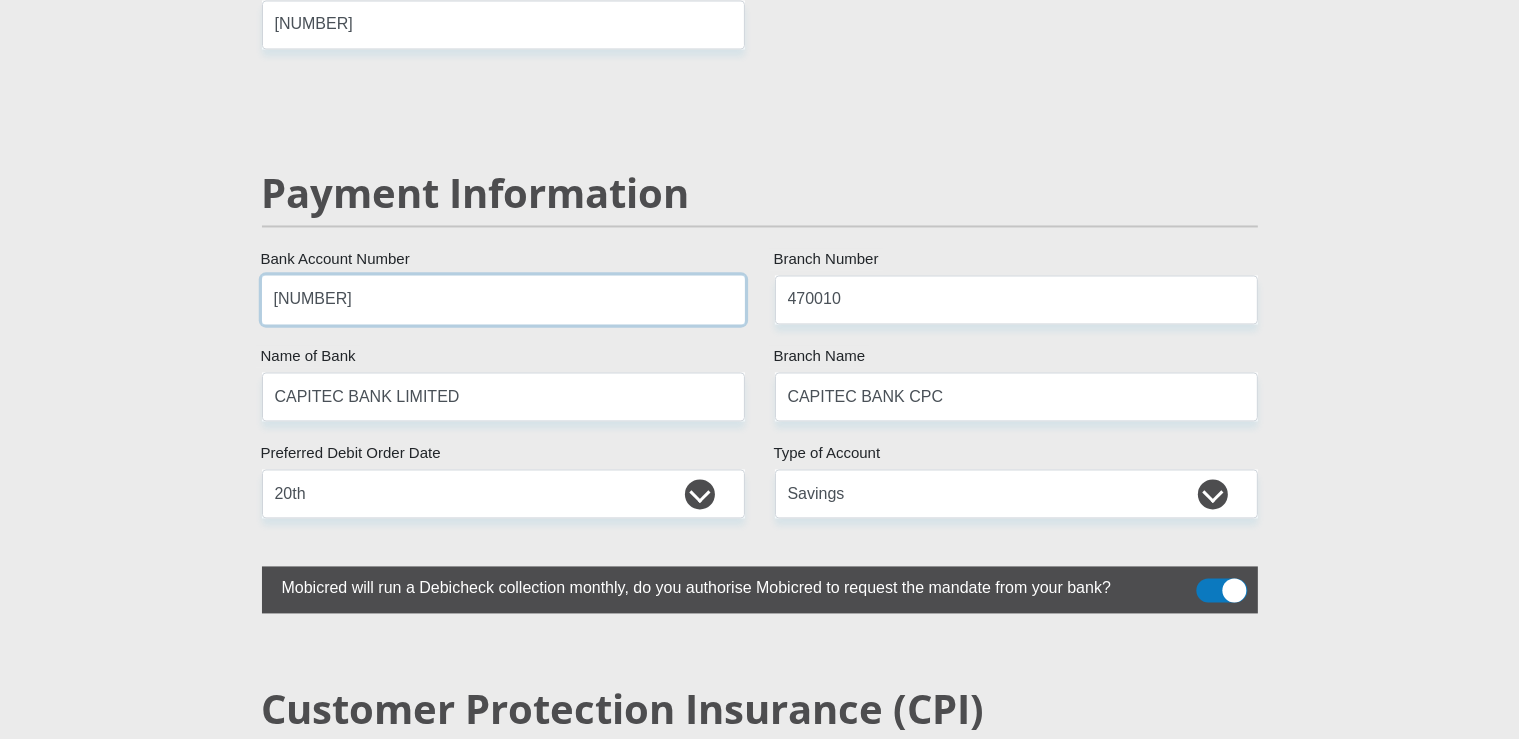 click on "[NUMBER]" at bounding box center (503, 300) 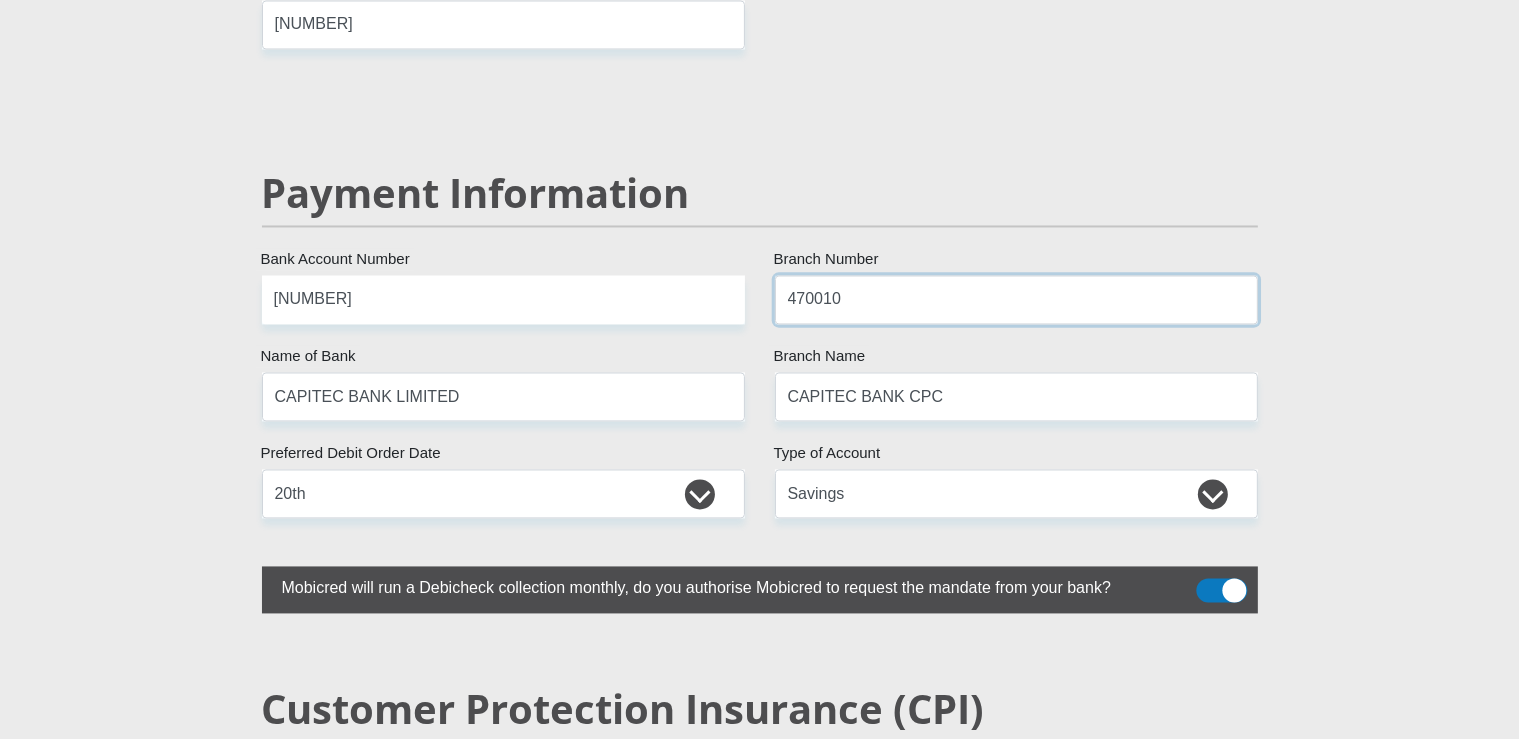 click on "470010" at bounding box center (1016, 300) 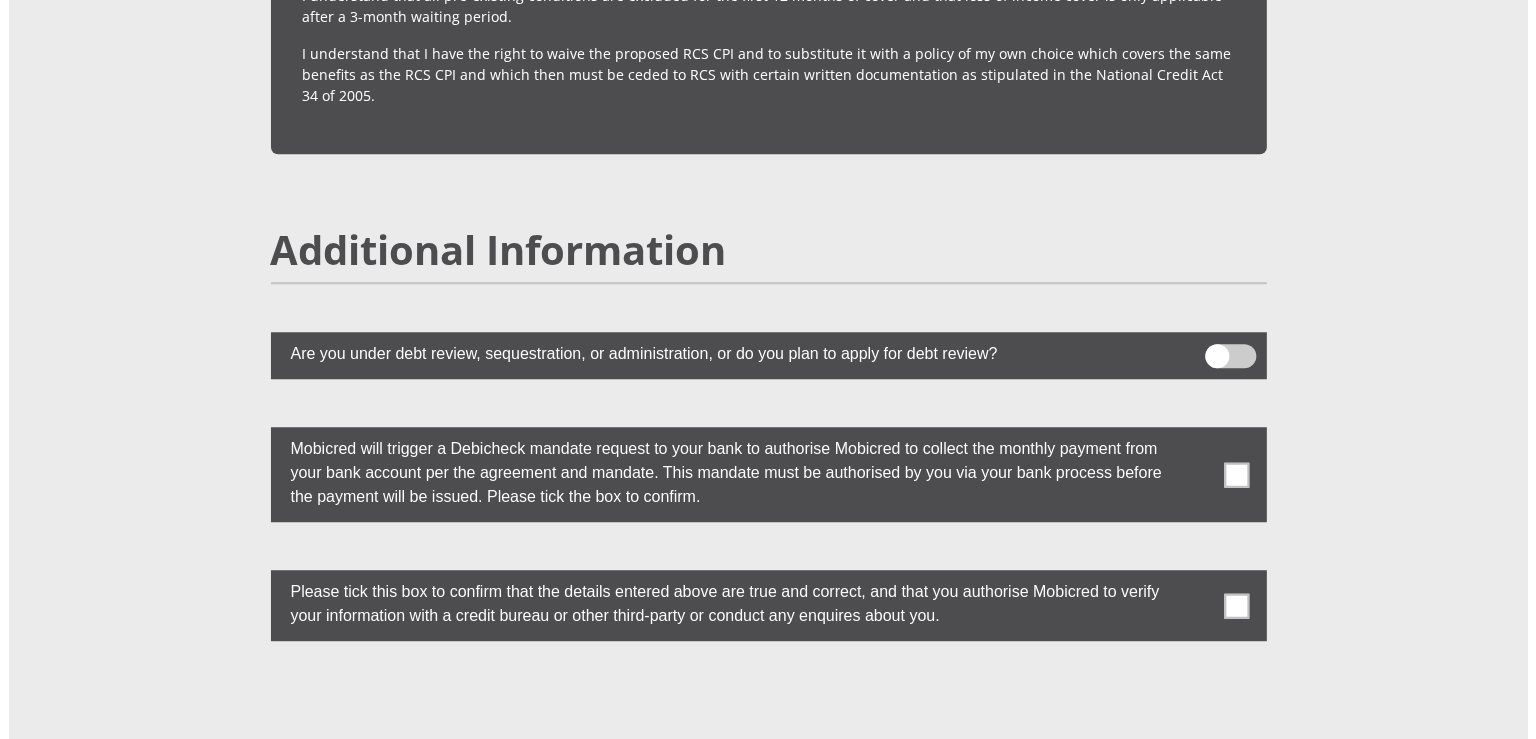 scroll, scrollTop: 5358, scrollLeft: 0, axis: vertical 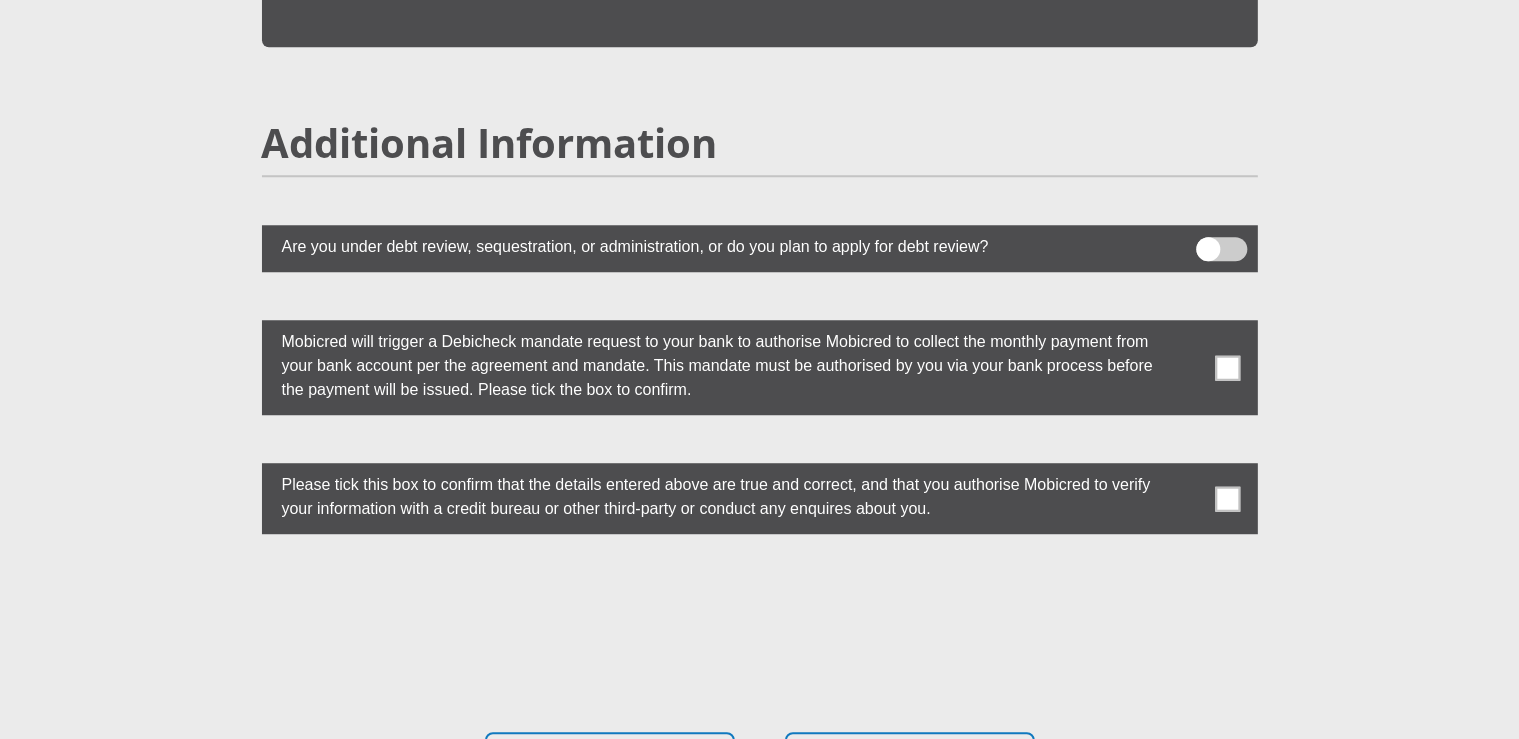 click at bounding box center (1227, 367) 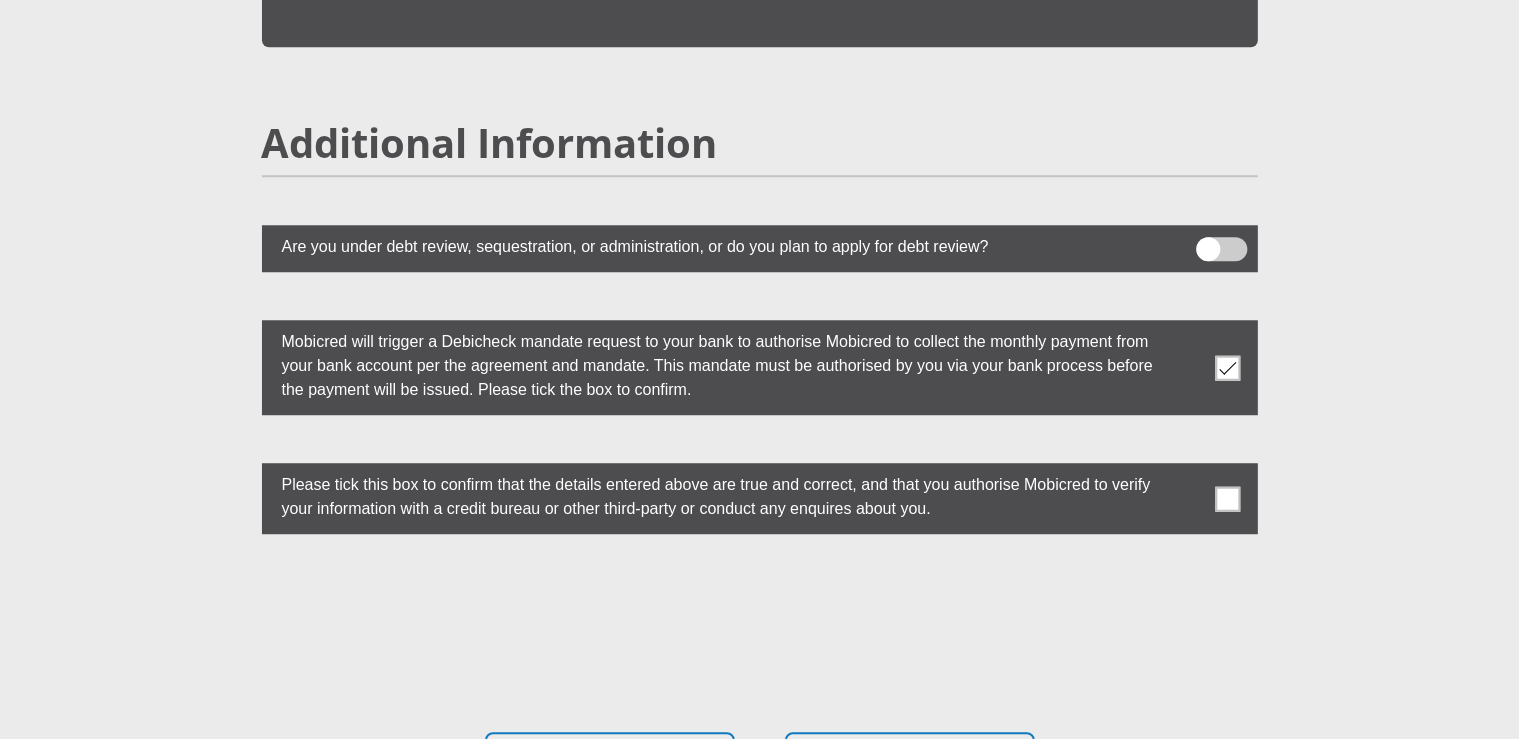 click at bounding box center (760, 498) 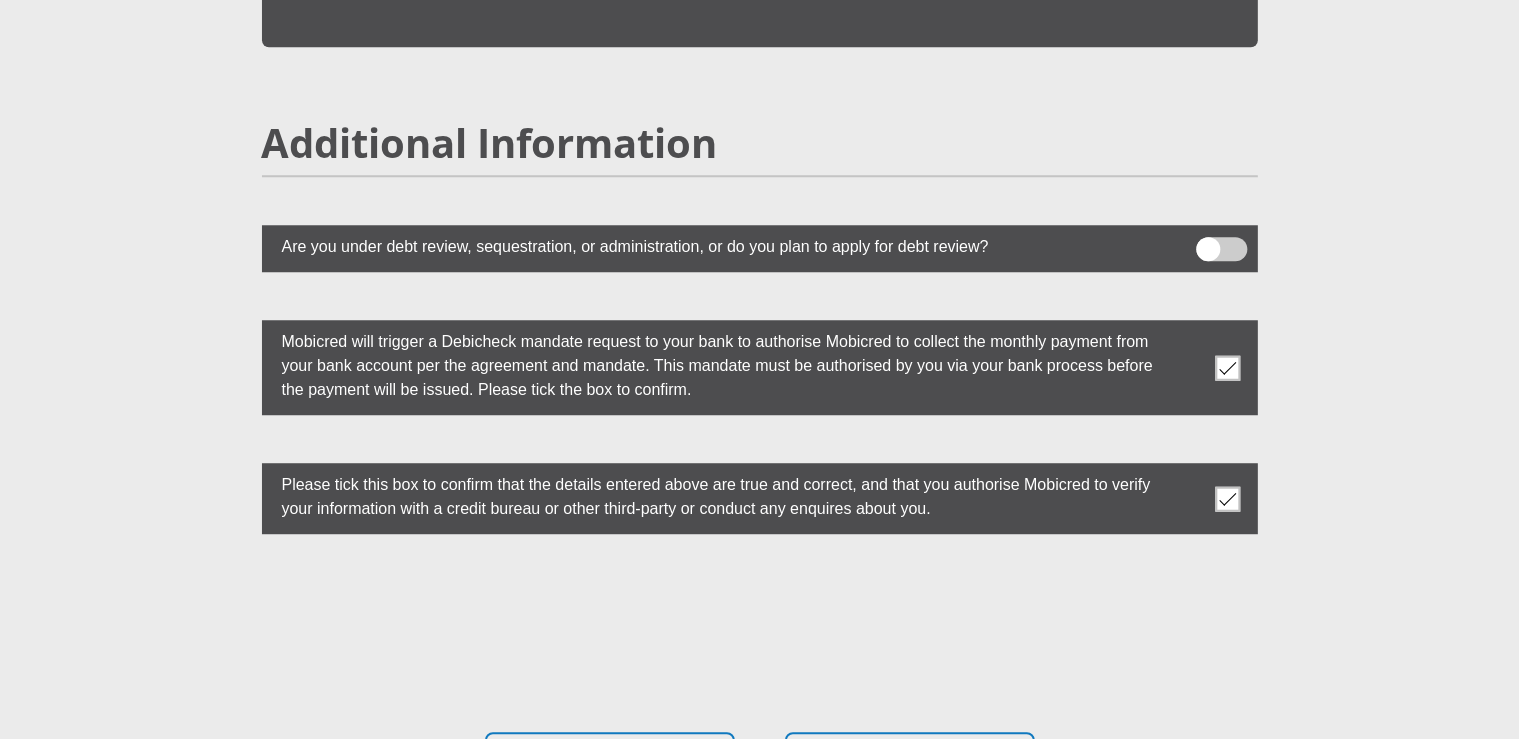 click at bounding box center [1227, 498] 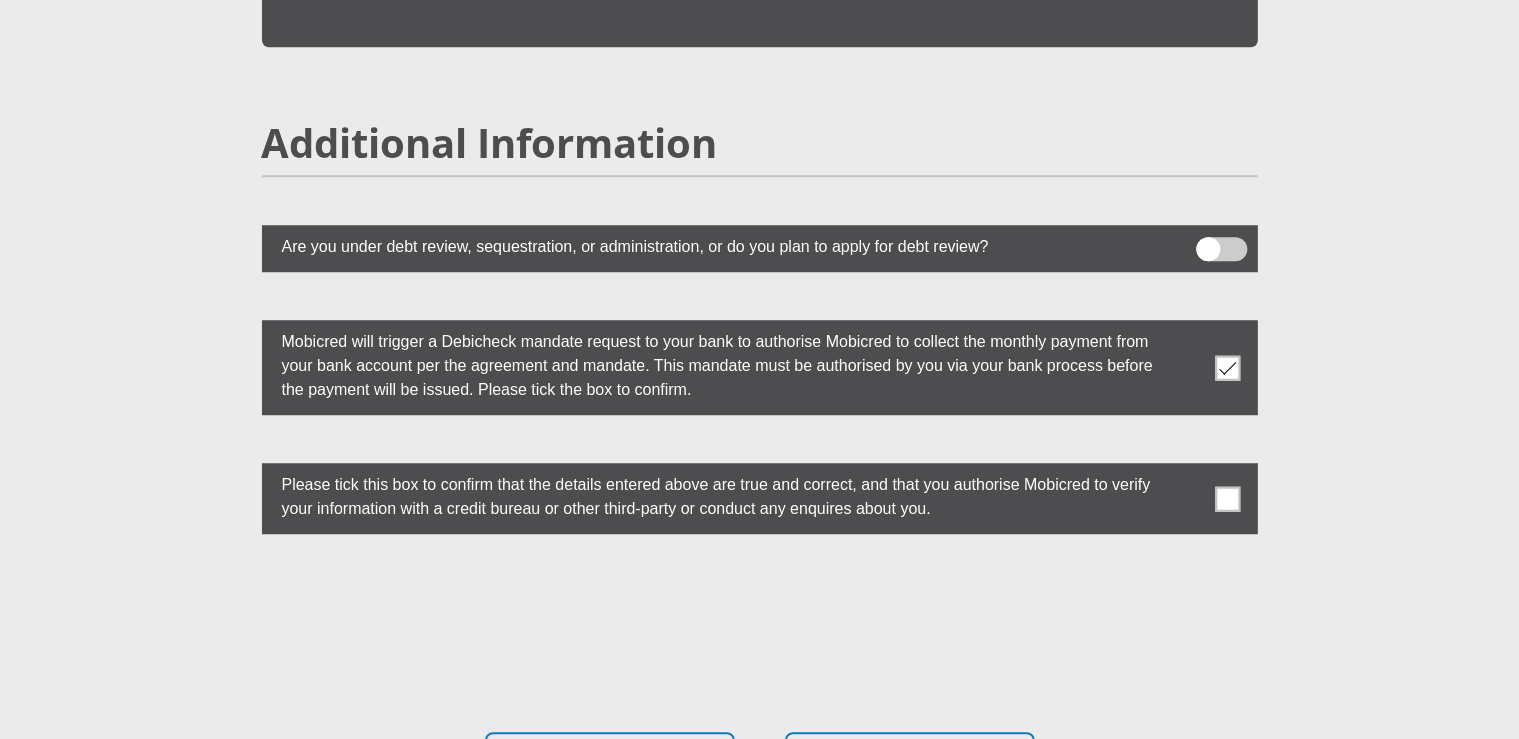 drag, startPoint x: 1226, startPoint y: 475, endPoint x: 1203, endPoint y: 447, distance: 36.23534 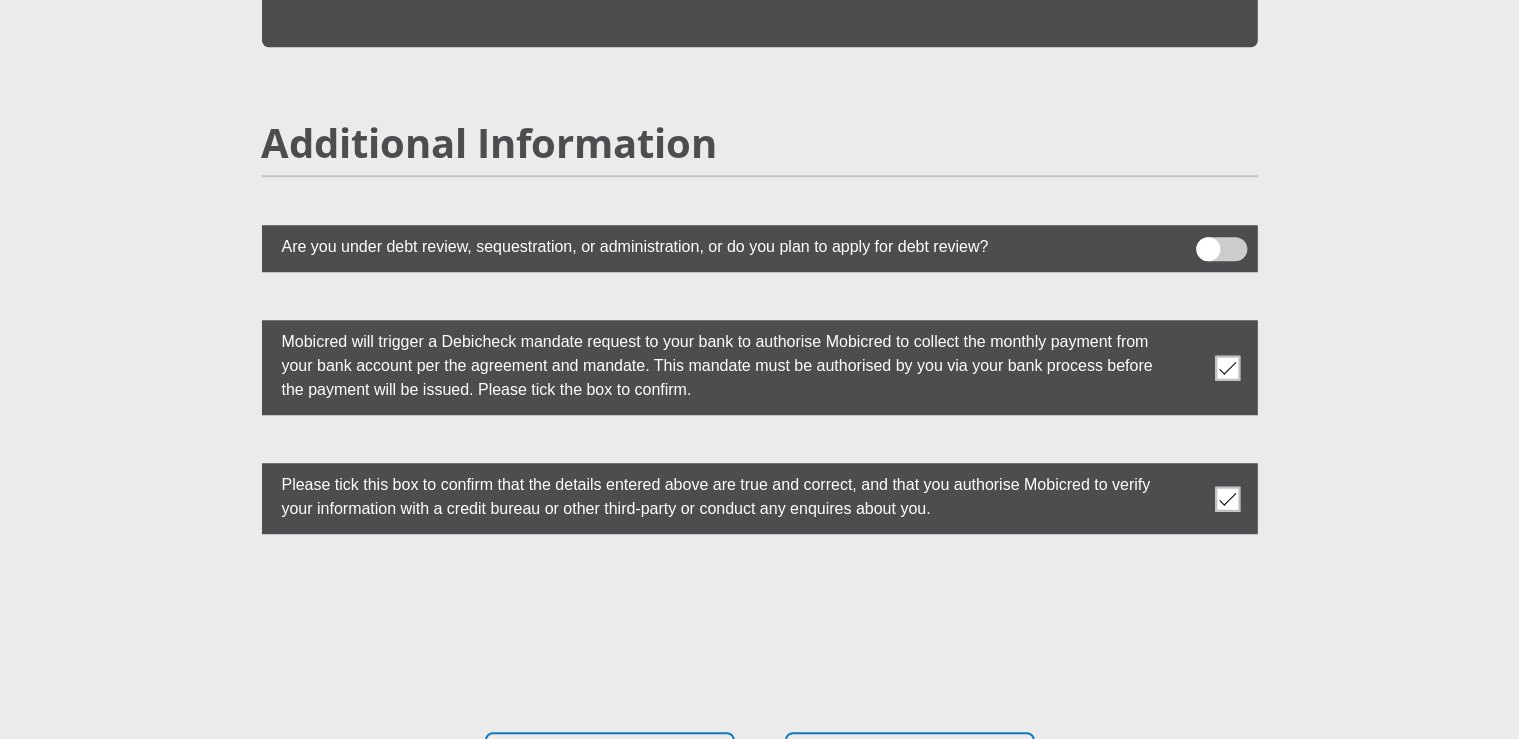 click at bounding box center (1221, 249) 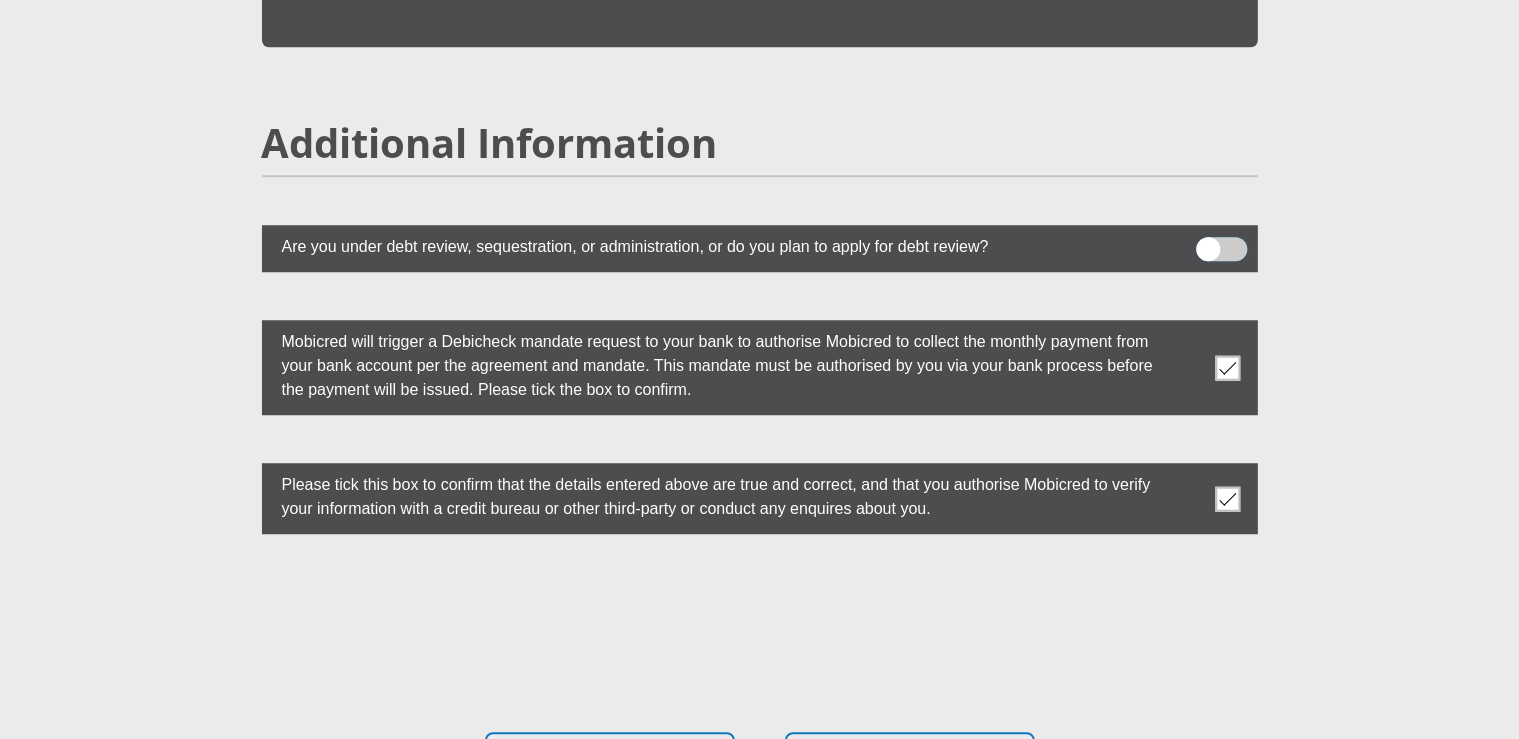 click at bounding box center [1208, 242] 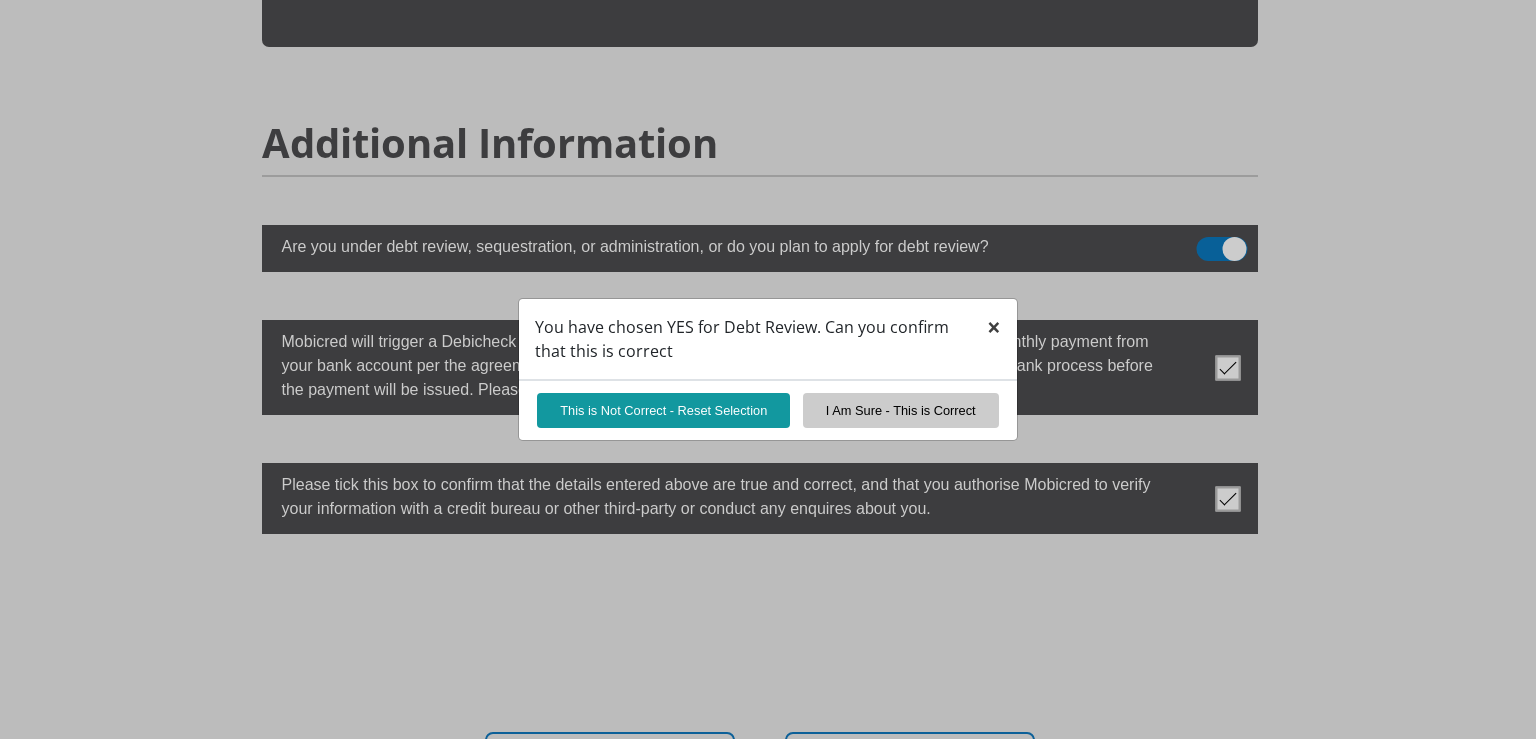 click on "×" at bounding box center (994, 326) 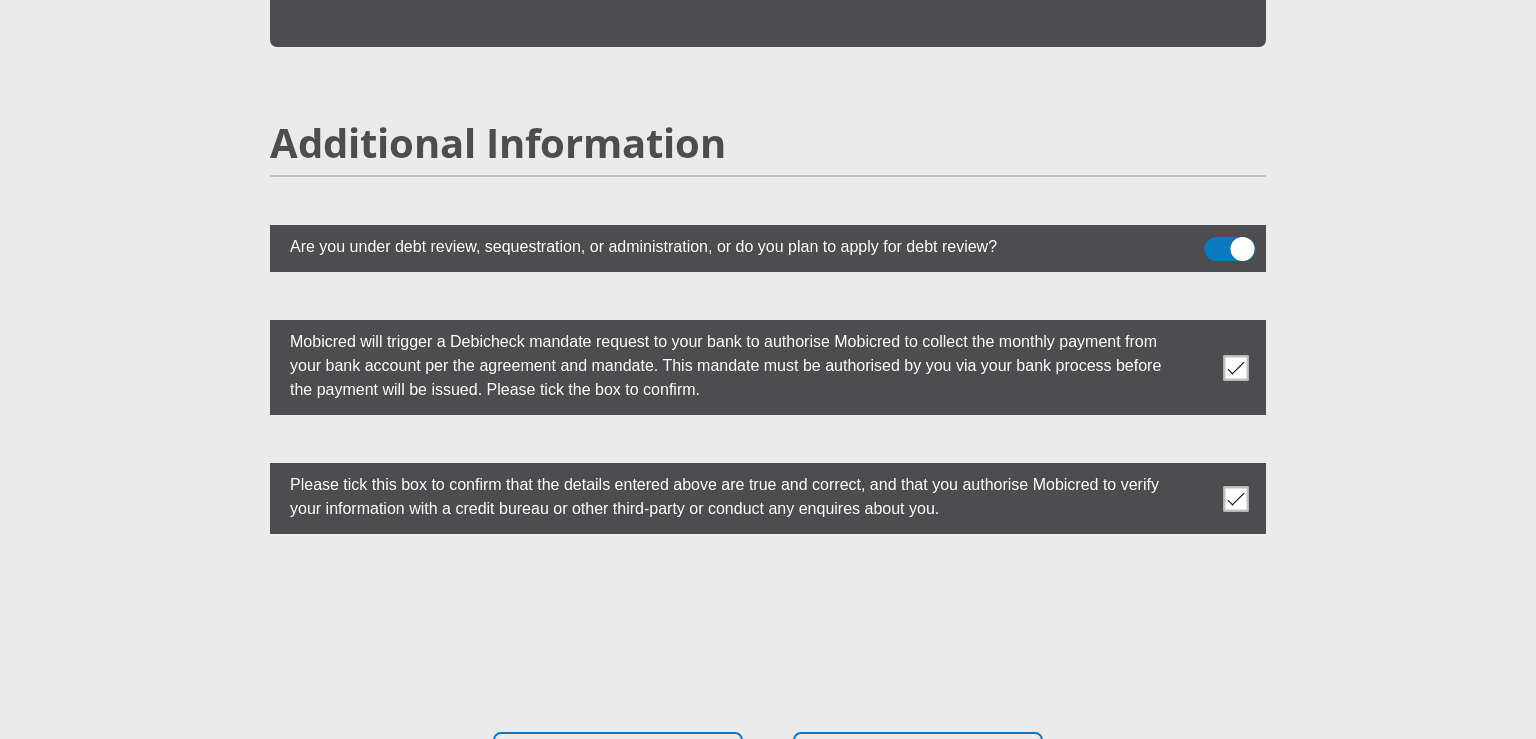 click at bounding box center [1230, 249] 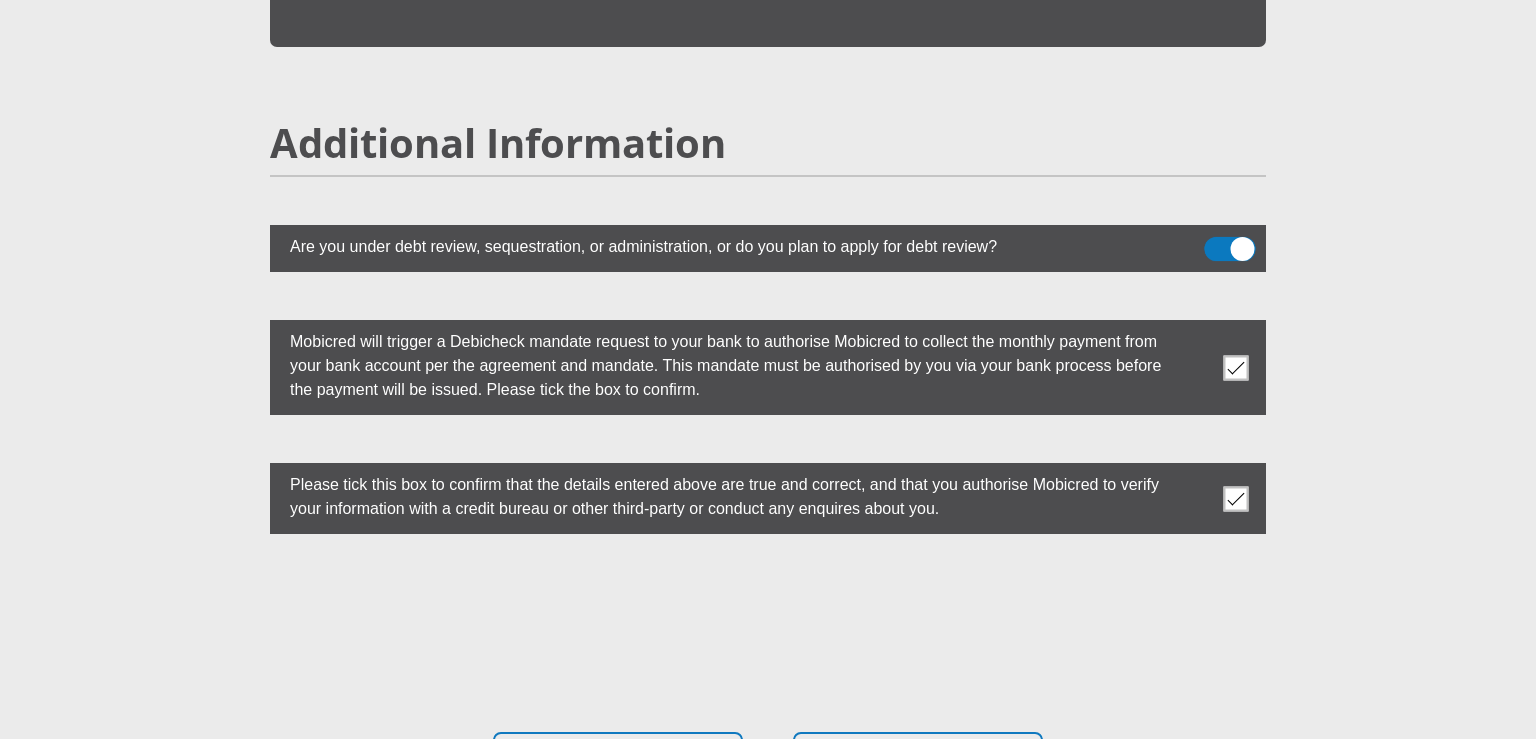click at bounding box center (1216, 242) 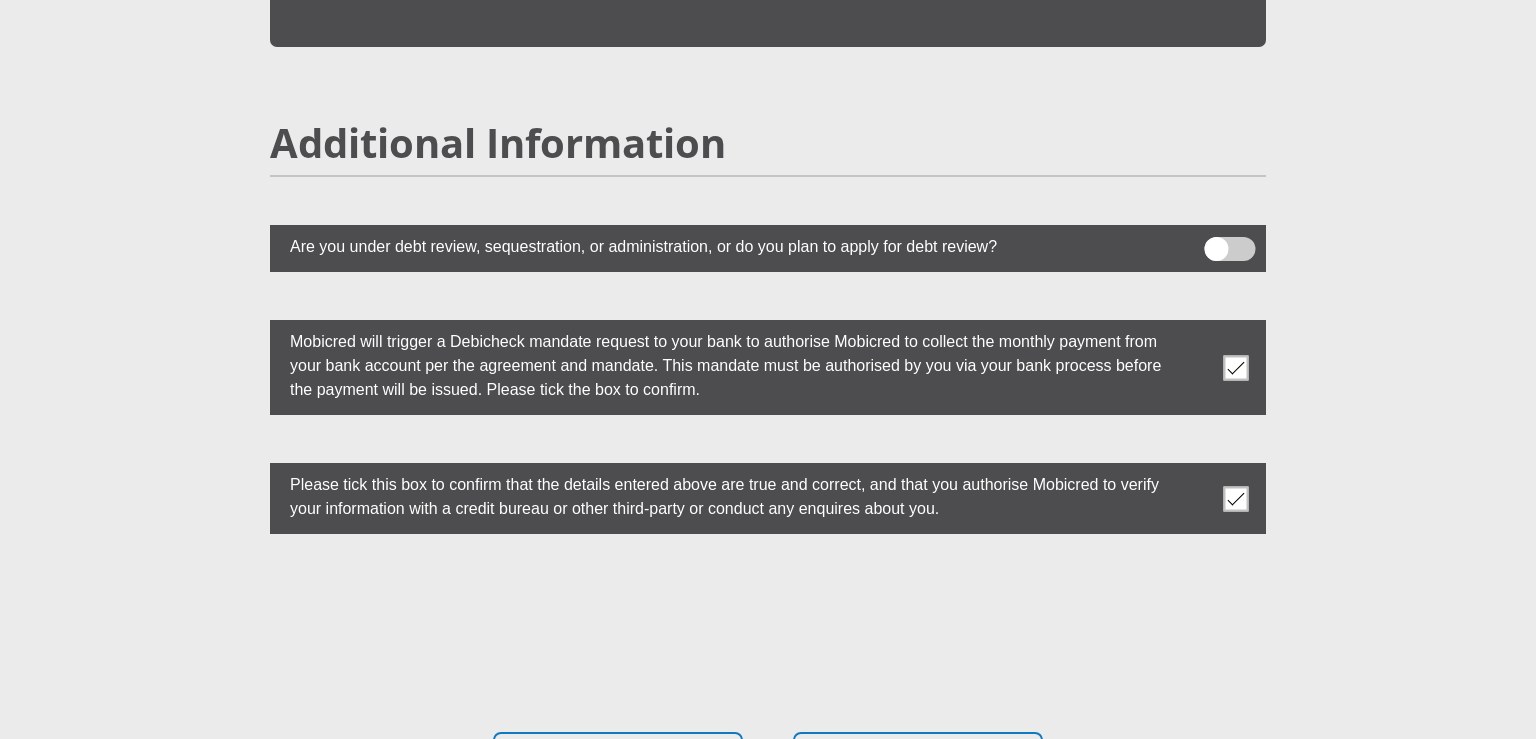 click on "Personal Details
Mr
Ms
Mrs
Dr
Other
Title
[FIRST]
First Name
[LAST]
Surname
[SSN]
South African ID Number
Please input valid ID number
South Africa
Afghanistan
Aland Islands
Albania
Algeria
America Samoa
Andorra  Chad" at bounding box center [768, -2166] 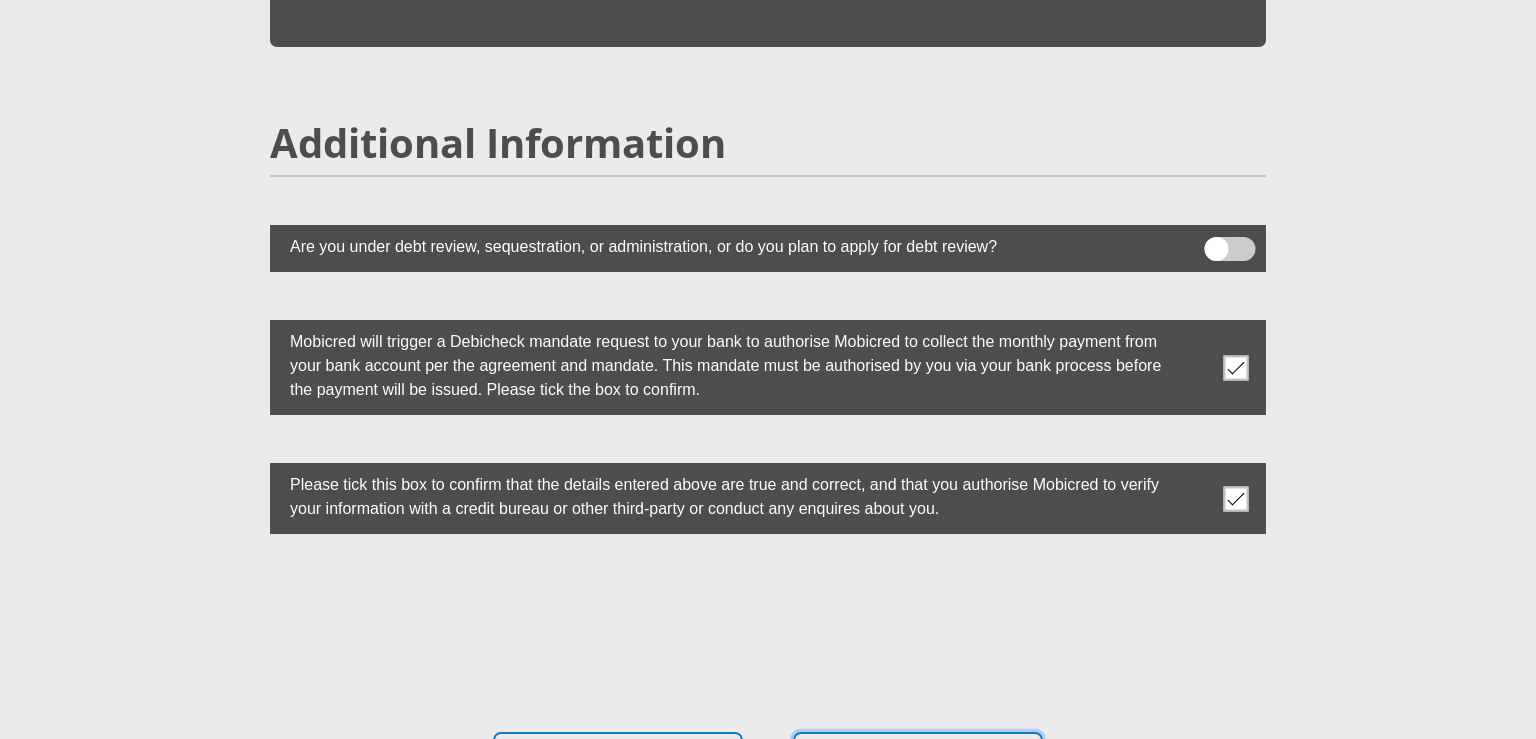 click on "Proceed" at bounding box center [918, 763] 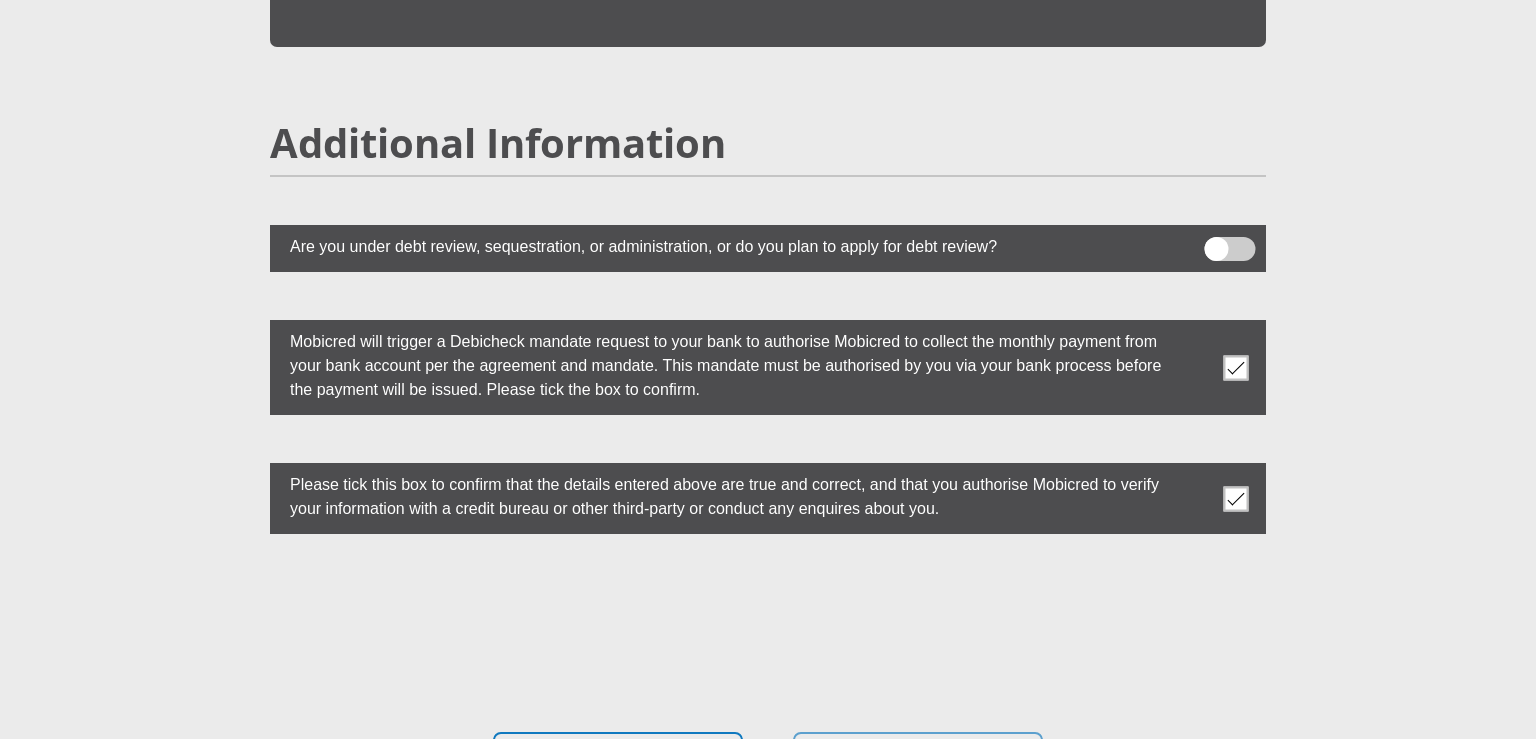 click on "Personal Details
Mr
Ms
Mrs
Dr
Other
Title
[FIRST]
First Name
[LAST]
Surname
[SSN]
South African ID Number
Please input valid ID number
South Africa
Afghanistan
Aland Islands
Albania
Algeria
America Samoa
Andorra  Chad" at bounding box center [768, -2166] 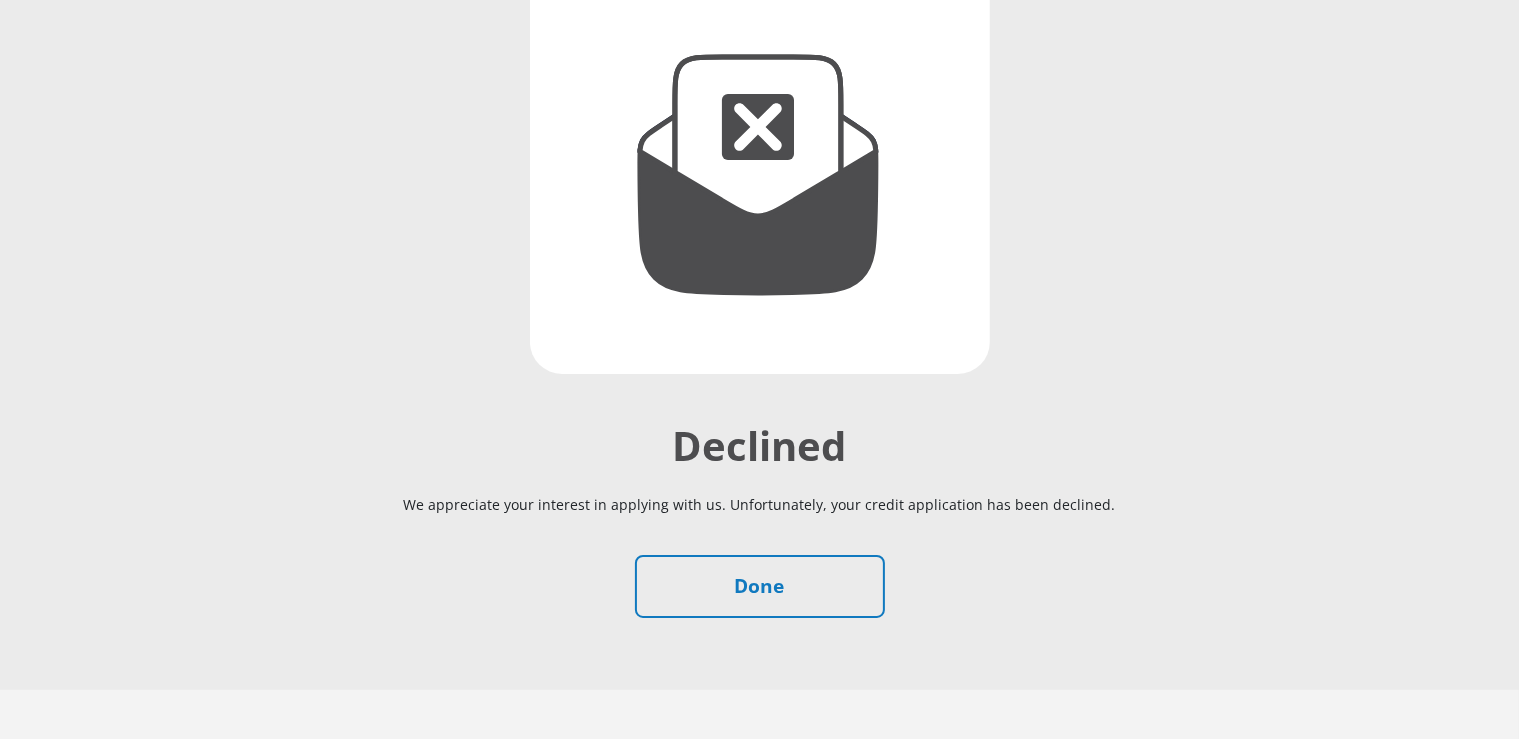 scroll, scrollTop: 332, scrollLeft: 0, axis: vertical 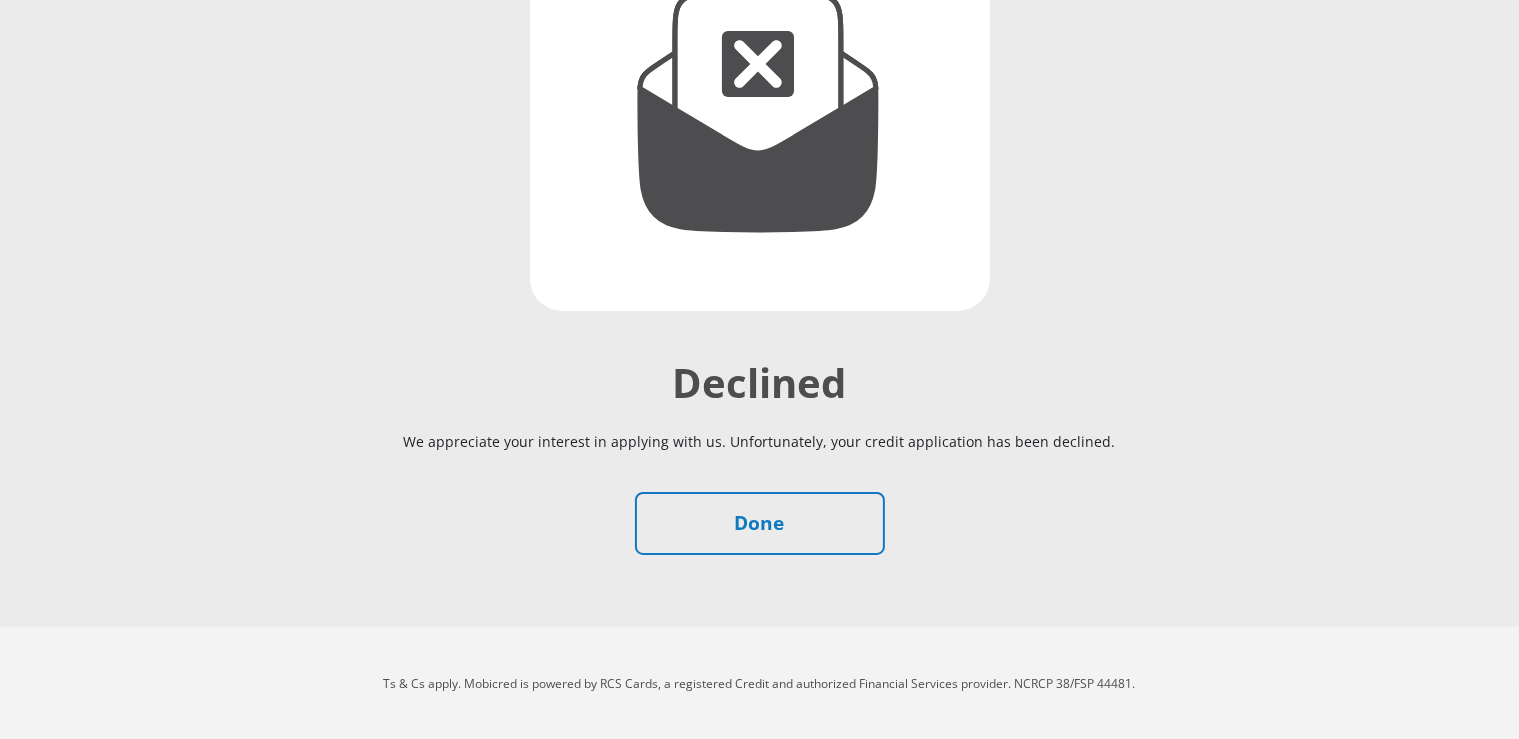 click on "Declined
We appreciate your interest in applying with us. Unfortunately, your credit application has been declined.
Done" at bounding box center (760, 203) 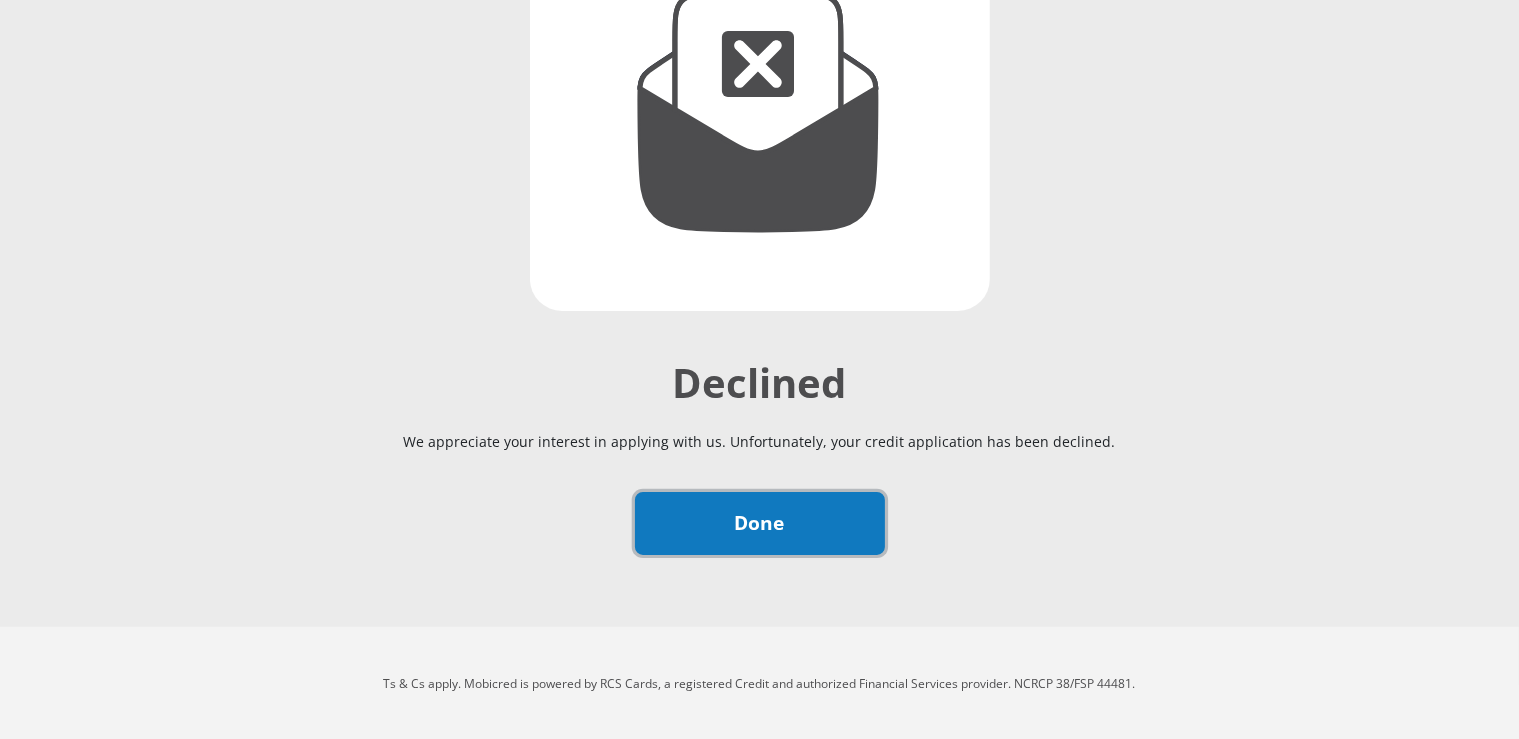 click on "Done" at bounding box center (760, 523) 